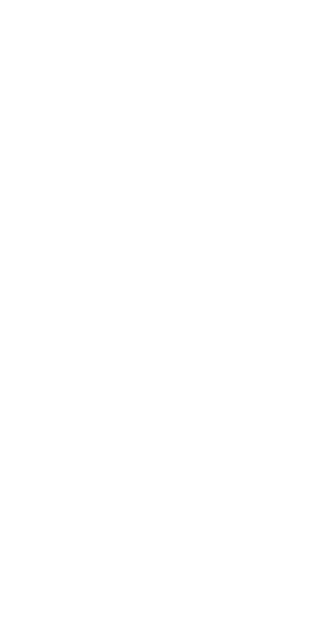 scroll, scrollTop: 0, scrollLeft: 0, axis: both 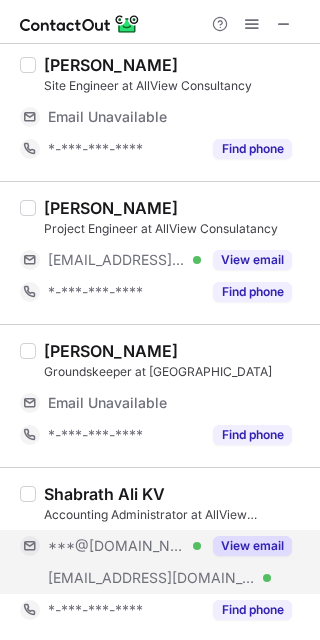click on "View email" at bounding box center [252, 546] 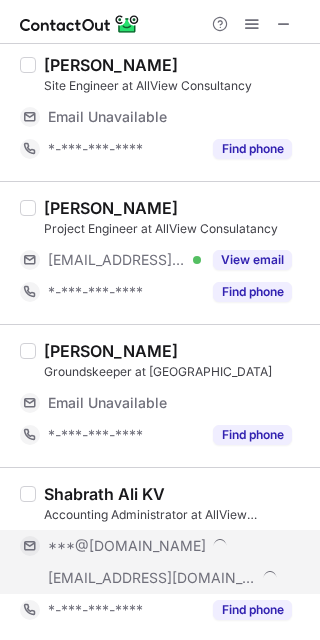 click on "Shabrath Ali KV" at bounding box center (104, 494) 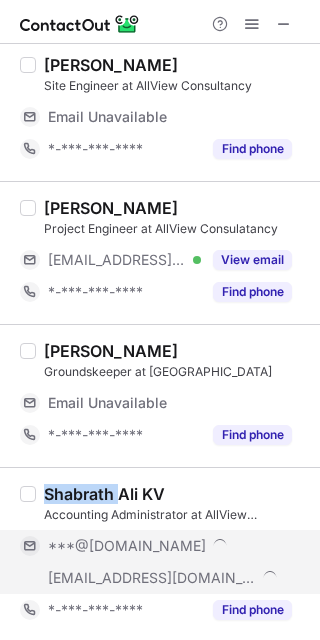 click on "Shabrath Ali KV" at bounding box center (104, 494) 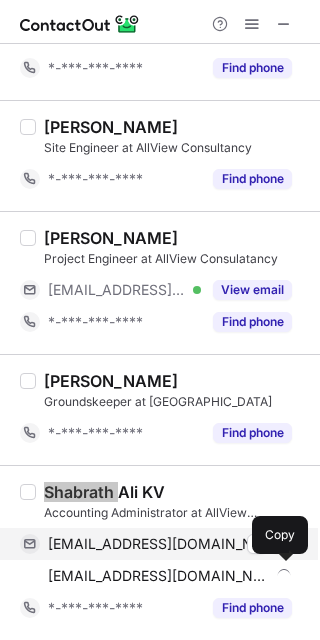 scroll, scrollTop: 152, scrollLeft: 0, axis: vertical 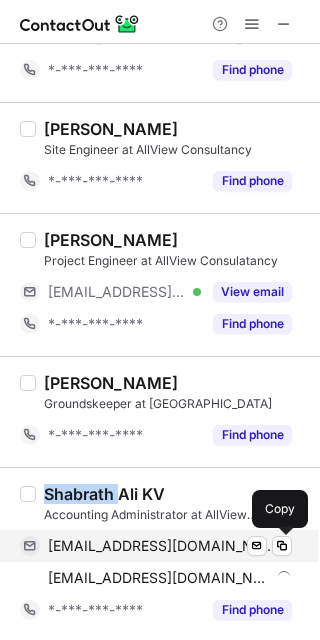 click at bounding box center [282, 546] 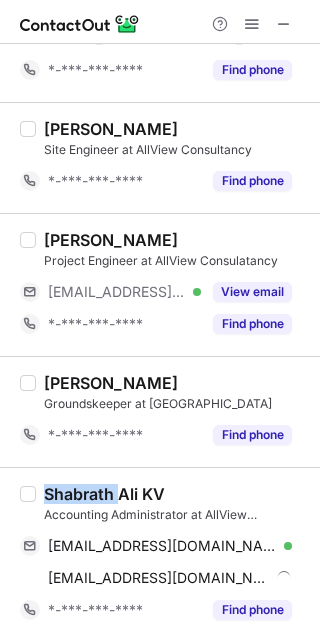 type 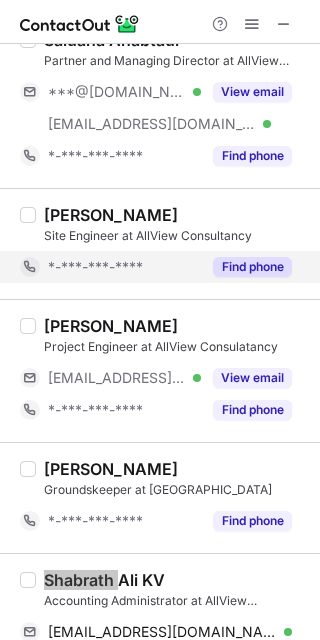 scroll, scrollTop: 0, scrollLeft: 0, axis: both 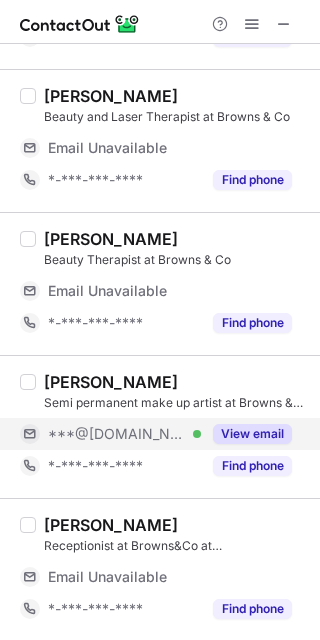 click on "View email" at bounding box center [252, 434] 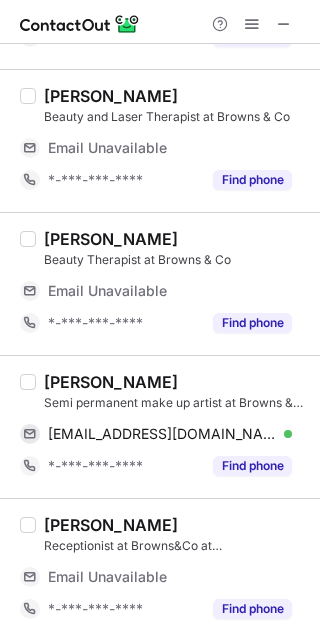 click on "Gabriele Pilionyte" at bounding box center (111, 382) 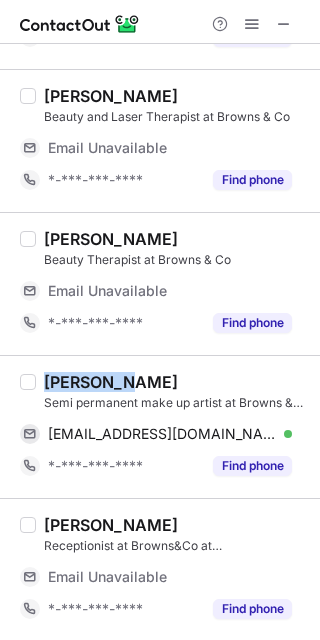 click on "Gabriele Pilionyte" at bounding box center (111, 382) 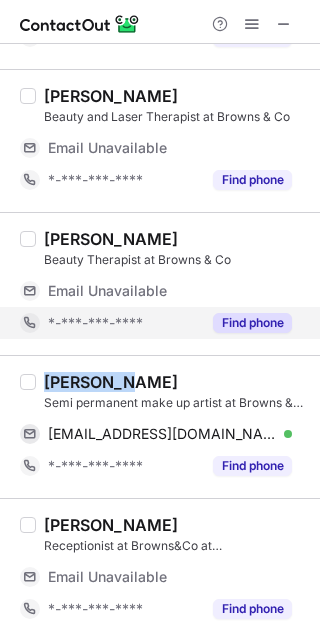 copy on "Gabriele" 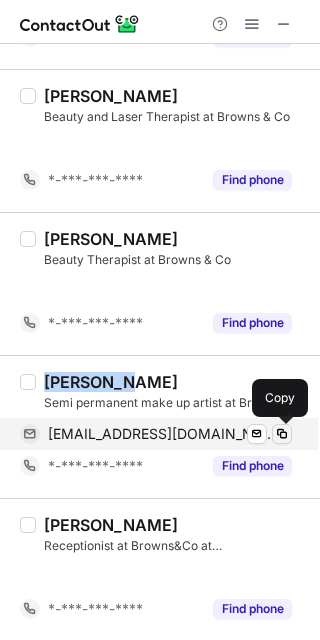 scroll, scrollTop: 200, scrollLeft: 0, axis: vertical 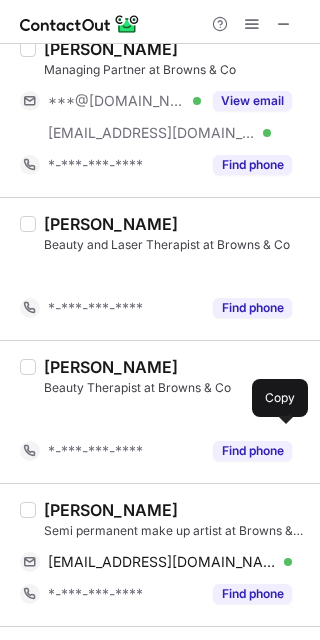 click on "Semi permanent make up artist at Browns & co" at bounding box center (176, 531) 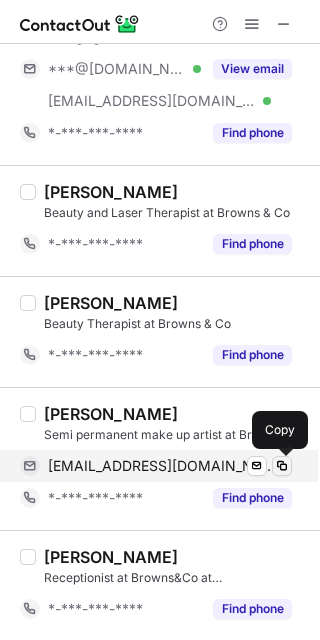 click at bounding box center (282, 466) 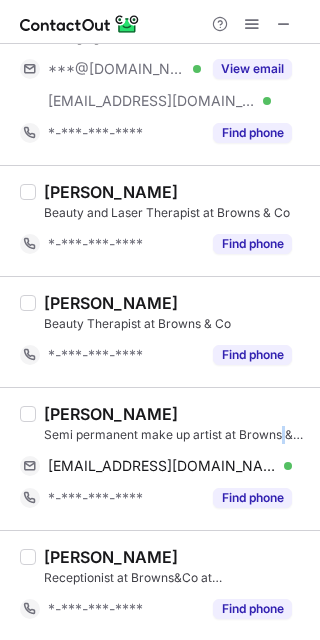 type 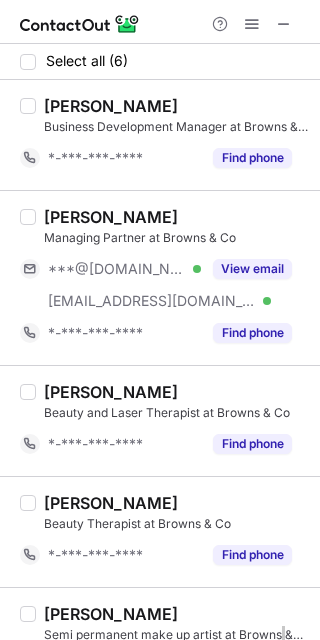scroll, scrollTop: 200, scrollLeft: 0, axis: vertical 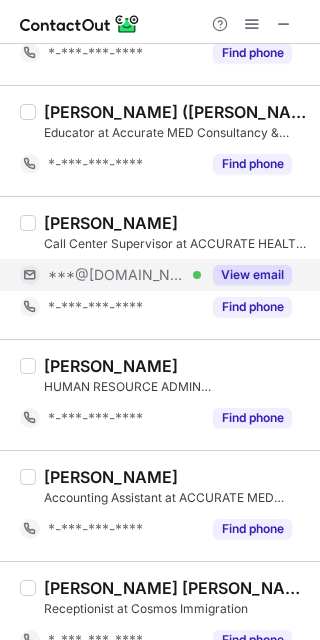 click on "View email" at bounding box center (252, 275) 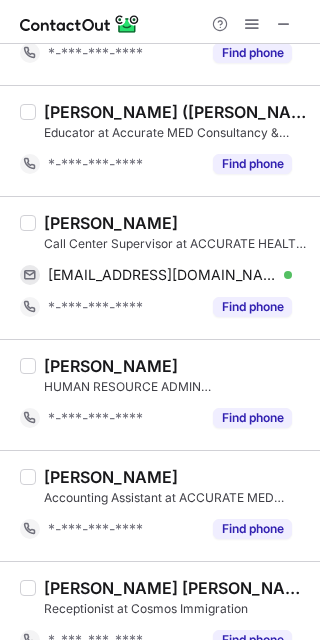 click on "Walaa Zidan" at bounding box center [111, 223] 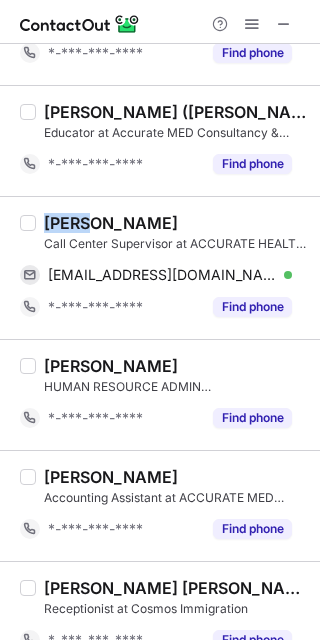 click on "Walaa Zidan" at bounding box center (111, 223) 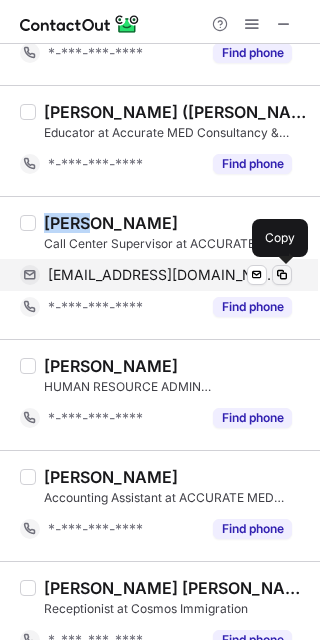 drag, startPoint x: 277, startPoint y: 271, endPoint x: 310, endPoint y: 262, distance: 34.20526 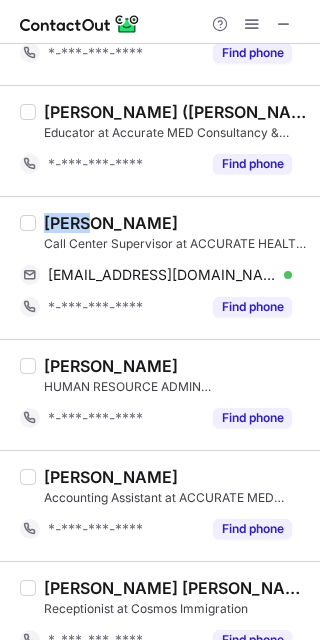 type 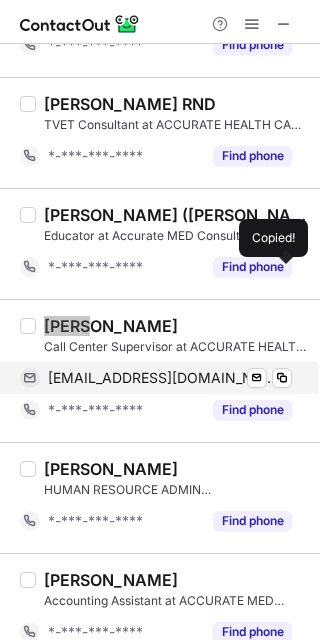 scroll, scrollTop: 0, scrollLeft: 0, axis: both 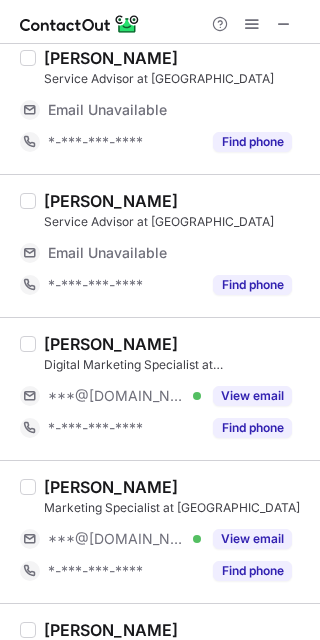 click on "Muhammed Salim Marketing Specialist at Grand Service Station ***@gmail.com Verified View email *-***-***-**** Find phone" at bounding box center (172, 532) 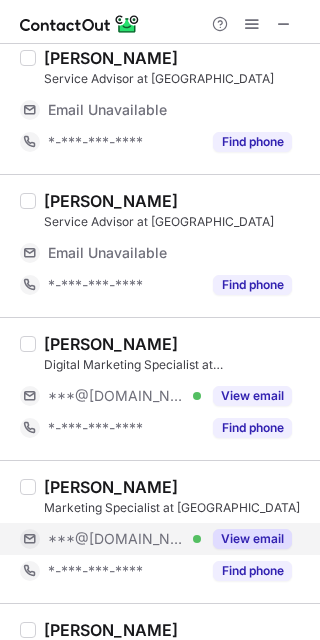 click on "View email" at bounding box center (252, 539) 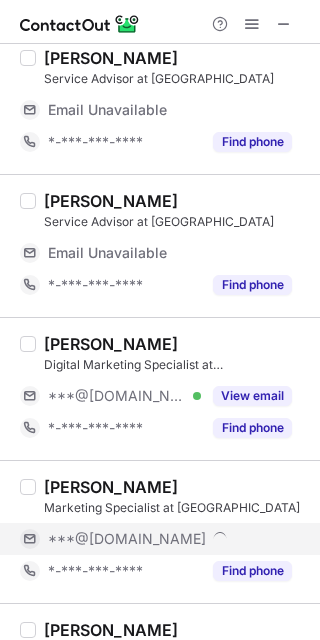 click on "Muhammed Salim" at bounding box center [111, 487] 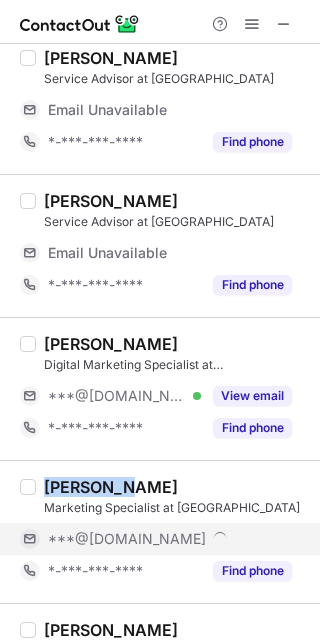click on "Muhammed Salim" at bounding box center (111, 487) 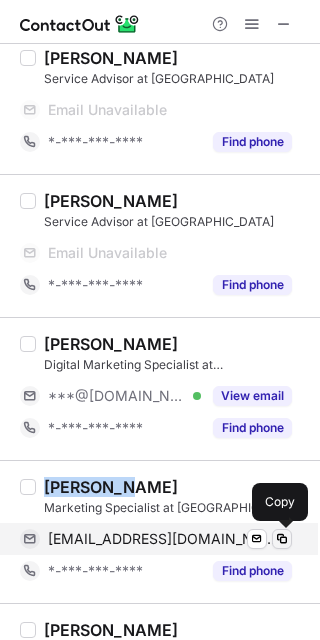click at bounding box center (282, 539) 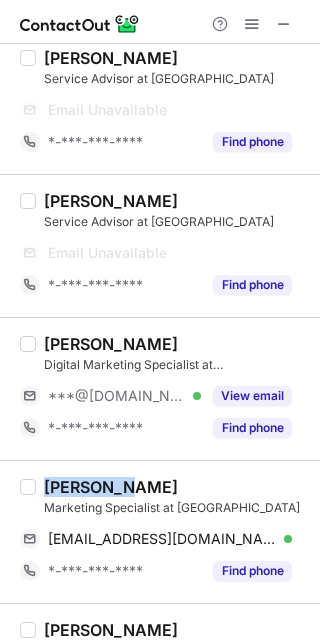 type 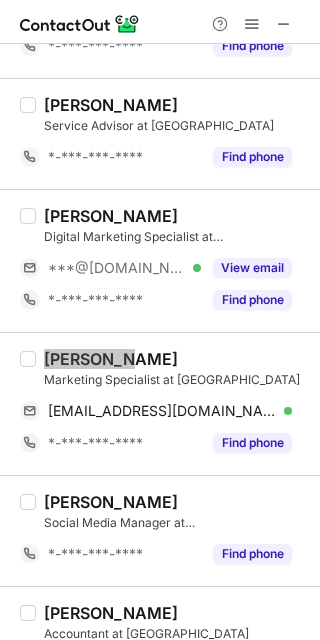 scroll, scrollTop: 699, scrollLeft: 0, axis: vertical 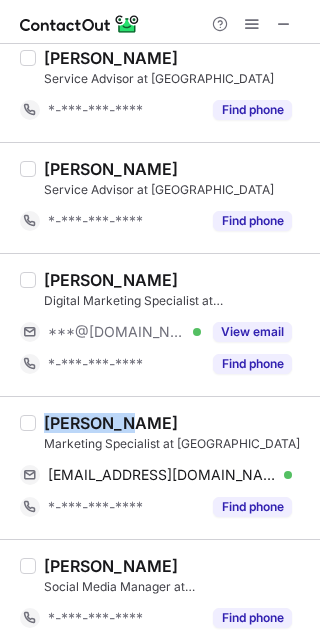 drag, startPoint x: 252, startPoint y: 331, endPoint x: 138, endPoint y: 305, distance: 116.92733 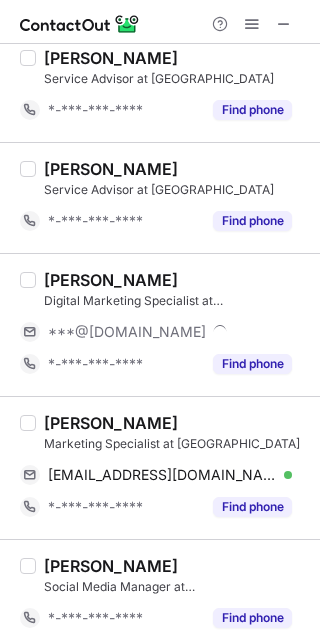 click on "Arbaz Baig" at bounding box center (111, 280) 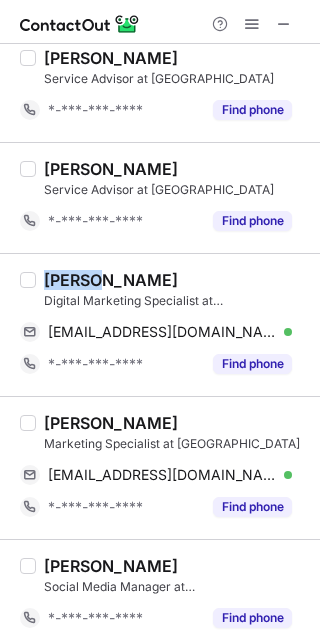 click on "Arbaz Baig" at bounding box center (111, 280) 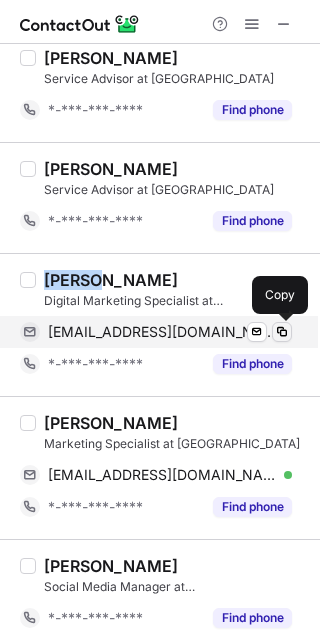 drag, startPoint x: 284, startPoint y: 331, endPoint x: 317, endPoint y: 355, distance: 40.804413 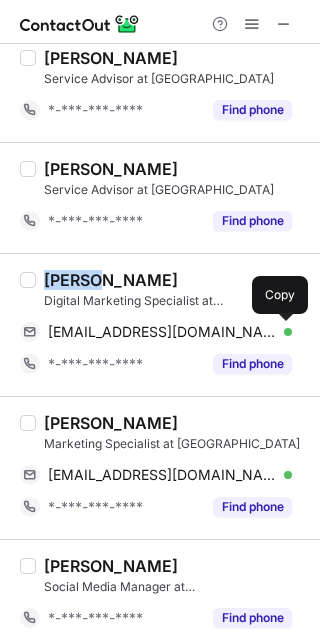 click at bounding box center (282, 332) 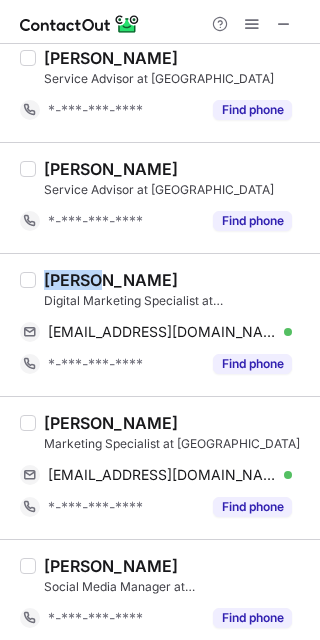type 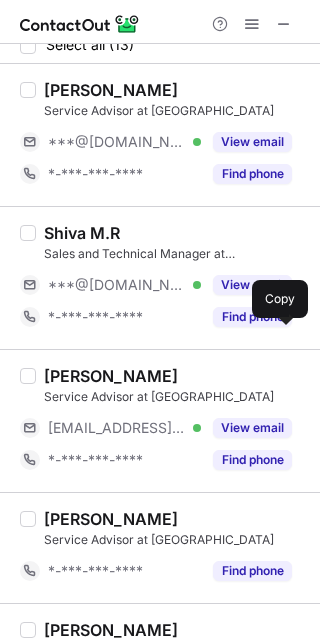 scroll, scrollTop: 0, scrollLeft: 0, axis: both 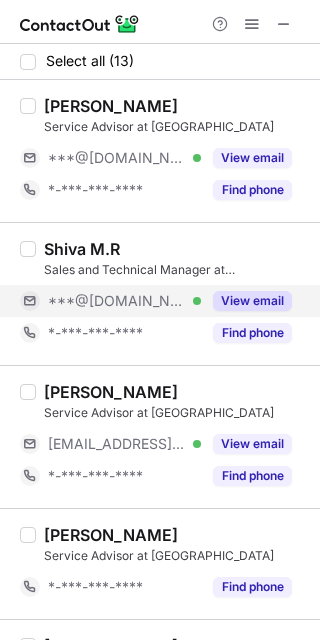 click on "Shiva M.R Sales and Technical Manager at Grand Service Station ***@yahoo.com Verified View email *-***-***-**** Find phone" at bounding box center (172, 294) 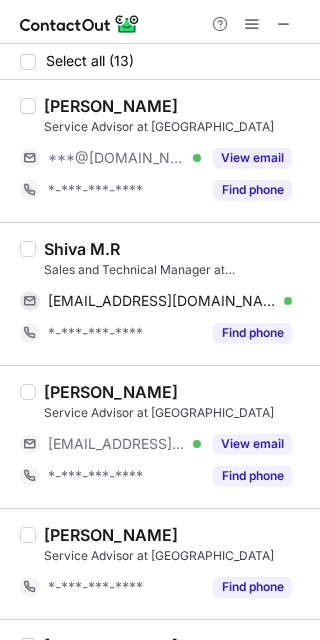 click on "Shiva M.R" at bounding box center [82, 249] 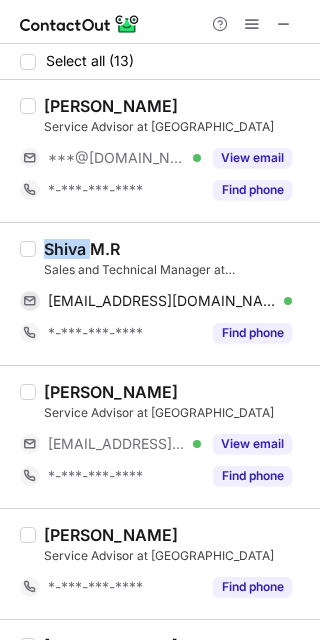 click on "Shiva M.R" at bounding box center (82, 249) 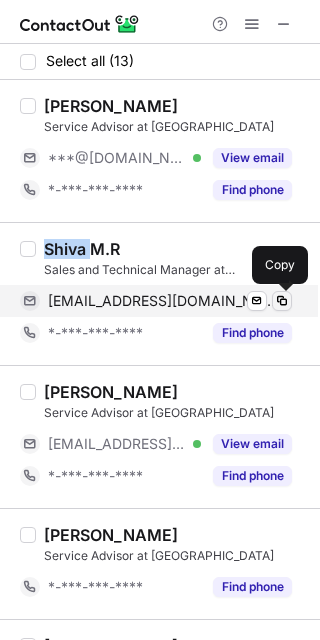 click at bounding box center [282, 301] 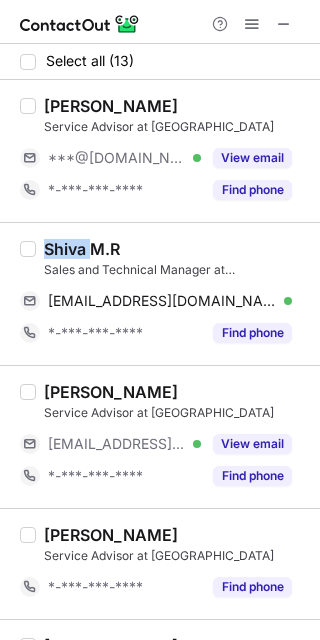 type 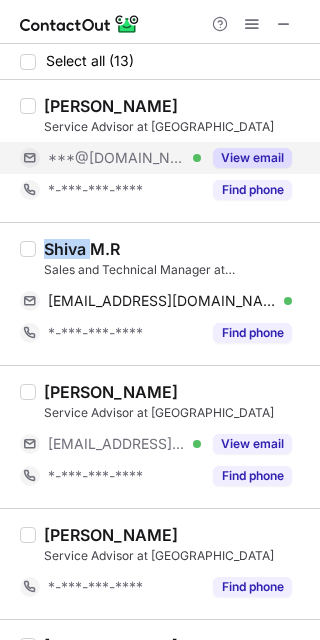 click on "View email" at bounding box center (252, 158) 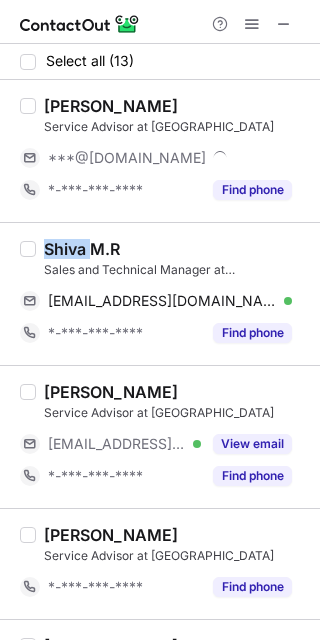 click on "Service Advisor at Grand Service Station" at bounding box center [176, 127] 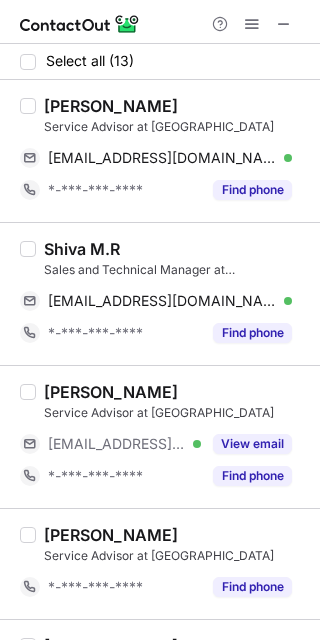click on "mohamed younus" at bounding box center (111, 106) 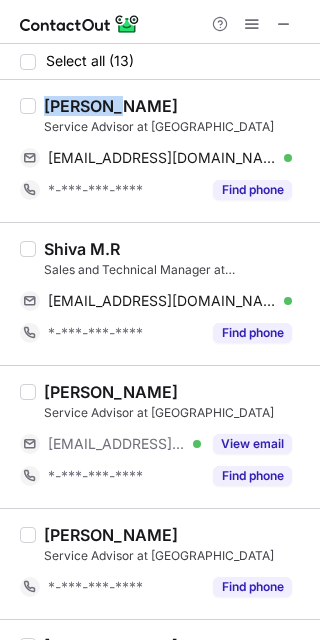 drag, startPoint x: 92, startPoint y: 111, endPoint x: 312, endPoint y: 235, distance: 252.53911 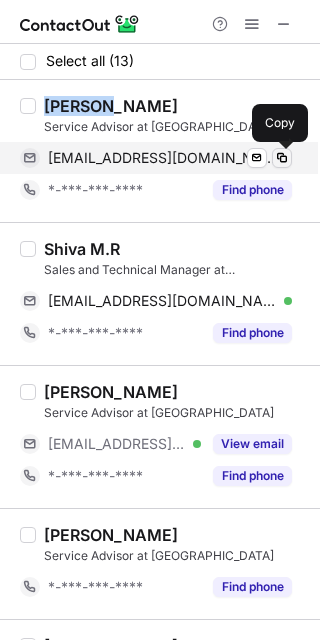 click at bounding box center [282, 158] 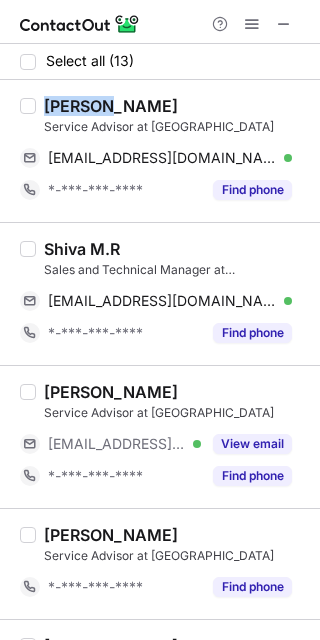 type 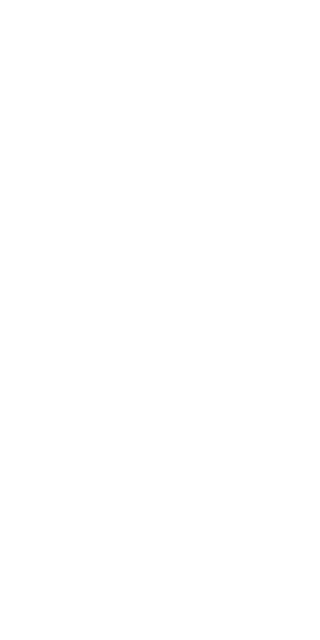 scroll, scrollTop: 0, scrollLeft: 0, axis: both 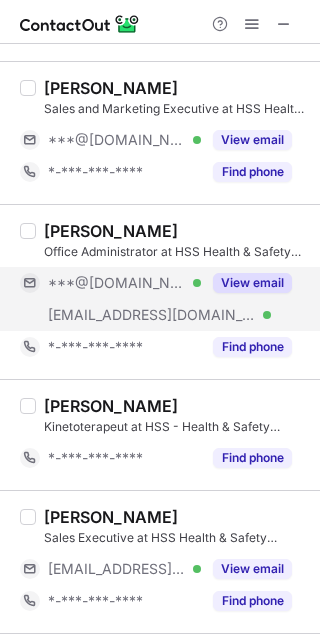 click on "View email" at bounding box center [252, 283] 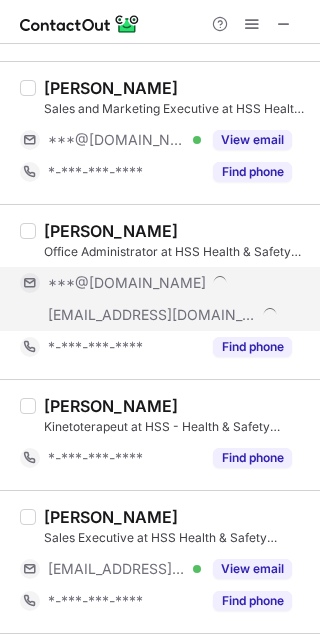 click on "Asia Naseem" at bounding box center (111, 231) 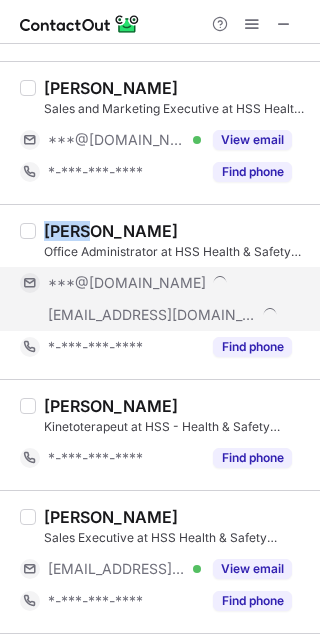 click on "Asia Naseem" at bounding box center (111, 231) 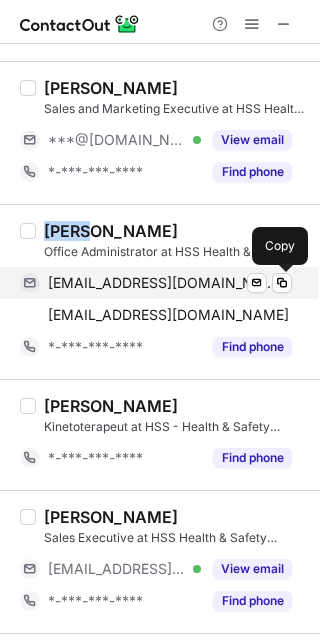 type 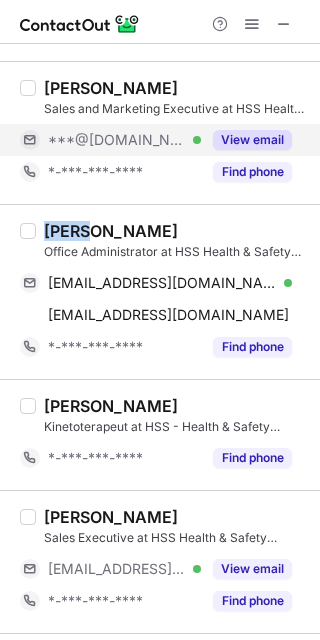 click on "View email" at bounding box center (252, 140) 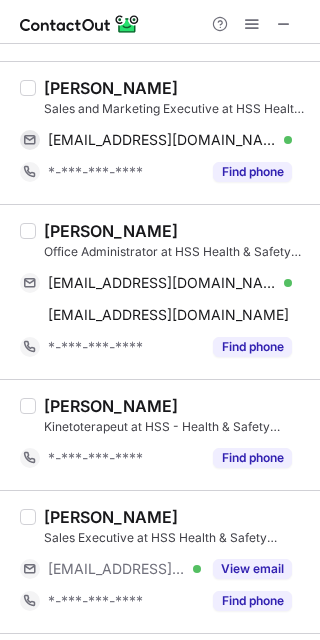 click on "Gigi Dilla Sales and Marketing Executive at HSS Health & Safety Solutions" at bounding box center [176, 98] 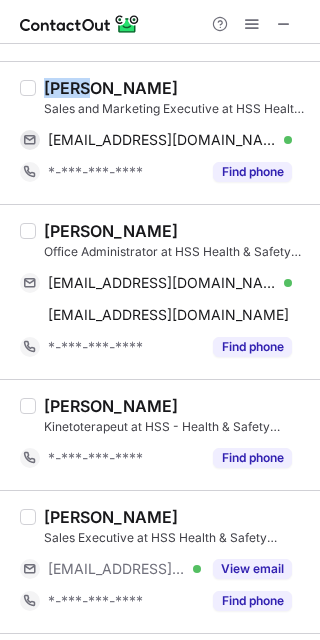 click on "Gigi Dilla" at bounding box center [111, 88] 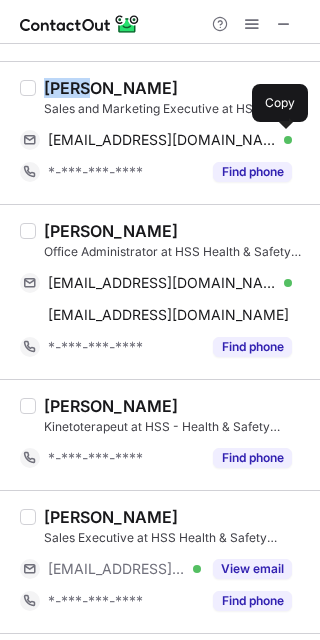 drag, startPoint x: 286, startPoint y: 135, endPoint x: 319, endPoint y: 206, distance: 78.29432 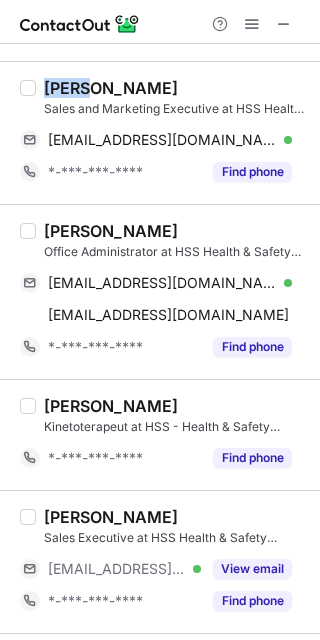 type 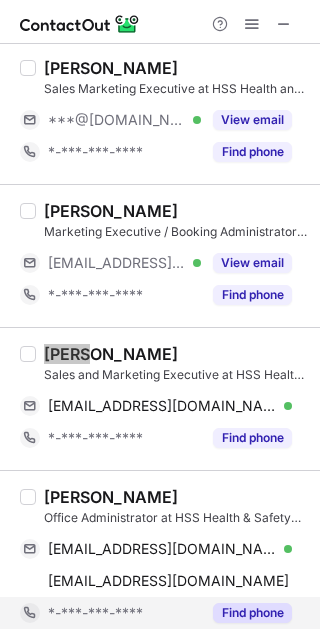 scroll, scrollTop: 1243, scrollLeft: 0, axis: vertical 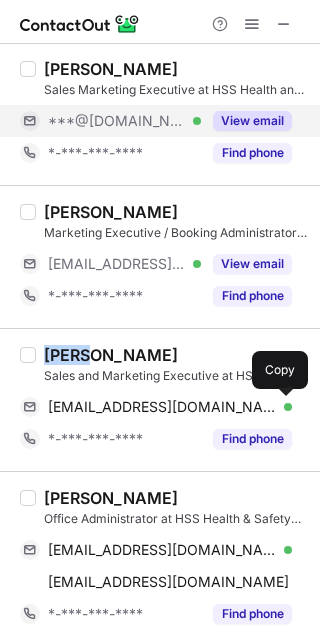 drag, startPoint x: 263, startPoint y: 123, endPoint x: 191, endPoint y: 109, distance: 73.34848 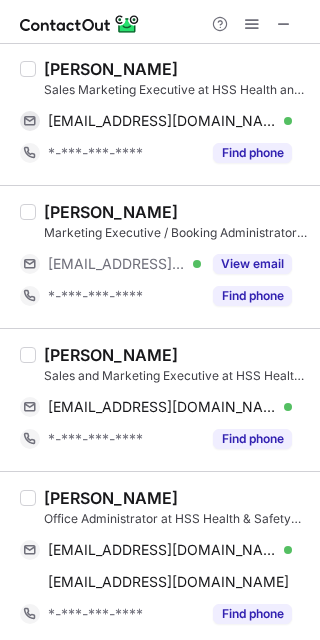 click on "MARICEL SANTIAGO" at bounding box center [111, 69] 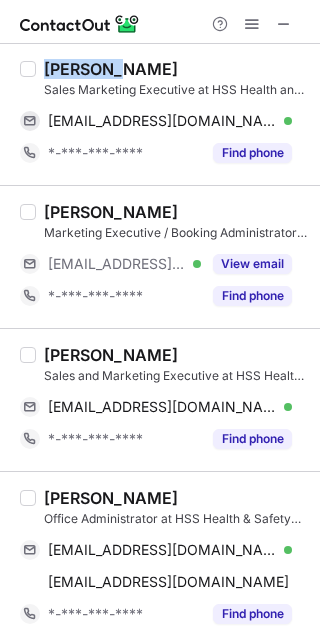 click on "MARICEL SANTIAGO" at bounding box center [111, 69] 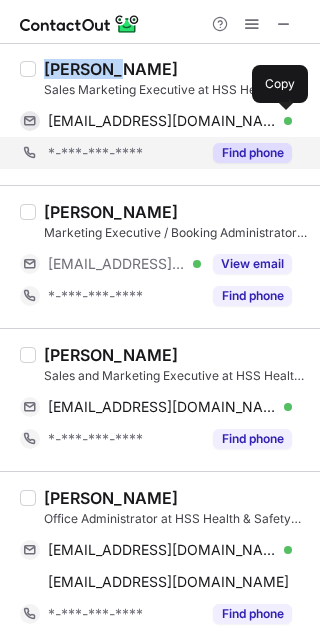 click at bounding box center [282, 121] 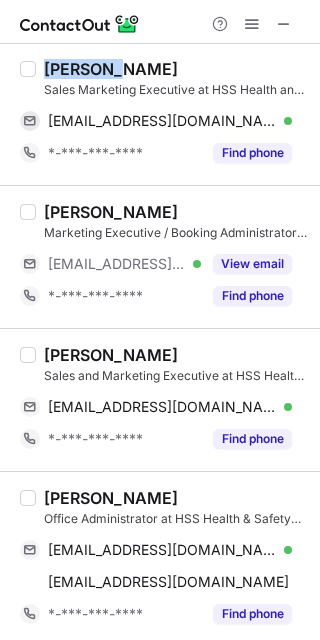 type 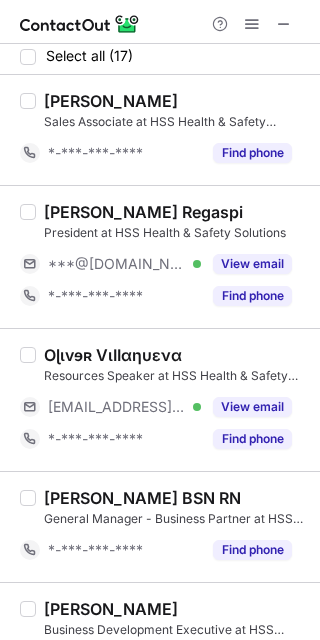 scroll, scrollTop: 0, scrollLeft: 0, axis: both 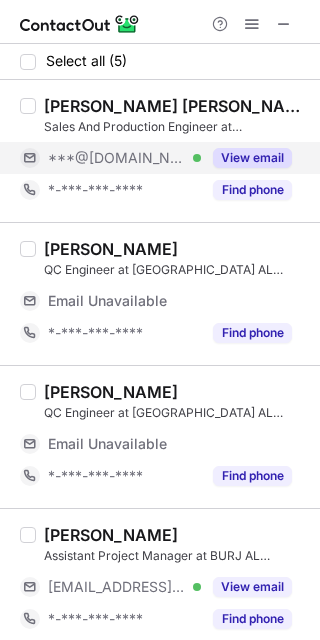 click on "View email" at bounding box center [252, 158] 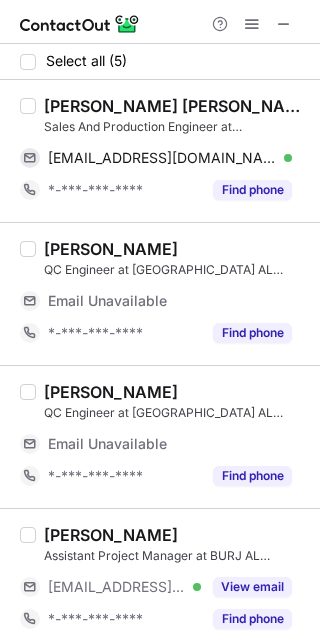 click on "Anandh Prasanthan Ambika" at bounding box center [176, 106] 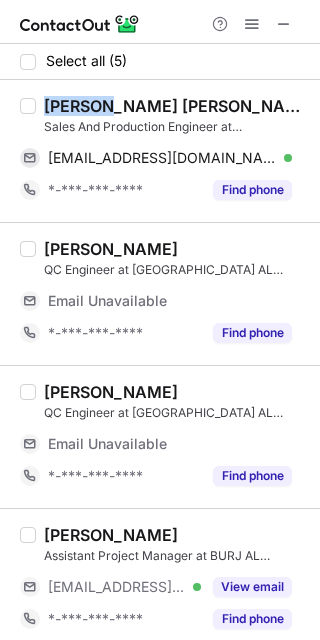 click on "Anandh Prasanthan Ambika" at bounding box center (176, 106) 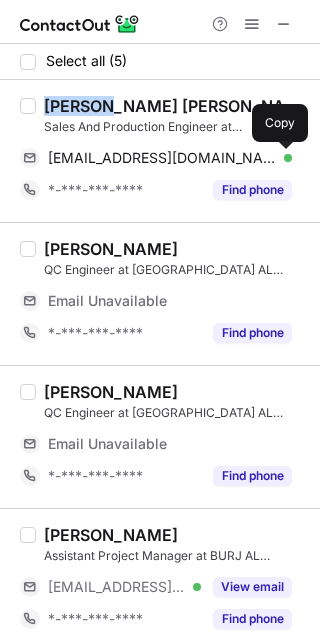 drag, startPoint x: 284, startPoint y: 152, endPoint x: 314, endPoint y: 203, distance: 59.16925 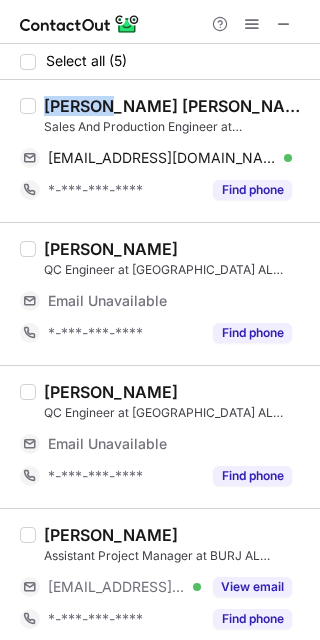 type 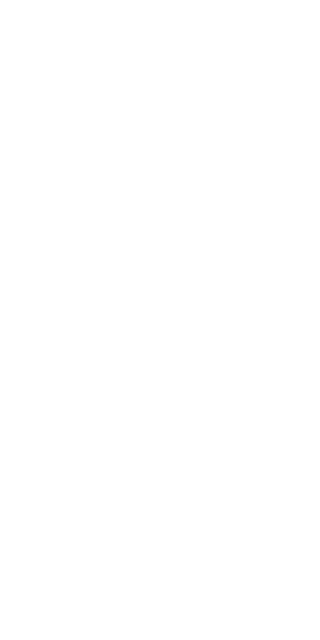 scroll, scrollTop: 0, scrollLeft: 0, axis: both 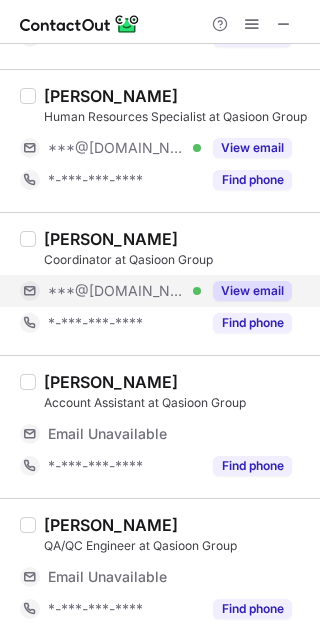 click on "View email" at bounding box center (252, 291) 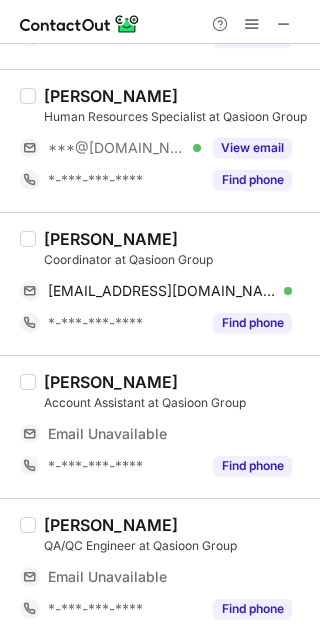 click on "[PERSON_NAME]" at bounding box center (111, 239) 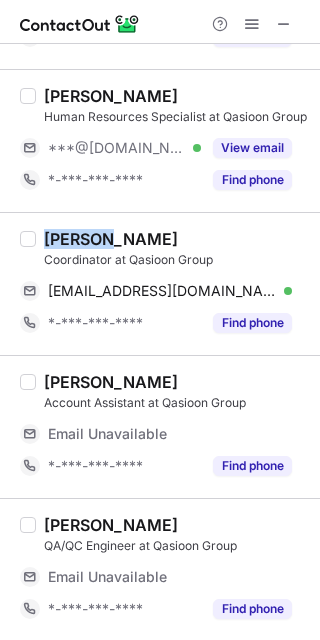 click on "[PERSON_NAME]" at bounding box center (111, 239) 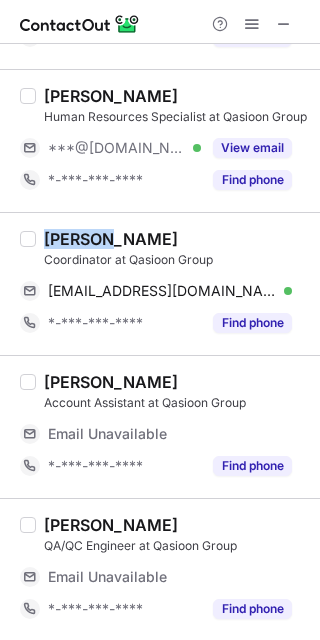 click at bounding box center [282, 291] 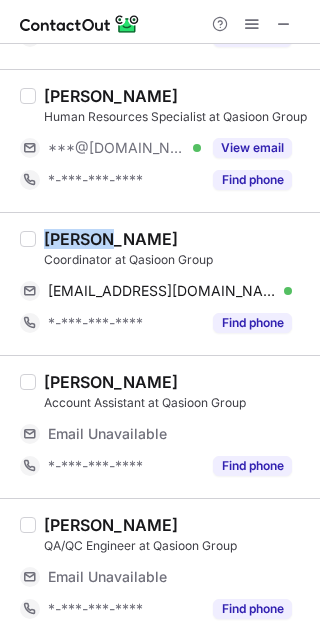 type 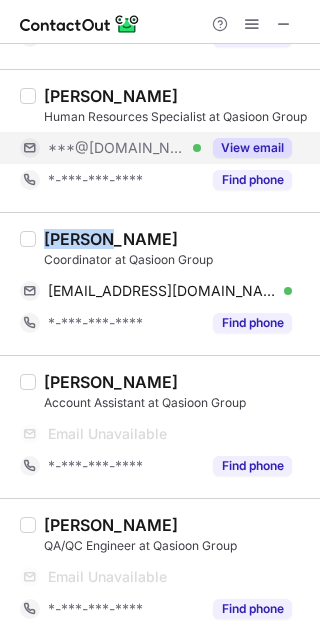 drag, startPoint x: 276, startPoint y: 151, endPoint x: 220, endPoint y: 145, distance: 56.32051 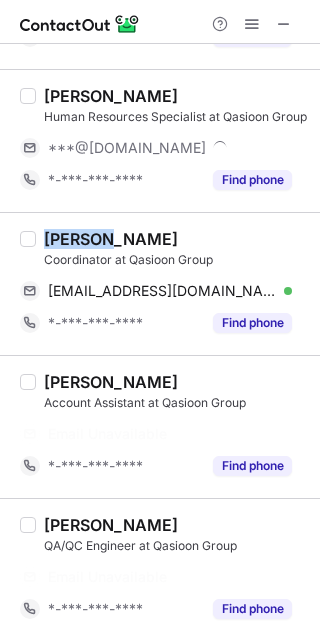 click on "Select all (8) Arjun sarju Production Engineer at Qasioon Group Email Unavailable Email address *-***-***-**** Find phone Sayid Kk Procurement & Logistics Executive at Qasioon Group ***@gmail.com Verified View email *-***-***-**** Find phone Lian nasif Director Operations/Executive Director at Qasioon Group ***@gmail.com Verified View email *-***-***-**** Find phone Vinoth kumar S Storekeeper at Qasioon Group Email Unavailable Email address *-***-***-**** Find phone Sarath Yesodharan Human Resources Specialist at Qasioon Group ***@gmail.com *-***-***-**** Find phone antony shreyas Coordinator at Qasioon Group antonyshreyas55@gmail.com Verified Send email Copied! *-***-***-**** Find phone Periya Nayaham Andrews Account Assistant at Qasioon Group Email Unavailable Email address *-***-***-**** Find phone SABARISH PRABAKARAN QA/QC Engineer at Qasioon Group Email Unavailable Email address *-***-***-**** Find phone" at bounding box center [160, 51] 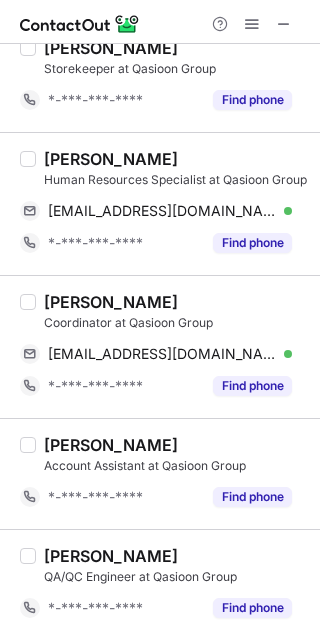 scroll, scrollTop: 454, scrollLeft: 0, axis: vertical 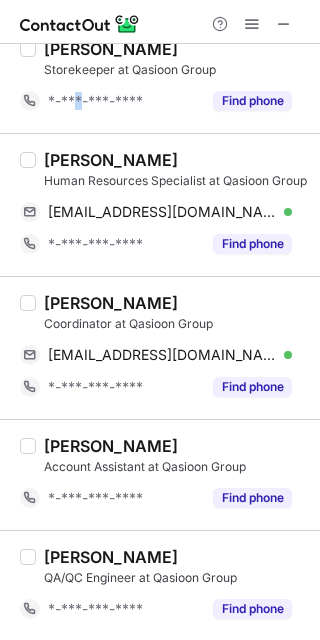 click on "*-***-***-****" at bounding box center (95, 101) 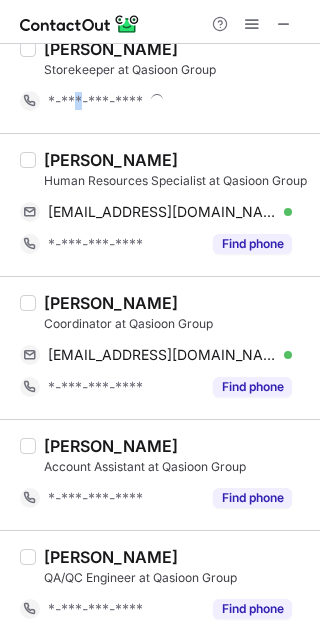 copy on "*" 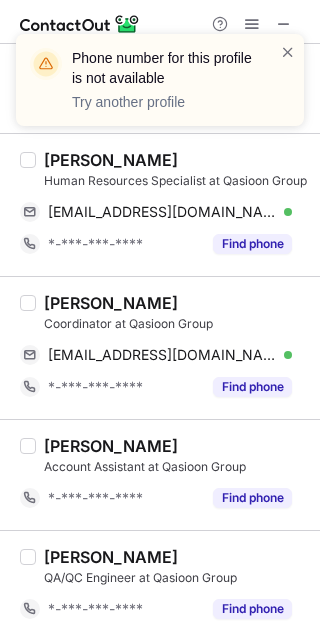 click on "Phone number for this profile is not available Try another profile" at bounding box center [160, 88] 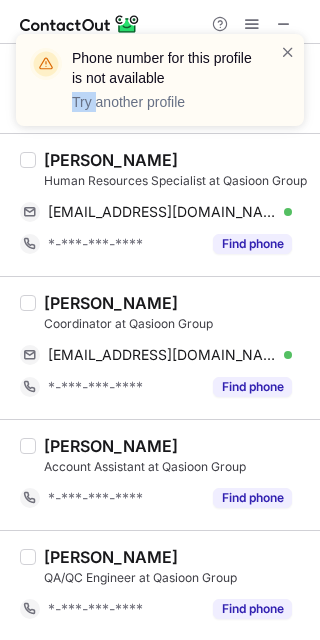 click on "Phone number for this profile is not available Try another profile" at bounding box center [160, 88] 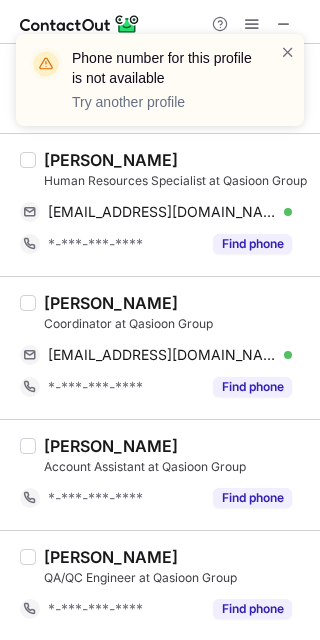 click on "Sarath Yesodharan" at bounding box center [111, 160] 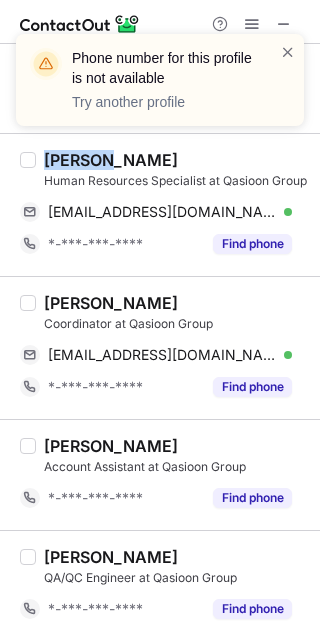 click on "Sarath Yesodharan" at bounding box center (111, 160) 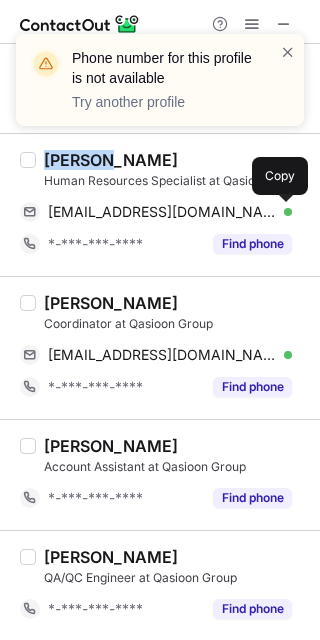 drag, startPoint x: 281, startPoint y: 206, endPoint x: 313, endPoint y: 278, distance: 78.79086 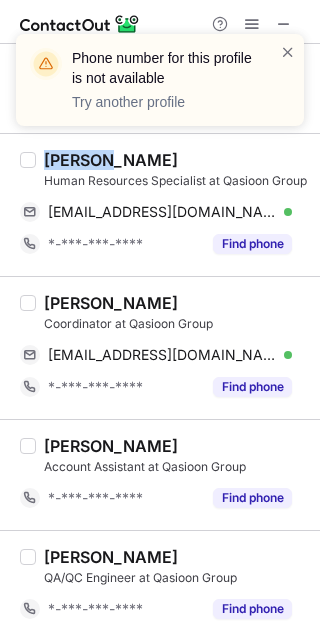 type 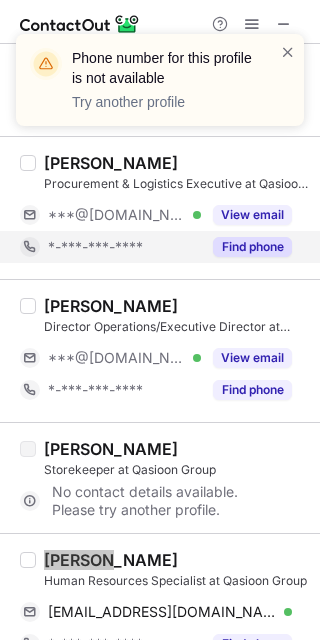 scroll, scrollTop: 0, scrollLeft: 0, axis: both 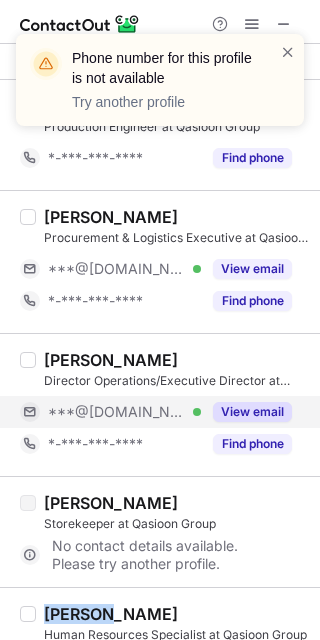 click on "View email" at bounding box center (252, 412) 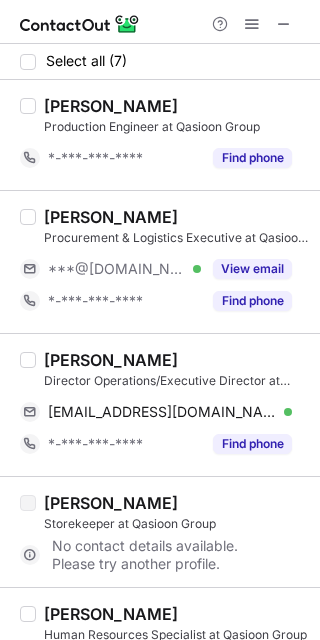 click on "Lian nasif" at bounding box center [111, 360] 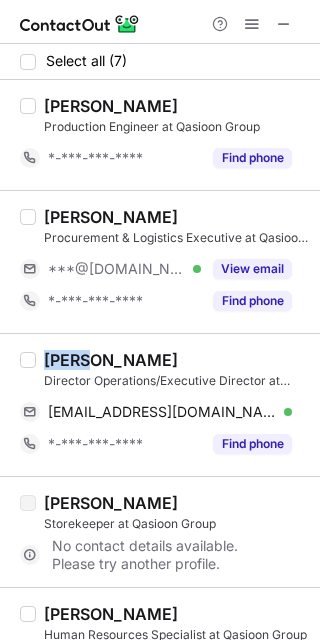 click on "Lian nasif" at bounding box center (111, 360) 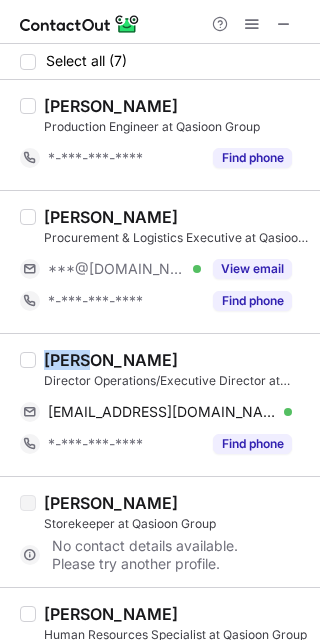 click on "View email" at bounding box center [252, 269] 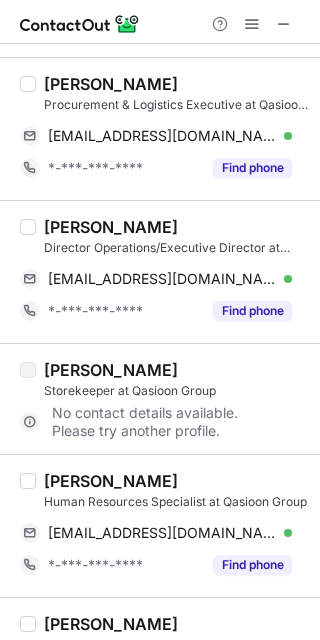 scroll, scrollTop: 0, scrollLeft: 0, axis: both 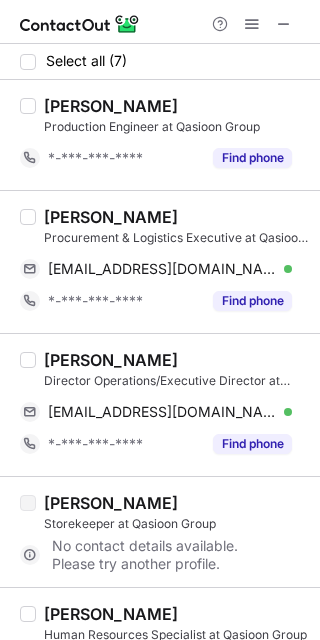 click on "Sayid Kk" at bounding box center [111, 217] 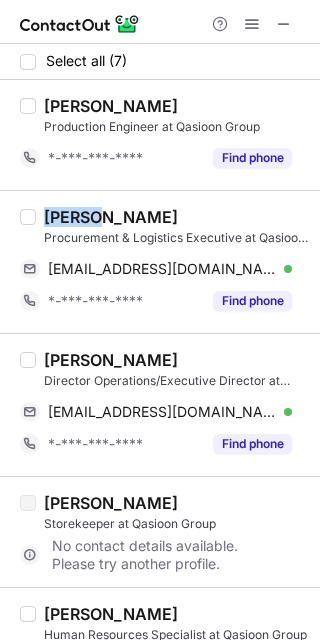 click on "Sayid Kk" at bounding box center [111, 217] 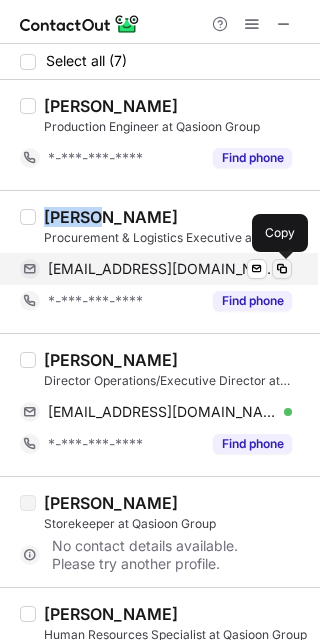 click at bounding box center (282, 269) 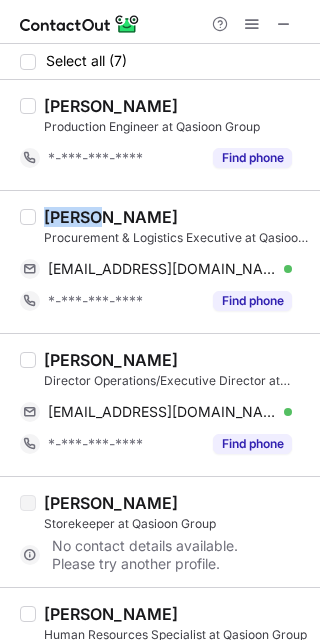 type 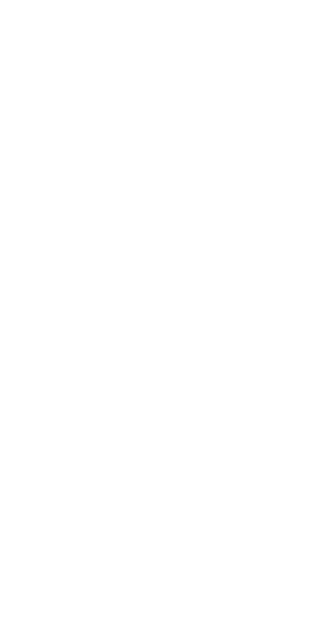 scroll, scrollTop: 0, scrollLeft: 0, axis: both 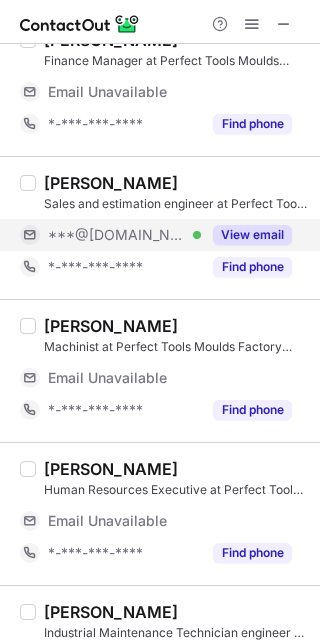 click on "View email" at bounding box center (252, 235) 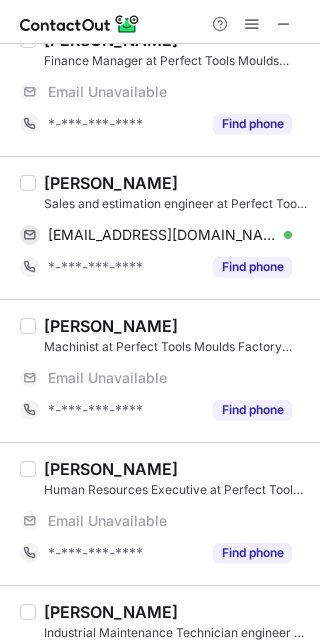 click on "Naveen Surya" at bounding box center (111, 183) 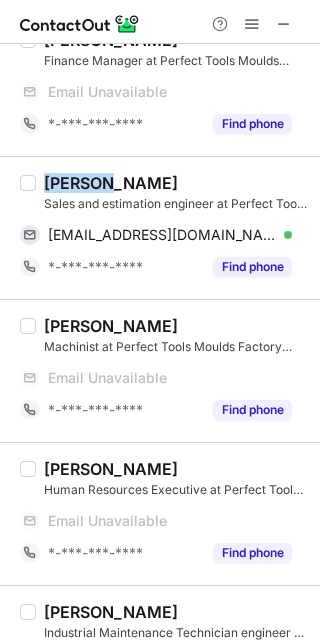 click on "Naveen Surya" at bounding box center [111, 183] 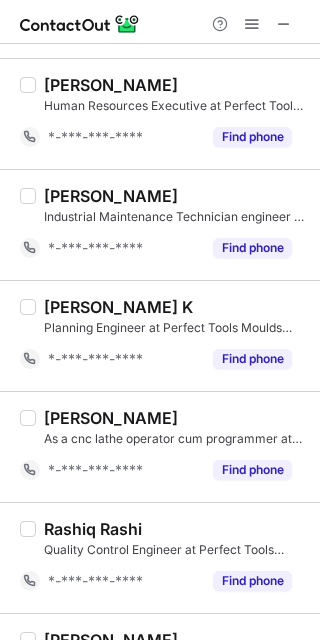 scroll, scrollTop: 1923, scrollLeft: 0, axis: vertical 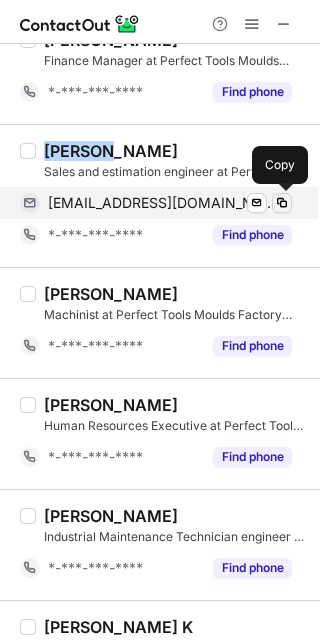 click at bounding box center (282, 203) 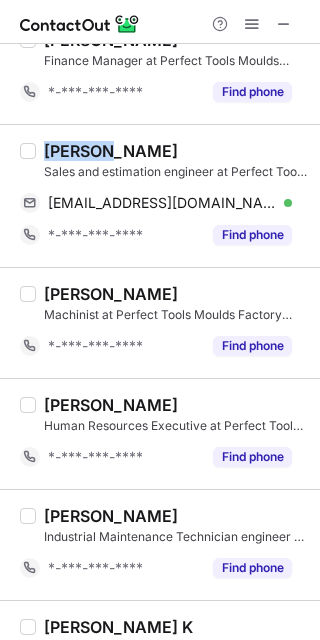 type 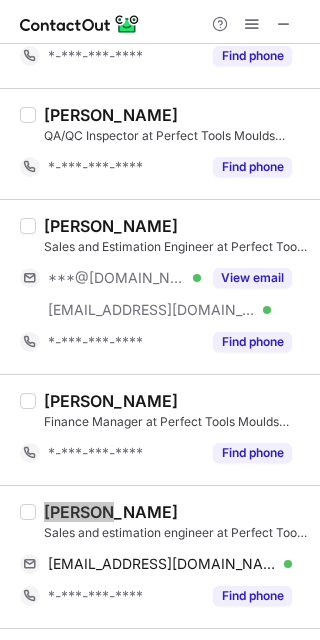 scroll, scrollTop: 1523, scrollLeft: 0, axis: vertical 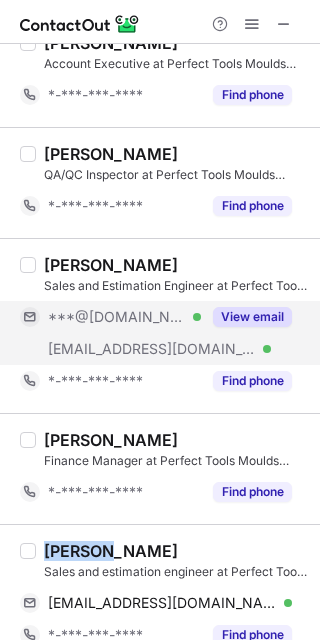 click on "View email" at bounding box center [252, 317] 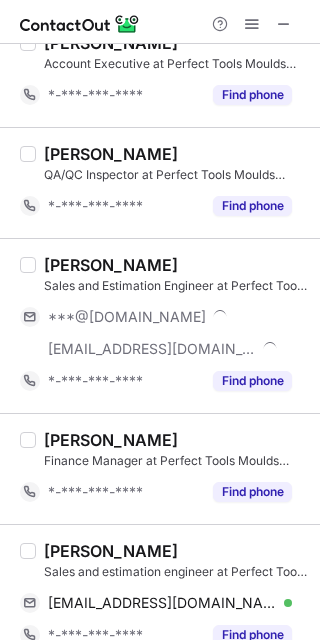 click on "Jobel K Varghese" at bounding box center (111, 265) 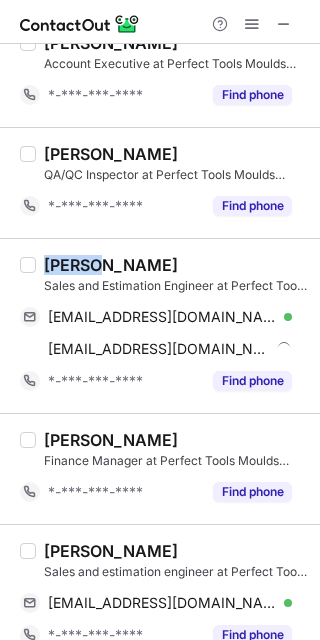click on "Jobel K Varghese" at bounding box center [111, 265] 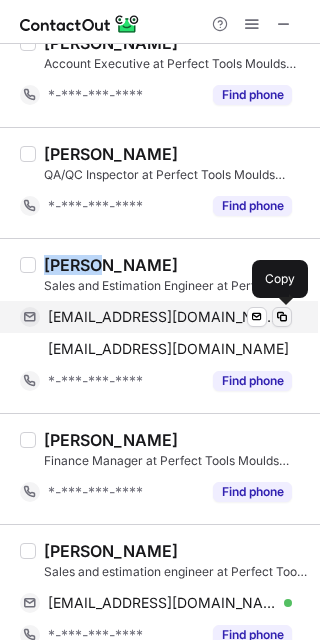 click at bounding box center (282, 317) 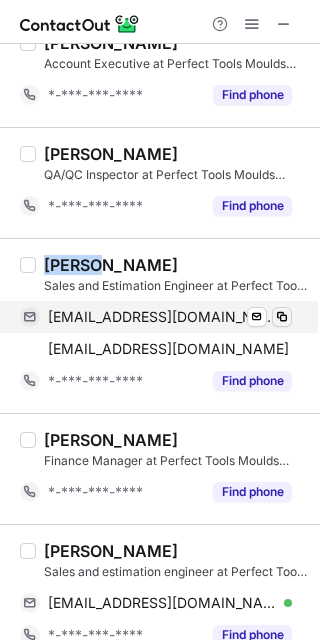 type 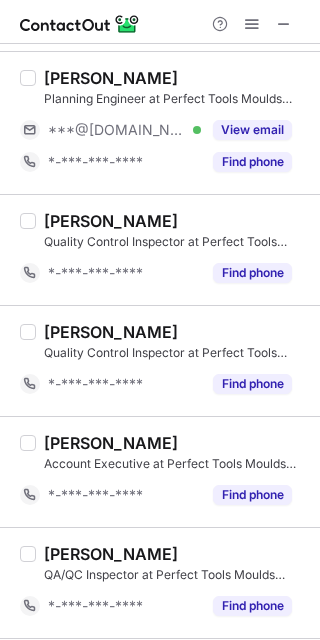 scroll, scrollTop: 990, scrollLeft: 0, axis: vertical 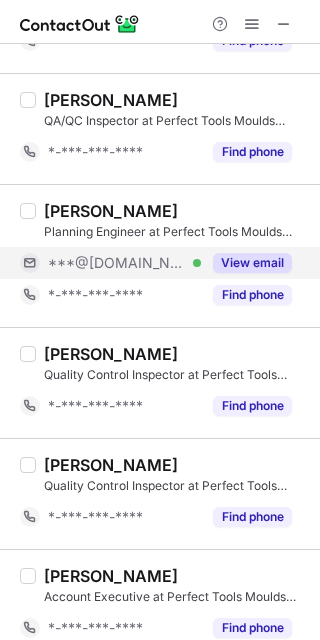 click on "View email" at bounding box center (252, 263) 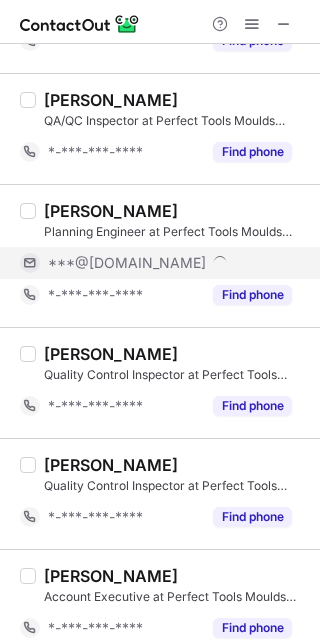 click on "Rayis K P" at bounding box center [111, 211] 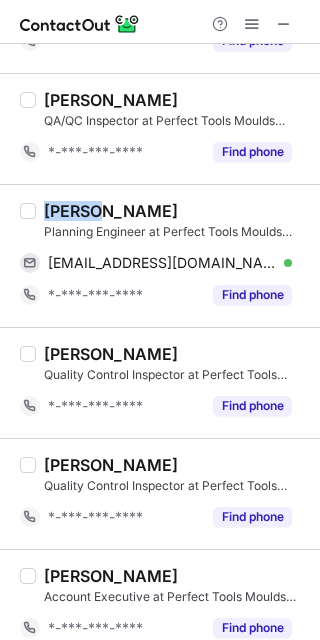 click on "Rayis K P" at bounding box center [111, 211] 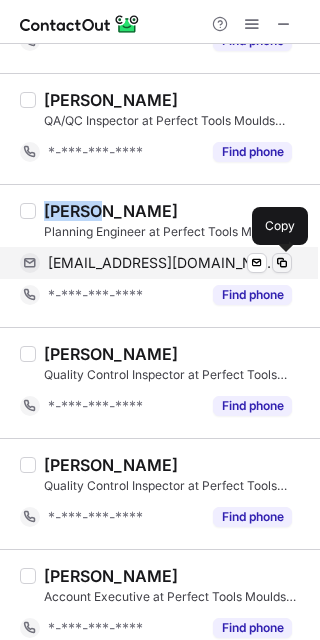 drag, startPoint x: 279, startPoint y: 260, endPoint x: 313, endPoint y: 232, distance: 44.04543 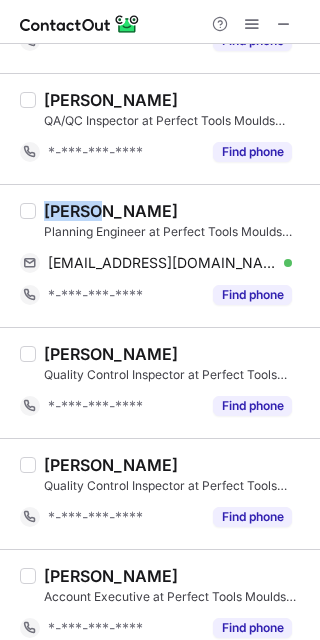 type 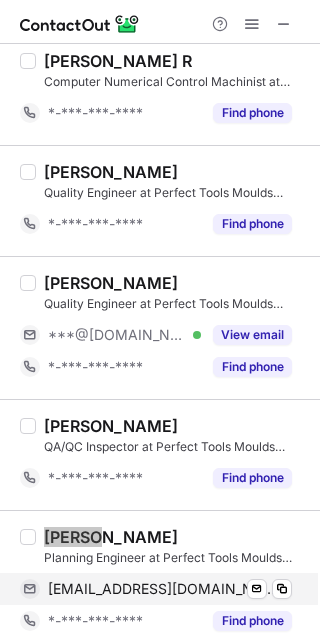 scroll, scrollTop: 590, scrollLeft: 0, axis: vertical 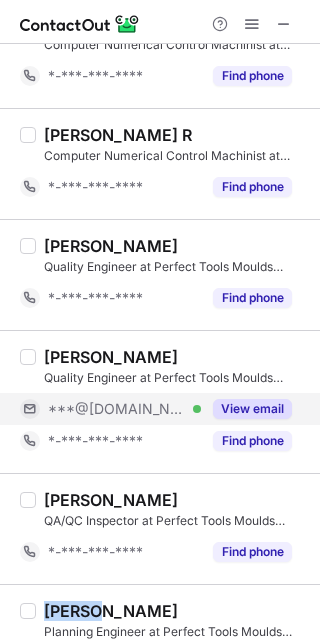 click on "View email" at bounding box center [246, 409] 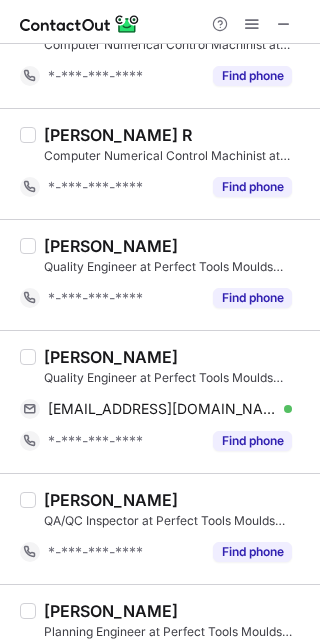 click on "Kunal Ninave" at bounding box center [111, 357] 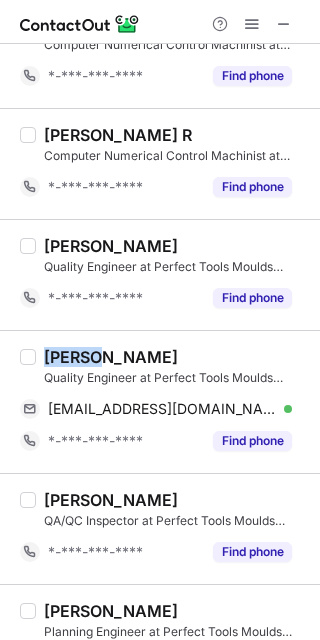 click on "Kunal Ninave" at bounding box center (111, 357) 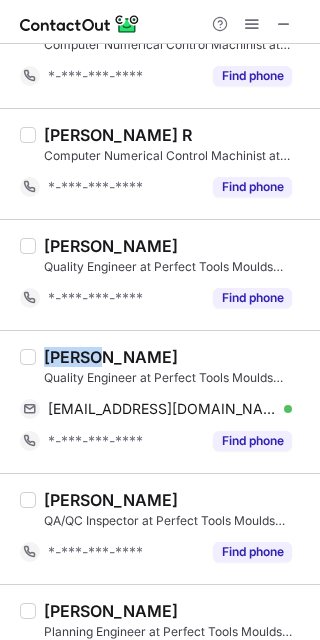 copy on "Kunal" 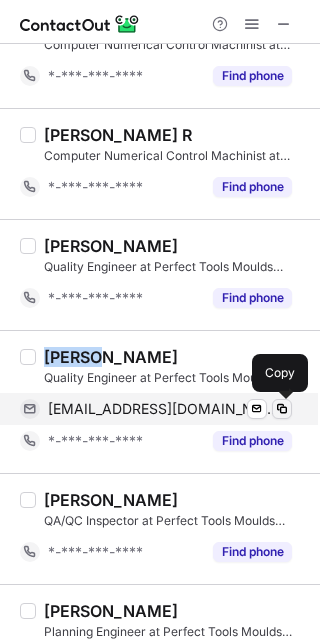 click at bounding box center (282, 409) 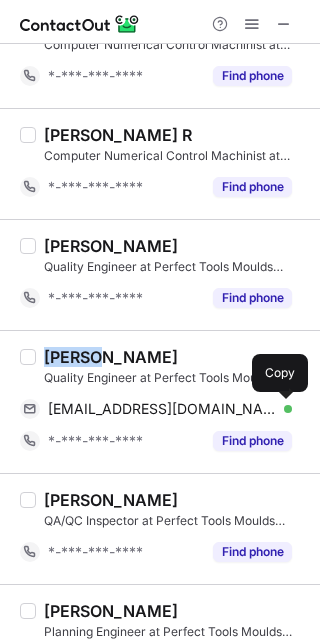 type 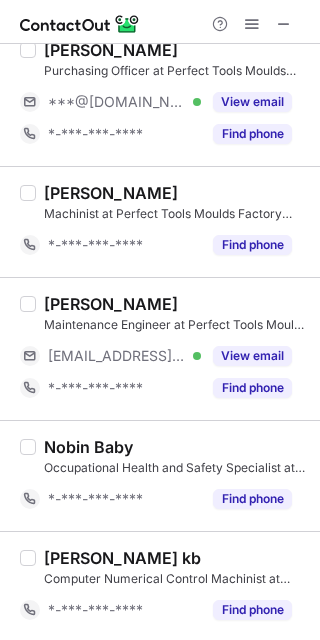 scroll, scrollTop: 0, scrollLeft: 0, axis: both 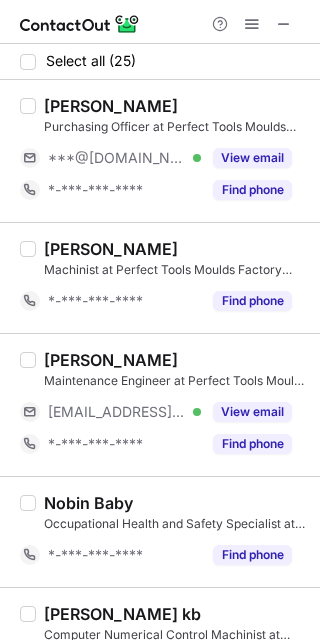 drag, startPoint x: 241, startPoint y: 145, endPoint x: 160, endPoint y: 134, distance: 81.7435 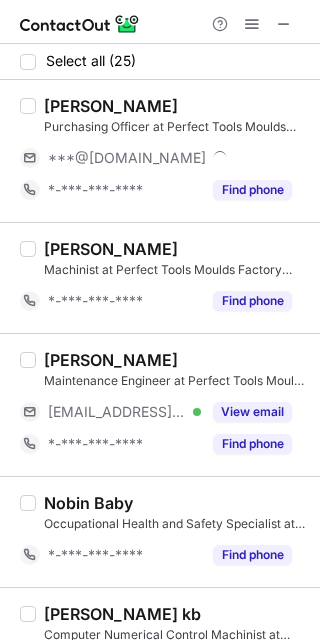 click on "Nidheesh Chemmenchery" at bounding box center [111, 106] 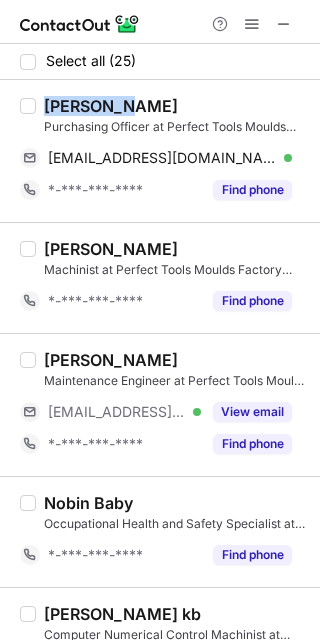 click on "Nidheesh Chemmenchery" at bounding box center (111, 106) 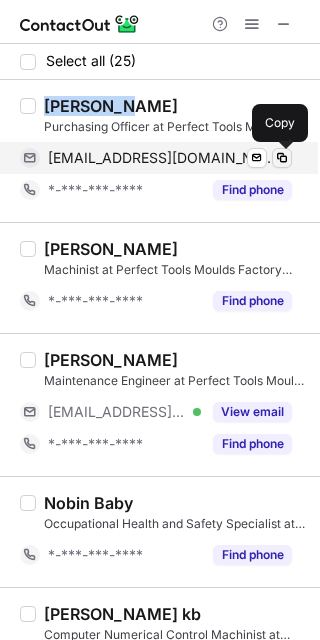 drag, startPoint x: 286, startPoint y: 149, endPoint x: 314, endPoint y: 185, distance: 45.607018 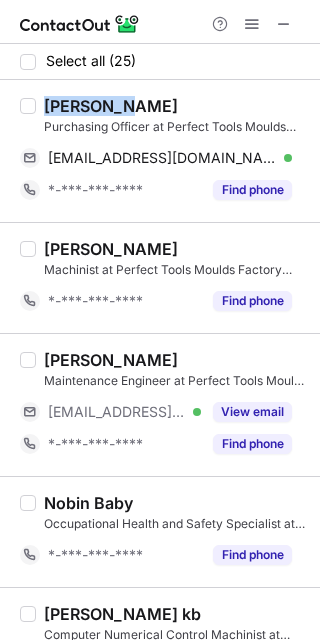type 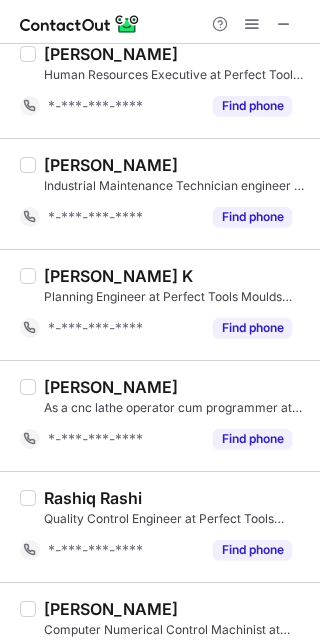 scroll, scrollTop: 2434, scrollLeft: 0, axis: vertical 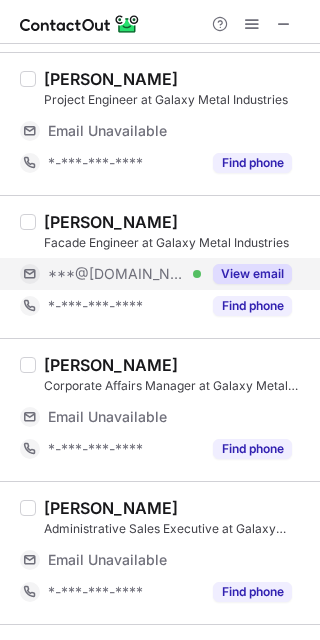 click on "View email" at bounding box center [246, 274] 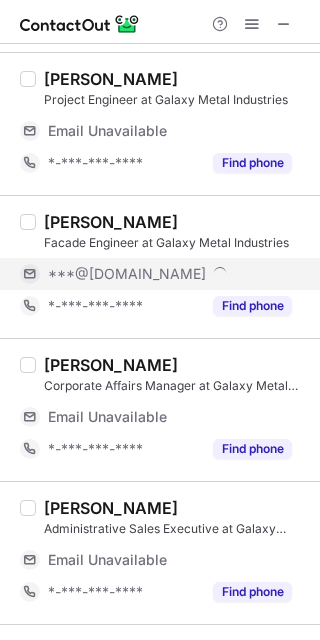 click on "[PERSON_NAME]" at bounding box center [111, 222] 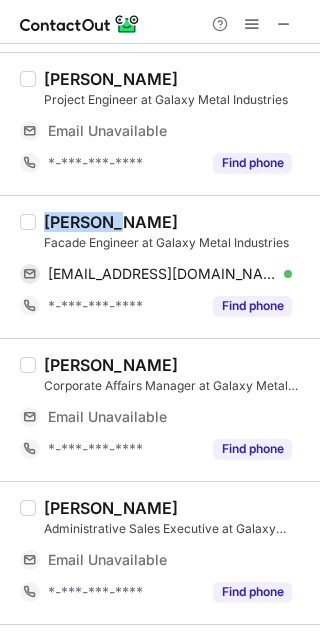 click on "Shafeeh Kizhakkayil" at bounding box center [111, 222] 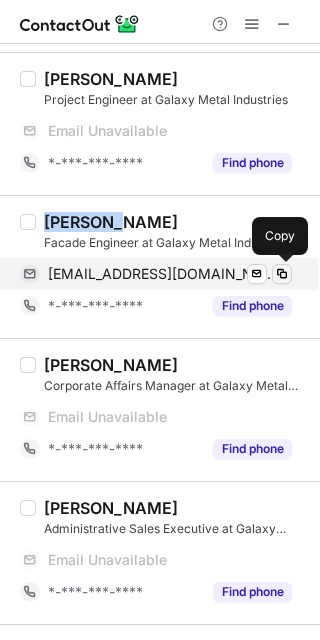 drag, startPoint x: 282, startPoint y: 269, endPoint x: 309, endPoint y: 245, distance: 36.124783 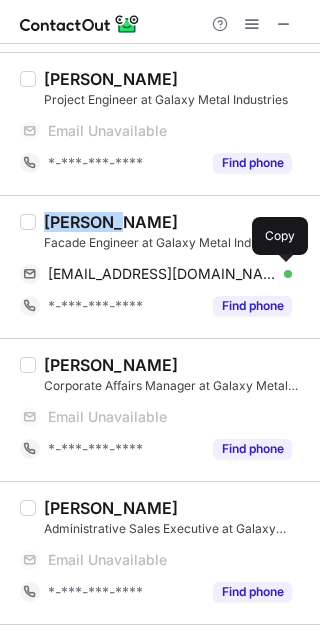 type 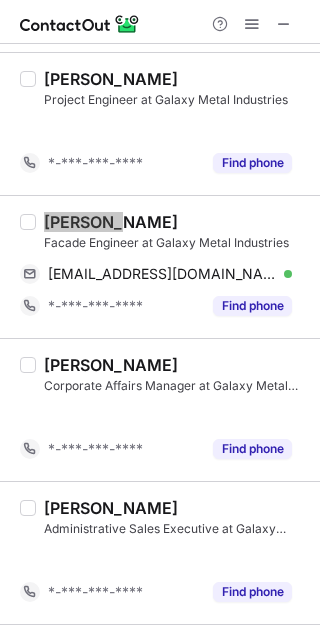scroll, scrollTop: 2221, scrollLeft: 0, axis: vertical 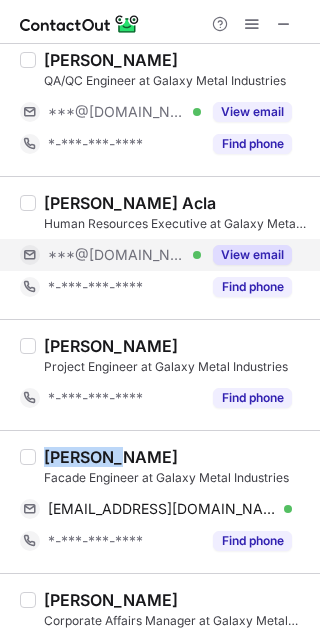 click on "View email" at bounding box center (252, 255) 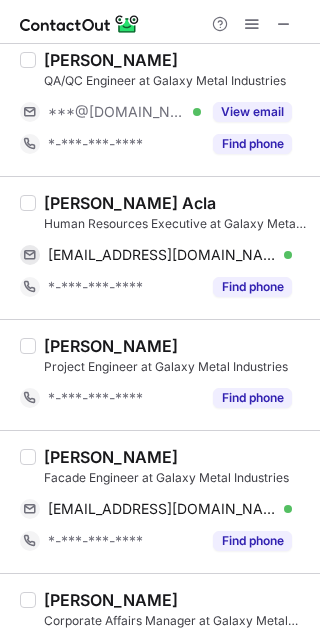 click on "Janely Pearl Acla" at bounding box center (130, 203) 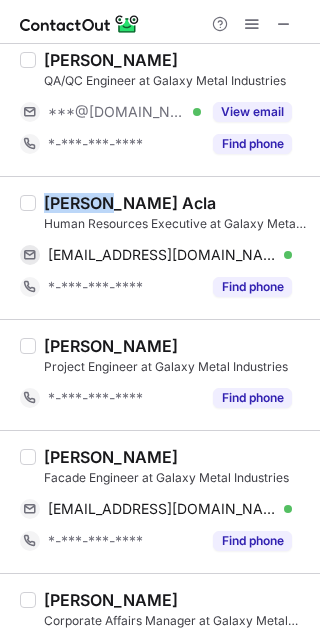 click on "Janely Pearl Acla" at bounding box center (130, 203) 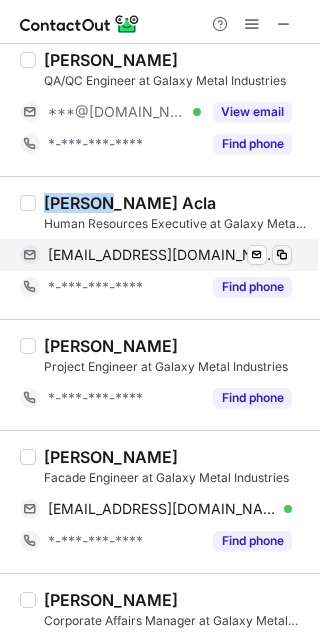 copy on "Janely" 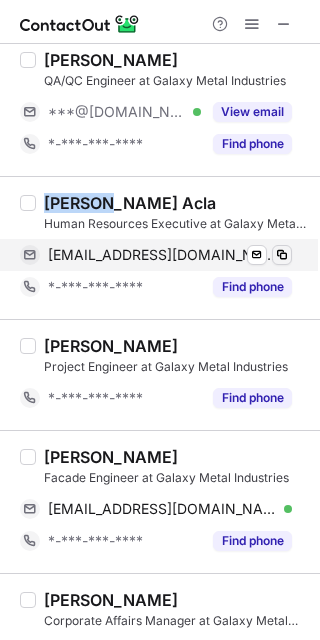 click at bounding box center [282, 255] 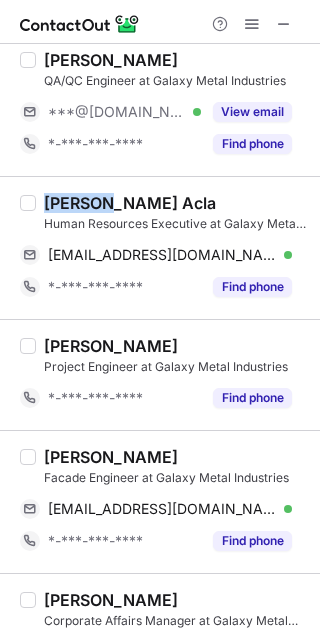 type 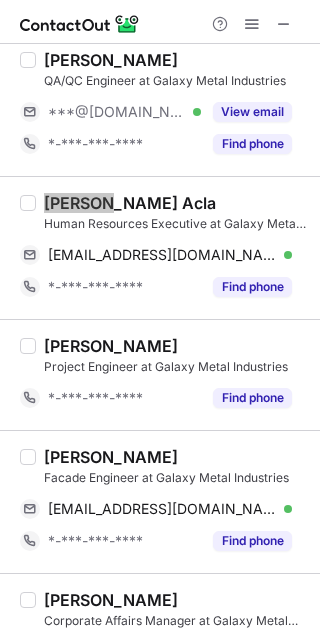 scroll, scrollTop: 2088, scrollLeft: 0, axis: vertical 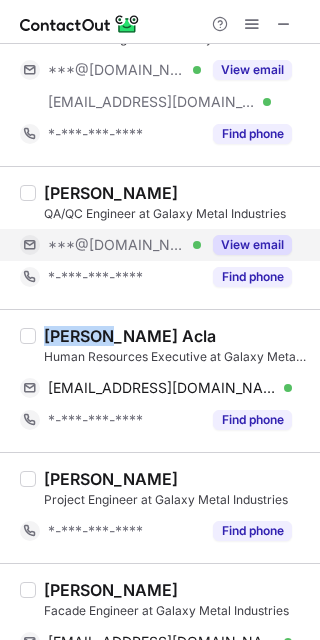 drag, startPoint x: 273, startPoint y: 234, endPoint x: 259, endPoint y: 234, distance: 14 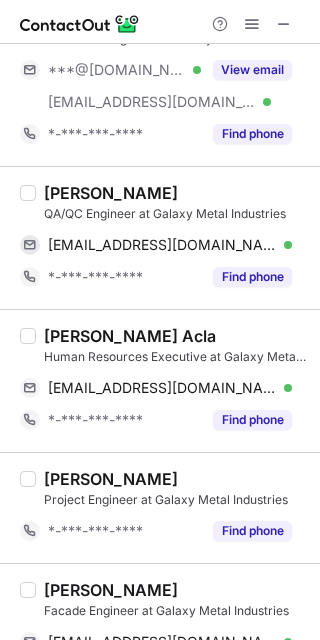 click on "Ahmed Jamal" at bounding box center [111, 193] 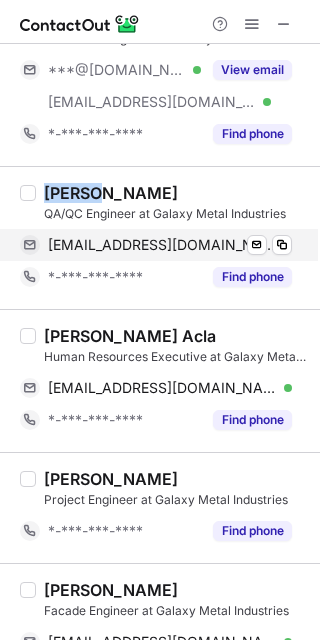 drag, startPoint x: 71, startPoint y: 189, endPoint x: 306, endPoint y: 249, distance: 242.53865 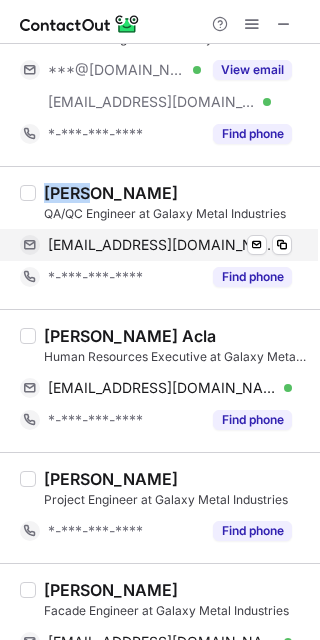 copy on "[PERSON_NAME]" 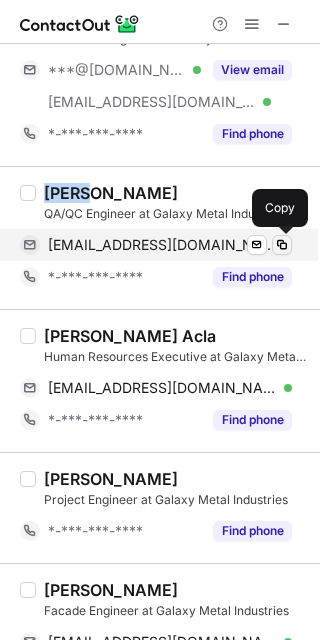 drag, startPoint x: 280, startPoint y: 245, endPoint x: 308, endPoint y: 255, distance: 29.732138 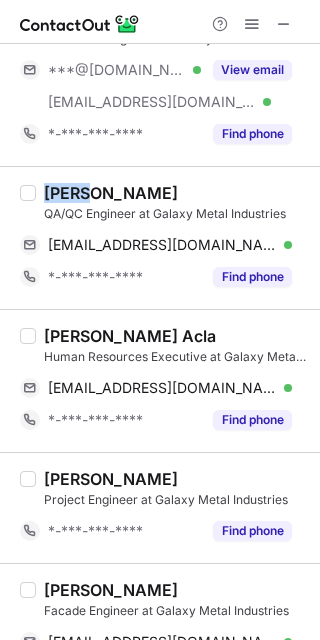 type 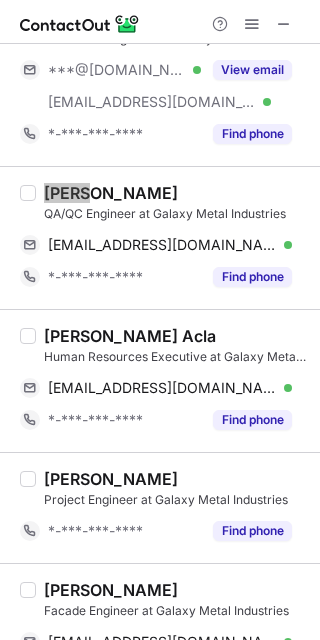 scroll, scrollTop: 1821, scrollLeft: 0, axis: vertical 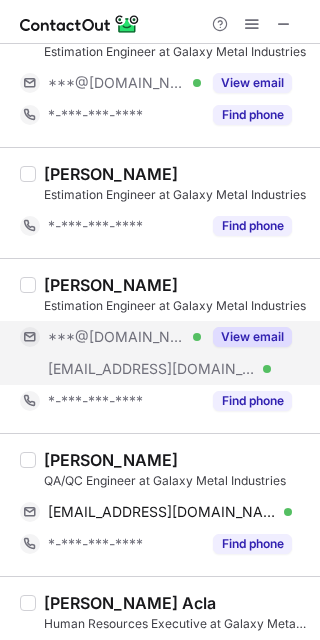 click on "View email" at bounding box center (246, 337) 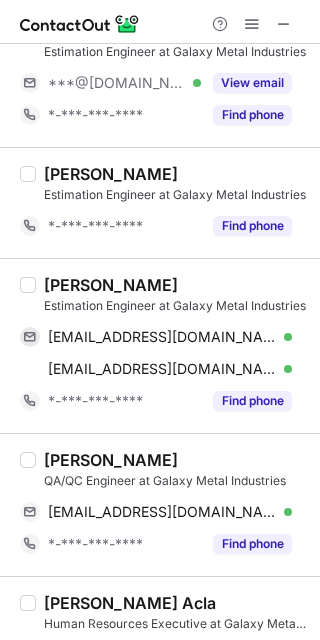 click on "Saran Elanchezhiyan" at bounding box center (111, 285) 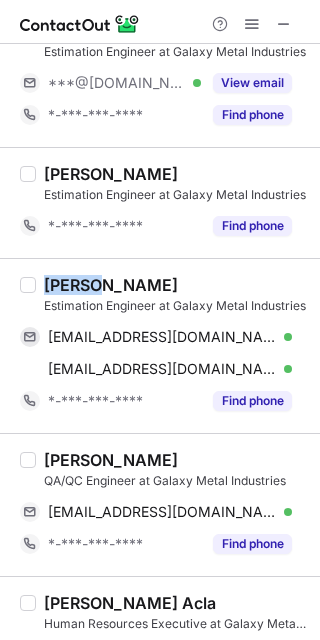 click on "Saran Elanchezhiyan" at bounding box center (111, 285) 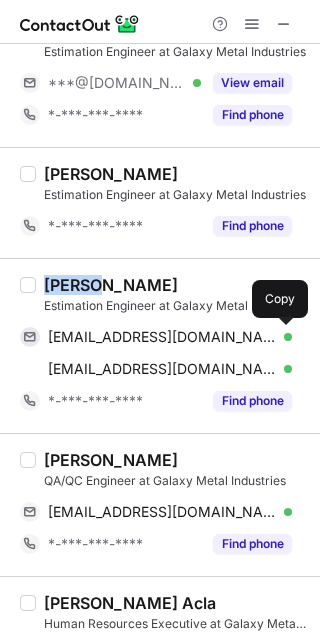 click at bounding box center [282, 337] 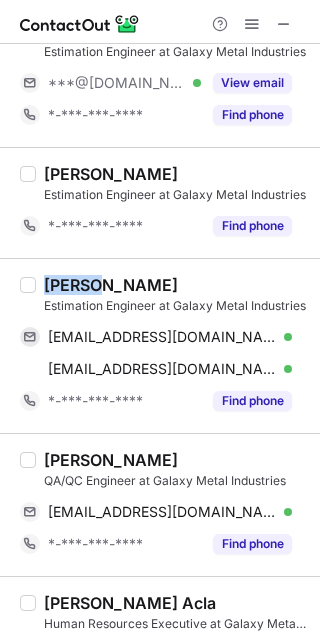 type 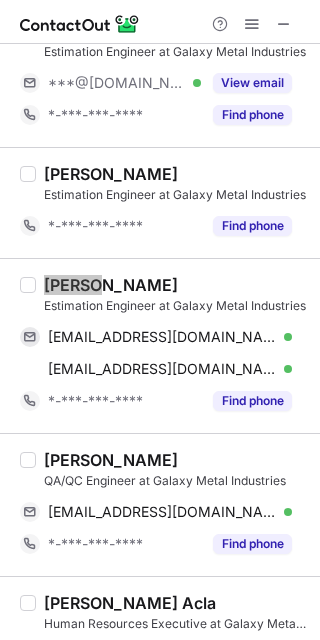 scroll, scrollTop: 1688, scrollLeft: 0, axis: vertical 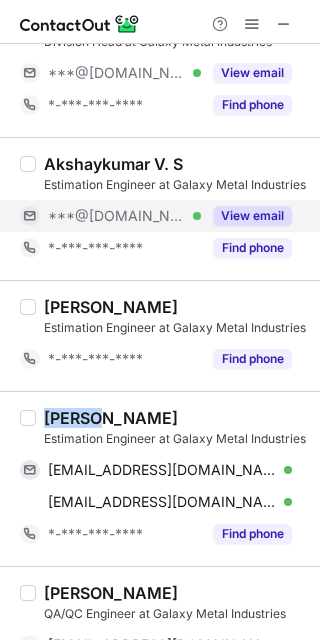 drag, startPoint x: 266, startPoint y: 218, endPoint x: 233, endPoint y: 205, distance: 35.468296 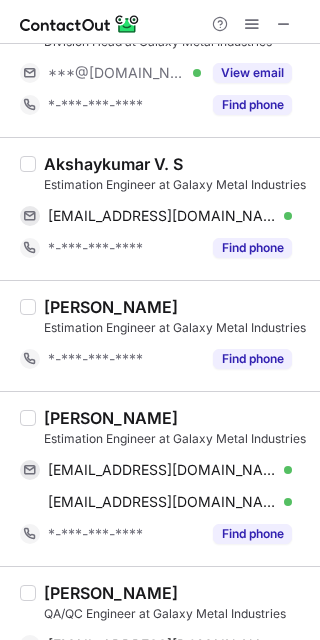 click on "Akshaykumar V. S" at bounding box center (113, 164) 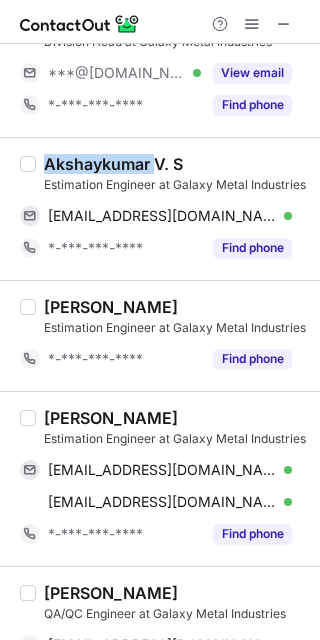 click on "Akshaykumar V. S" at bounding box center (113, 164) 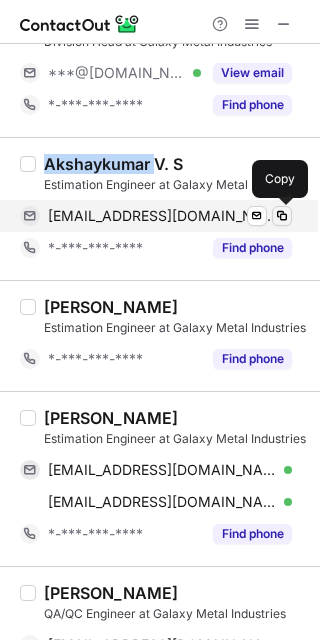 click at bounding box center [282, 216] 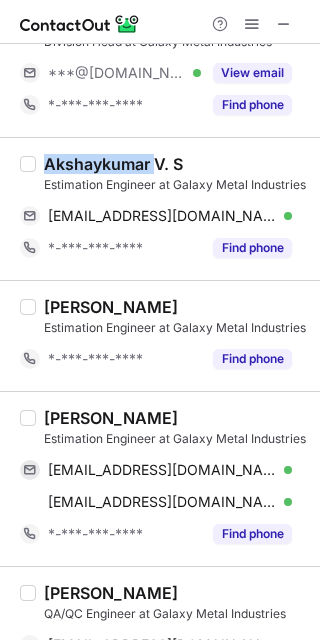 type 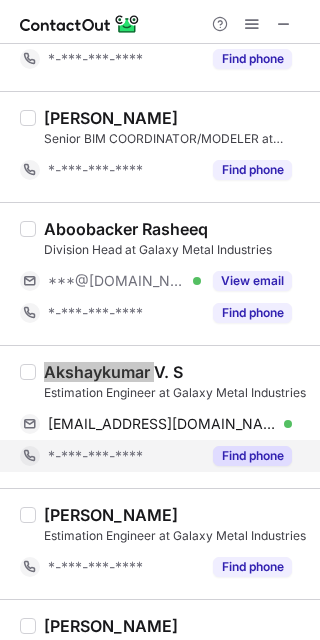 scroll, scrollTop: 1421, scrollLeft: 0, axis: vertical 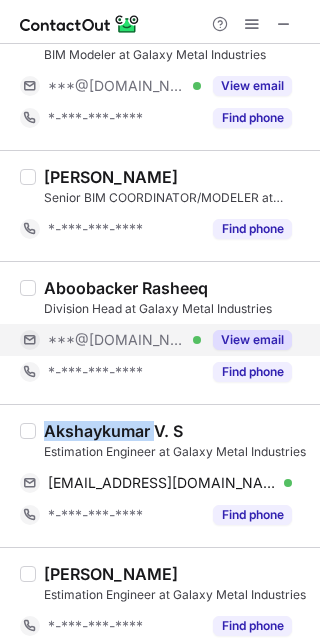 click on "View email" at bounding box center [252, 340] 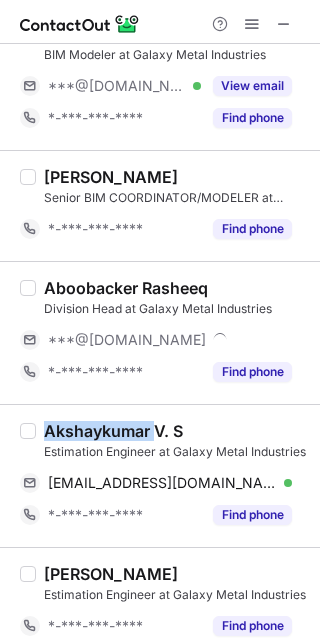 click on "Aboobacker Rasheeq" at bounding box center [126, 288] 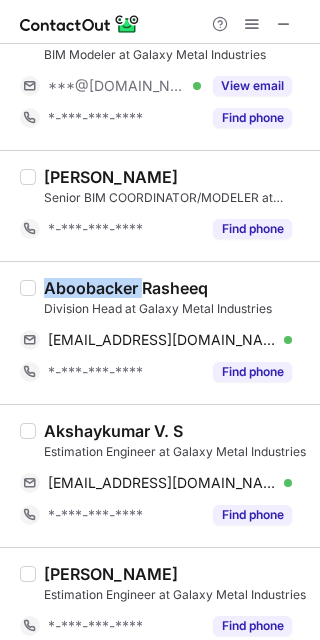 click on "Aboobacker Rasheeq" at bounding box center (126, 288) 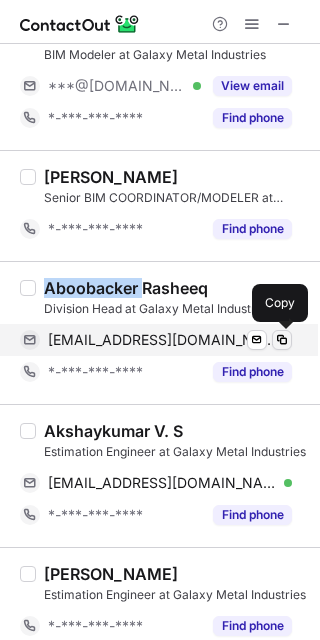 click at bounding box center (282, 340) 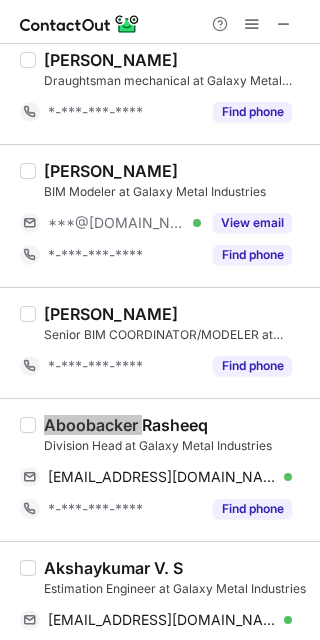 scroll, scrollTop: 1154, scrollLeft: 0, axis: vertical 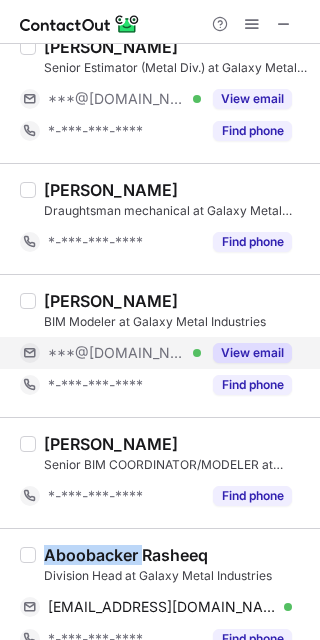 click on "View email" at bounding box center [252, 353] 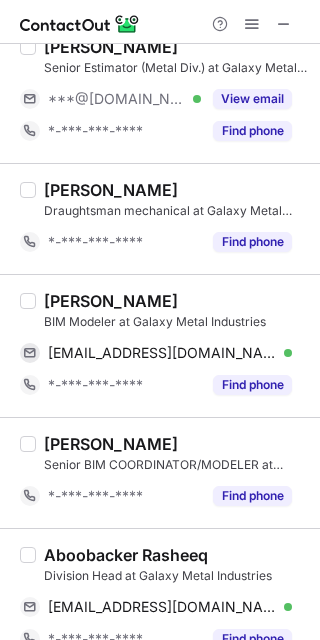 click on "Abdul Rahman L" at bounding box center [111, 301] 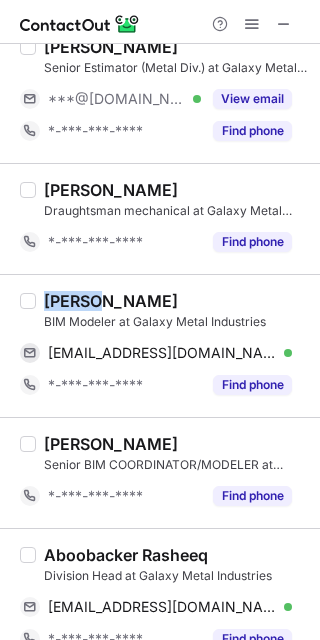 drag, startPoint x: 73, startPoint y: 299, endPoint x: 127, endPoint y: 293, distance: 54.33231 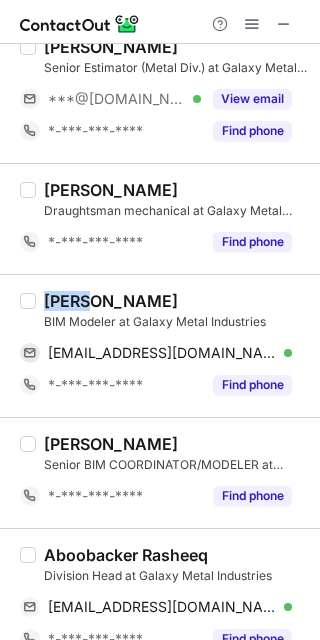copy on "Abdul" 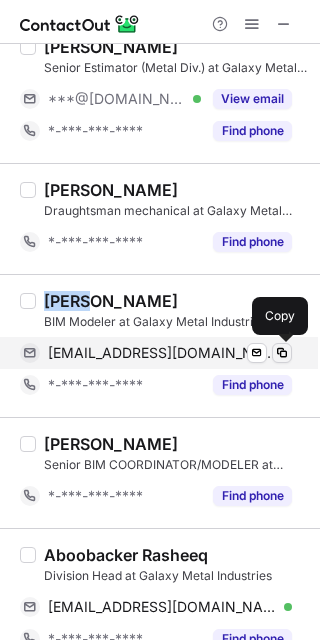 click at bounding box center (282, 353) 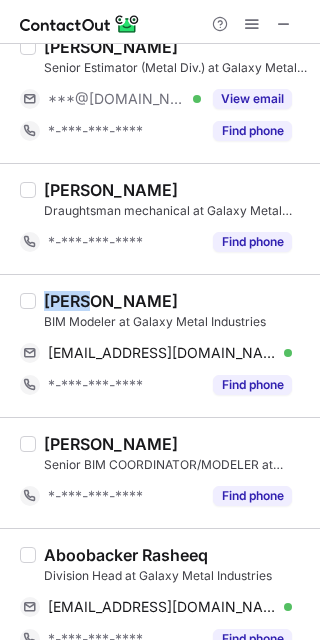 type 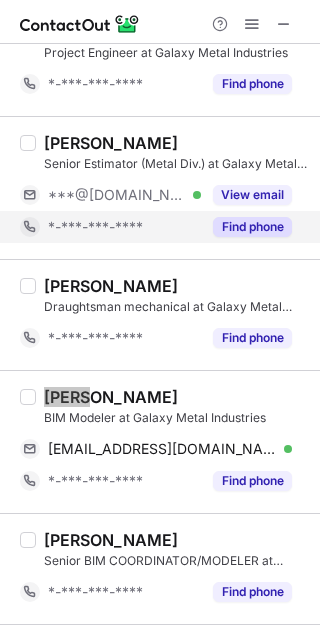 scroll, scrollTop: 1021, scrollLeft: 0, axis: vertical 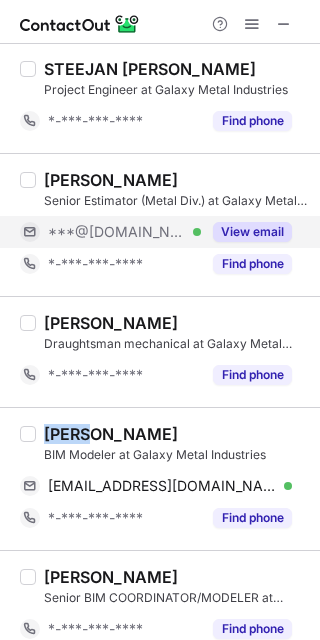 click on "View email" at bounding box center [252, 232] 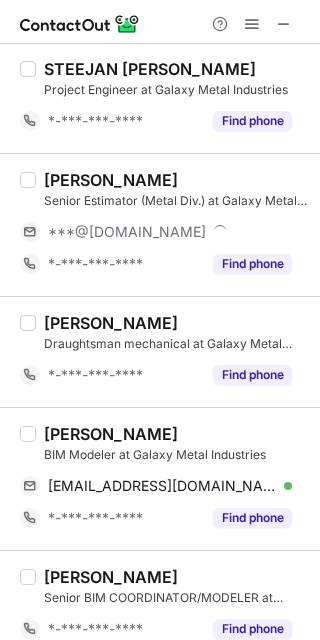 click on "Mohamed Suhail C" at bounding box center [111, 180] 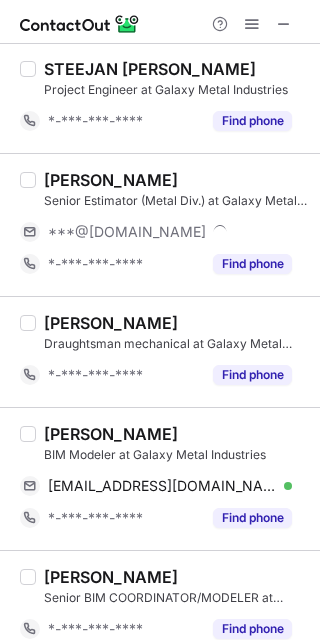 click on "Mohamed Suhail C" at bounding box center (111, 180) 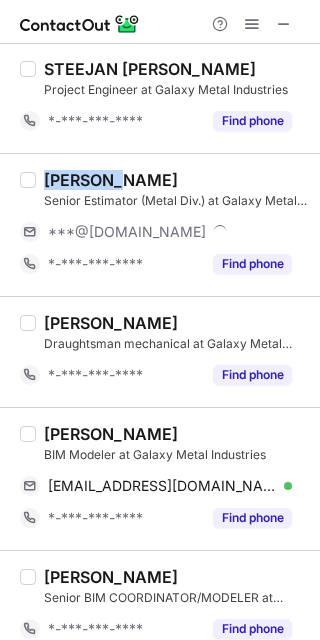 copy on "Mohamed" 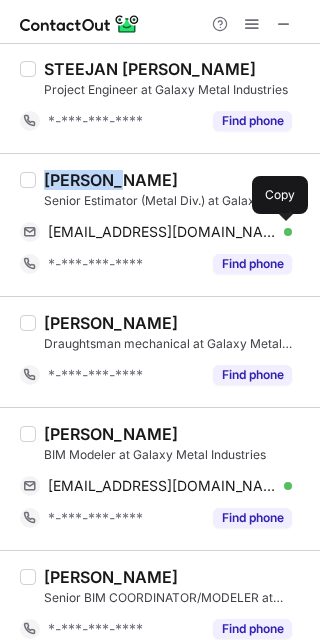 type 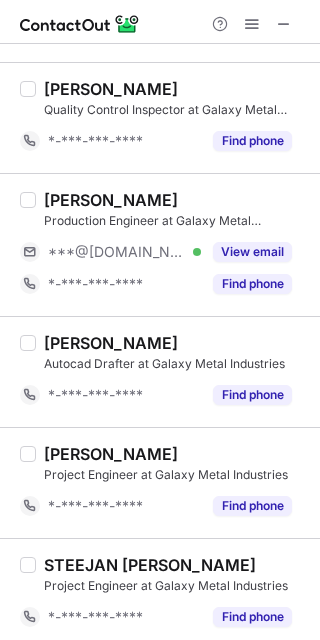 scroll, scrollTop: 488, scrollLeft: 0, axis: vertical 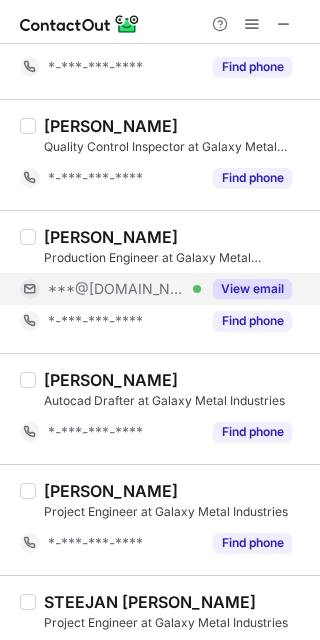 click on "View email" at bounding box center [252, 289] 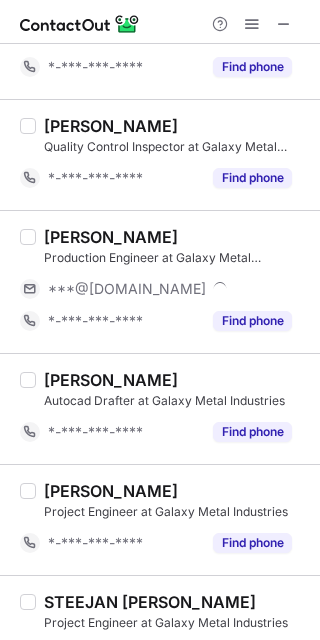 click on "TONY VARGHESE" at bounding box center [111, 237] 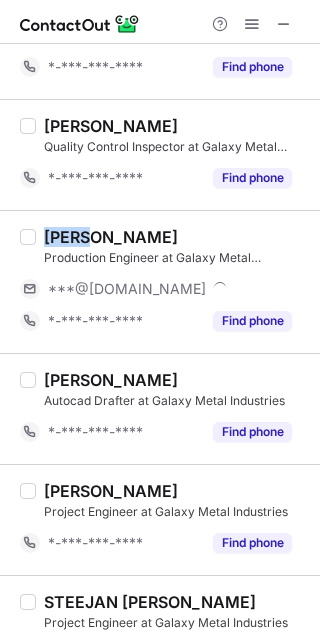 click on "TONY VARGHESE" at bounding box center [111, 237] 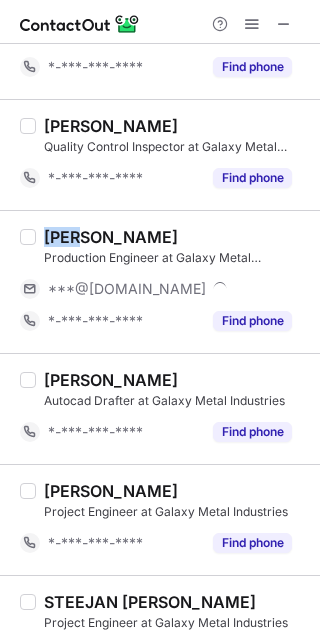 copy on "TONY" 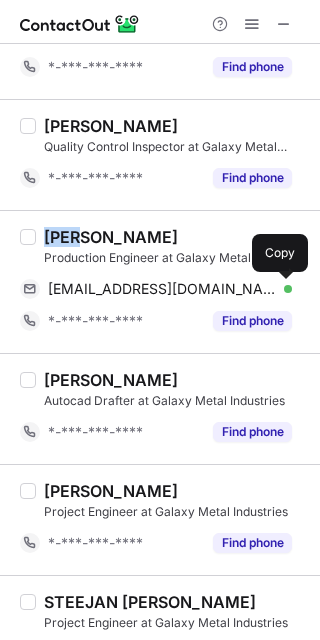 click at bounding box center [282, 289] 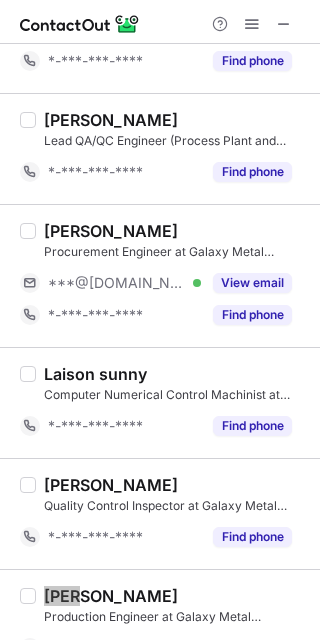 scroll, scrollTop: 88, scrollLeft: 0, axis: vertical 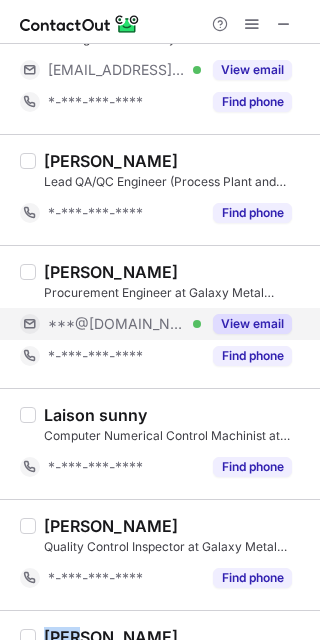 click on "View email" at bounding box center (252, 324) 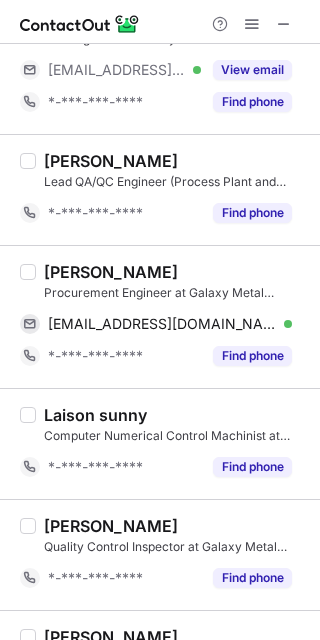 click on "Hamsu Rafi" at bounding box center [111, 272] 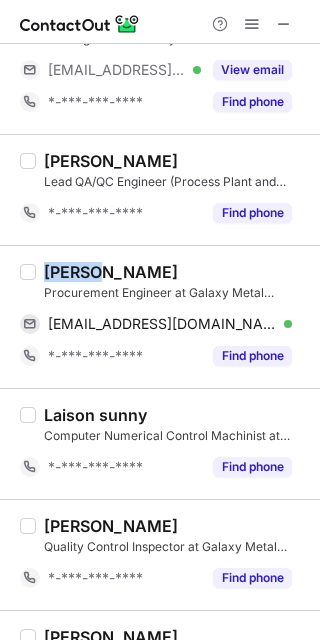 click on "Hamsu Rafi" at bounding box center [111, 272] 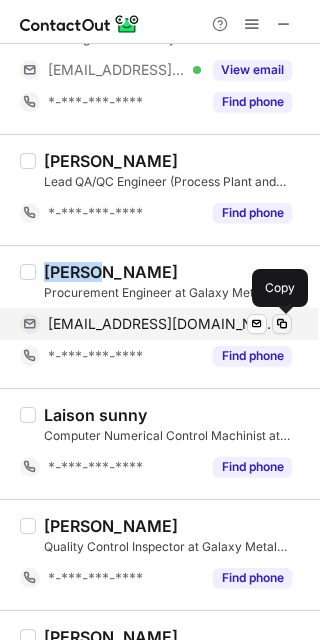 click at bounding box center [282, 324] 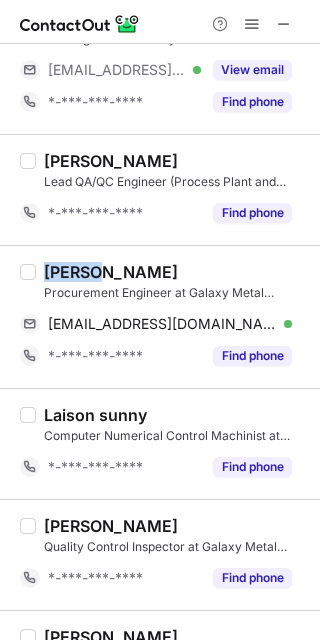 type 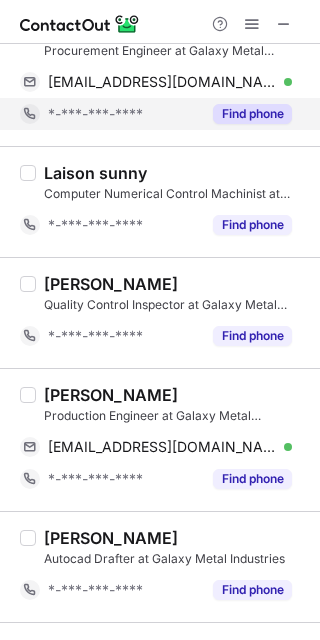 scroll, scrollTop: 533, scrollLeft: 0, axis: vertical 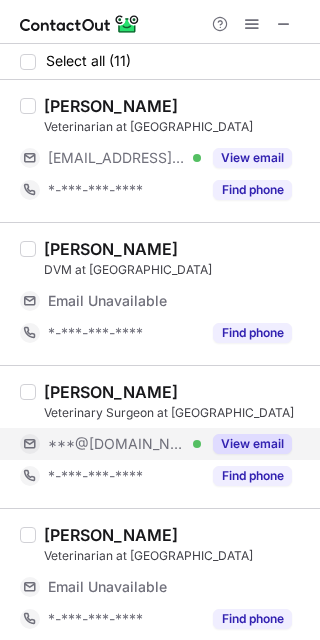 click on "View email" at bounding box center [252, 444] 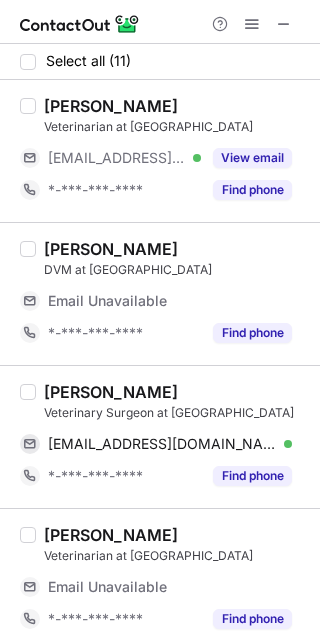 click on "Dr Sarabjit Singh Jaswal" at bounding box center (111, 392) 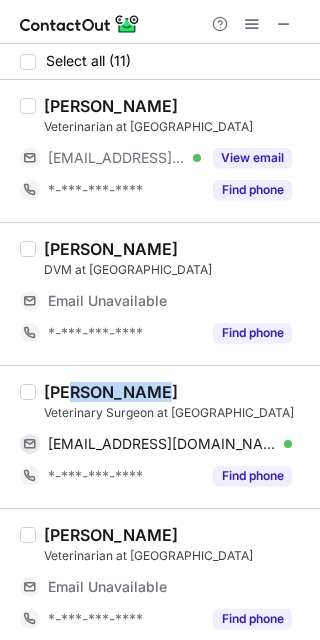 click on "Dr Sarabjit Singh Jaswal" at bounding box center [111, 392] 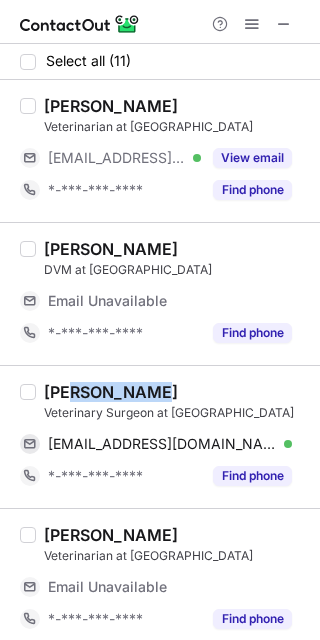 copy on "Sarabjit" 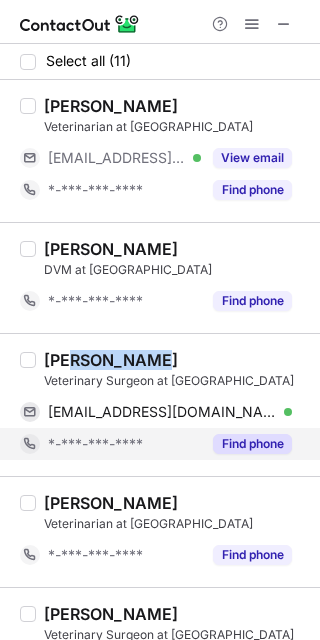 click on "Find phone" at bounding box center [252, 444] 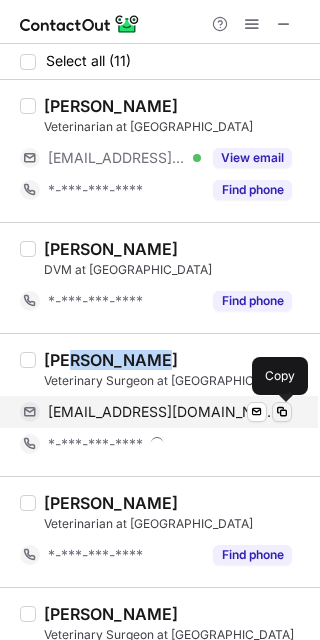 click at bounding box center [282, 412] 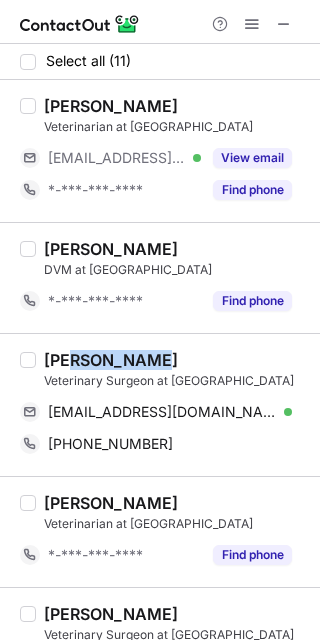 type 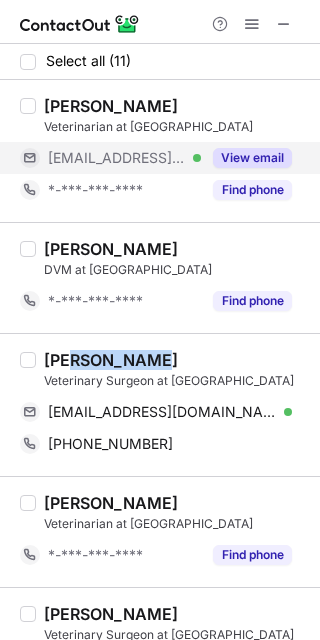 click on "View email" at bounding box center (252, 158) 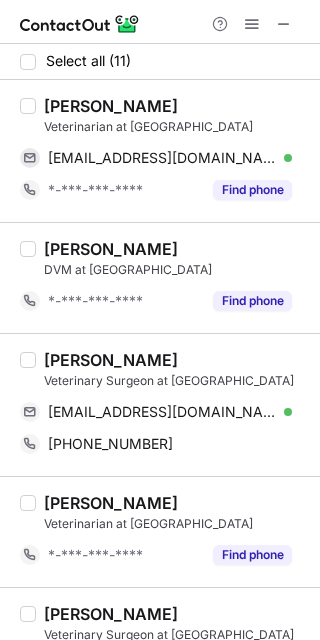 click on "Flora Awwad" at bounding box center [111, 106] 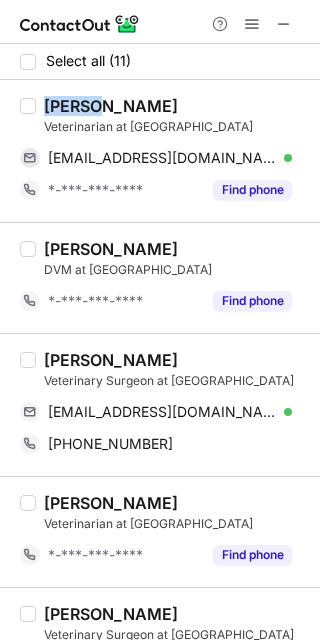 click on "Flora Awwad" at bounding box center (111, 106) 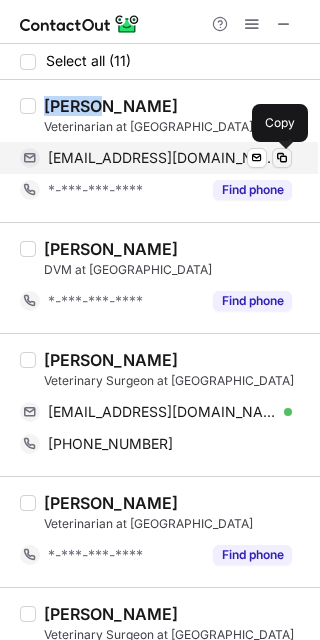 click at bounding box center [282, 158] 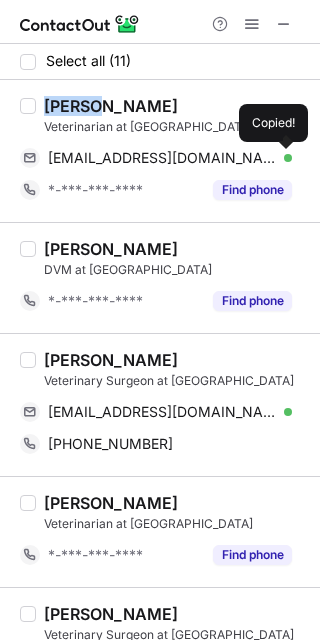 type 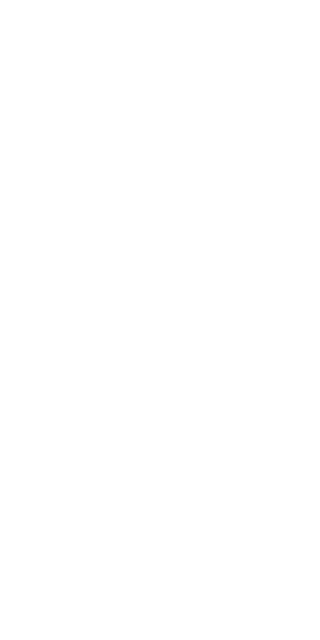 scroll, scrollTop: 0, scrollLeft: 0, axis: both 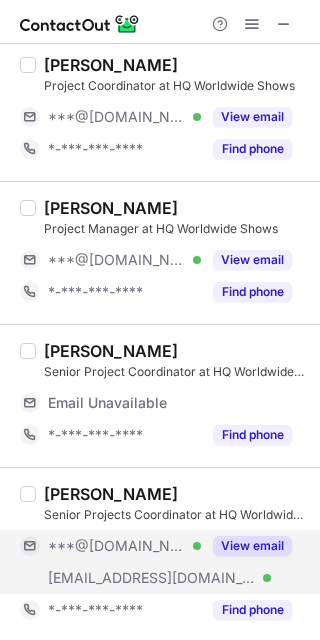 click on "View email" at bounding box center (252, 546) 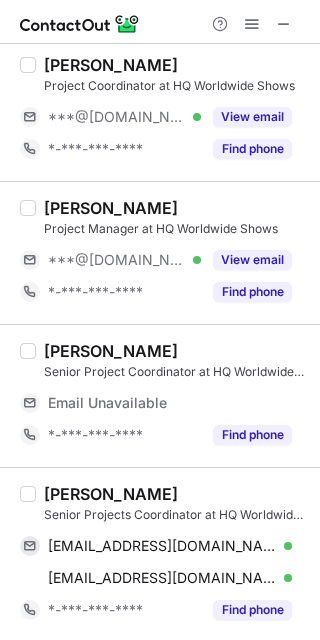 click on "Kimi Kerawalla" at bounding box center (111, 494) 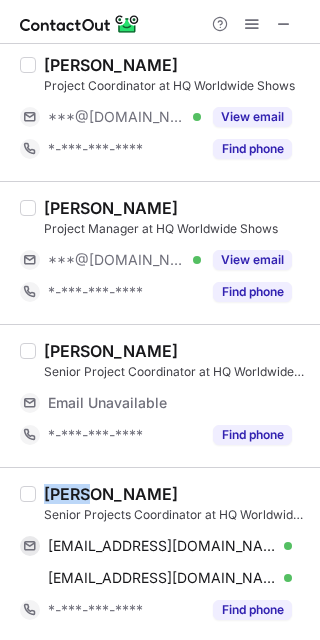 click on "Kimi Kerawalla" at bounding box center [111, 494] 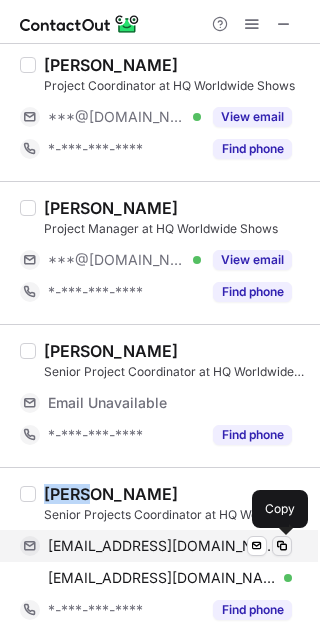 drag, startPoint x: 276, startPoint y: 540, endPoint x: 287, endPoint y: 546, distance: 12.529964 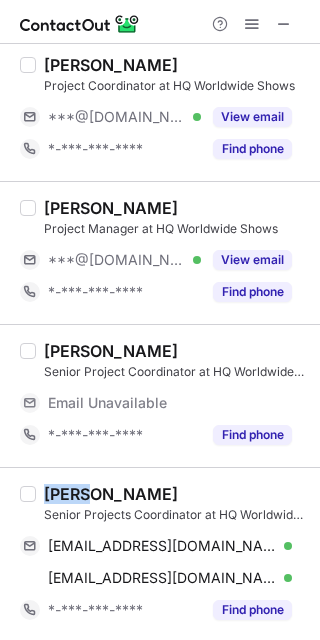 type 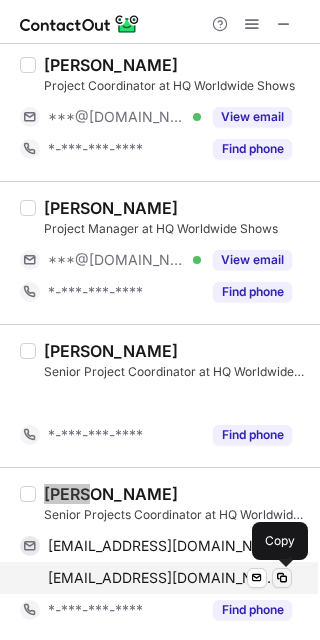 scroll, scrollTop: 1981, scrollLeft: 0, axis: vertical 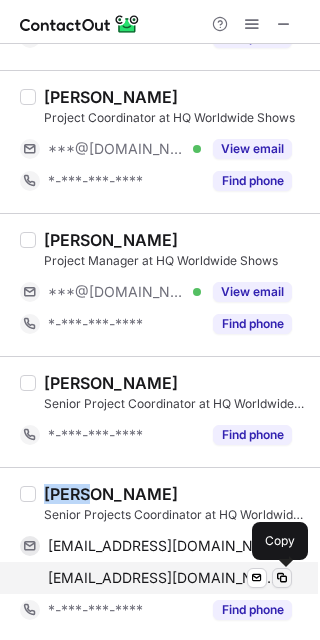 drag, startPoint x: 282, startPoint y: 580, endPoint x: 308, endPoint y: 593, distance: 29.068884 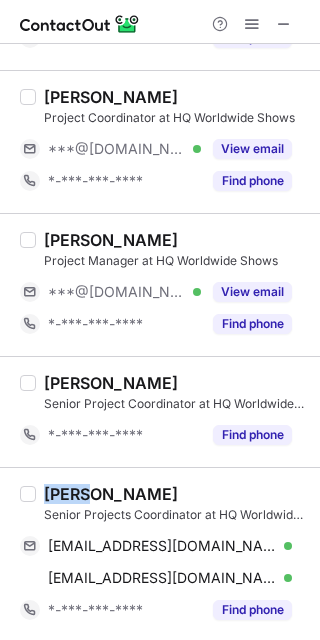 type 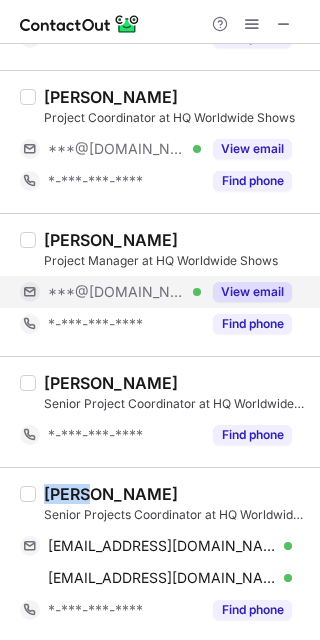 drag, startPoint x: 252, startPoint y: 293, endPoint x: 225, endPoint y: 288, distance: 27.45906 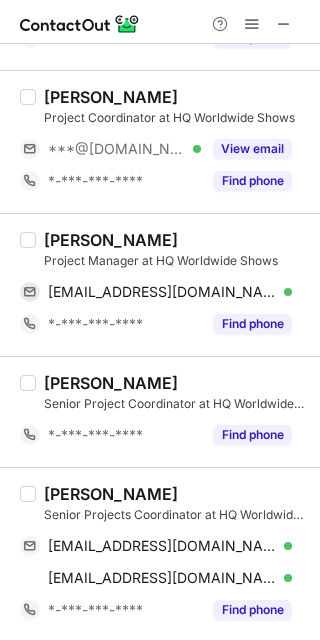 click on "Angham Badawi" at bounding box center (111, 240) 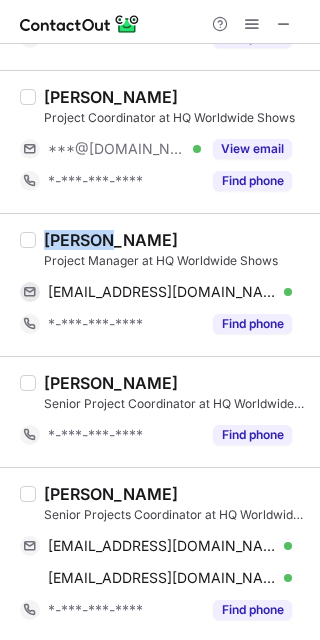 click on "Angham Badawi" at bounding box center (111, 240) 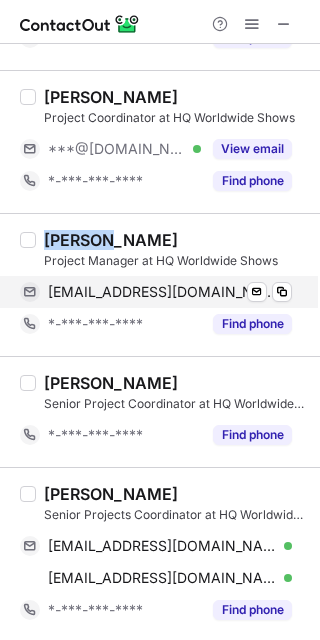 copy on "Angham" 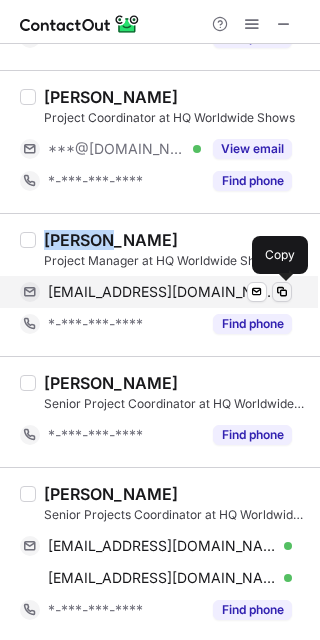 click at bounding box center (282, 292) 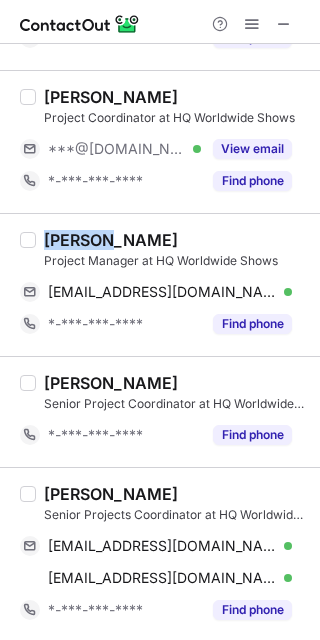 type 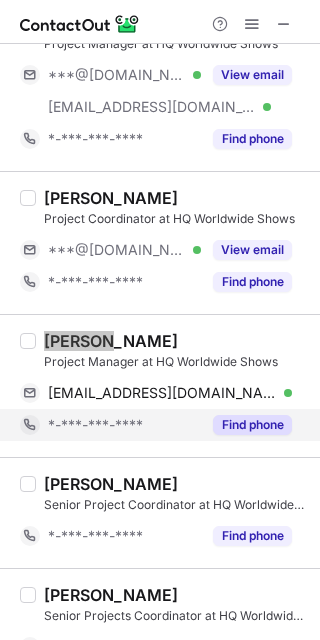 scroll, scrollTop: 1714, scrollLeft: 0, axis: vertical 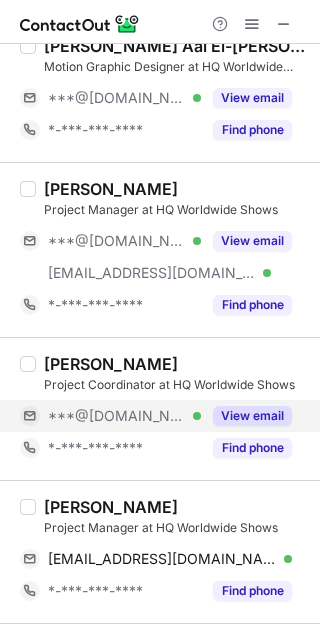 click on "View email" at bounding box center [246, 416] 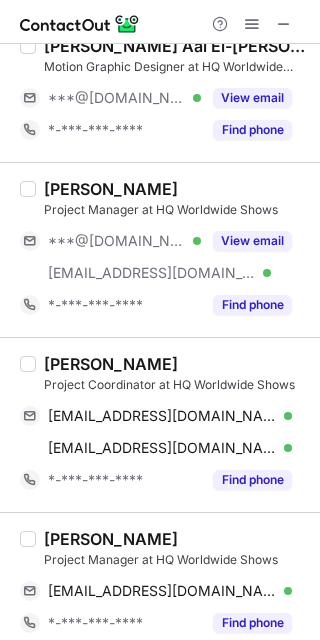 click on "Shaikha Al Suwaidi" at bounding box center (111, 364) 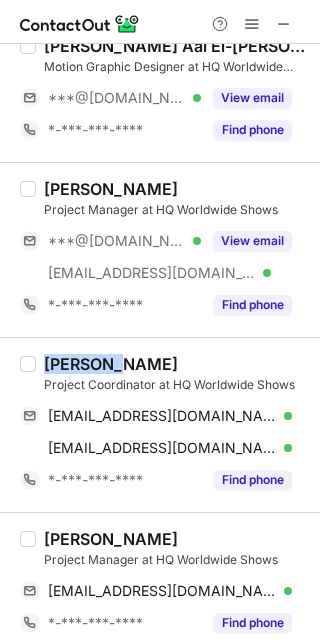 click on "Shaikha Al Suwaidi" at bounding box center (111, 364) 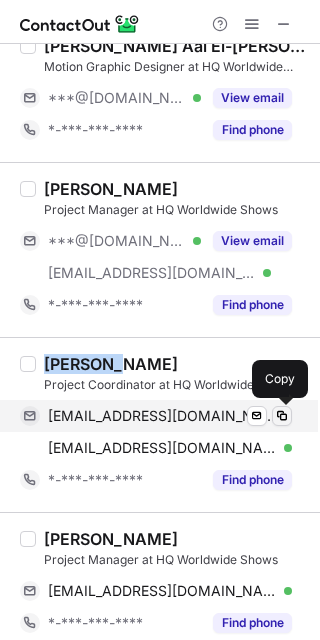 click at bounding box center [282, 416] 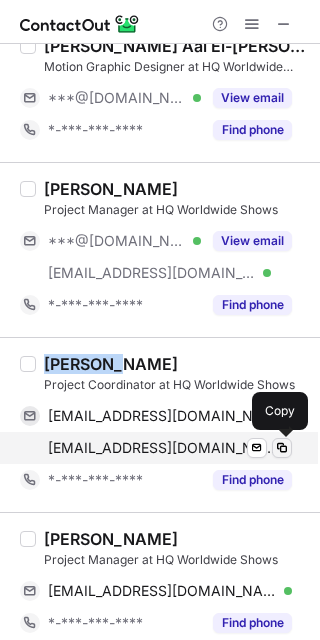 drag, startPoint x: 278, startPoint y: 441, endPoint x: 317, endPoint y: 477, distance: 53.075417 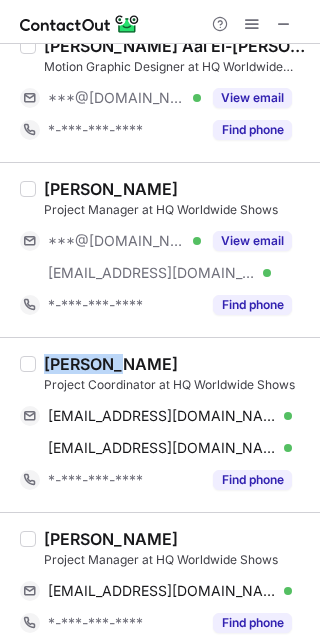 type 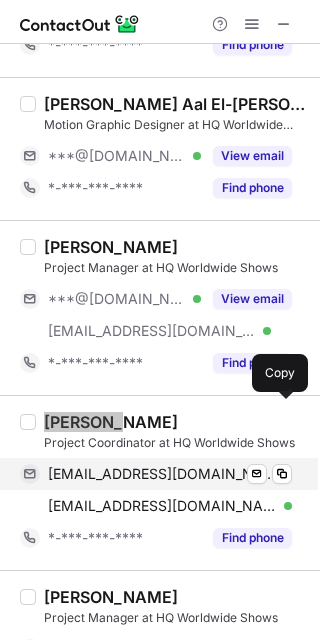 scroll, scrollTop: 1581, scrollLeft: 0, axis: vertical 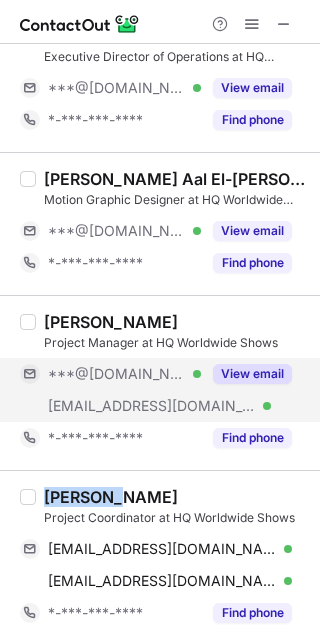 click on "View email" at bounding box center (252, 374) 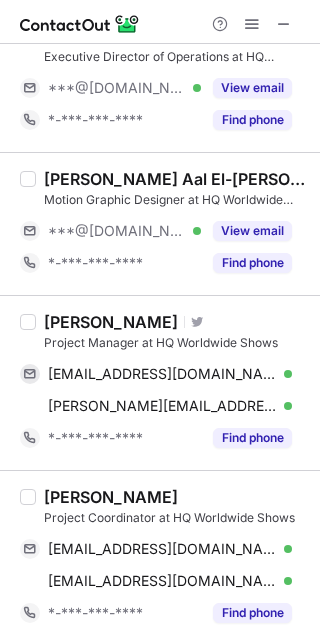 click on "Ross Alcock" at bounding box center (111, 322) 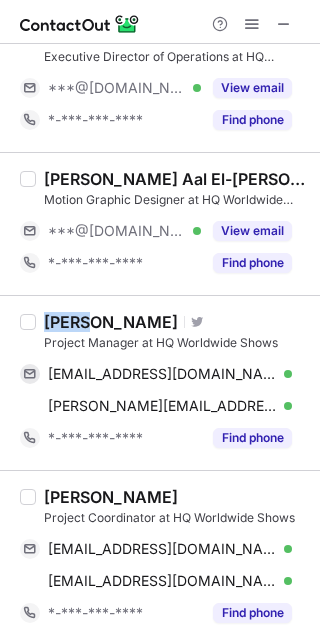 click on "Ross Alcock" at bounding box center (111, 322) 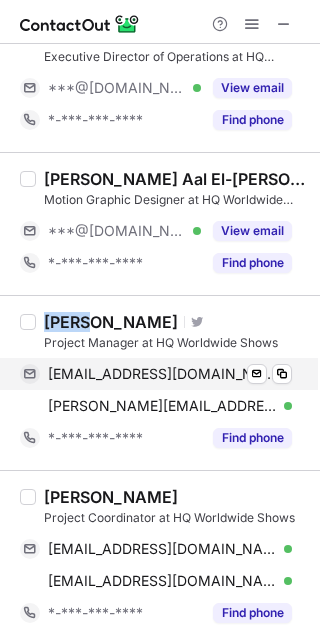 copy on "Ross" 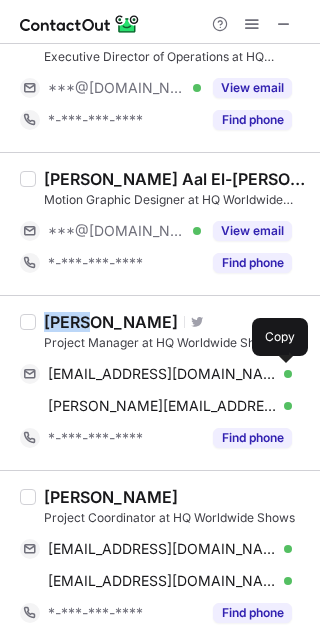 drag, startPoint x: 282, startPoint y: 374, endPoint x: 315, endPoint y: 427, distance: 62.433964 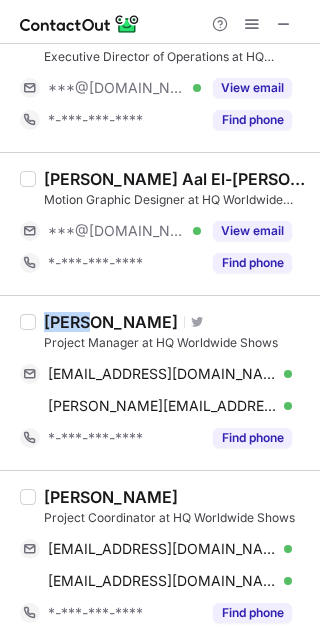 type 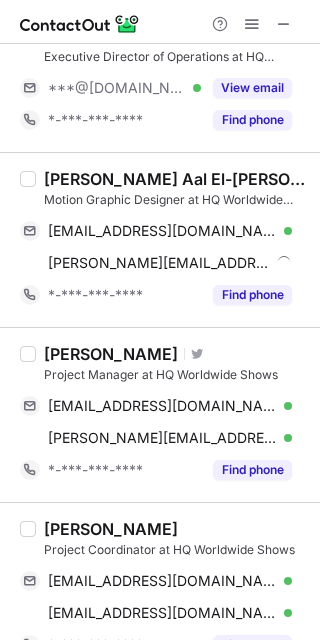 click on "Hassan Aal El-Najjar" at bounding box center [176, 179] 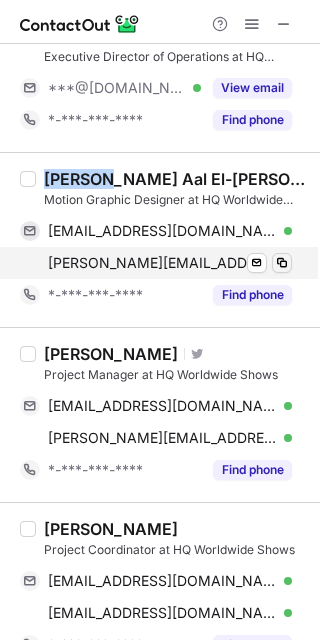 drag, startPoint x: 63, startPoint y: 175, endPoint x: 286, endPoint y: 254, distance: 236.5798 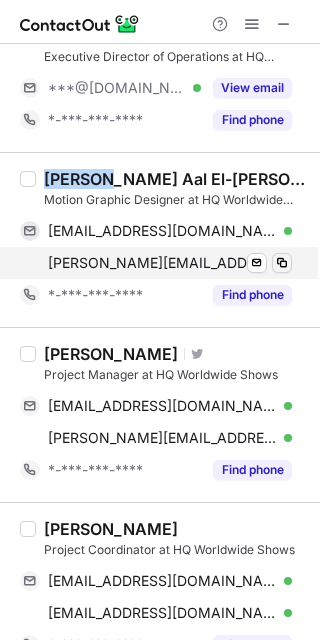 click on "Hassan Aal El-Najjar" at bounding box center (176, 179) 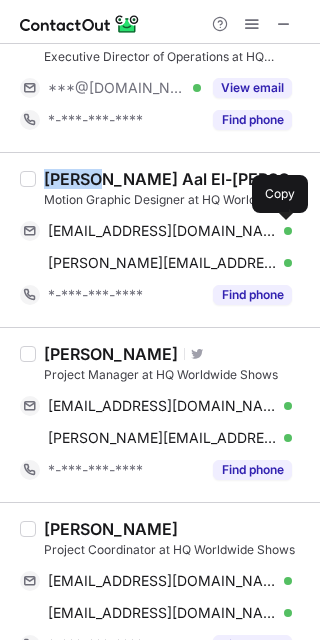 drag, startPoint x: 287, startPoint y: 229, endPoint x: 316, endPoint y: 265, distance: 46.227695 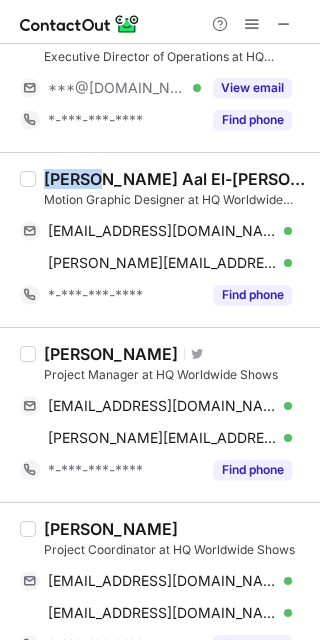 type 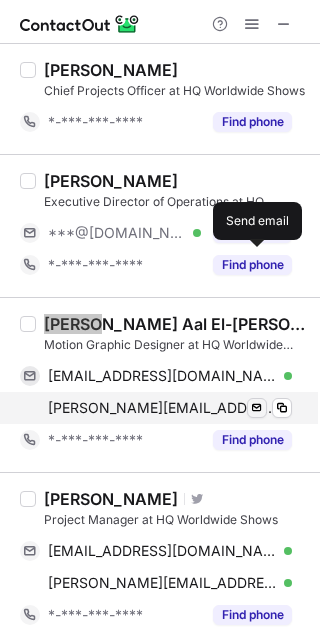scroll, scrollTop: 1181, scrollLeft: 0, axis: vertical 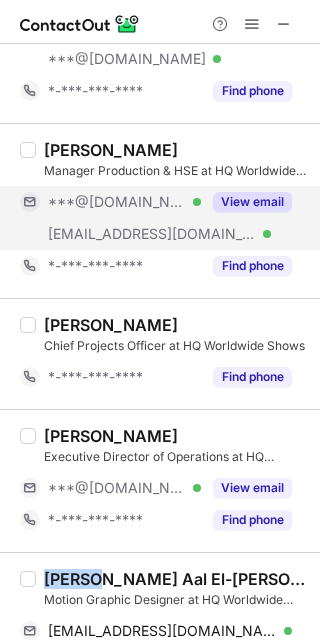 drag, startPoint x: 249, startPoint y: 202, endPoint x: 191, endPoint y: 184, distance: 60.728905 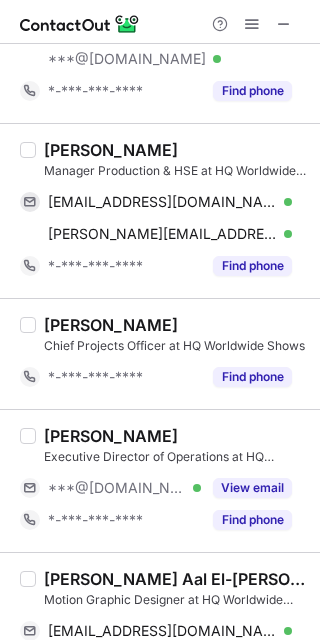 click on "Adnan Akhtar" at bounding box center [111, 150] 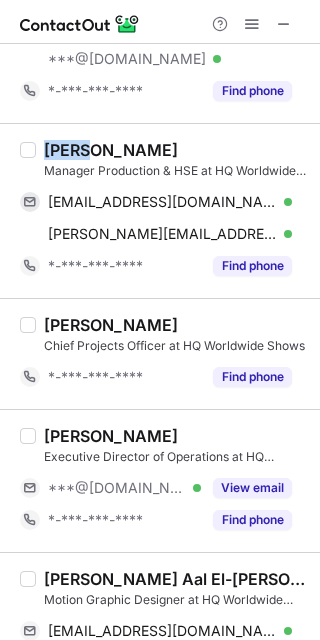 drag, startPoint x: 75, startPoint y: 148, endPoint x: 294, endPoint y: 207, distance: 226.80829 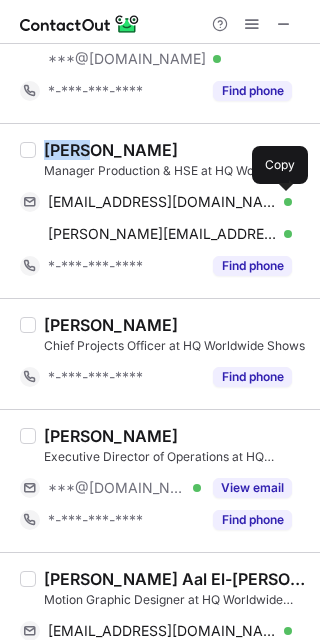 drag, startPoint x: 283, startPoint y: 197, endPoint x: 310, endPoint y: 221, distance: 36.124783 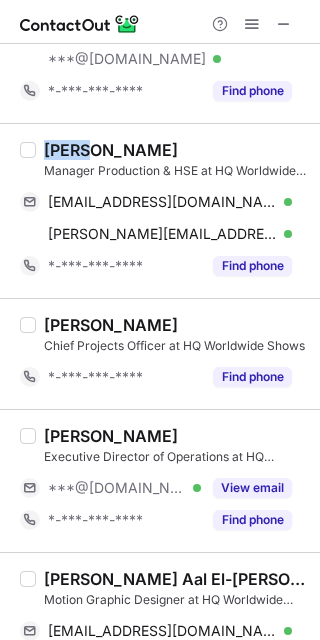 type 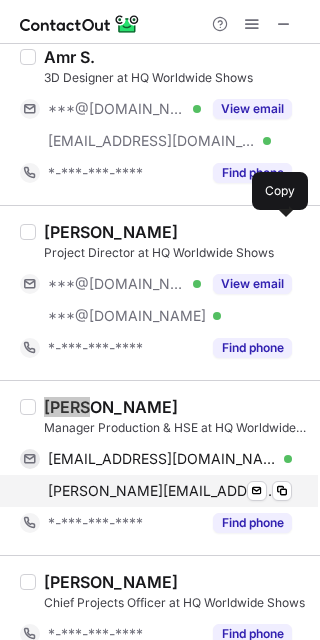 scroll, scrollTop: 914, scrollLeft: 0, axis: vertical 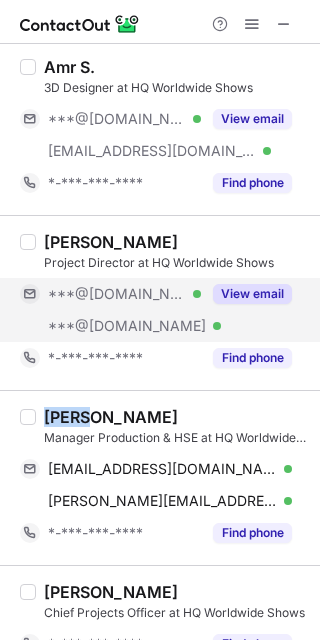 click on "View email" at bounding box center [252, 294] 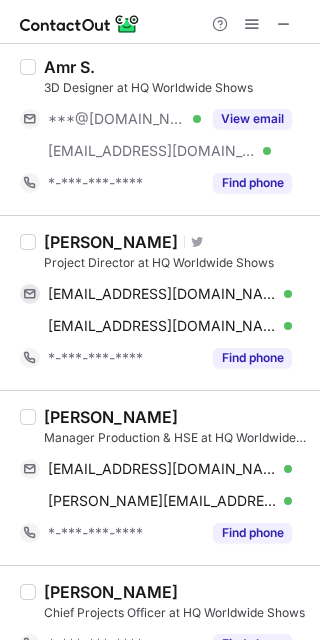 click on "Julian Noursi" at bounding box center (111, 242) 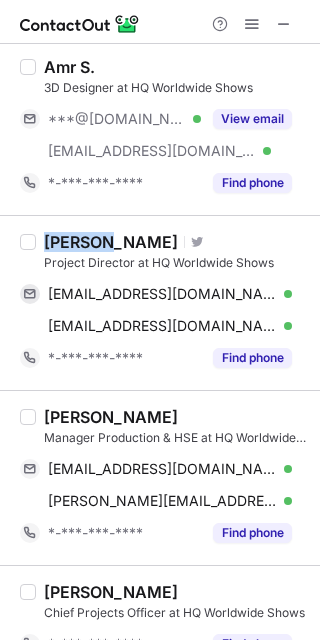click on "Julian Noursi" at bounding box center (111, 242) 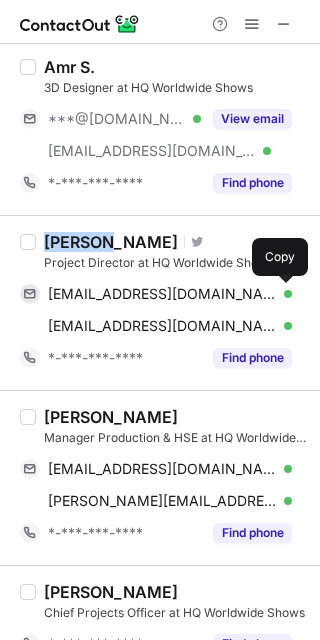 click at bounding box center (282, 294) 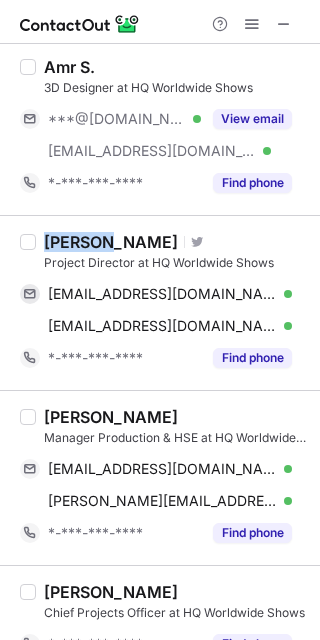 type 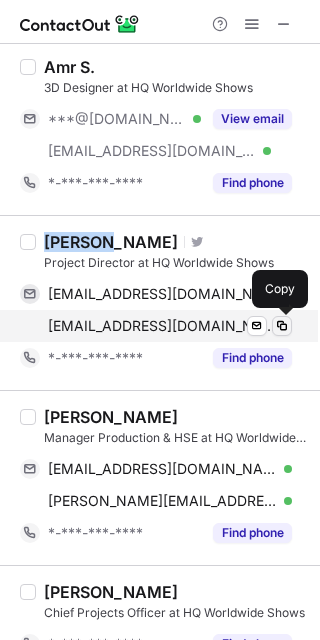 drag, startPoint x: 279, startPoint y: 323, endPoint x: 318, endPoint y: 342, distance: 43.382023 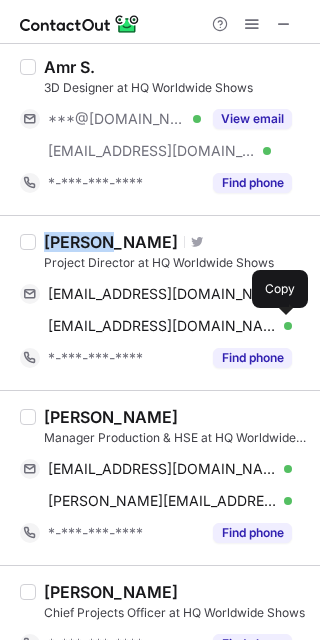 type 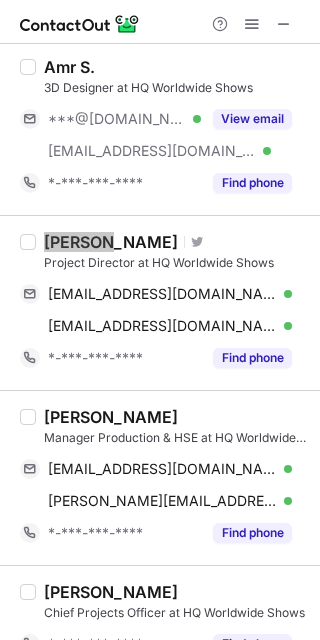 scroll, scrollTop: 781, scrollLeft: 0, axis: vertical 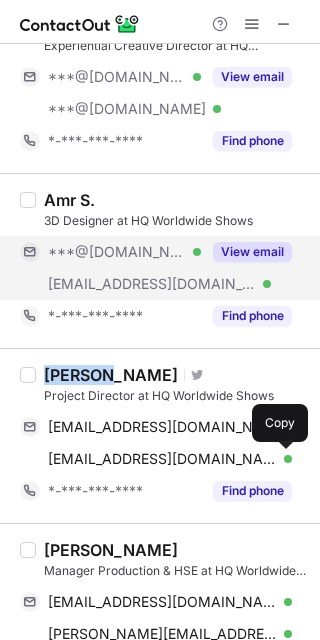 drag, startPoint x: 221, startPoint y: 247, endPoint x: 151, endPoint y: 243, distance: 70.11419 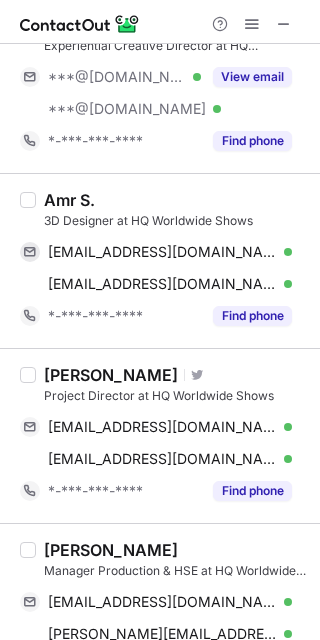 click on "Amr S." at bounding box center [69, 200] 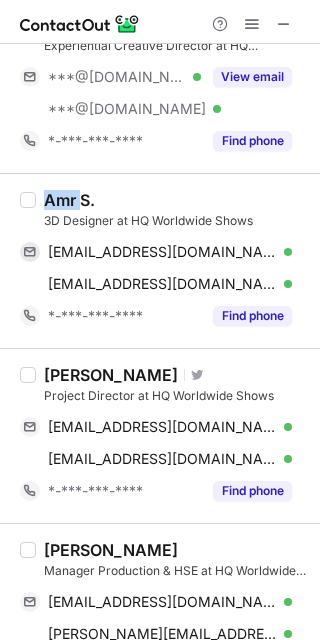 click on "Amr S." at bounding box center [69, 200] 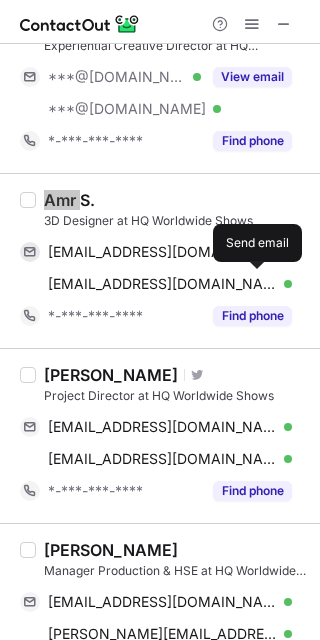 scroll, scrollTop: 648, scrollLeft: 0, axis: vertical 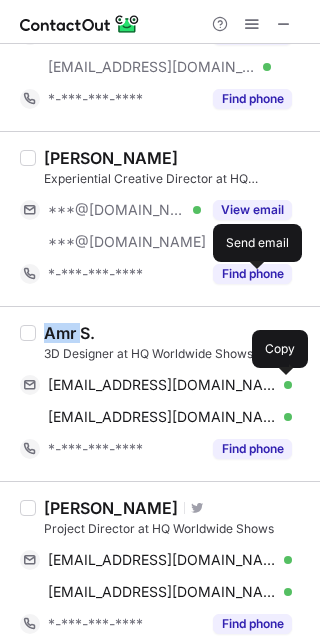 drag, startPoint x: 280, startPoint y: 384, endPoint x: 315, endPoint y: 383, distance: 35.014282 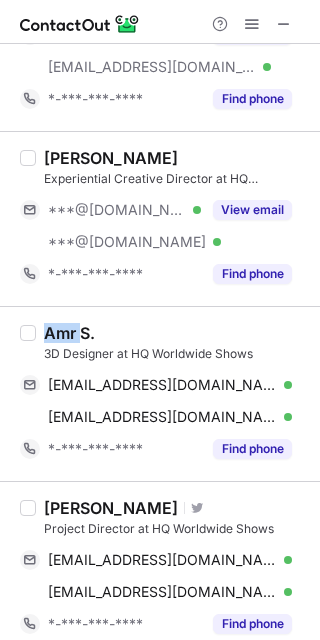 type 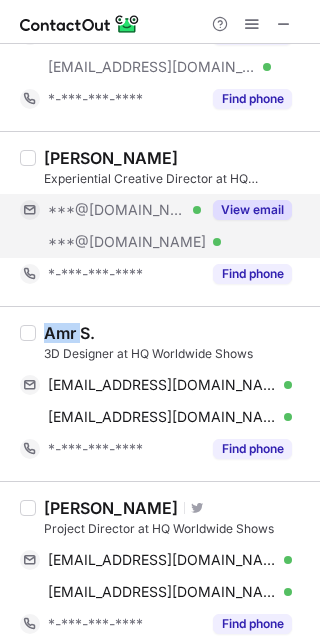 click on "View email" at bounding box center (252, 210) 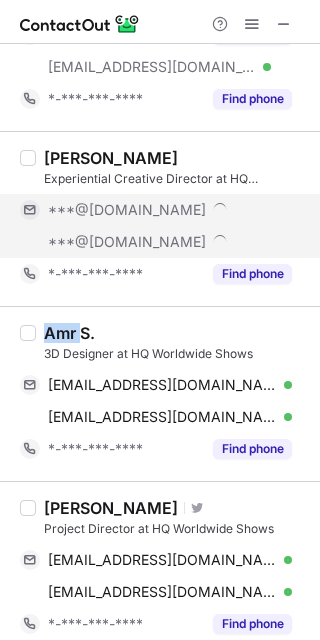 click on "Snehal Fernandes" at bounding box center [111, 158] 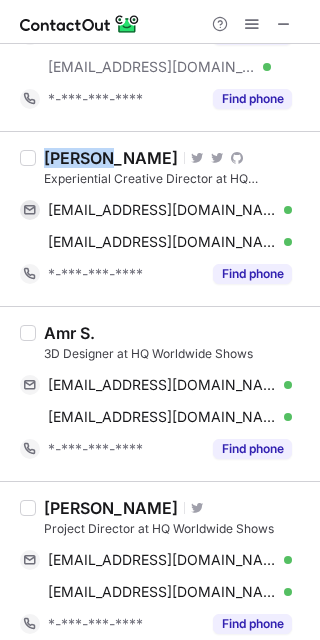 click on "Snehal Fernandes" at bounding box center (111, 158) 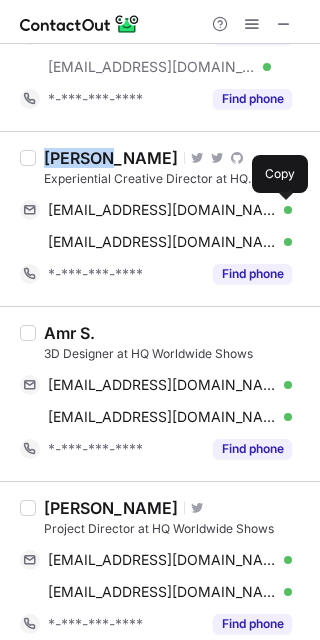 drag, startPoint x: 279, startPoint y: 207, endPoint x: 315, endPoint y: 247, distance: 53.814495 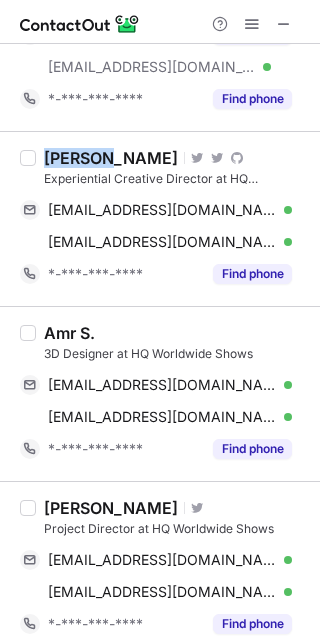 type 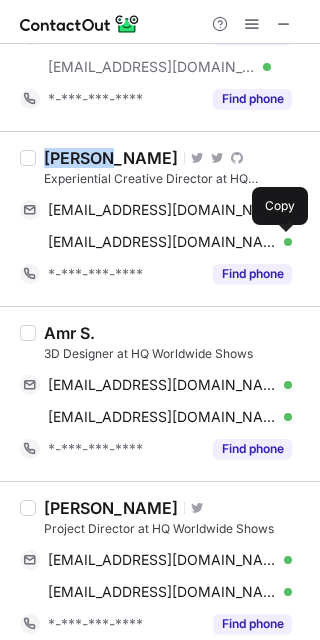 drag, startPoint x: 277, startPoint y: 237, endPoint x: 314, endPoint y: 269, distance: 48.9183 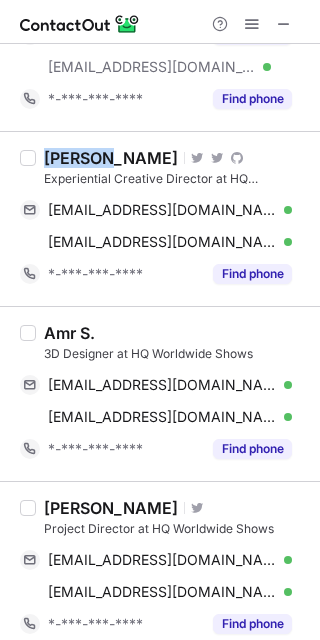type 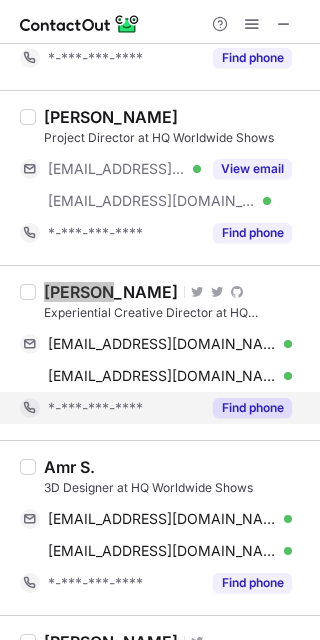 scroll, scrollTop: 381, scrollLeft: 0, axis: vertical 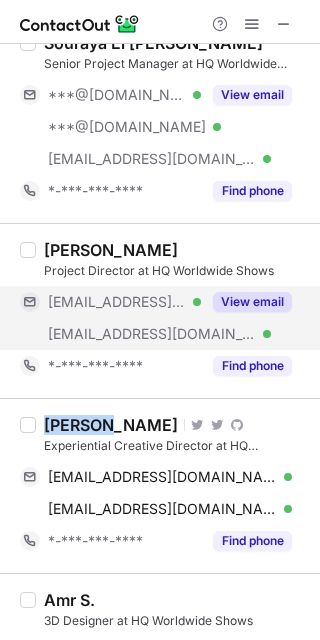click on "View email" at bounding box center (252, 302) 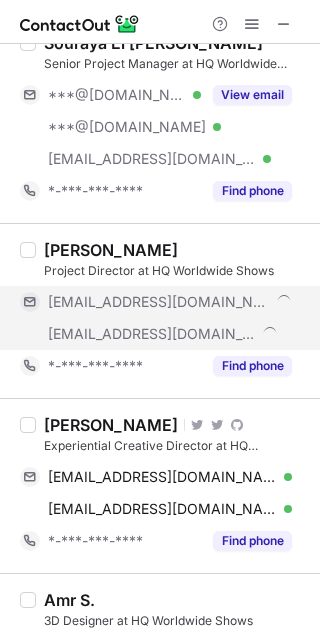 click on "Anna Canning" at bounding box center [111, 250] 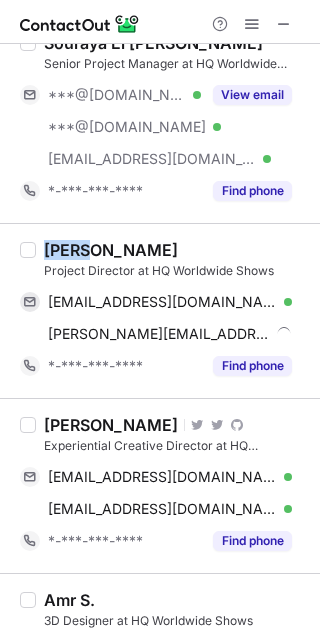 click on "Anna Canning" at bounding box center (111, 250) 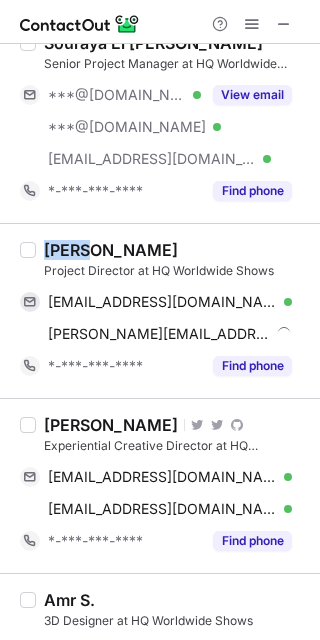 copy on "Anna" 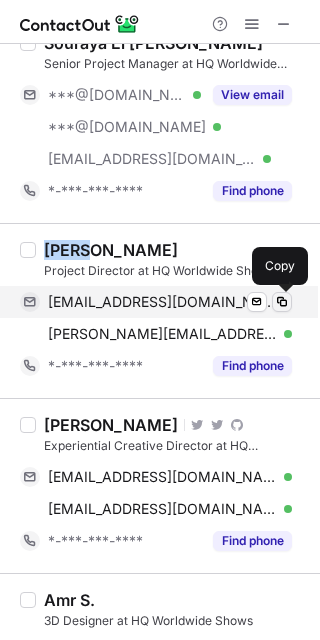 click at bounding box center [282, 302] 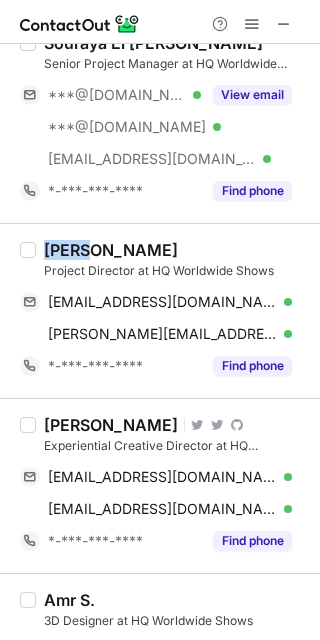 type 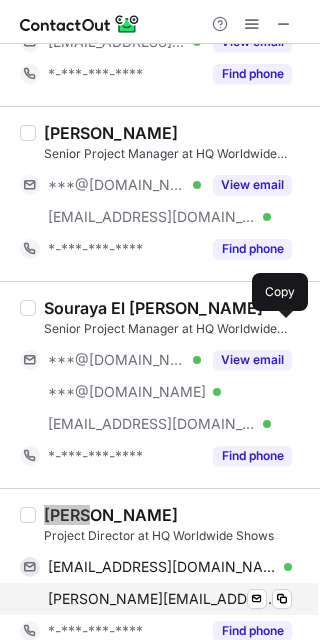 scroll, scrollTop: 114, scrollLeft: 0, axis: vertical 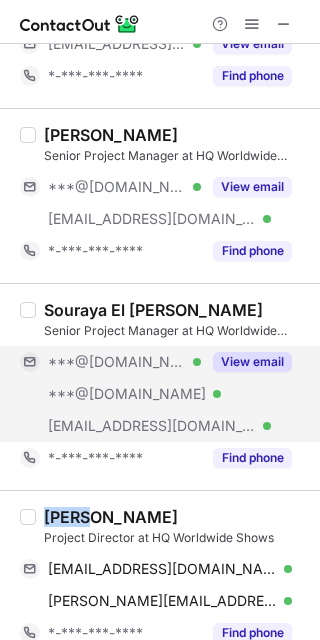 drag, startPoint x: 250, startPoint y: 361, endPoint x: 211, endPoint y: 351, distance: 40.261642 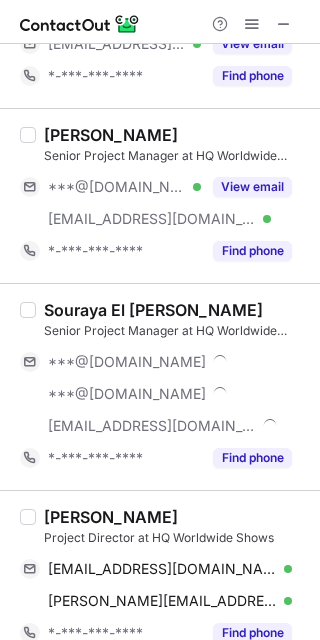 click on "Souraya El Dana" at bounding box center [153, 310] 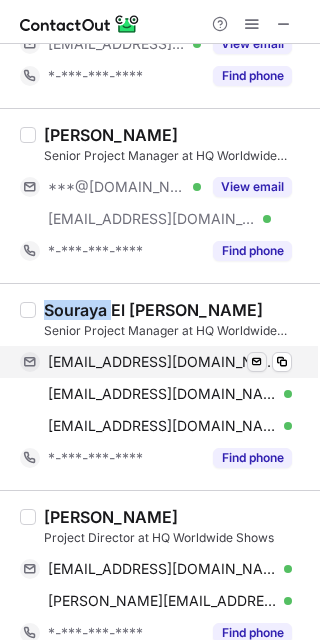 drag, startPoint x: 60, startPoint y: 309, endPoint x: 264, endPoint y: 367, distance: 212.08488 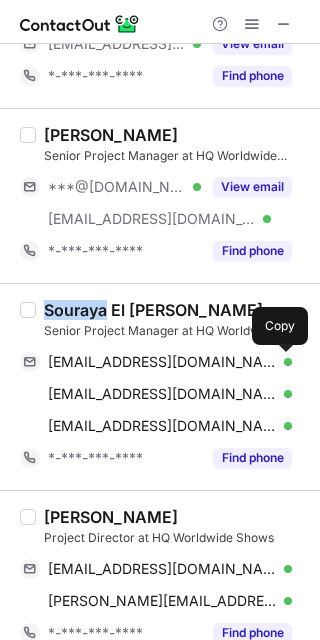 drag, startPoint x: 277, startPoint y: 355, endPoint x: 317, endPoint y: 426, distance: 81.49233 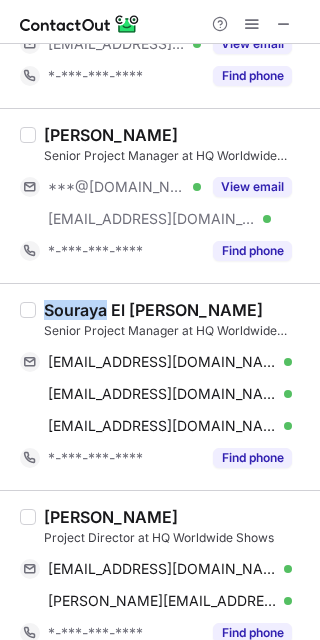 type 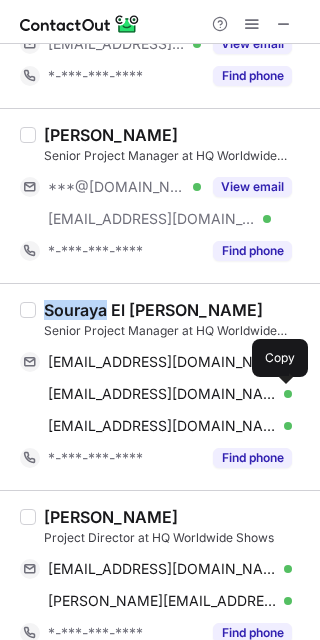 drag, startPoint x: 286, startPoint y: 395, endPoint x: 314, endPoint y: 443, distance: 55.569775 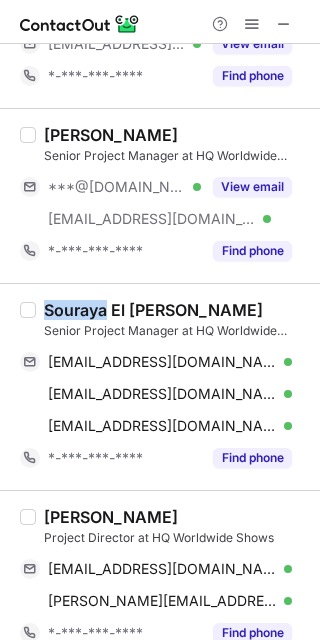 type 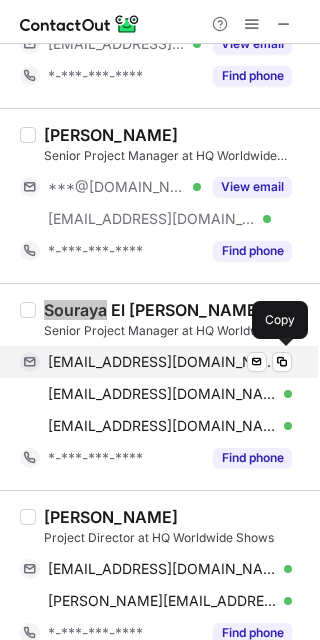 scroll, scrollTop: 0, scrollLeft: 0, axis: both 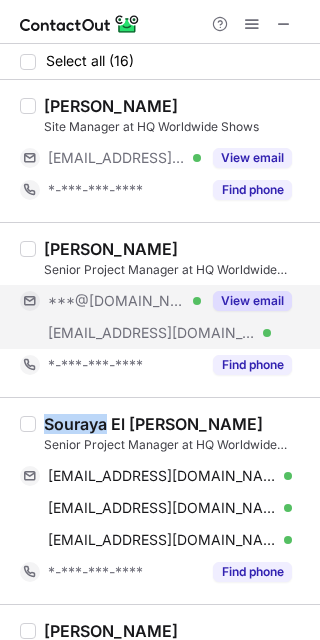 drag, startPoint x: 255, startPoint y: 303, endPoint x: 213, endPoint y: 294, distance: 42.953465 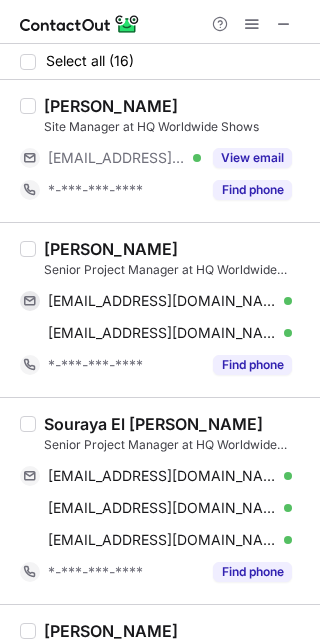 click on "Hadeel Hijazi" at bounding box center [111, 249] 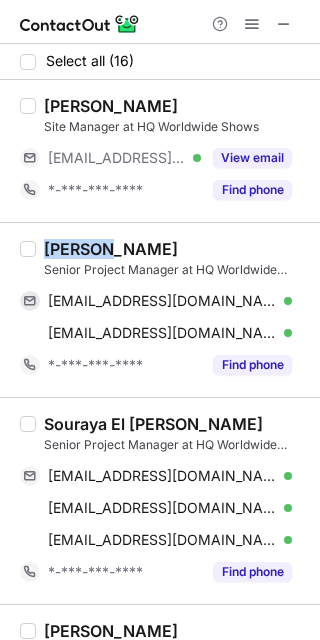 click on "Hadeel Hijazi" at bounding box center [111, 249] 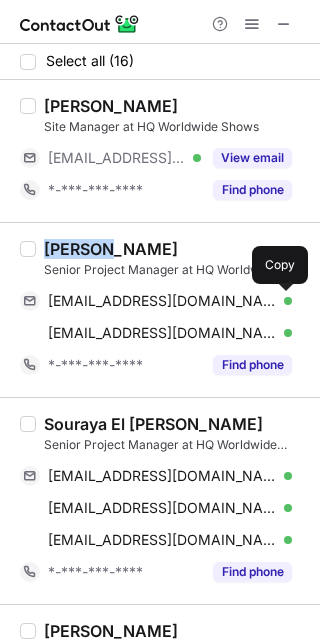 drag, startPoint x: 280, startPoint y: 296, endPoint x: 297, endPoint y: 319, distance: 28.600698 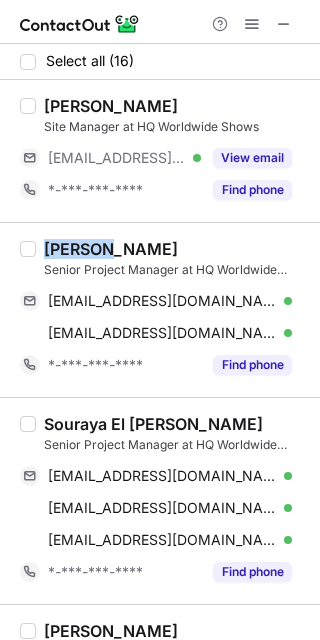 type 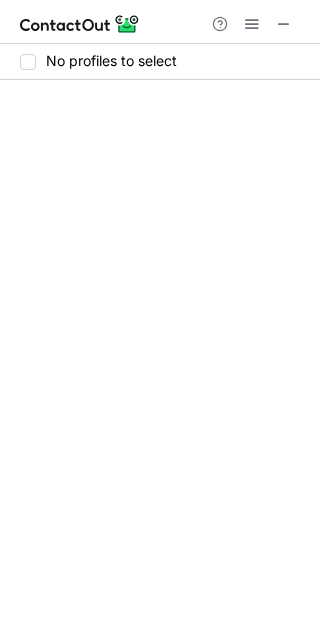 scroll, scrollTop: 0, scrollLeft: 0, axis: both 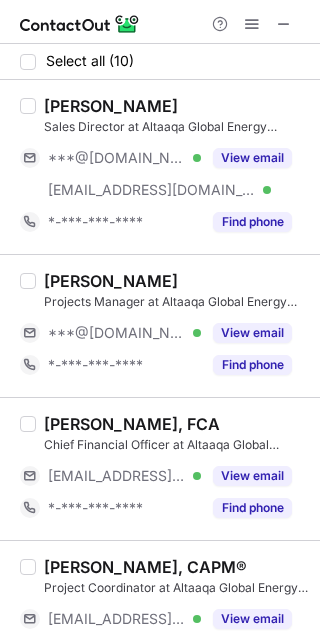 click on "View email" at bounding box center (252, 158) 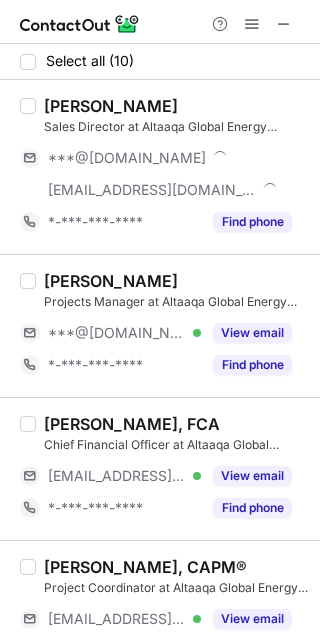 click on "[PERSON_NAME]" at bounding box center (111, 106) 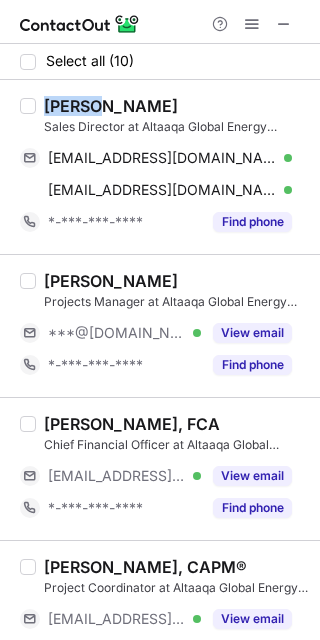 drag, startPoint x: 61, startPoint y: 108, endPoint x: 314, endPoint y: 253, distance: 291.6059 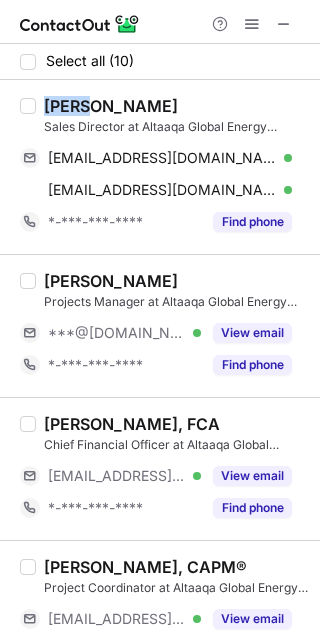 copy on "[PERSON_NAME]" 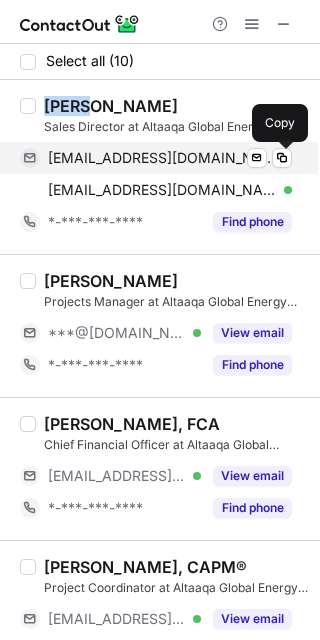 type 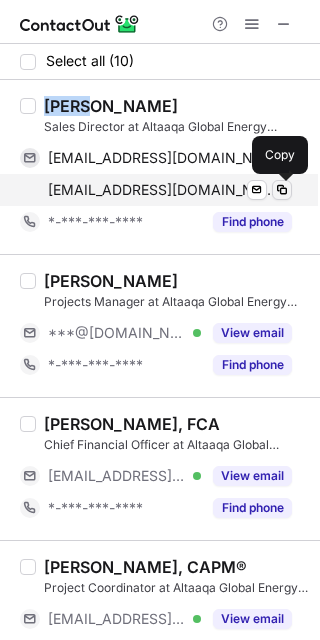 drag, startPoint x: 276, startPoint y: 189, endPoint x: 319, endPoint y: 227, distance: 57.384666 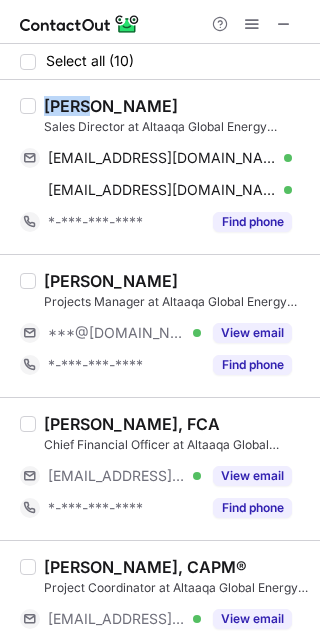 type 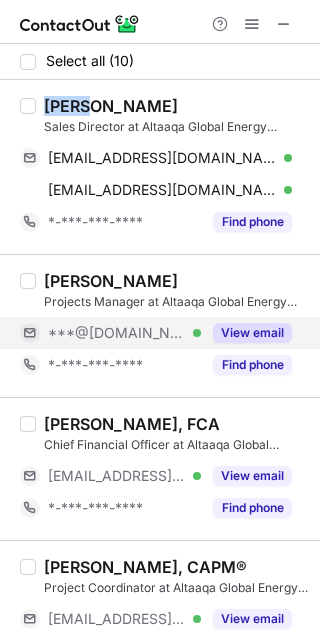 click on "View email" at bounding box center [252, 333] 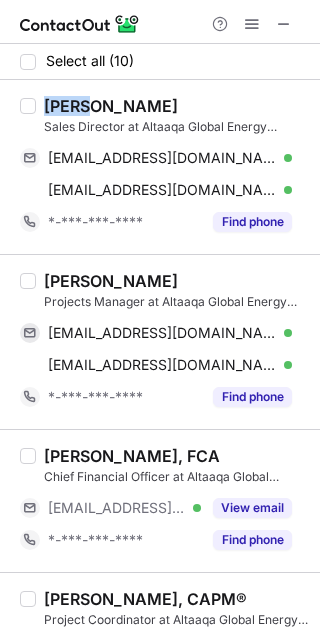 click on "[PERSON_NAME]" at bounding box center (111, 281) 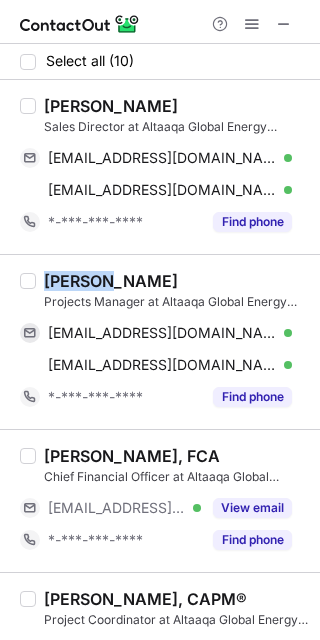 click on "[PERSON_NAME]" at bounding box center [111, 281] 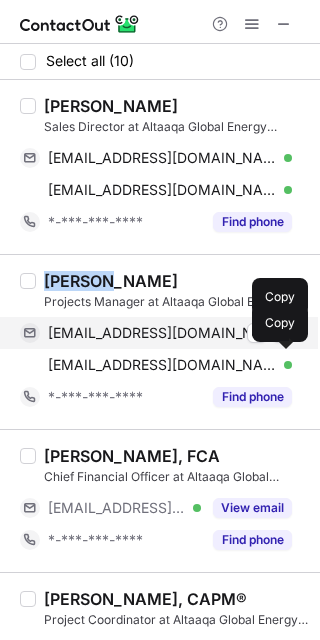 click at bounding box center [282, 333] 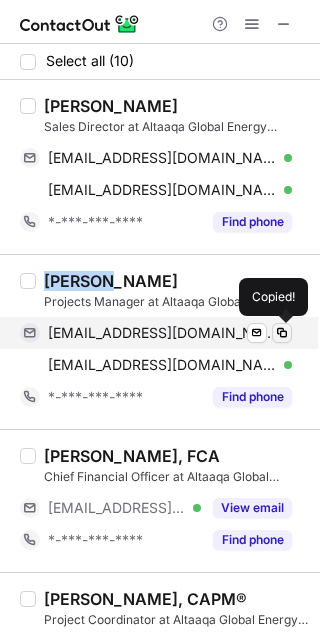 click at bounding box center [282, 333] 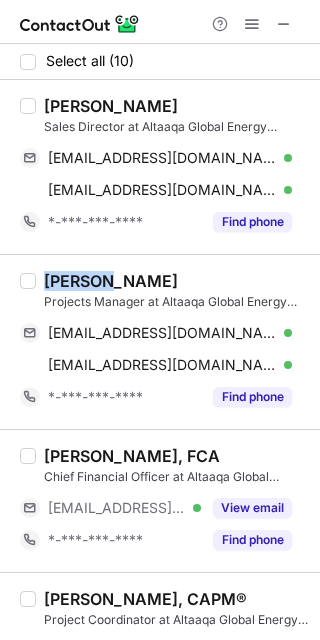 type 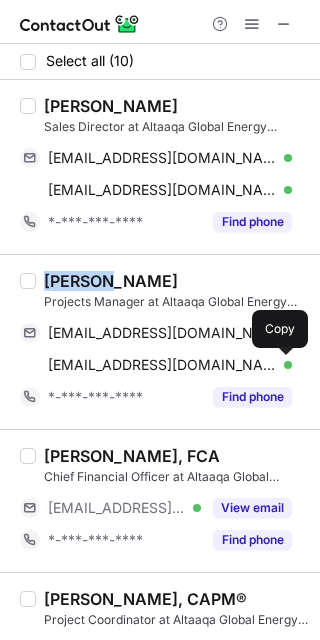 drag, startPoint x: 289, startPoint y: 365, endPoint x: 309, endPoint y: 379, distance: 24.41311 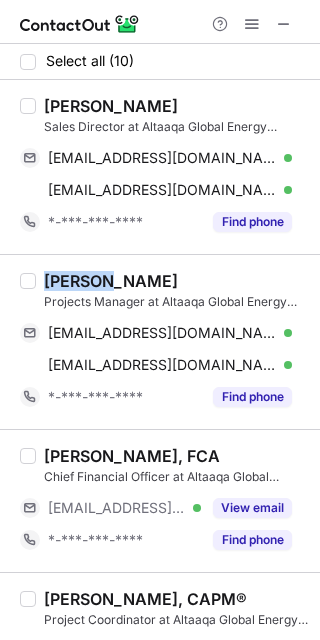 type 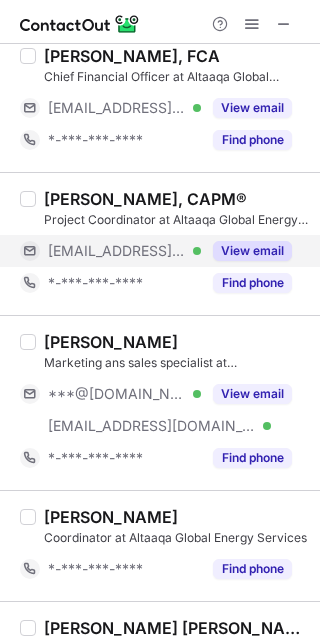 scroll, scrollTop: 133, scrollLeft: 0, axis: vertical 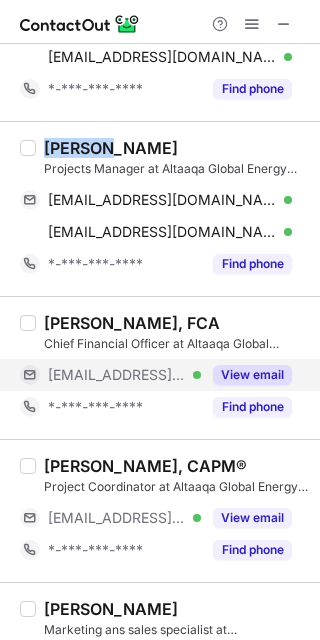 drag, startPoint x: 255, startPoint y: 373, endPoint x: 235, endPoint y: 373, distance: 20 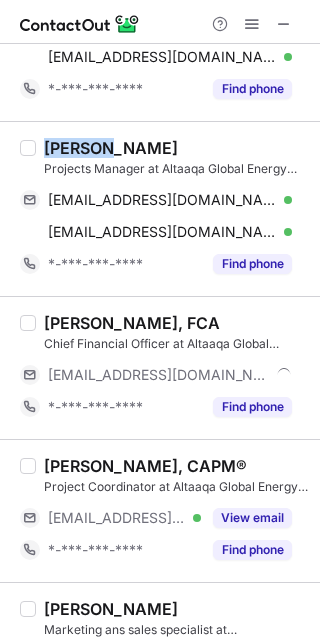 click on "[PERSON_NAME], FCA" at bounding box center [132, 323] 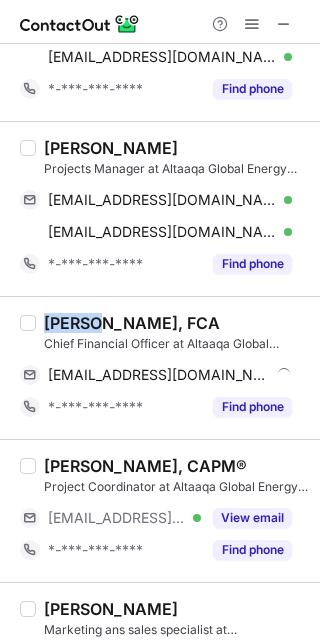 click on "[PERSON_NAME], FCA" at bounding box center (132, 323) 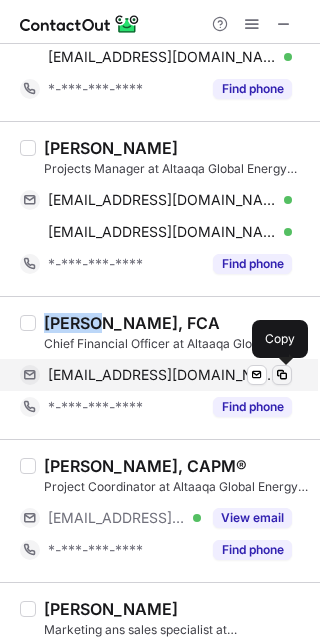 click at bounding box center [282, 375] 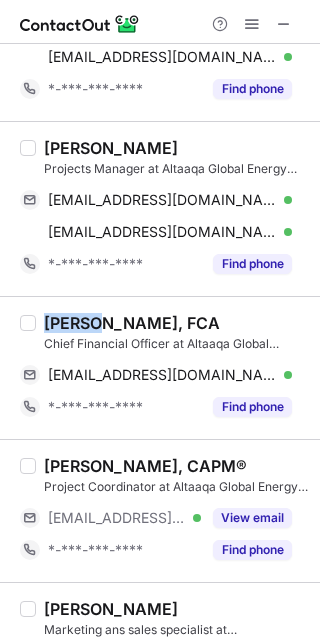 type 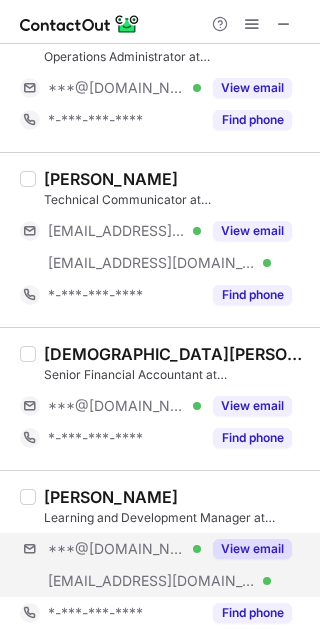 scroll, scrollTop: 995, scrollLeft: 0, axis: vertical 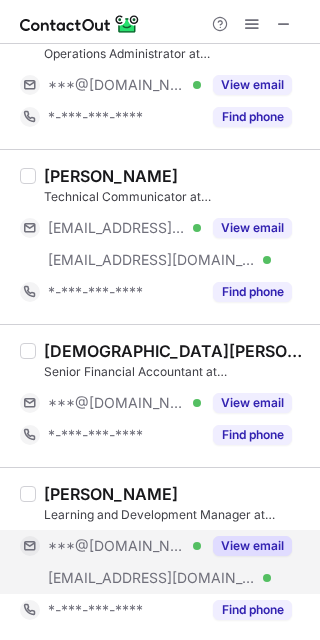 drag, startPoint x: 255, startPoint y: 549, endPoint x: 211, endPoint y: 537, distance: 45.607018 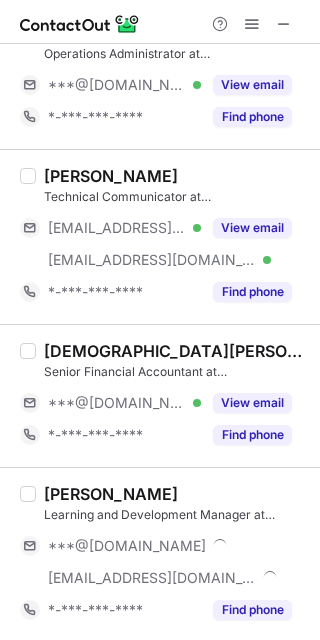 click on "[PERSON_NAME]" at bounding box center [111, 494] 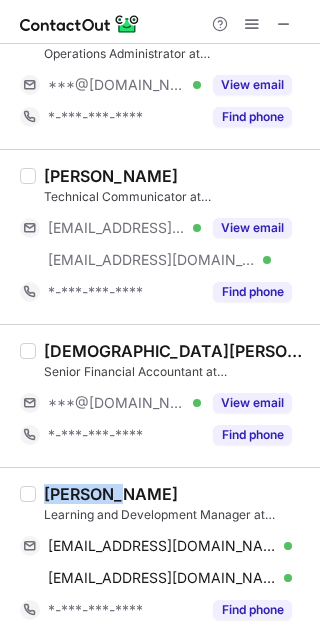 click on "[PERSON_NAME]" at bounding box center [111, 494] 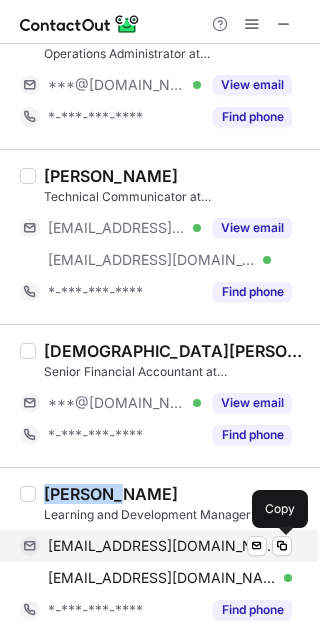 drag, startPoint x: 279, startPoint y: 543, endPoint x: 306, endPoint y: 531, distance: 29.546574 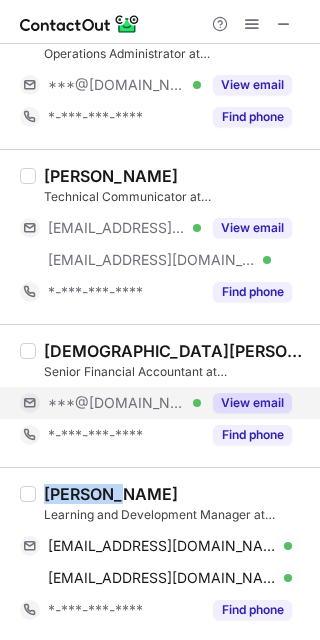 click on "View email" at bounding box center [252, 403] 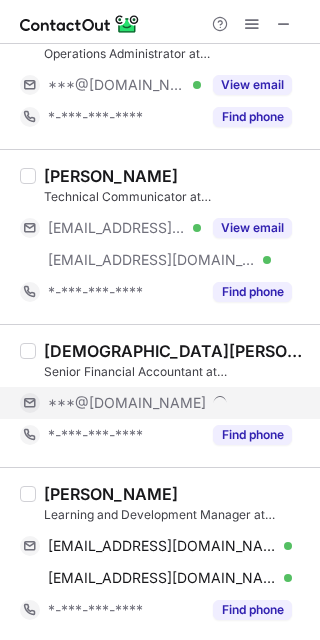 click on "[DEMOGRAPHIC_DATA][PERSON_NAME], ACCA" at bounding box center [176, 351] 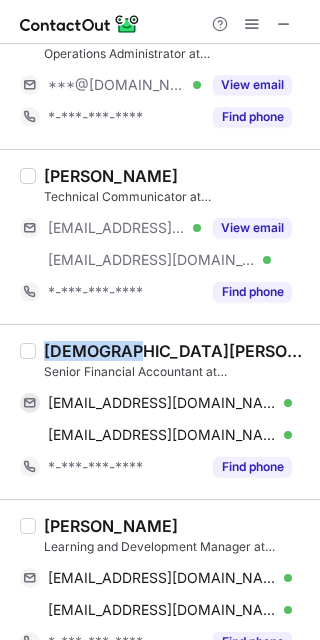 drag, startPoint x: 71, startPoint y: 348, endPoint x: 315, endPoint y: 430, distance: 257.4102 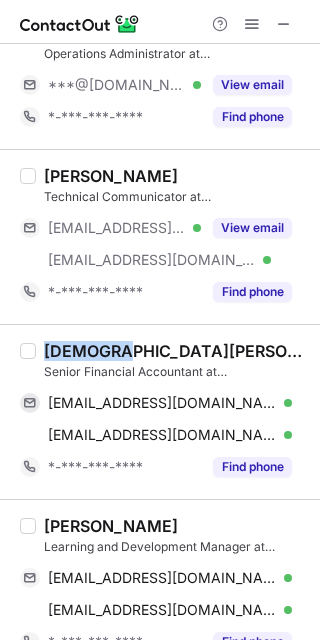 copy on "[DEMOGRAPHIC_DATA]" 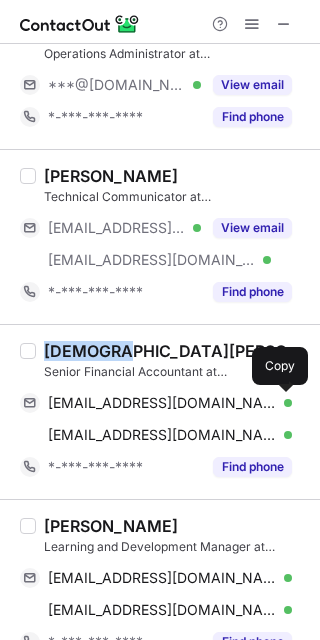 drag, startPoint x: 279, startPoint y: 397, endPoint x: 310, endPoint y: 437, distance: 50.606323 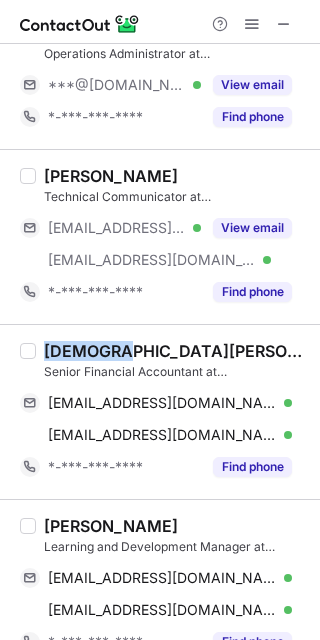 type 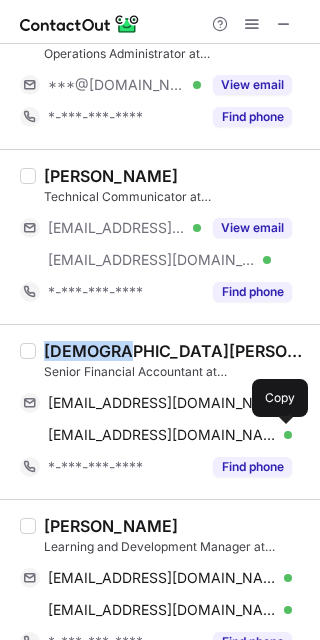 drag, startPoint x: 281, startPoint y: 432, endPoint x: 311, endPoint y: 454, distance: 37.202152 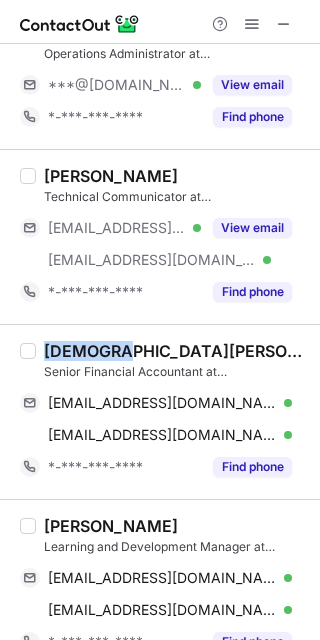 type 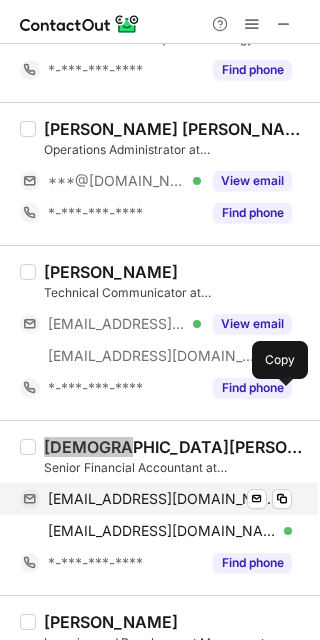 scroll, scrollTop: 862, scrollLeft: 0, axis: vertical 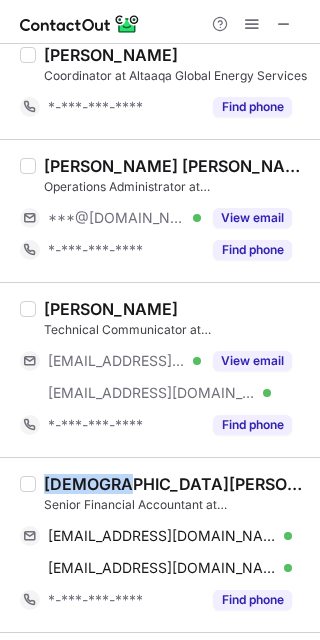 drag, startPoint x: 253, startPoint y: 360, endPoint x: 85, endPoint y: 317, distance: 173.41568 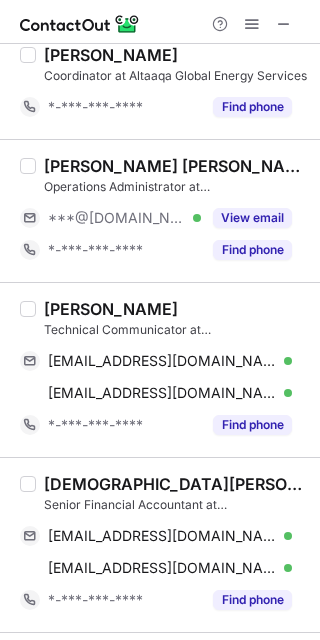 click on "[PERSON_NAME]" at bounding box center (111, 309) 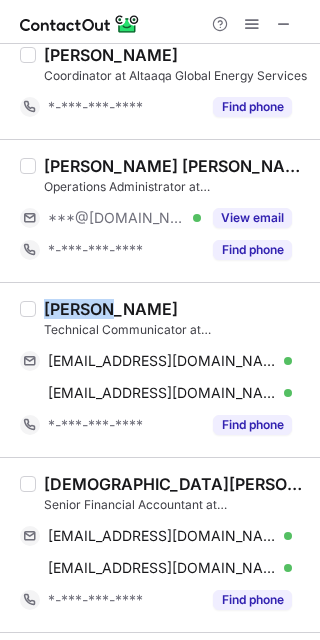 click on "[PERSON_NAME]" at bounding box center (111, 309) 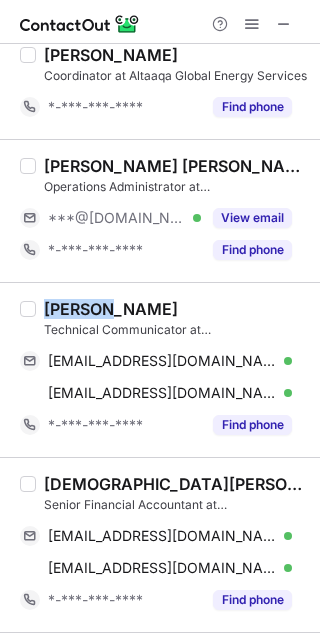 copy on "Pritam" 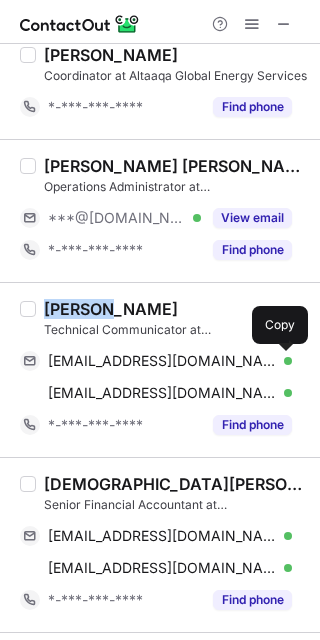 drag, startPoint x: 285, startPoint y: 362, endPoint x: 311, endPoint y: 406, distance: 51.10773 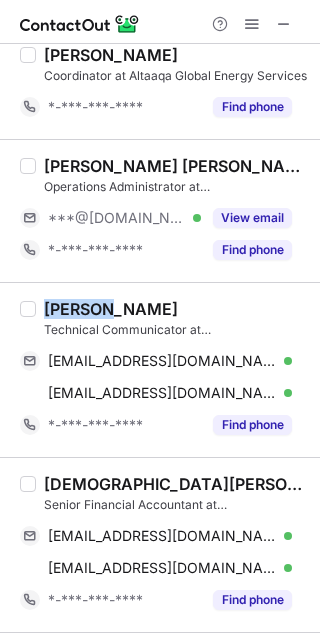 type 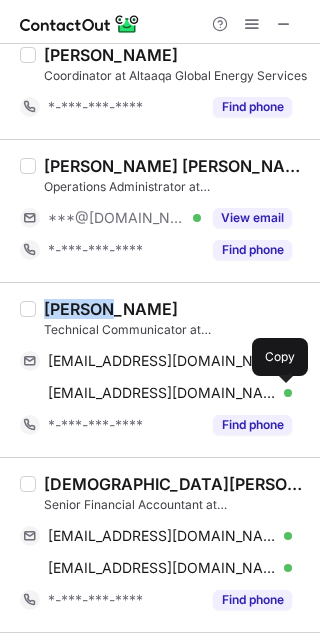 click at bounding box center (282, 393) 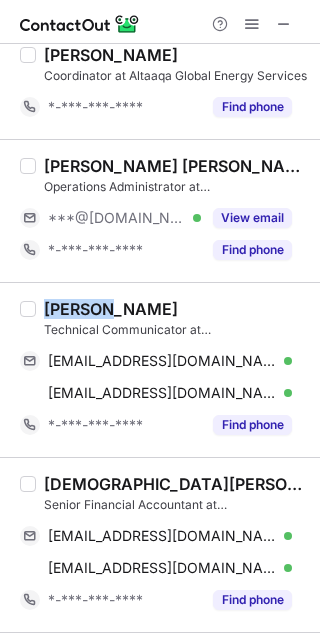 type 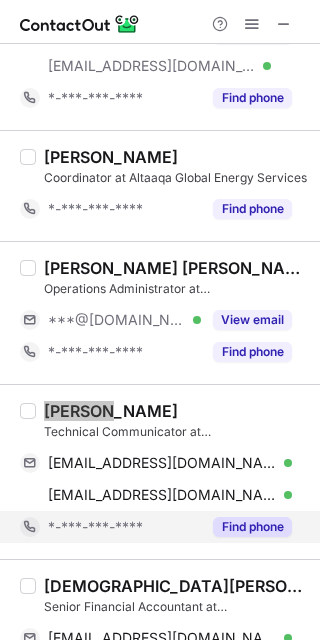 scroll, scrollTop: 595, scrollLeft: 0, axis: vertical 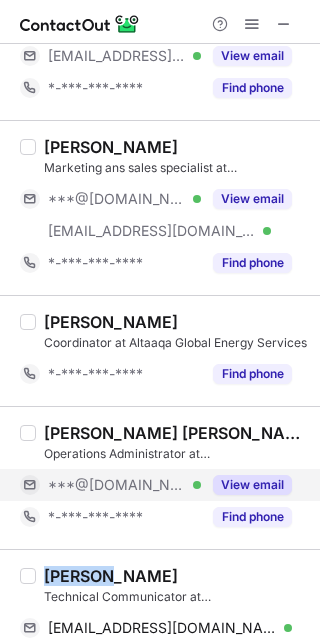 click on "View email" at bounding box center [252, 485] 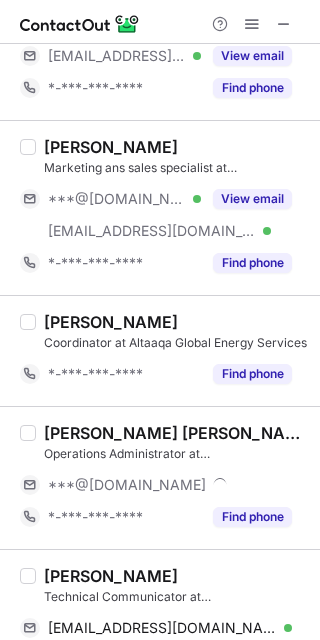 click on "[PERSON_NAME] [PERSON_NAME]" at bounding box center [176, 433] 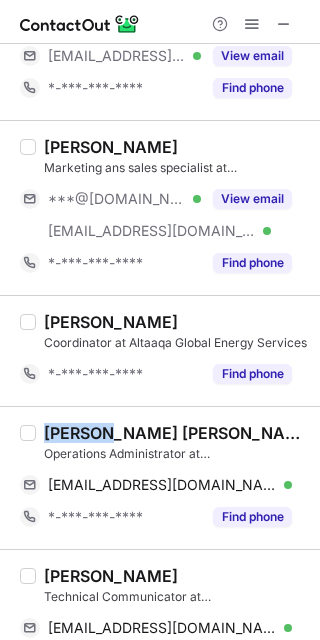 click on "[PERSON_NAME] [PERSON_NAME]" at bounding box center [176, 433] 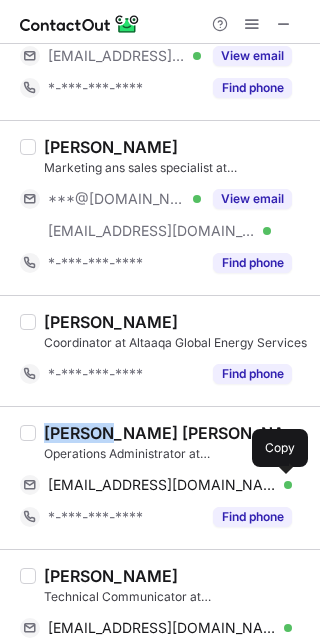drag, startPoint x: 284, startPoint y: 477, endPoint x: 318, endPoint y: 506, distance: 44.687805 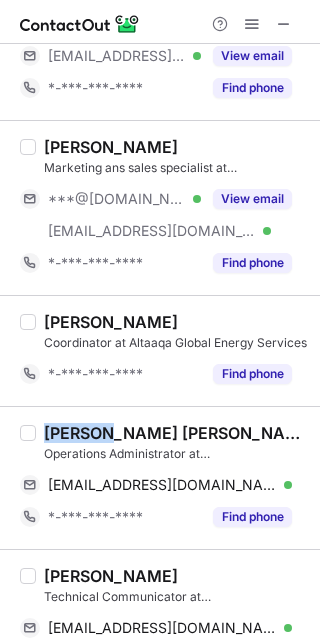 type 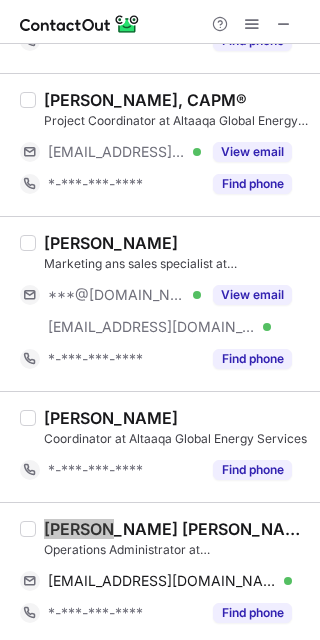 scroll, scrollTop: 462, scrollLeft: 0, axis: vertical 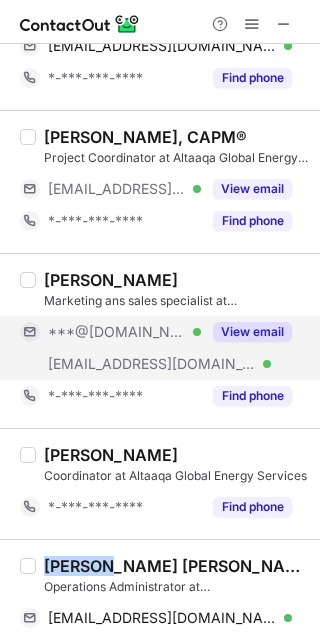 drag, startPoint x: 233, startPoint y: 335, endPoint x: 183, endPoint y: 323, distance: 51.41984 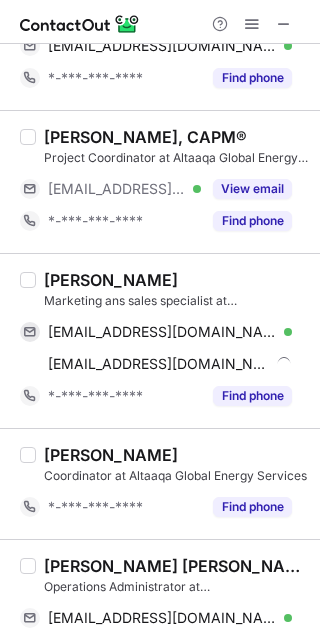 click on "[PERSON_NAME]" at bounding box center [111, 280] 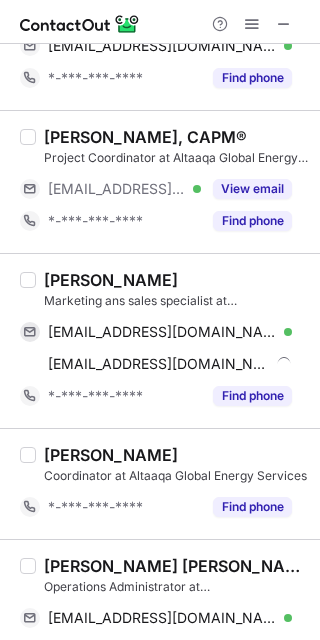 click on "[PERSON_NAME]" at bounding box center [111, 280] 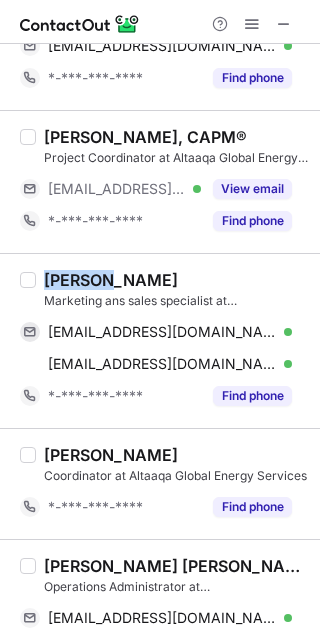 copy on "[PERSON_NAME]" 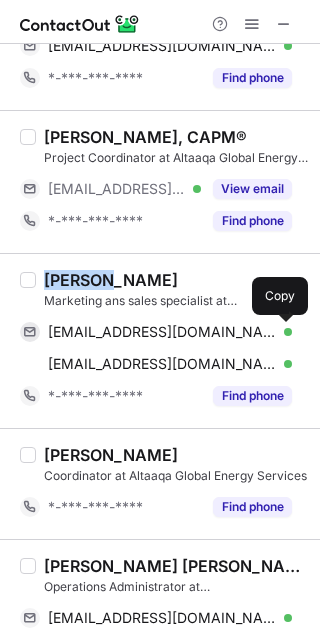 click at bounding box center [282, 332] 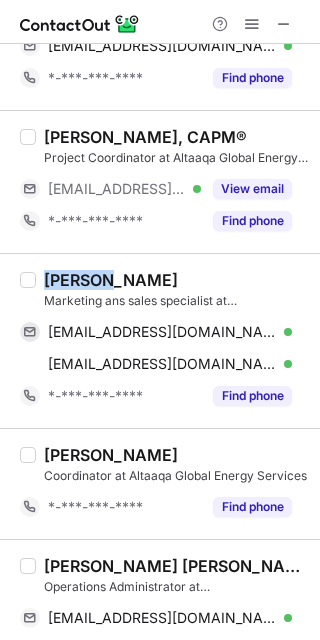 type 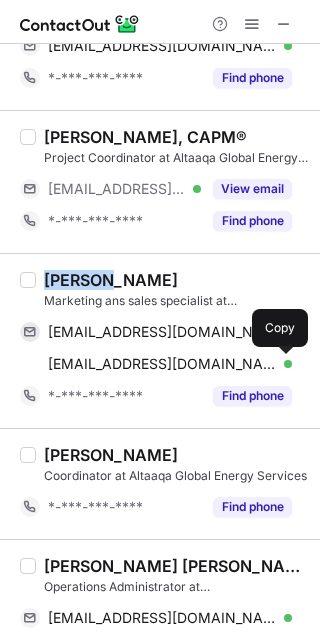 click at bounding box center [282, 364] 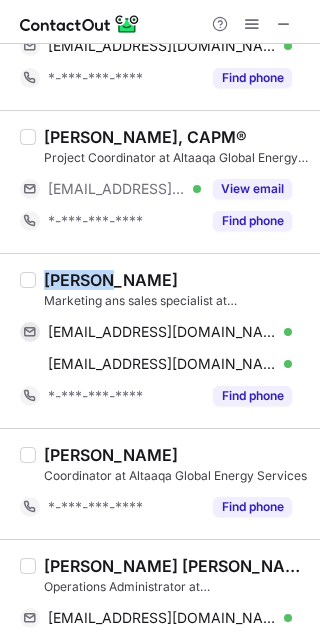 type 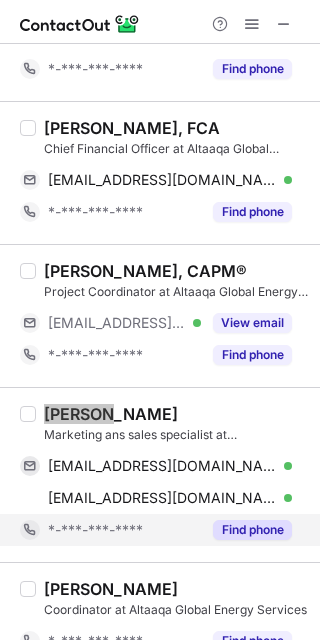 scroll, scrollTop: 195, scrollLeft: 0, axis: vertical 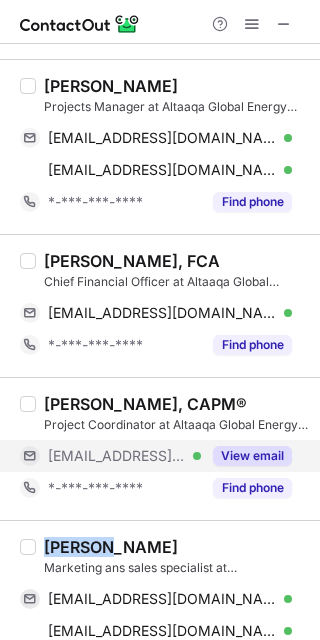 click on "View email" at bounding box center [252, 456] 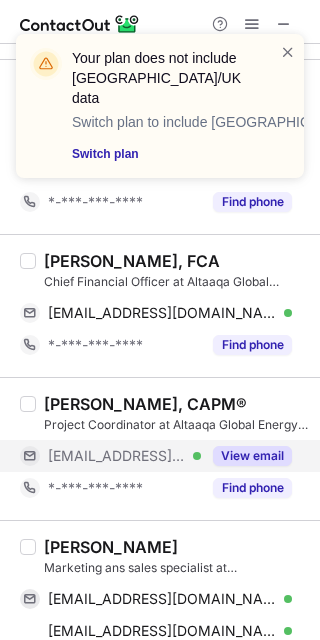click on "[PERSON_NAME], CAPM®" at bounding box center (145, 404) 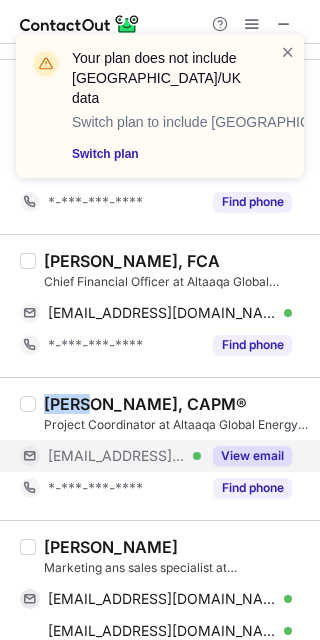 click on "[PERSON_NAME], CAPM®" at bounding box center [145, 404] 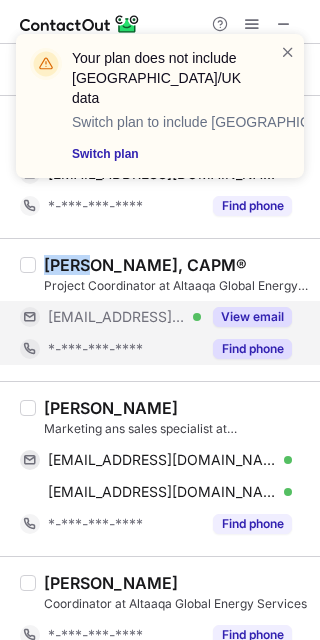 scroll, scrollTop: 462, scrollLeft: 0, axis: vertical 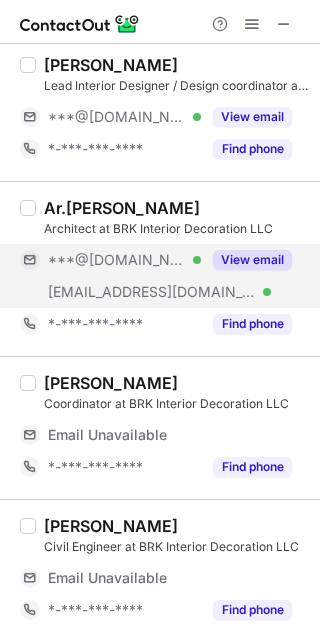 click on "View email" at bounding box center [252, 260] 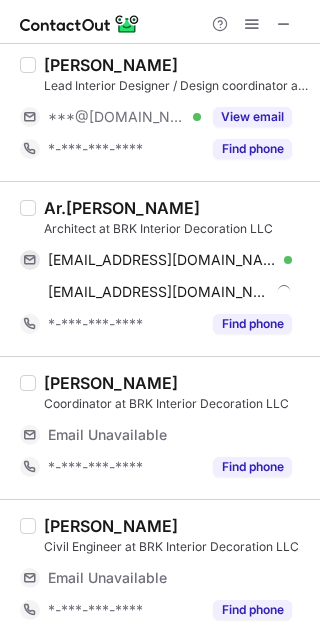 click on "Ar.[PERSON_NAME]" at bounding box center [122, 208] 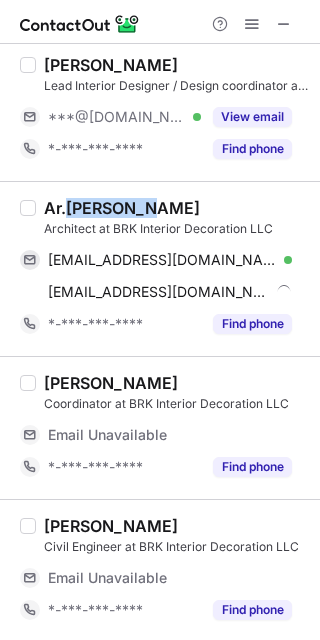 click on "Ar.[PERSON_NAME]" at bounding box center [122, 208] 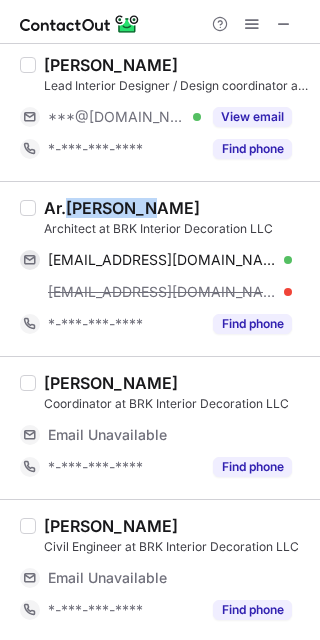 copy on "[PERSON_NAME]" 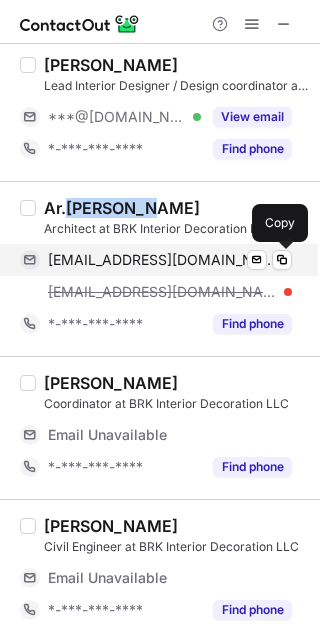 click at bounding box center [282, 260] 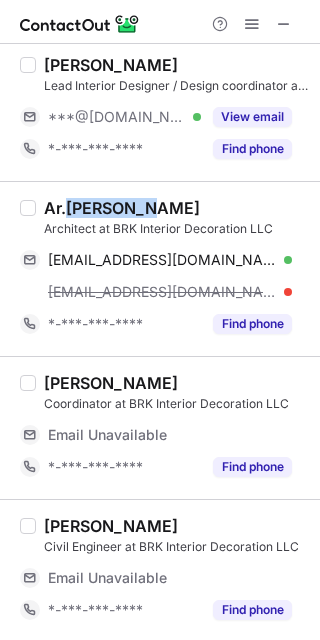 type 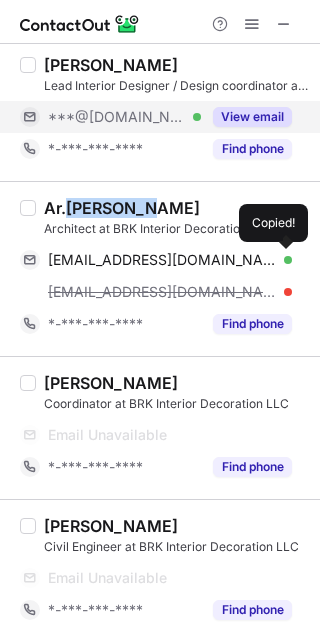 drag, startPoint x: 268, startPoint y: 110, endPoint x: 135, endPoint y: 105, distance: 133.09395 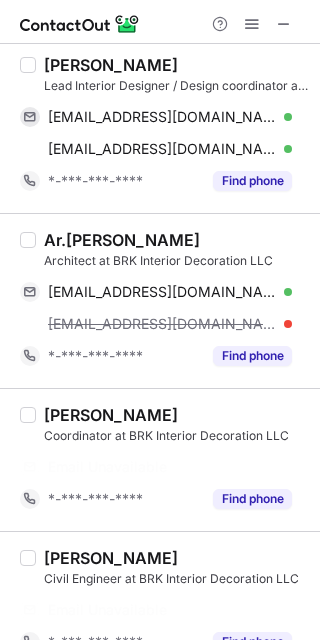 click on "[PERSON_NAME]" at bounding box center (111, 65) 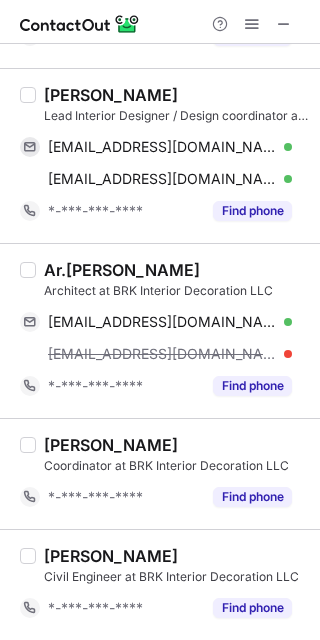 scroll, scrollTop: 120, scrollLeft: 0, axis: vertical 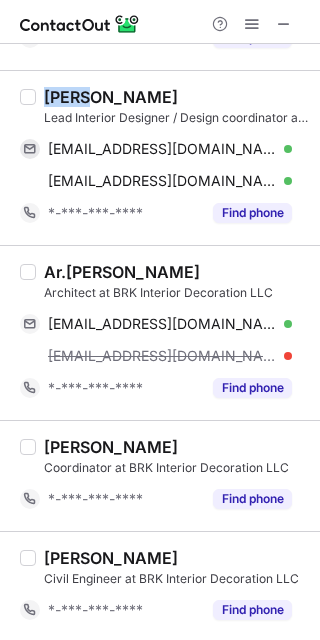 click on "[PERSON_NAME] Lead Interior Designer / Design coordinator at BRK Interior Decoration LLC [EMAIL_ADDRESS][DOMAIN_NAME] Verified Send email Copy [EMAIL_ADDRESS][DOMAIN_NAME] Verified Send email Copy *-***-***-**** Find phone" at bounding box center (160, 157) 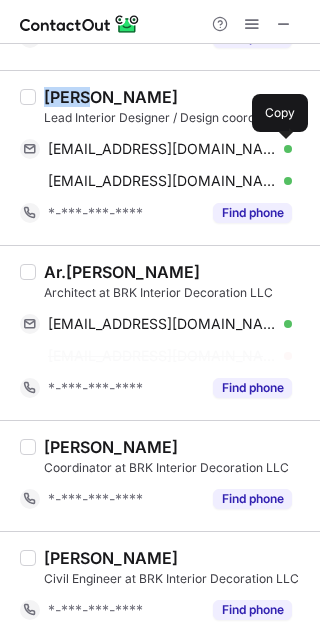 drag, startPoint x: 279, startPoint y: 149, endPoint x: 319, endPoint y: 140, distance: 41 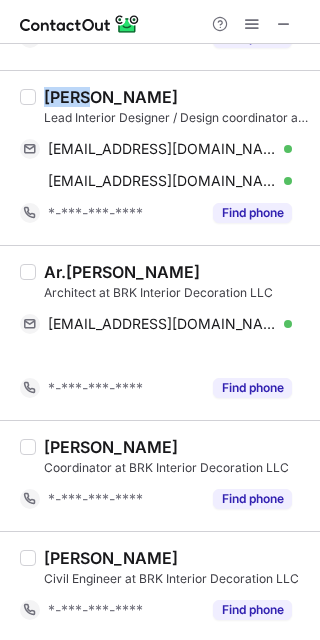 scroll, scrollTop: 88, scrollLeft: 0, axis: vertical 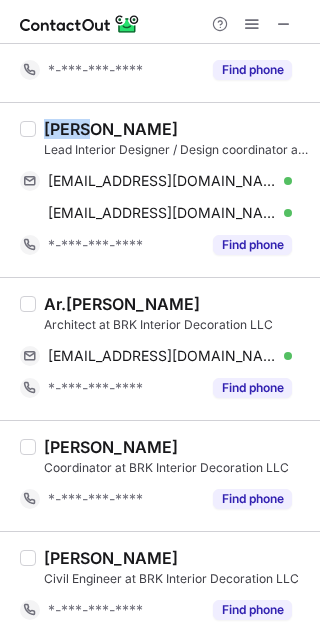 type 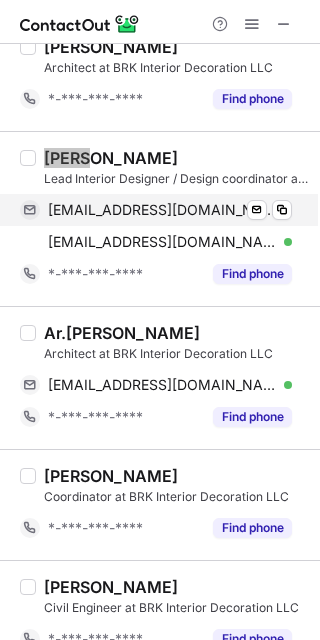 scroll, scrollTop: 88, scrollLeft: 0, axis: vertical 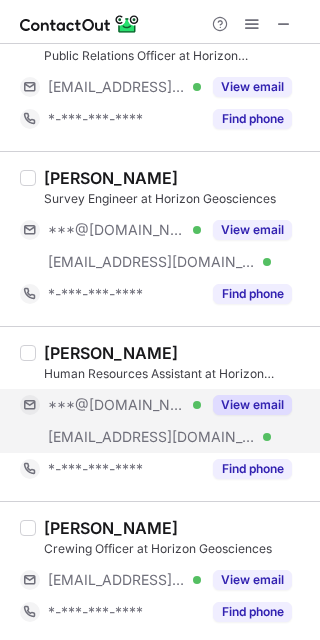 click on "View email" at bounding box center (252, 405) 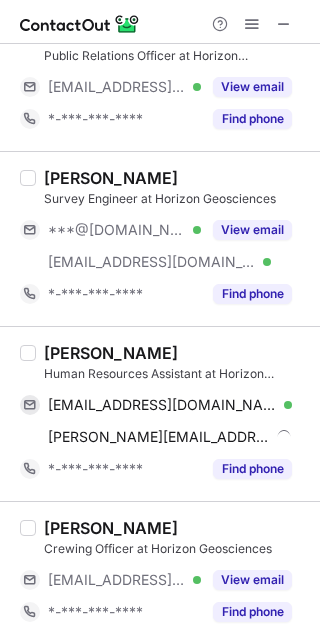 click on "[PERSON_NAME]" at bounding box center (111, 353) 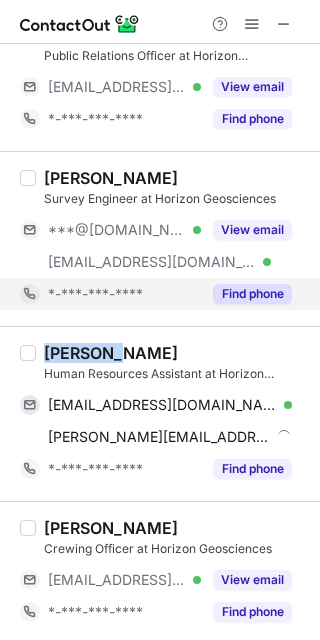 copy on "[PERSON_NAME]" 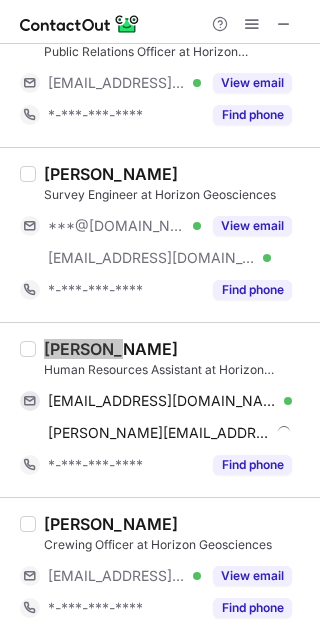 scroll, scrollTop: 3170, scrollLeft: 0, axis: vertical 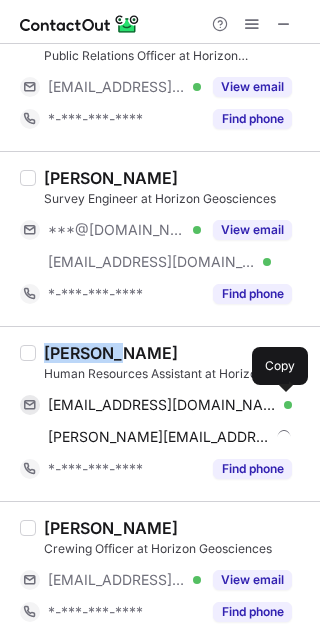 click at bounding box center [282, 405] 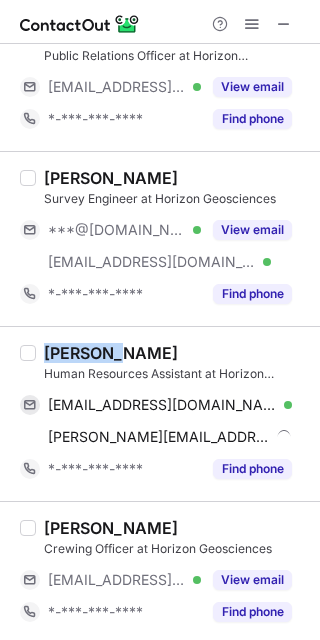 type 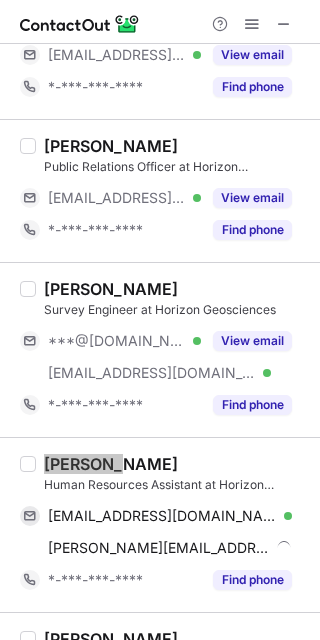scroll, scrollTop: 3037, scrollLeft: 0, axis: vertical 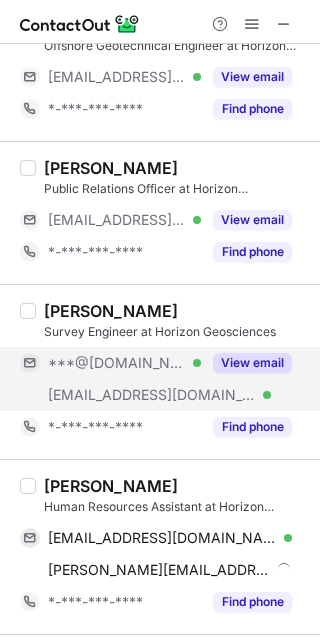 drag, startPoint x: 265, startPoint y: 348, endPoint x: 252, endPoint y: 353, distance: 13.928389 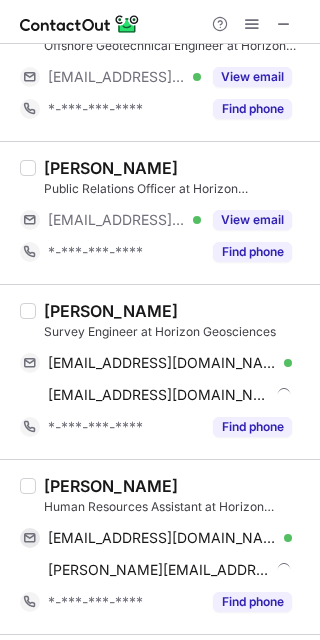 click on "[PERSON_NAME]" at bounding box center (111, 311) 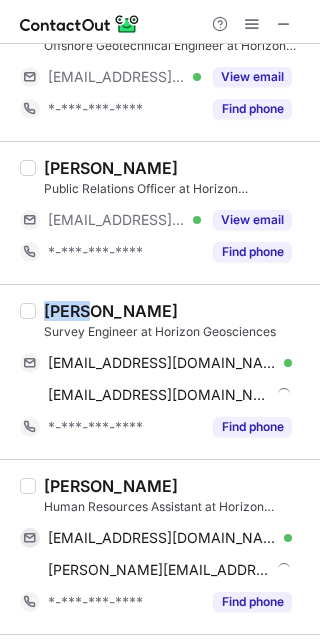 click on "[PERSON_NAME]" at bounding box center [111, 311] 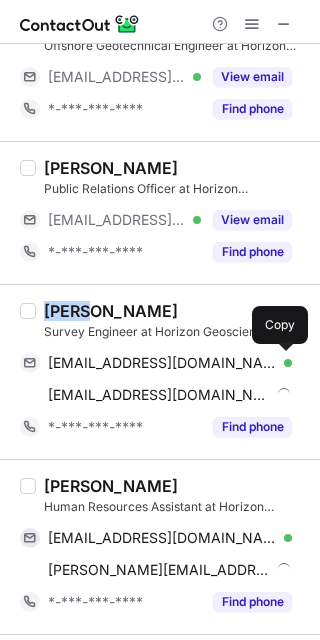 click at bounding box center [282, 363] 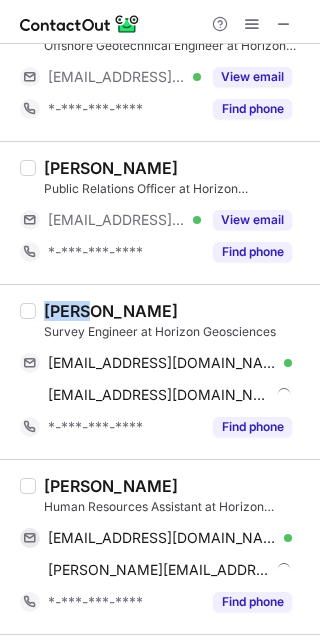 type 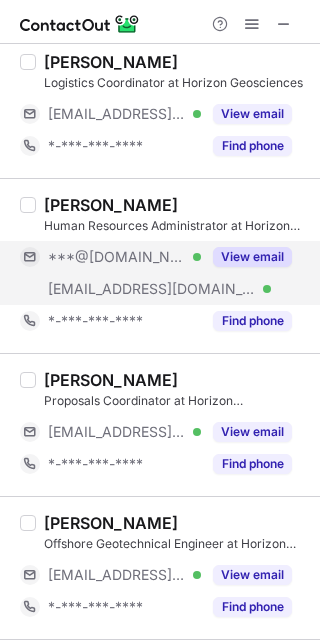 scroll, scrollTop: 2504, scrollLeft: 0, axis: vertical 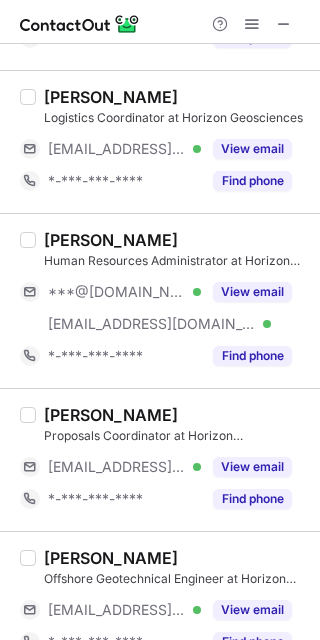 drag, startPoint x: 254, startPoint y: 285, endPoint x: 114, endPoint y: 257, distance: 142.77255 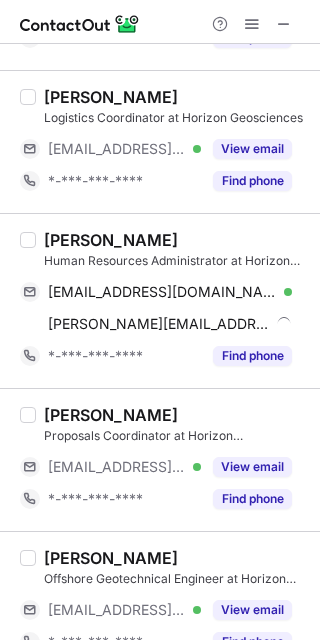 click on "[PERSON_NAME]" at bounding box center [111, 240] 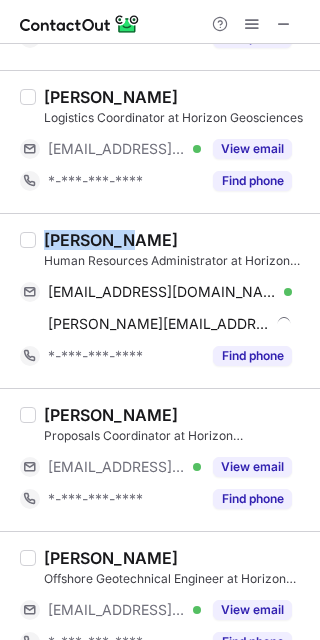 drag, startPoint x: 78, startPoint y: 239, endPoint x: 104, endPoint y: 241, distance: 26.076809 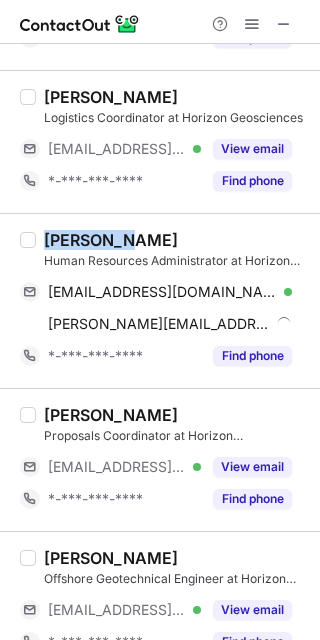 click on "[PERSON_NAME]" at bounding box center [111, 240] 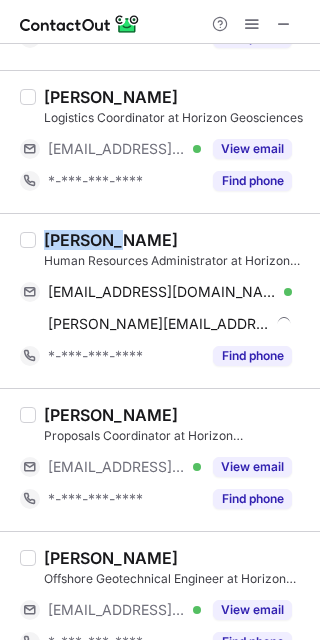 copy on "Kharissa" 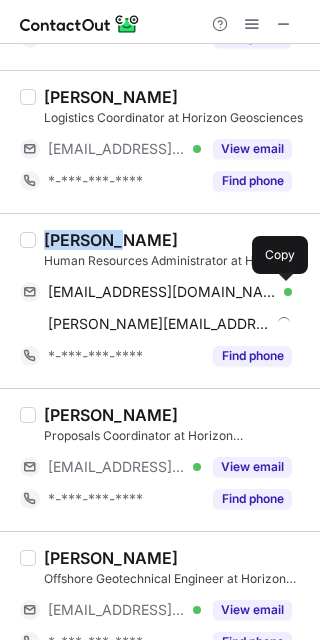 drag, startPoint x: 281, startPoint y: 290, endPoint x: 317, endPoint y: 285, distance: 36.345562 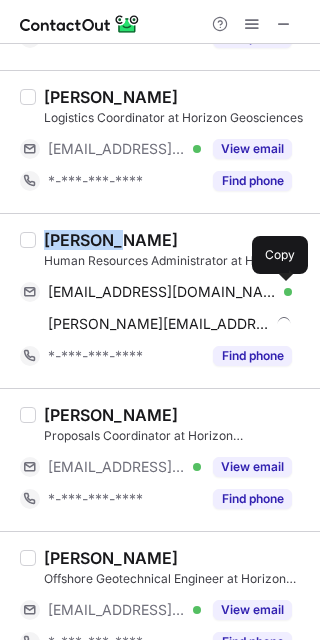 click at bounding box center [282, 292] 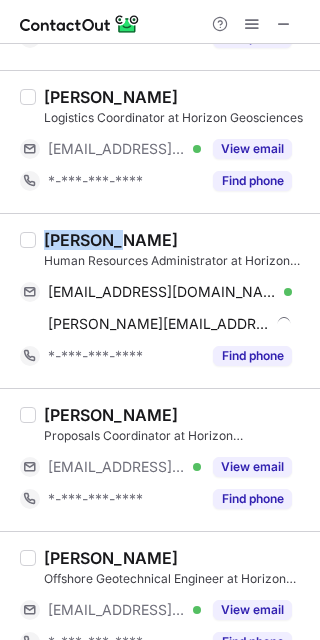 type 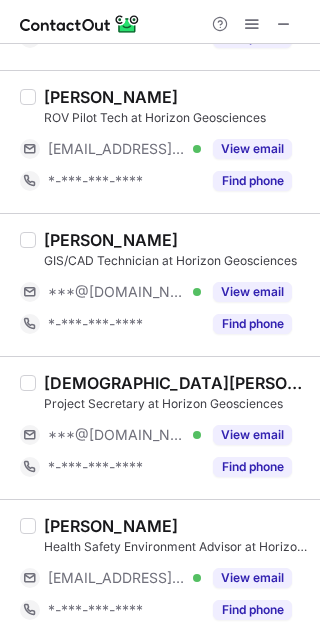 scroll, scrollTop: 1304, scrollLeft: 0, axis: vertical 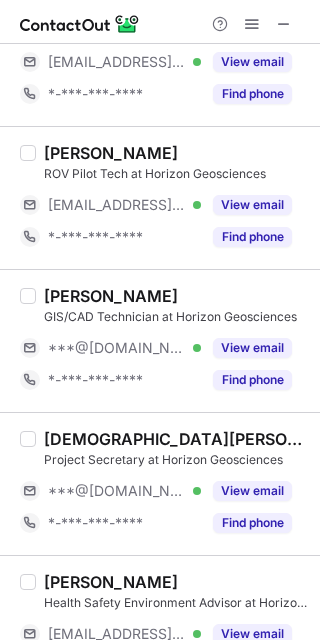 drag, startPoint x: 257, startPoint y: 483, endPoint x: 106, endPoint y: 461, distance: 152.59424 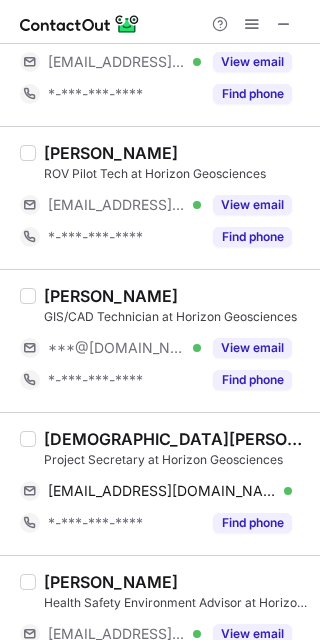 click on "[DEMOGRAPHIC_DATA][PERSON_NAME]" at bounding box center [176, 439] 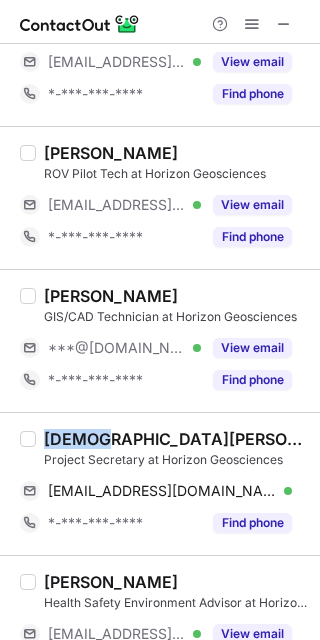 copy on "Jesusa" 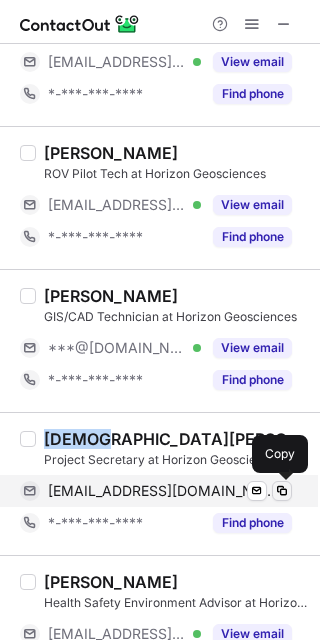 drag, startPoint x: 283, startPoint y: 490, endPoint x: 311, endPoint y: 461, distance: 40.311287 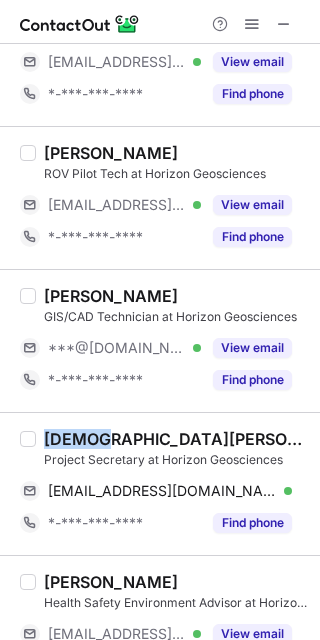 type 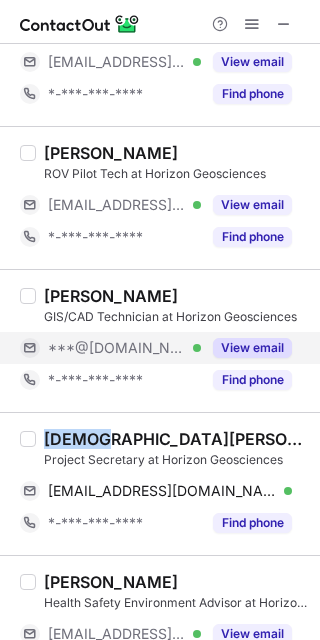 drag, startPoint x: 255, startPoint y: 340, endPoint x: 210, endPoint y: 333, distance: 45.54119 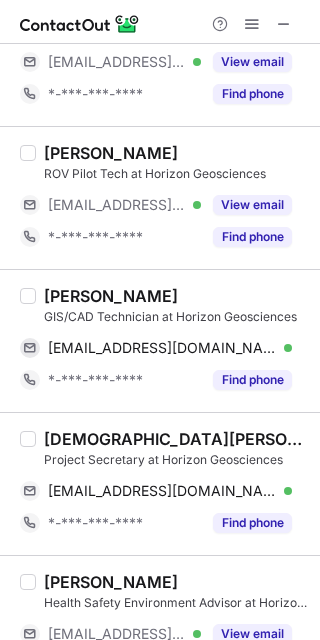 click on "Alan Antony" at bounding box center (111, 296) 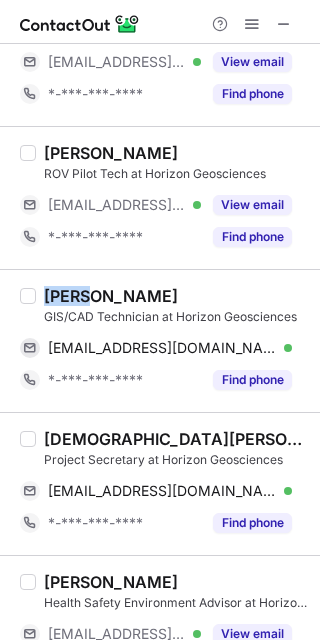 click on "Alan Antony" at bounding box center (111, 296) 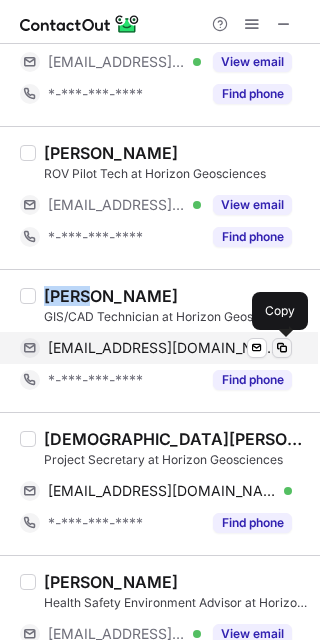 click at bounding box center (282, 348) 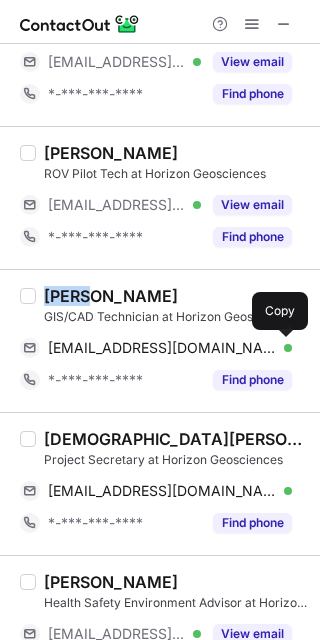 type 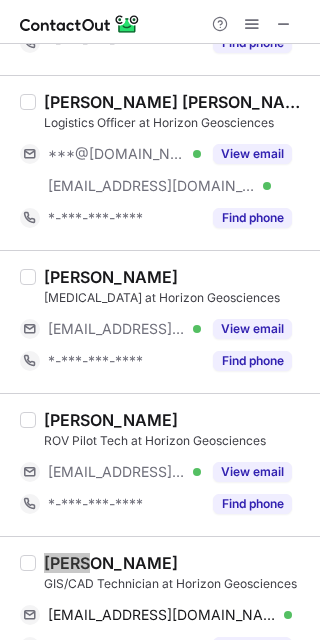 scroll, scrollTop: 904, scrollLeft: 0, axis: vertical 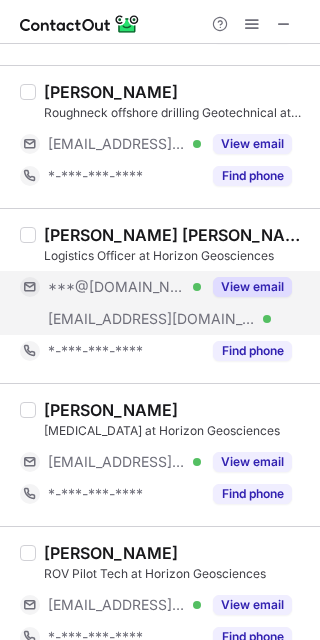 click on "View email" at bounding box center (252, 287) 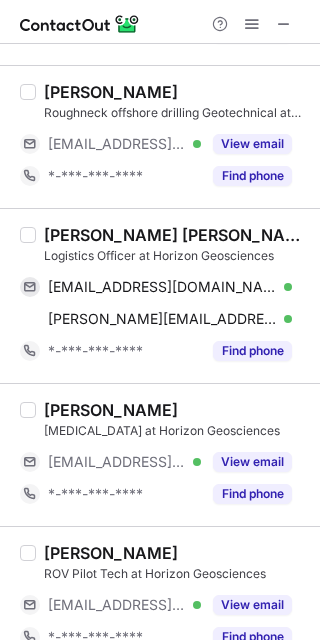 click on "Dalton Austin Dsouza" at bounding box center (176, 235) 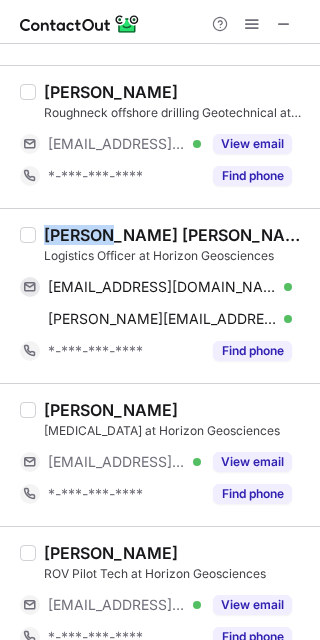 click on "Dalton Austin Dsouza" at bounding box center [176, 235] 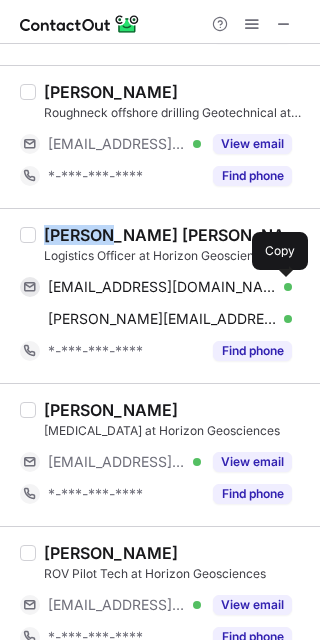 click at bounding box center (282, 287) 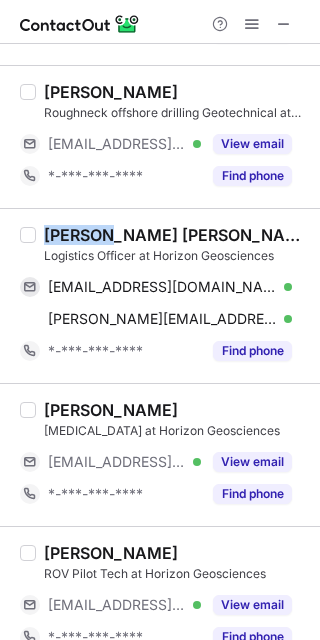 type 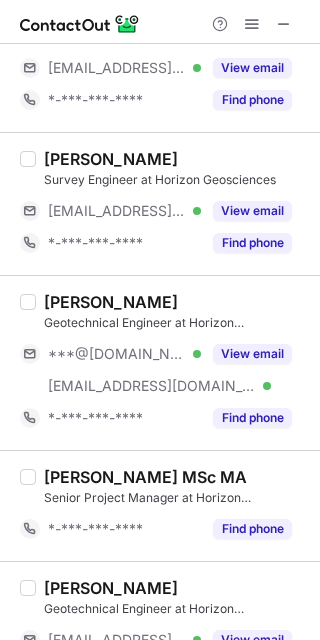 scroll, scrollTop: 237, scrollLeft: 0, axis: vertical 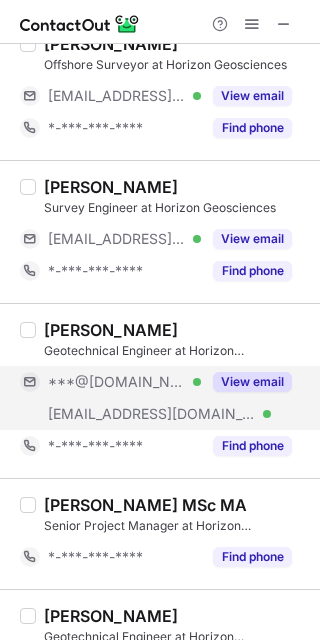 drag, startPoint x: 247, startPoint y: 371, endPoint x: 217, endPoint y: 368, distance: 30.149628 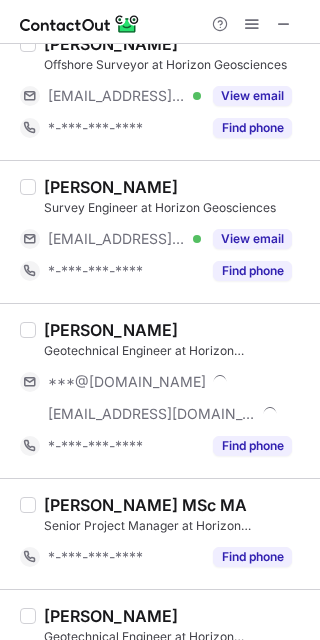 click on "Gowdham Eswaran Geotechnical Engineer at Horizon Geosciences ***@gmail.com ***@horizon-geosciences.com *-***-***-**** Find phone" at bounding box center (160, 390) 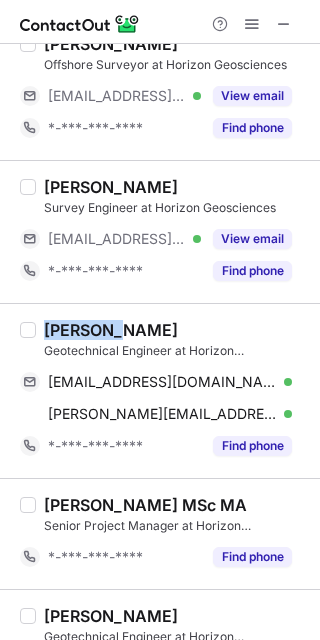 click on "Gowdham Eswaran Geotechnical Engineer at Horizon Geosciences gowdhamcivil@gmail.com Verified Send email Copy gowdham.eswaran@horizon-geosciences.com Verified Send email Copy *-***-***-**** Find phone" at bounding box center [160, 390] 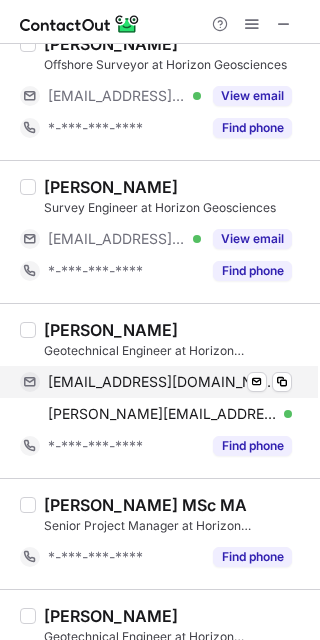 drag, startPoint x: 293, startPoint y: 374, endPoint x: 306, endPoint y: 389, distance: 19.849434 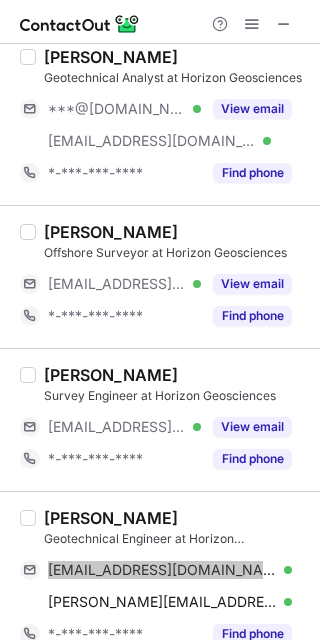 scroll, scrollTop: 0, scrollLeft: 0, axis: both 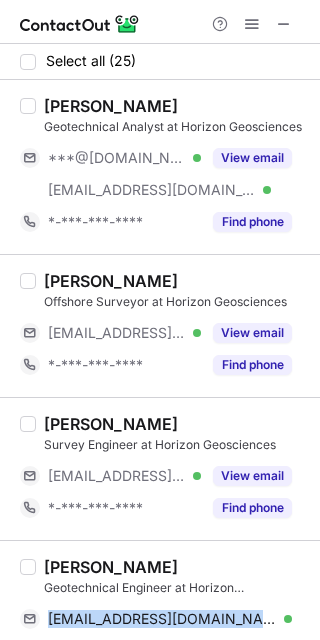 drag, startPoint x: 234, startPoint y: 162, endPoint x: 160, endPoint y: 135, distance: 78.77182 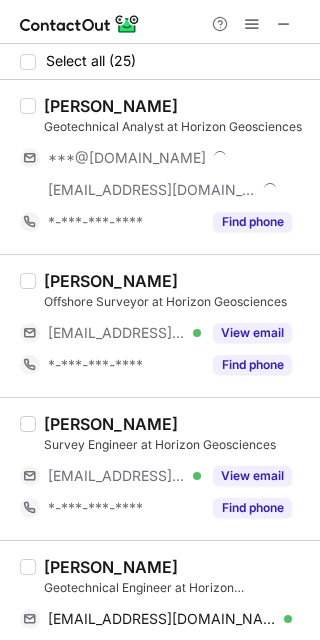 click on "Muhammed Bilal K" at bounding box center [111, 106] 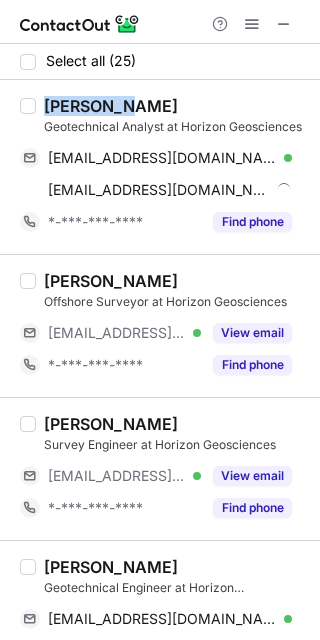click on "Muhammed Bilal K" at bounding box center [111, 106] 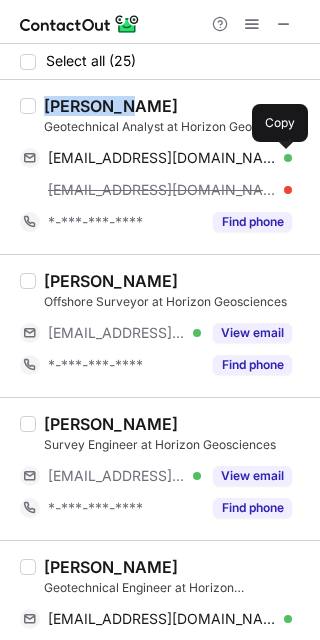 drag, startPoint x: 280, startPoint y: 159, endPoint x: 305, endPoint y: 181, distance: 33.30165 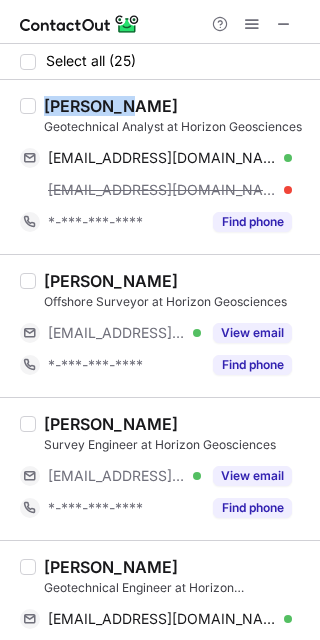 type 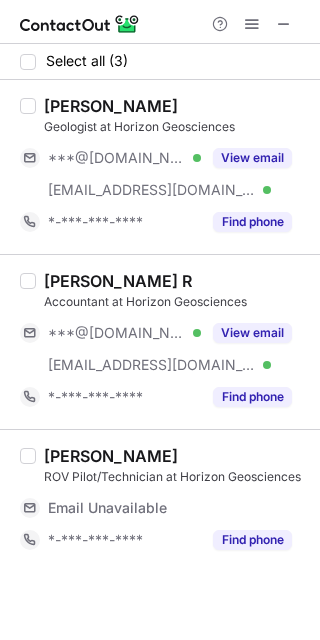 drag, startPoint x: 271, startPoint y: 159, endPoint x: 130, endPoint y: 135, distance: 143.02797 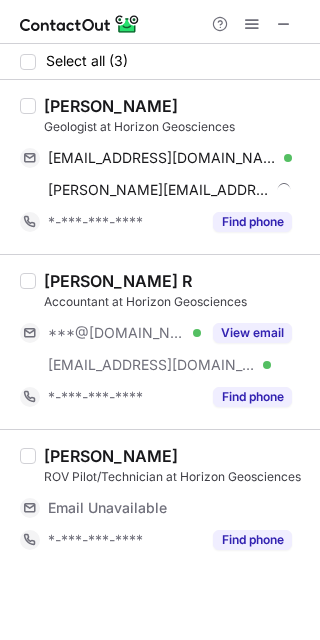 click on "Safwan Puthiyapurayil" at bounding box center (111, 106) 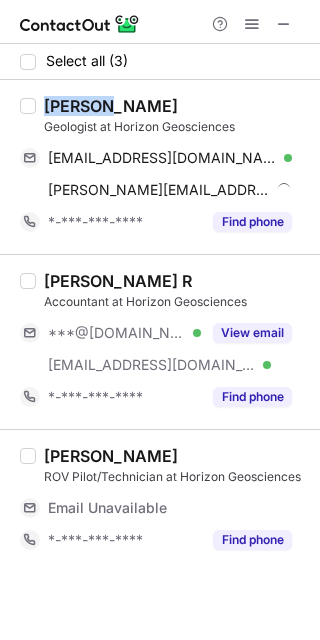 click on "Safwan Puthiyapurayil" at bounding box center [111, 106] 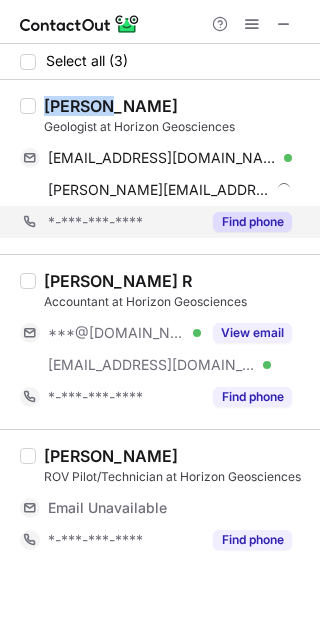 copy on "Safwan" 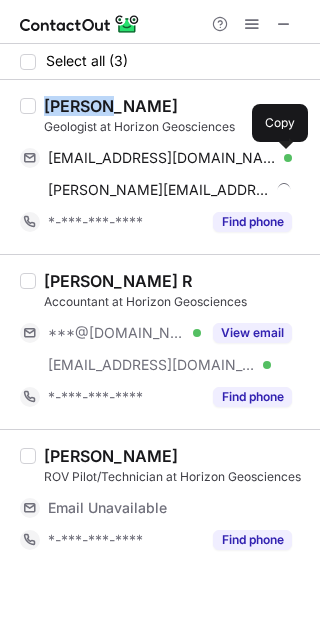 click at bounding box center (282, 158) 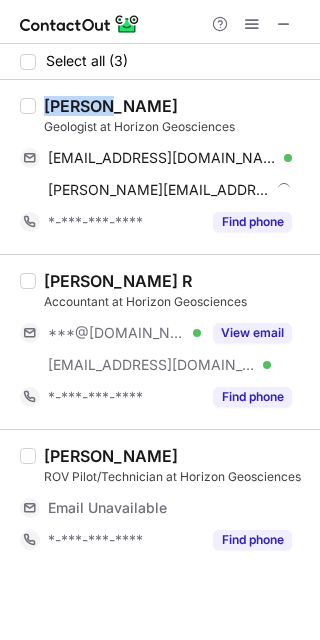 type 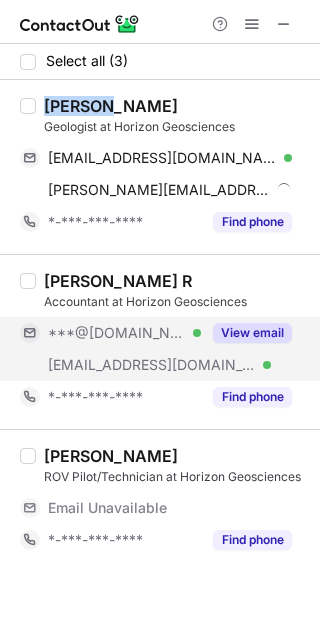 click on "View email" at bounding box center [252, 333] 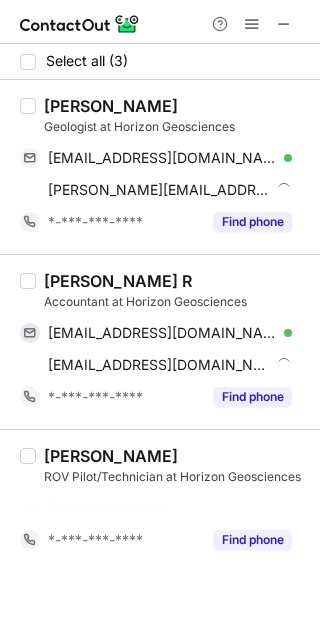 click on "Sairam R" at bounding box center [118, 281] 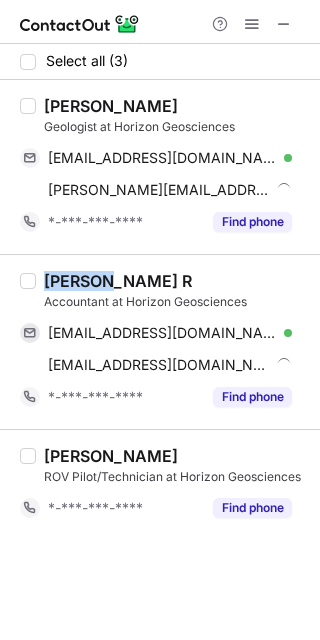click on "Sairam R" at bounding box center (118, 281) 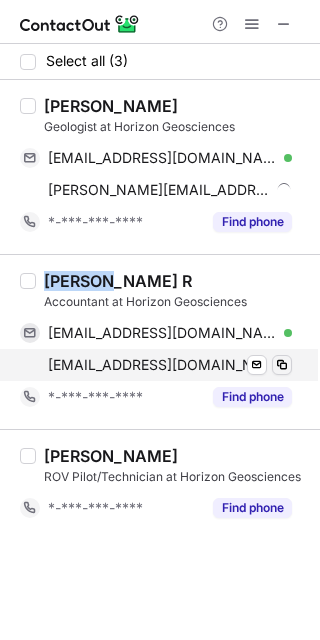 copy on "Sairam" 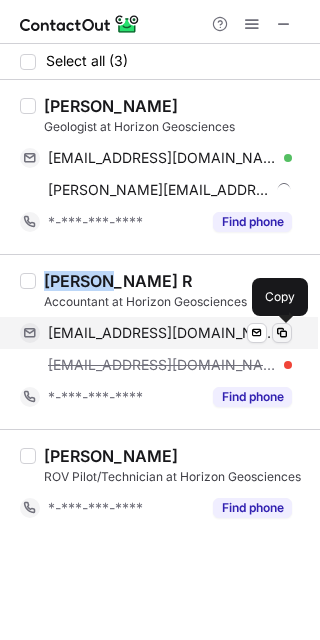 click at bounding box center [282, 333] 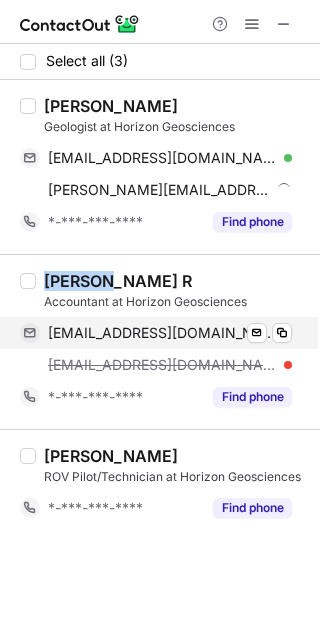 type 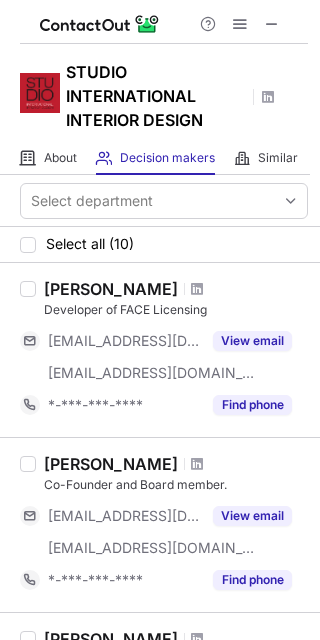 scroll, scrollTop: 0, scrollLeft: 0, axis: both 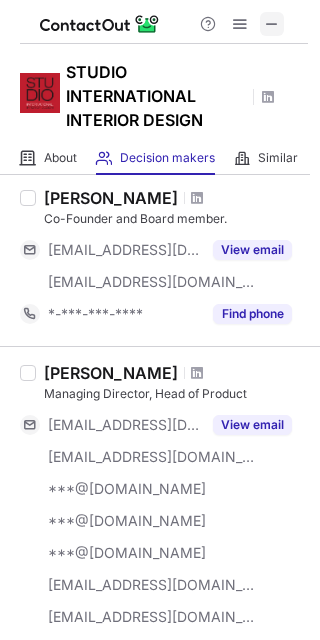 click at bounding box center (272, 24) 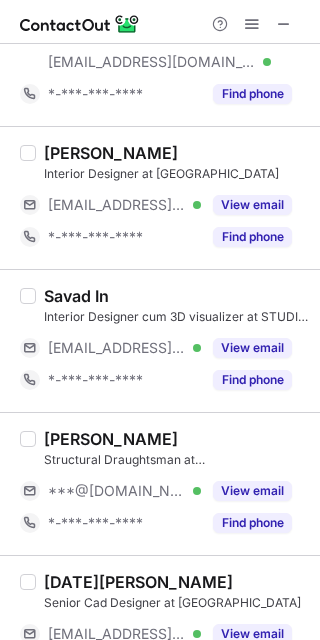 scroll, scrollTop: 0, scrollLeft: 0, axis: both 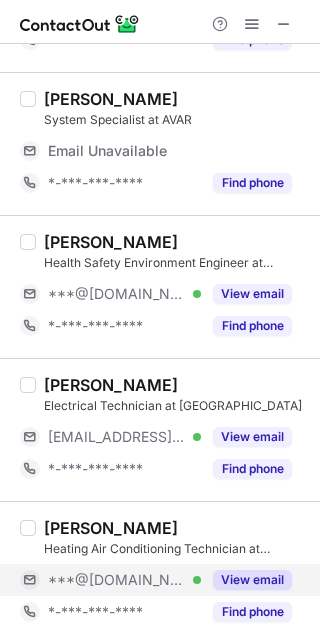 click on "View email" at bounding box center (252, 580) 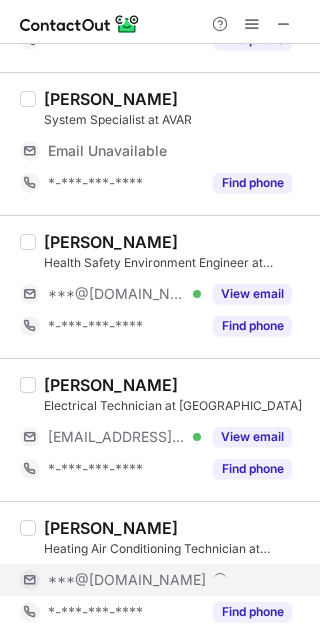 click on "Thiru Murugan" at bounding box center [111, 528] 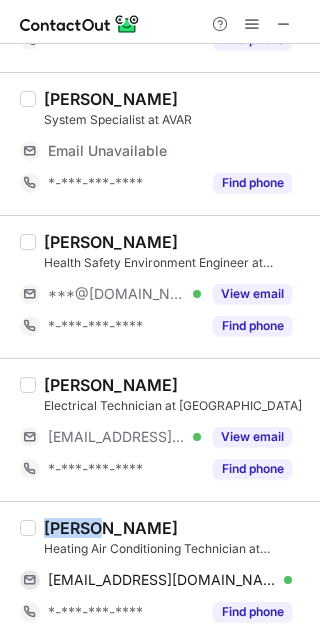 click on "Thiru Murugan" at bounding box center [111, 528] 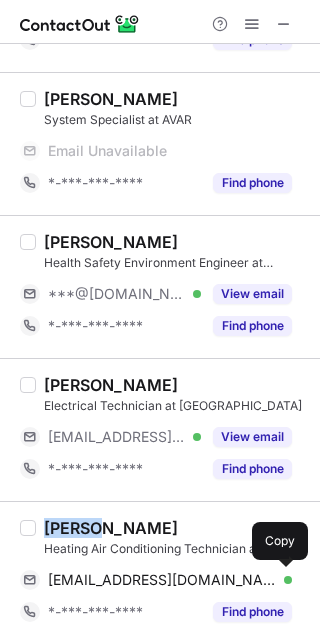 drag, startPoint x: 286, startPoint y: 575, endPoint x: 309, endPoint y: 578, distance: 23.194826 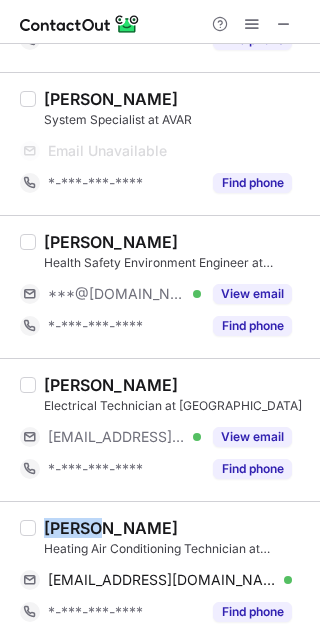type 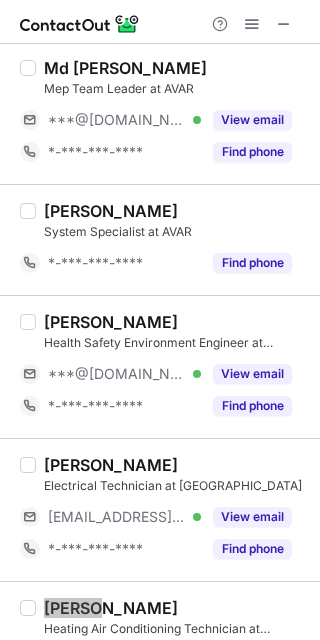 scroll, scrollTop: 2621, scrollLeft: 0, axis: vertical 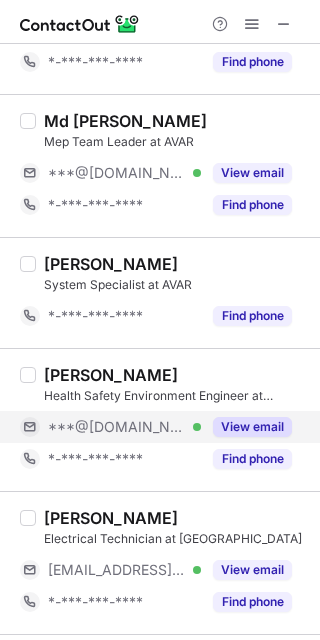 drag, startPoint x: 253, startPoint y: 424, endPoint x: 228, endPoint y: 421, distance: 25.179358 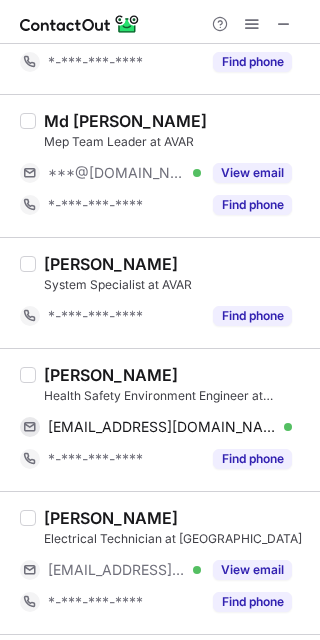 click on "Fazil Alavi" at bounding box center [111, 375] 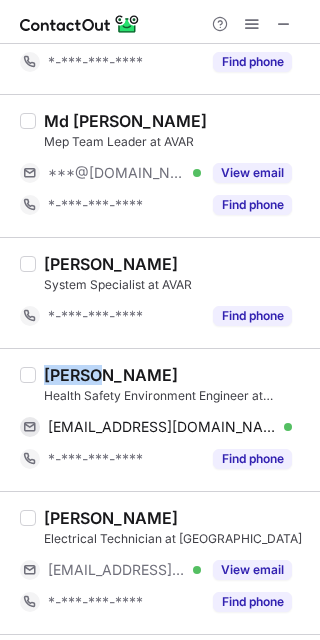 click on "Fazil Alavi" at bounding box center [111, 375] 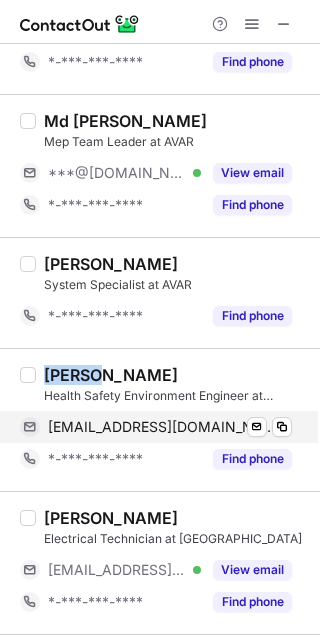 copy on "Fazil" 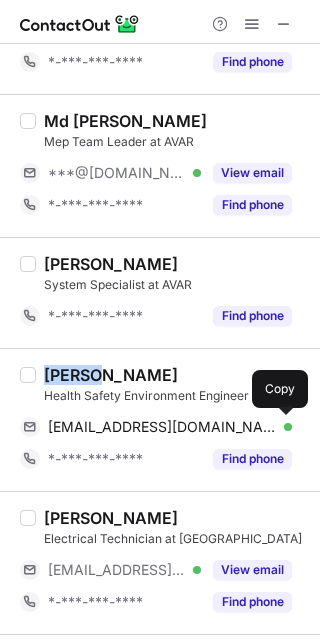 drag, startPoint x: 283, startPoint y: 425, endPoint x: 319, endPoint y: 483, distance: 68.26419 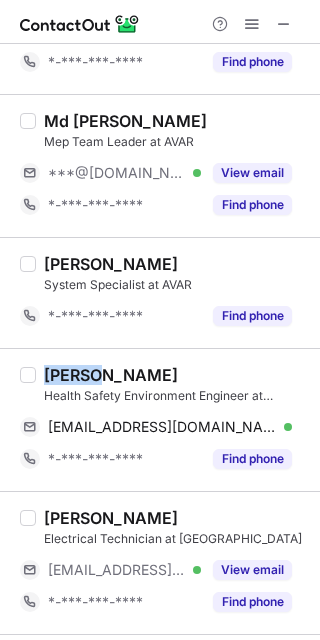 type 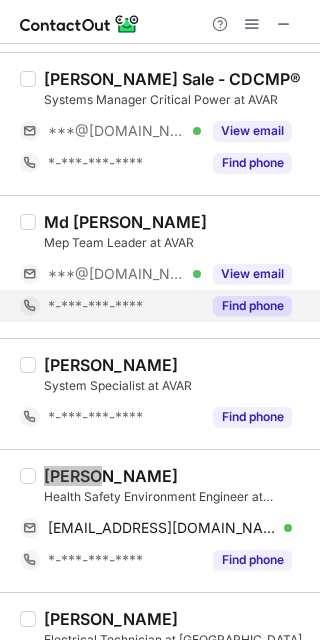 scroll, scrollTop: 2488, scrollLeft: 0, axis: vertical 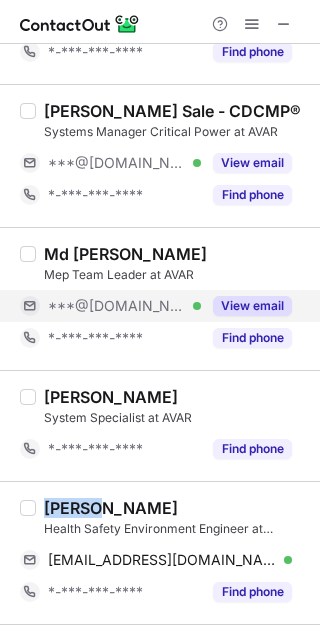 click on "View email" at bounding box center [252, 306] 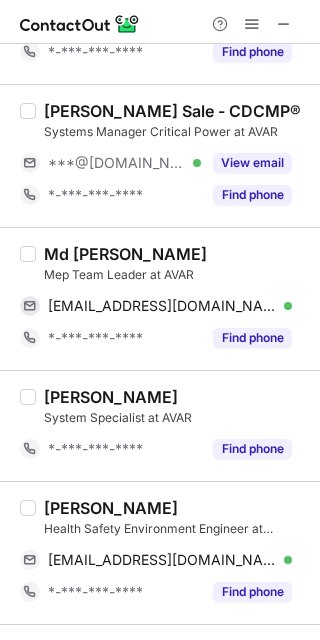 click on "Md Soaib" at bounding box center [125, 254] 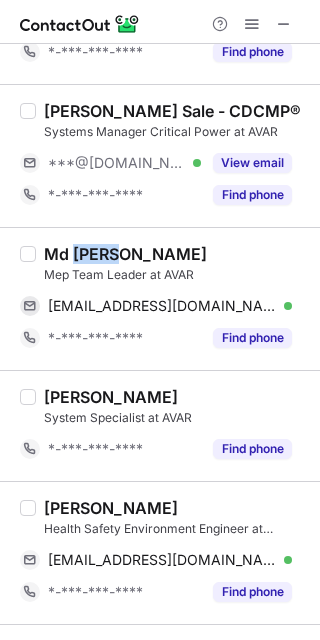 drag, startPoint x: 79, startPoint y: 250, endPoint x: 317, endPoint y: 357, distance: 260.94635 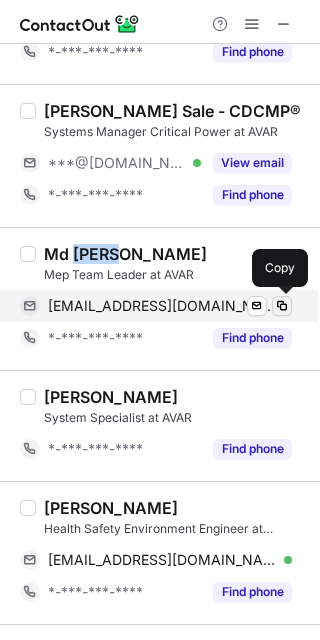 click at bounding box center (282, 306) 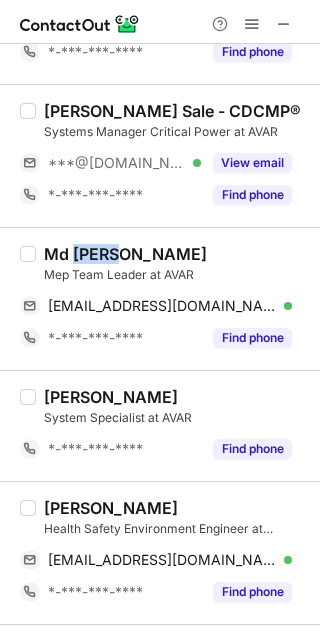 type 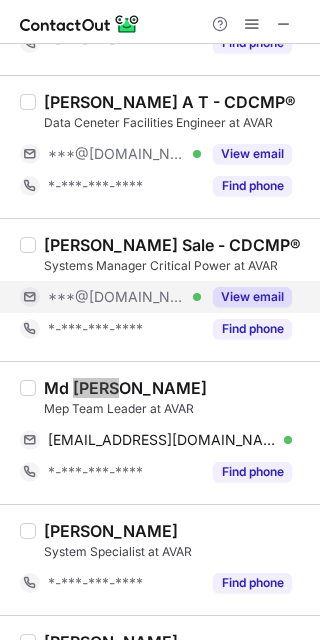 scroll, scrollTop: 2221, scrollLeft: 0, axis: vertical 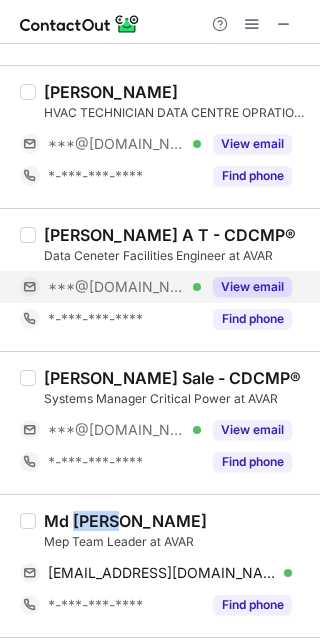 click on "View email" at bounding box center (252, 287) 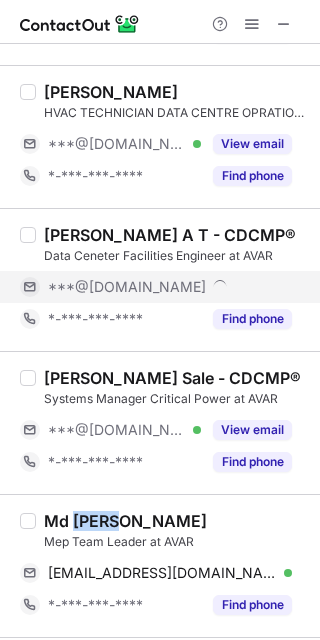 click on "Murshid Musthafa A T - CDCMP®" at bounding box center [170, 235] 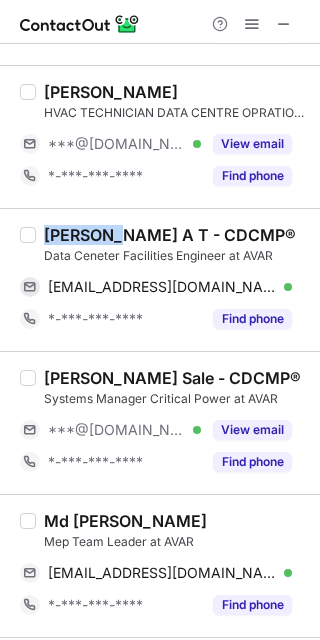 click on "Murshid Musthafa A T - CDCMP®" at bounding box center [170, 235] 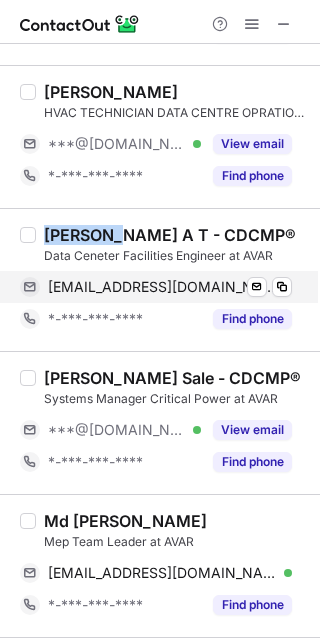 copy on "Murshid" 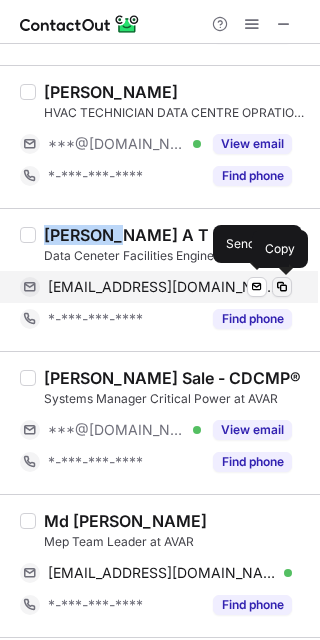 drag, startPoint x: 285, startPoint y: 283, endPoint x: 304, endPoint y: 245, distance: 42.48529 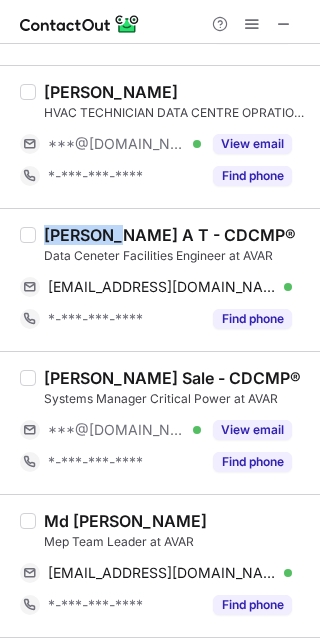 type 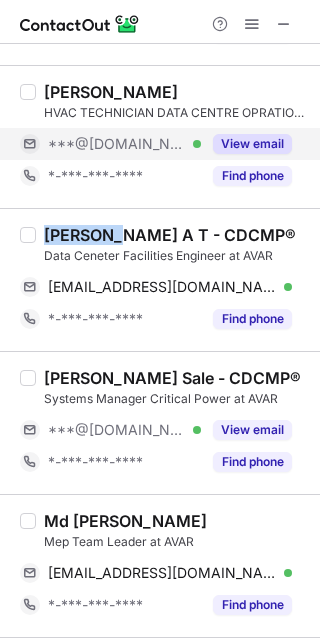 click on "View email" at bounding box center (252, 144) 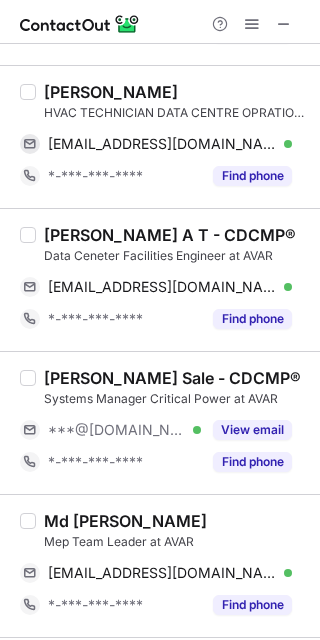 click on "Rajesh Varun" at bounding box center (111, 92) 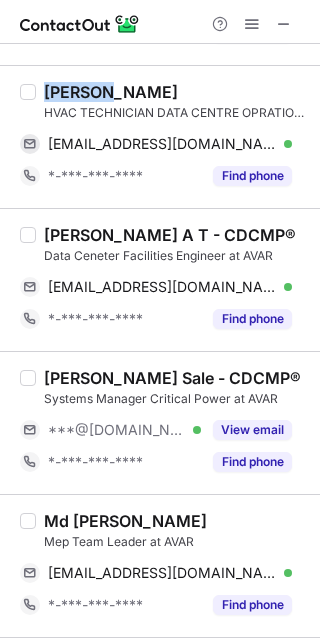 click on "Rajesh Varun" at bounding box center (111, 92) 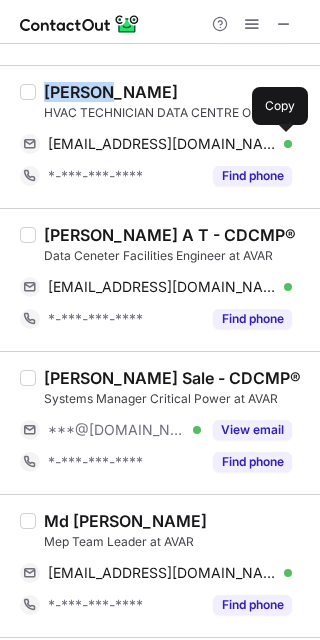 drag, startPoint x: 287, startPoint y: 144, endPoint x: 315, endPoint y: 146, distance: 28.071337 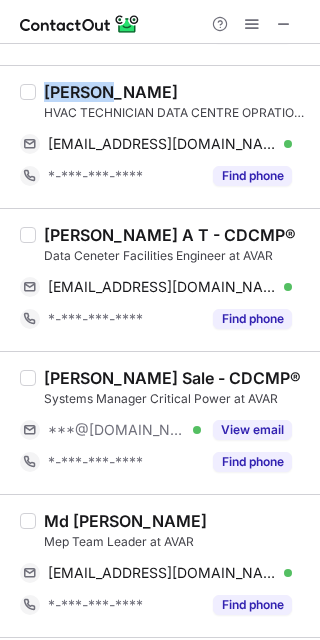 type 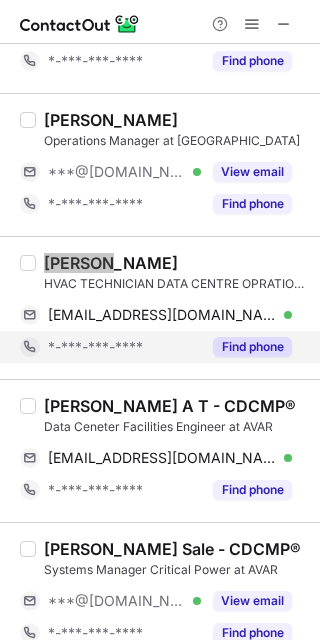 scroll, scrollTop: 1954, scrollLeft: 0, axis: vertical 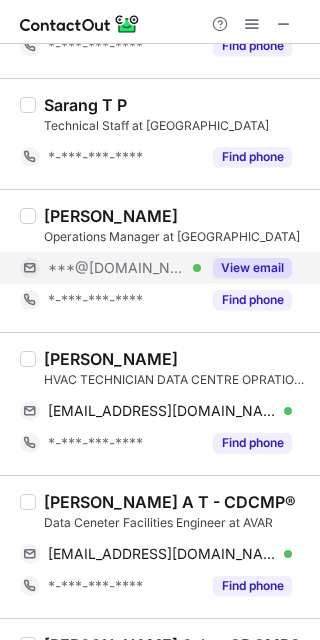click on "View email" at bounding box center [246, 268] 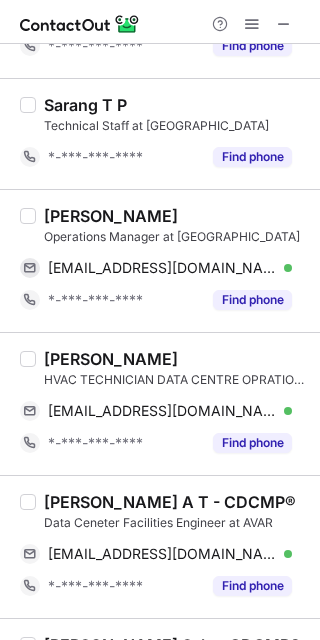 click on "Wael Abdeldayem" at bounding box center [111, 216] 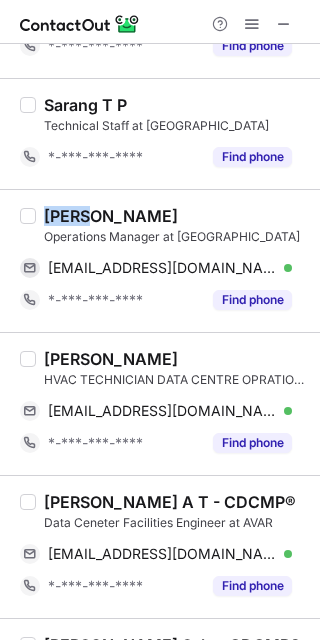 click on "Wael Abdeldayem" at bounding box center [111, 216] 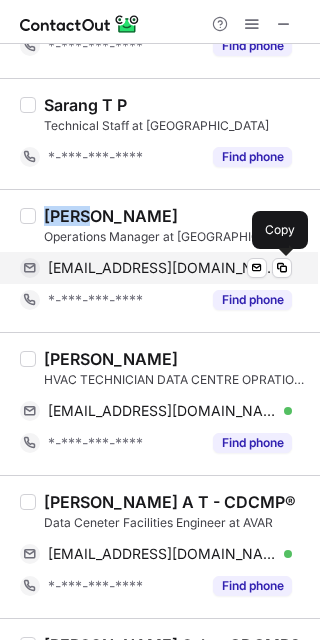 drag, startPoint x: 281, startPoint y: 265, endPoint x: 304, endPoint y: 252, distance: 26.41969 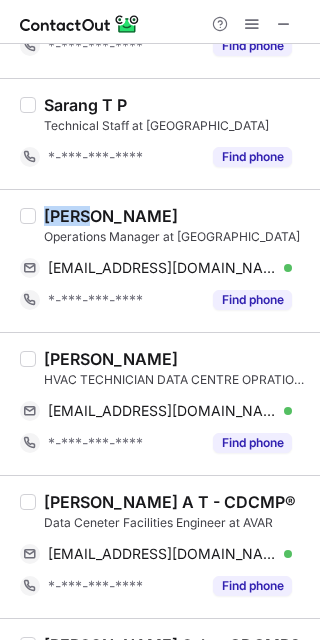 type 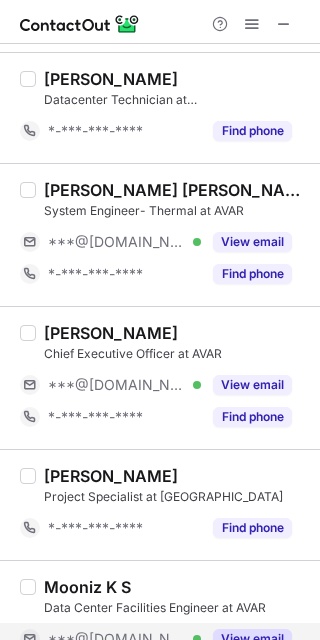 scroll, scrollTop: 1288, scrollLeft: 0, axis: vertical 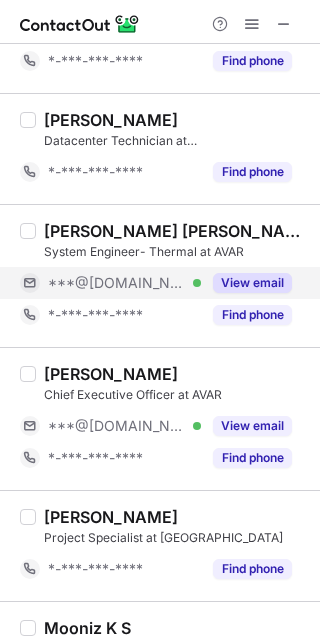 drag, startPoint x: 255, startPoint y: 281, endPoint x: 237, endPoint y: 277, distance: 18.439089 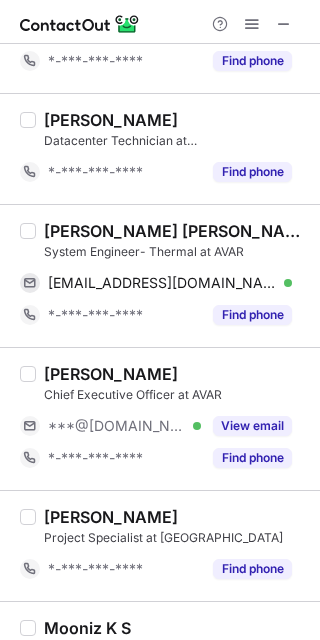 click on "MOHAMMAD MANUWAR HUSSAIN" at bounding box center [176, 231] 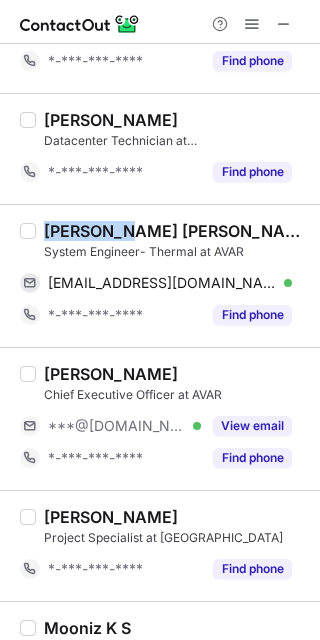 click on "MOHAMMAD MANUWAR HUSSAIN" at bounding box center [176, 231] 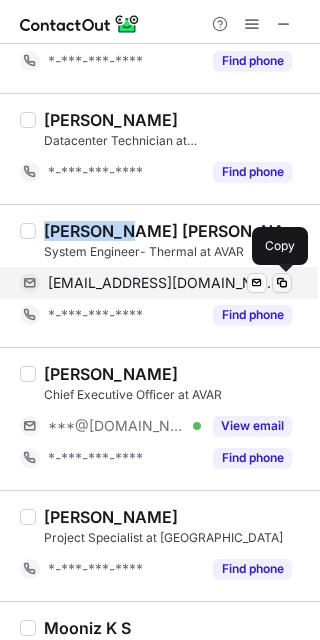 drag, startPoint x: 287, startPoint y: 281, endPoint x: 315, endPoint y: 269, distance: 30.463093 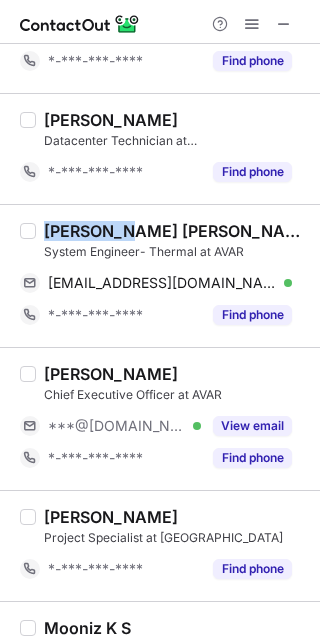 type 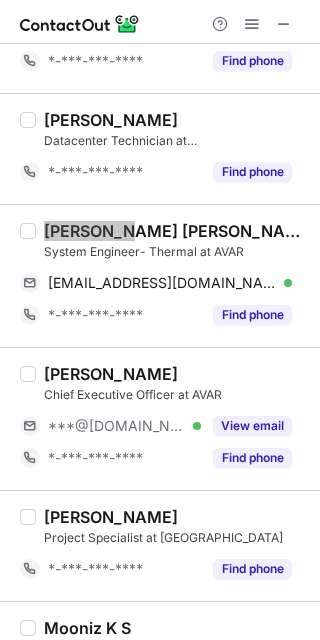 scroll, scrollTop: 1021, scrollLeft: 0, axis: vertical 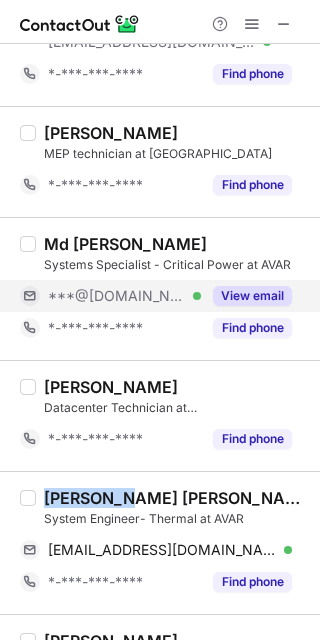 click on "View email" at bounding box center (252, 296) 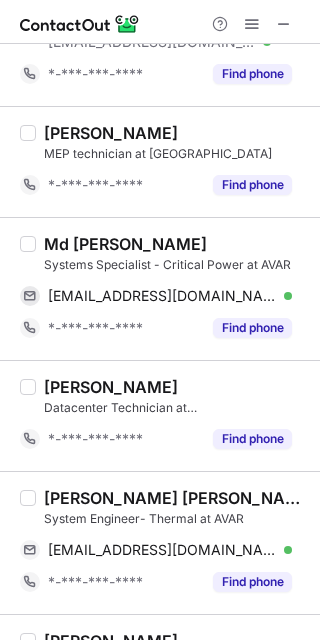click on "Md Imran Alam" at bounding box center (125, 244) 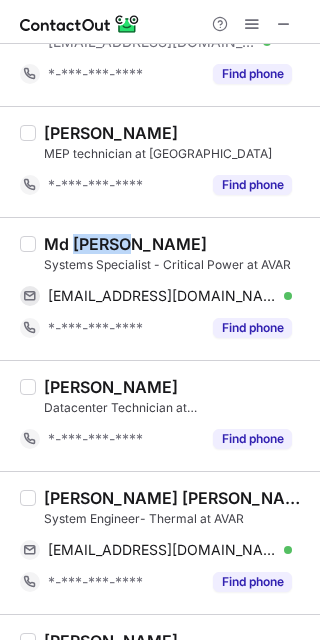 click on "Md Imran Alam" at bounding box center [125, 244] 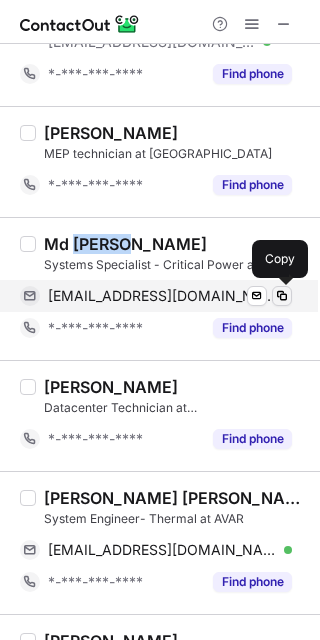 click at bounding box center [282, 296] 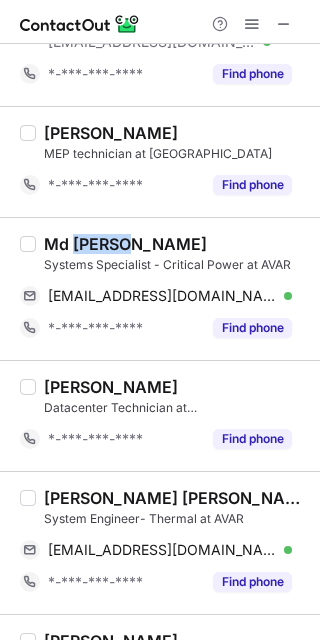 type 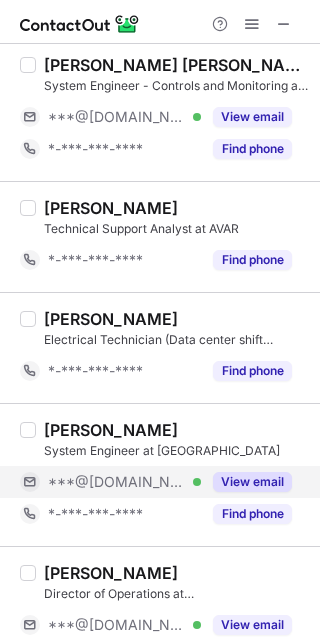 scroll, scrollTop: 221, scrollLeft: 0, axis: vertical 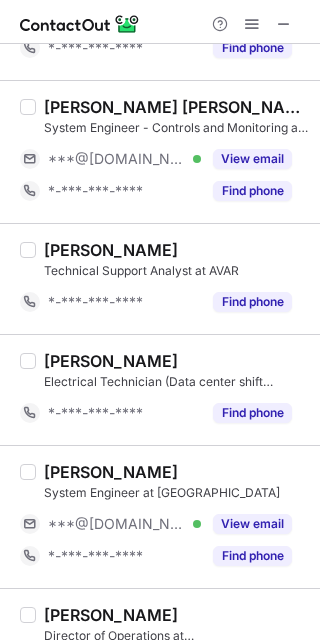 drag, startPoint x: 256, startPoint y: 523, endPoint x: 112, endPoint y: 482, distance: 149.72308 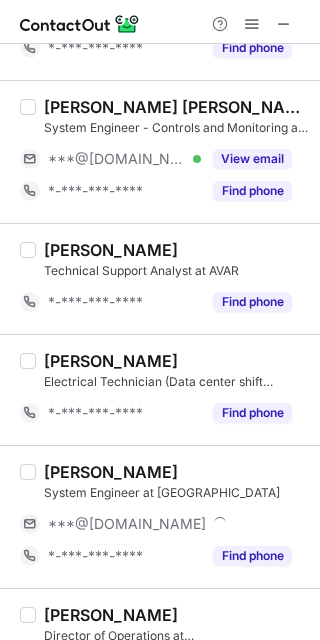 click on "Shivam Tomar" at bounding box center (111, 472) 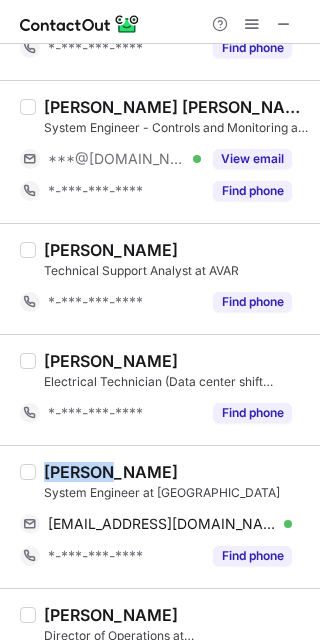 drag, startPoint x: 70, startPoint y: 476, endPoint x: 309, endPoint y: 432, distance: 243.01646 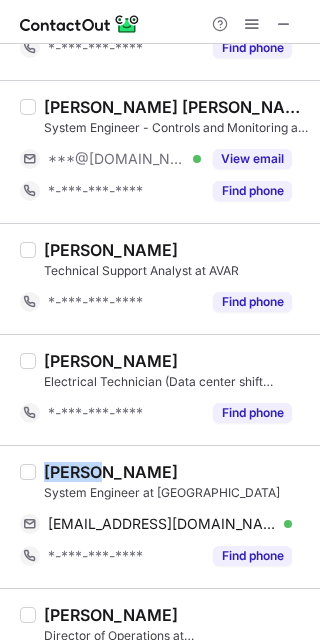 copy on "Shivam" 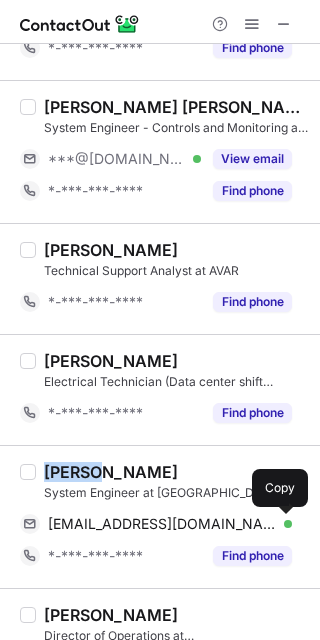 drag, startPoint x: 282, startPoint y: 521, endPoint x: 301, endPoint y: 485, distance: 40.706264 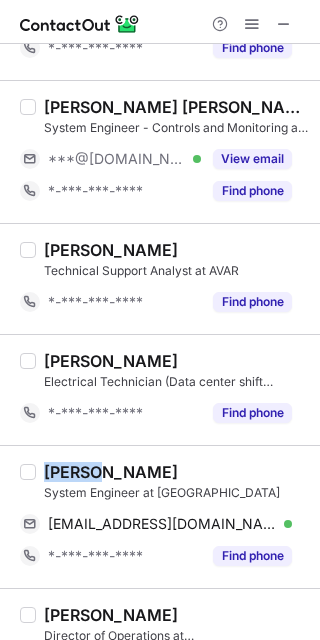 type 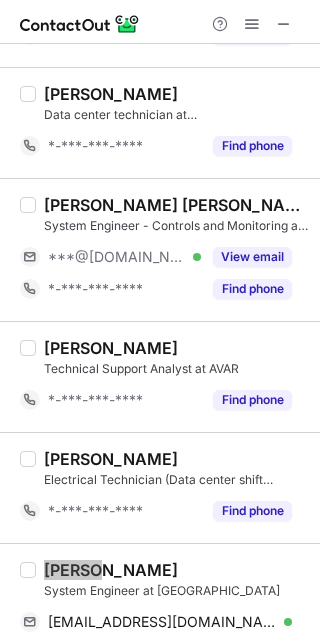scroll, scrollTop: 266, scrollLeft: 0, axis: vertical 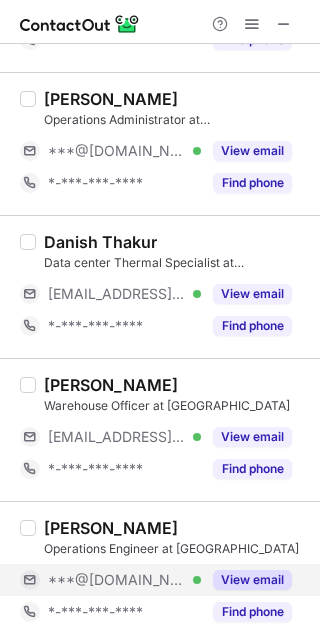 click on "View email" at bounding box center (252, 580) 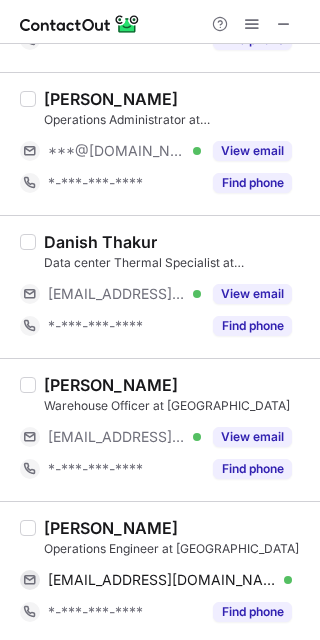click on "Jason Abdelmassih" at bounding box center [111, 528] 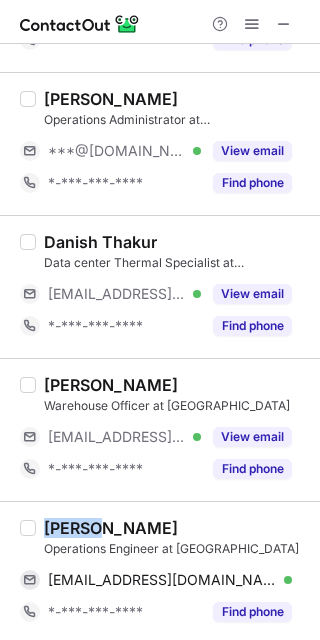 click on "Jason Abdelmassih" at bounding box center [111, 528] 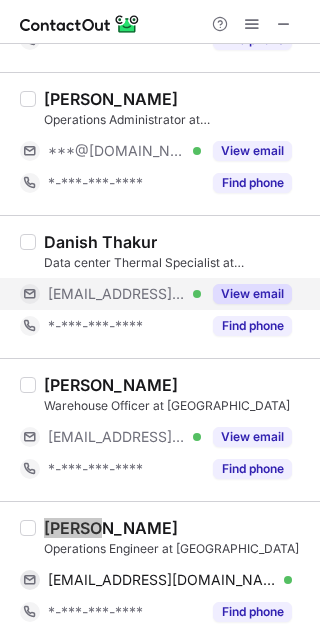 scroll, scrollTop: 2685, scrollLeft: 0, axis: vertical 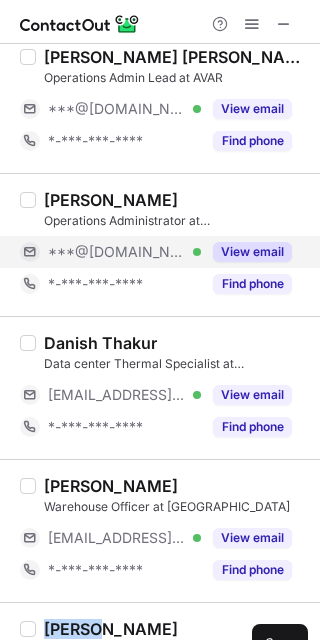 drag, startPoint x: 252, startPoint y: 247, endPoint x: 229, endPoint y: 244, distance: 23.194826 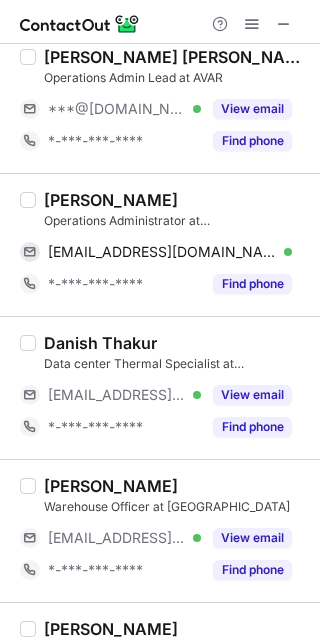 click on "Barbara G. Raful" at bounding box center [111, 200] 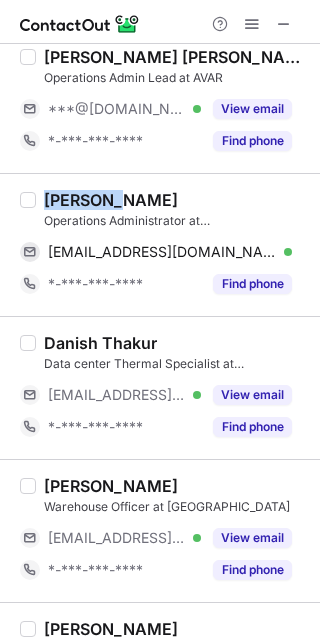 click on "Barbara G. Raful" at bounding box center (111, 200) 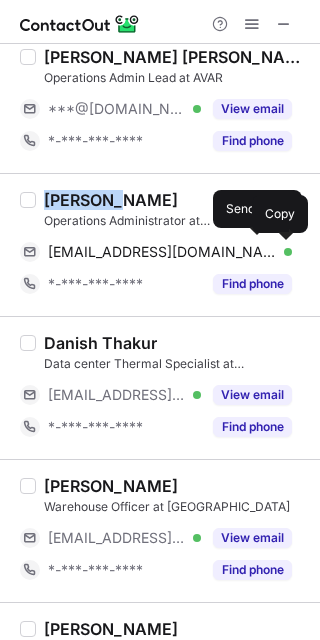 drag, startPoint x: 281, startPoint y: 247, endPoint x: 310, endPoint y: 290, distance: 51.86521 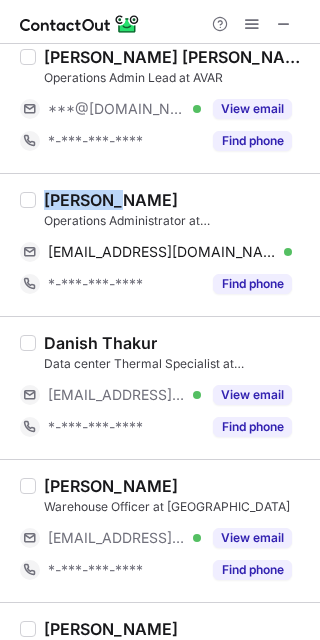 type 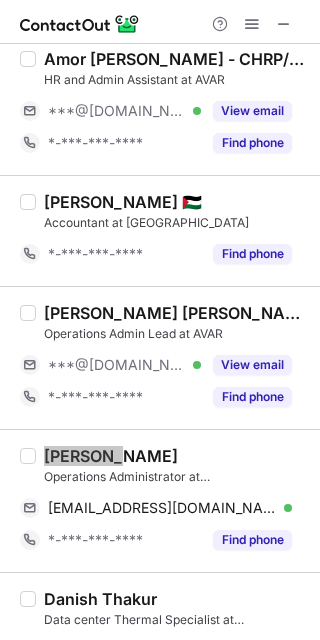scroll, scrollTop: 2418, scrollLeft: 0, axis: vertical 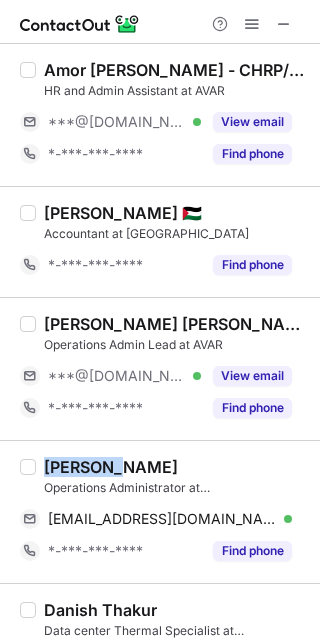 drag, startPoint x: 263, startPoint y: 367, endPoint x: 158, endPoint y: 343, distance: 107.70794 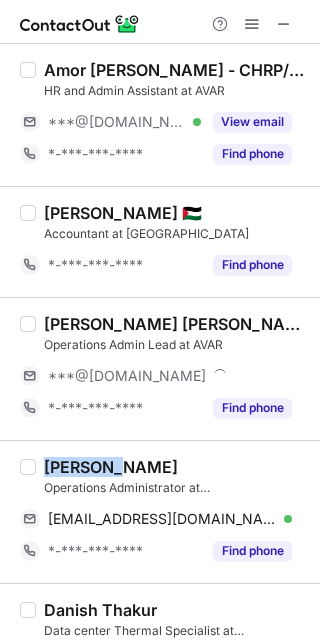 click on "Malyn Kristel Calingasan" at bounding box center (176, 324) 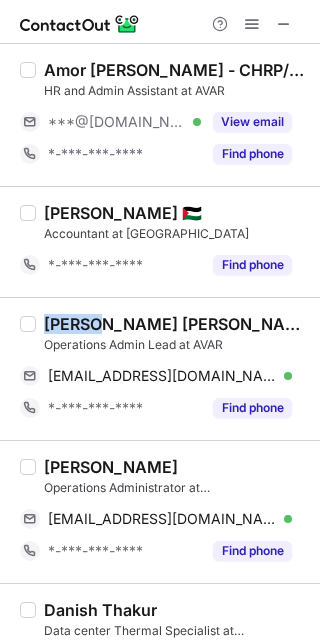 click on "Malyn Kristel Calingasan" at bounding box center [176, 324] 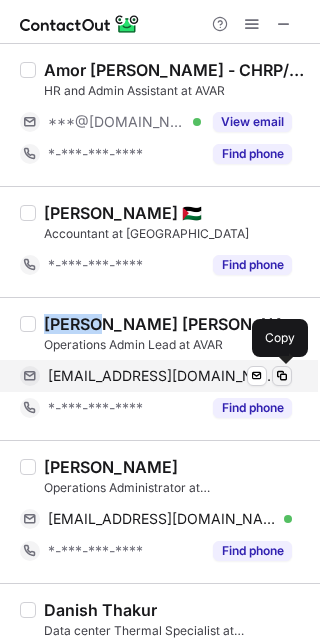 drag, startPoint x: 284, startPoint y: 362, endPoint x: 311, endPoint y: 386, distance: 36.124783 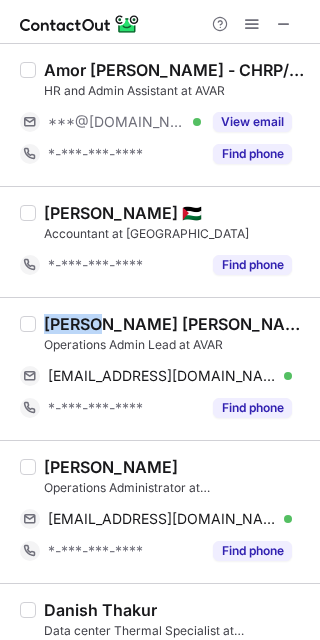 type 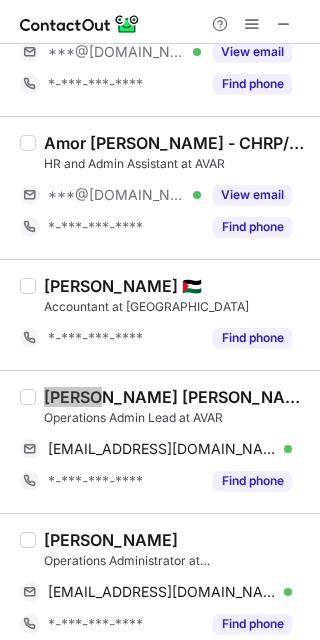 scroll, scrollTop: 2285, scrollLeft: 0, axis: vertical 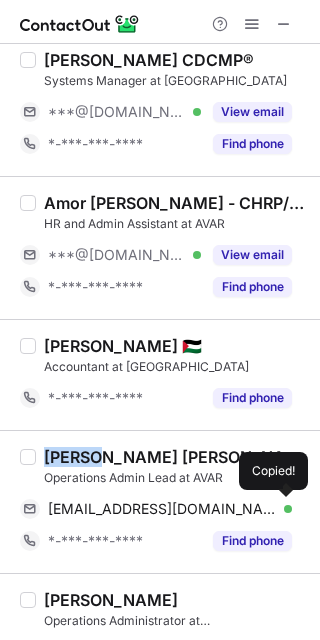 drag, startPoint x: 247, startPoint y: 253, endPoint x: 83, endPoint y: 210, distance: 169.5435 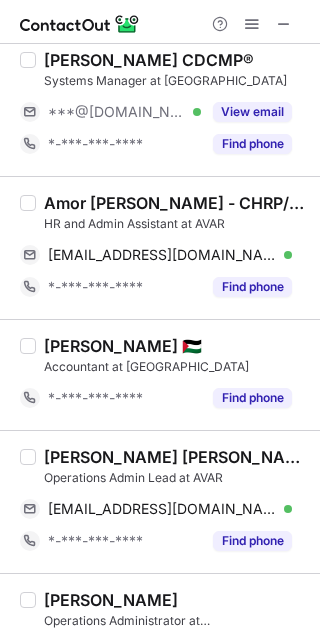click on "Amor Enriquez Quinto - CHRP/CHRM" at bounding box center (176, 203) 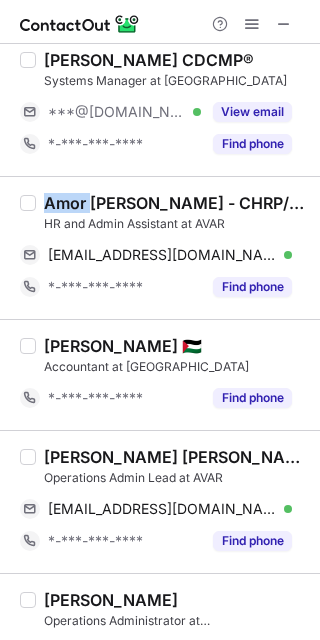 click on "Amor Enriquez Quinto - CHRP/CHRM" at bounding box center [176, 203] 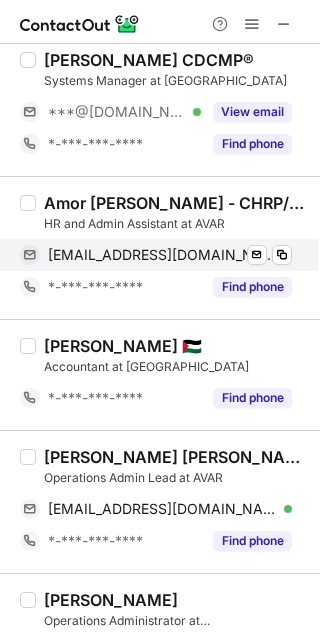 drag, startPoint x: 283, startPoint y: 240, endPoint x: 301, endPoint y: 267, distance: 32.449963 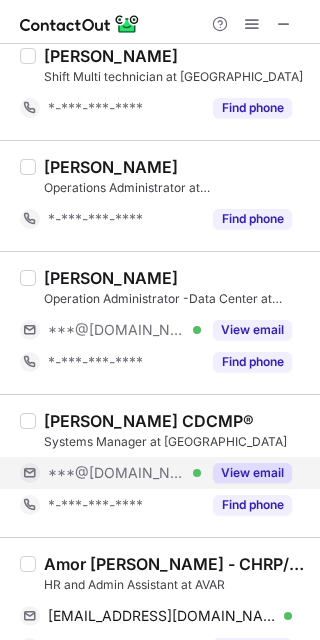 scroll, scrollTop: 1885, scrollLeft: 0, axis: vertical 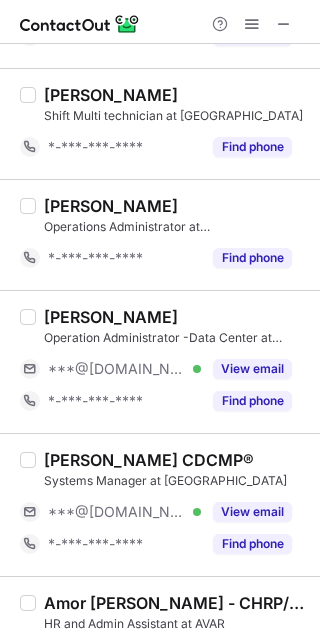 click on "View email" at bounding box center (252, 512) 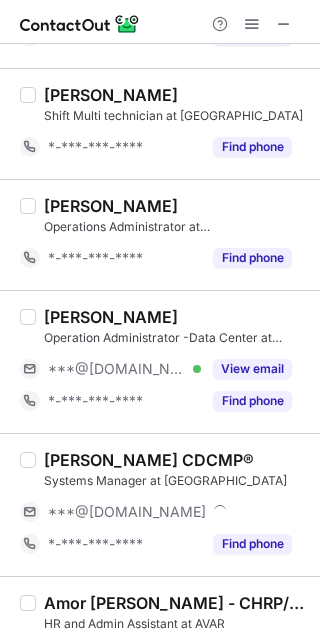 click on "Anbarasan Natarajan CDCMP®" at bounding box center (149, 460) 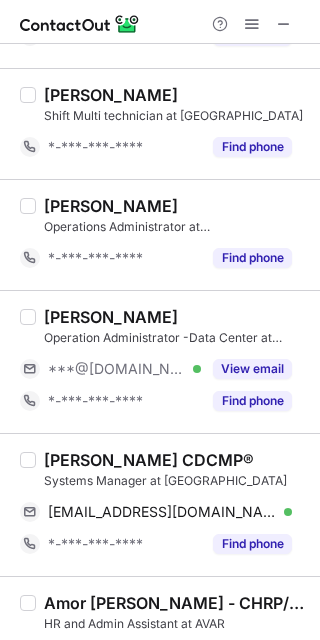 click on "Anbarasan Natarajan CDCMP®" at bounding box center [149, 460] 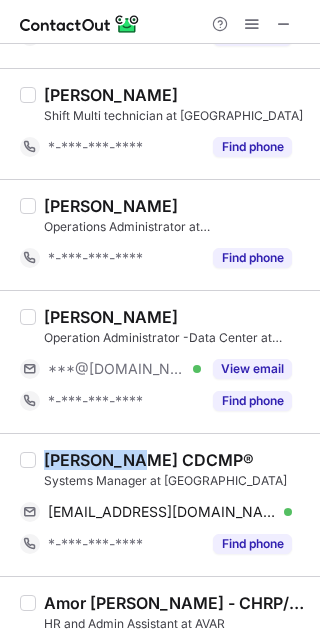 click on "Anbarasan Natarajan CDCMP®" at bounding box center (149, 460) 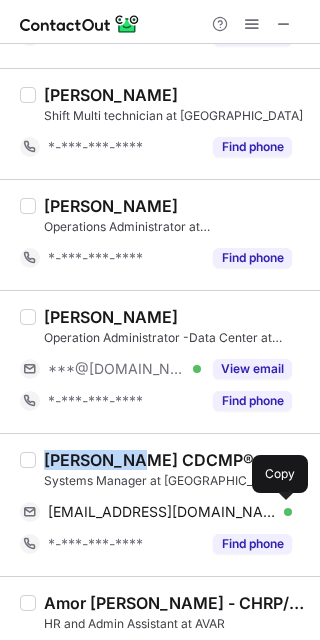 drag, startPoint x: 287, startPoint y: 511, endPoint x: 319, endPoint y: 513, distance: 32.06244 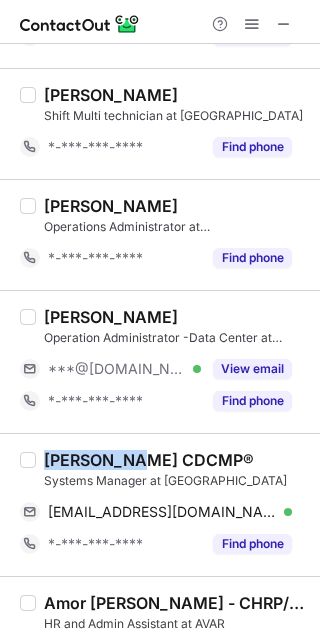 type 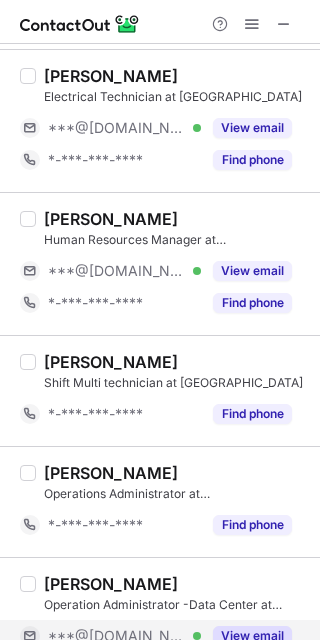 scroll, scrollTop: 1485, scrollLeft: 0, axis: vertical 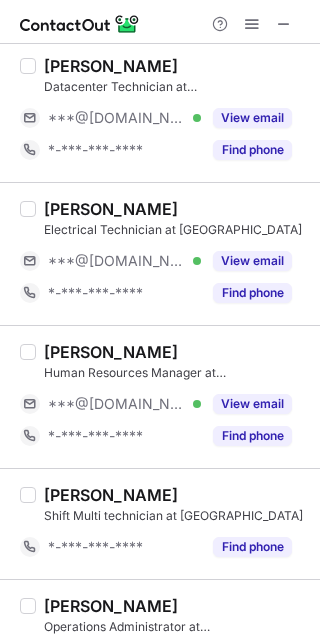 drag, startPoint x: 263, startPoint y: 405, endPoint x: 131, endPoint y: 380, distance: 134.34657 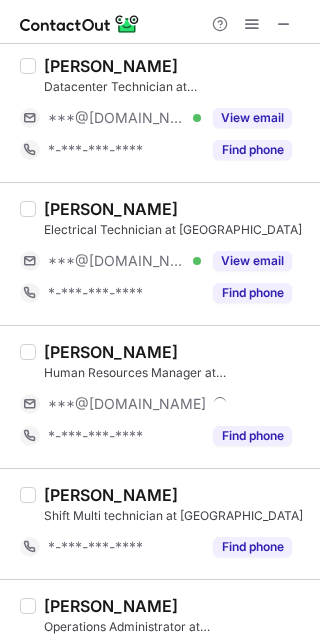 click on "Marie-Michelle Jreige Al Chalouhy" at bounding box center [111, 352] 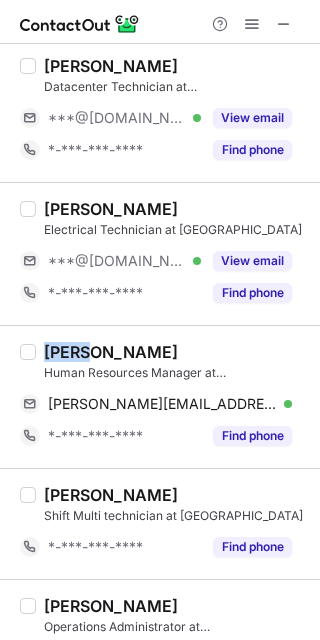 click on "Marie-Michelle Jreige Al Chalouhy" at bounding box center (111, 352) 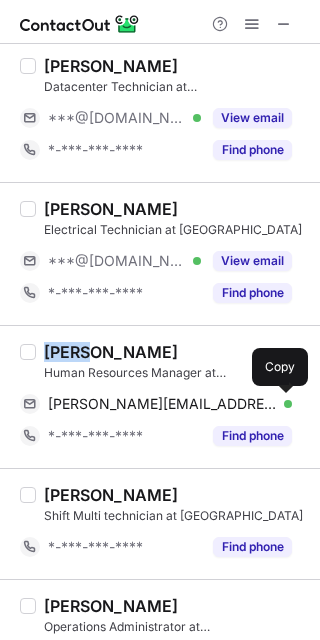 drag, startPoint x: 278, startPoint y: 400, endPoint x: 319, endPoint y: 437, distance: 55.226807 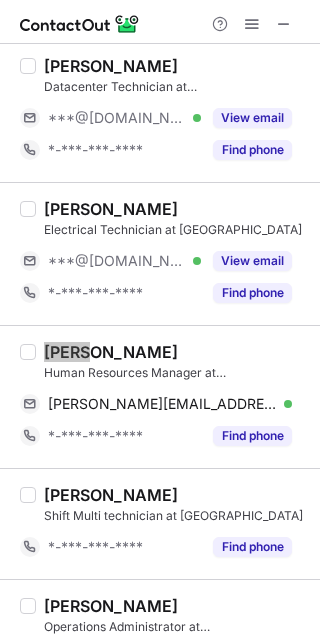 scroll, scrollTop: 1352, scrollLeft: 0, axis: vertical 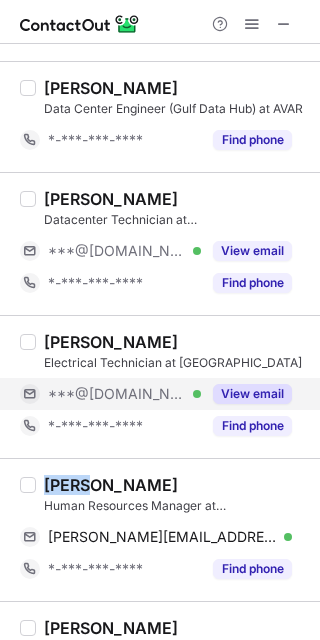 drag, startPoint x: 255, startPoint y: 399, endPoint x: 220, endPoint y: 389, distance: 36.40055 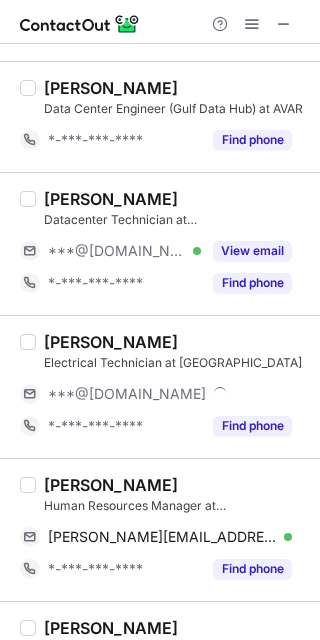 click on "Zishan Sultan" at bounding box center [111, 342] 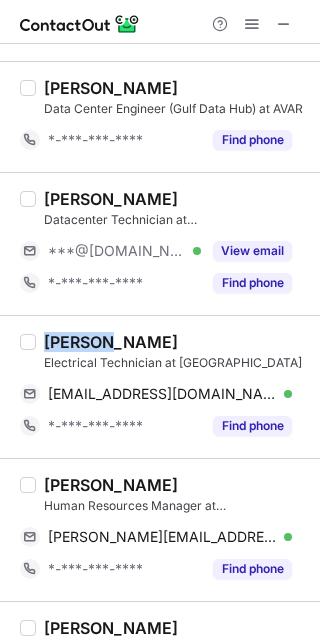 click on "Zishan Sultan" at bounding box center (111, 342) 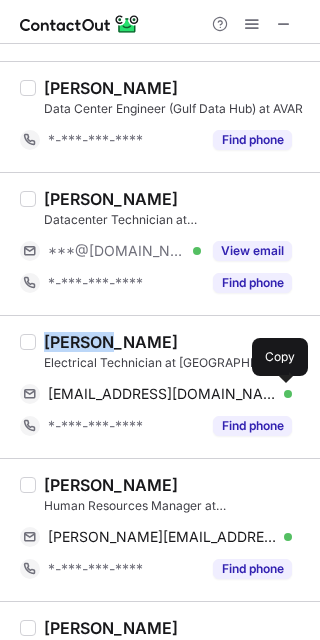 drag, startPoint x: 284, startPoint y: 382, endPoint x: 317, endPoint y: 438, distance: 65 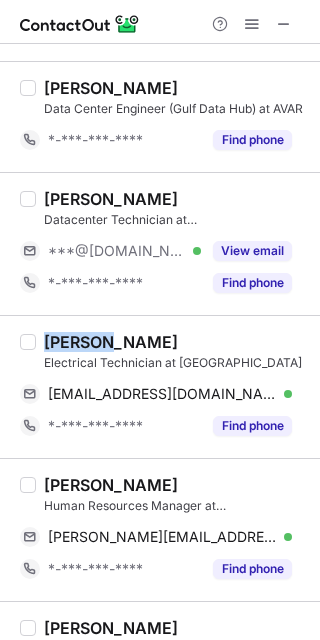 type 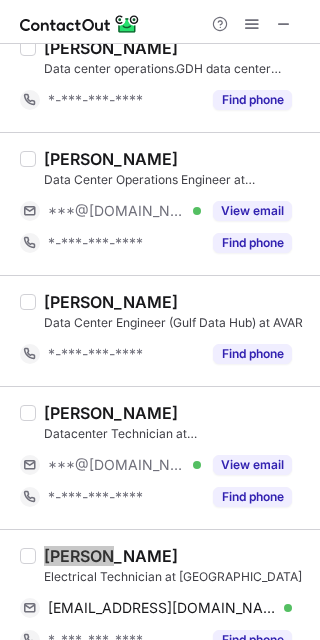 scroll, scrollTop: 1085, scrollLeft: 0, axis: vertical 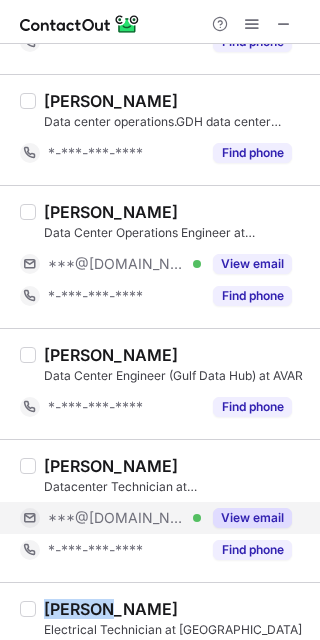 drag, startPoint x: 236, startPoint y: 509, endPoint x: 187, endPoint y: 500, distance: 49.819675 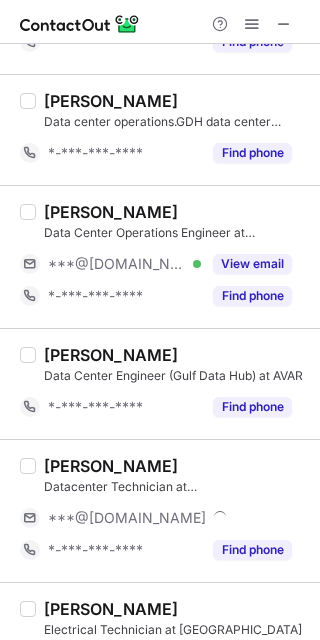 click on "Hamid Raza" at bounding box center [111, 466] 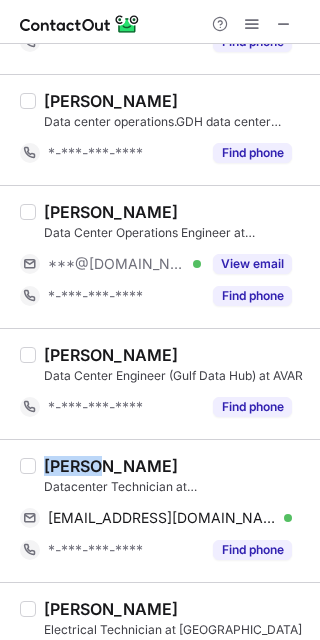 click on "Hamid Raza" at bounding box center (111, 466) 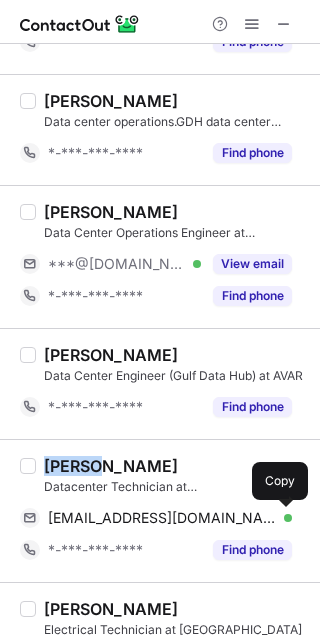 click at bounding box center (282, 518) 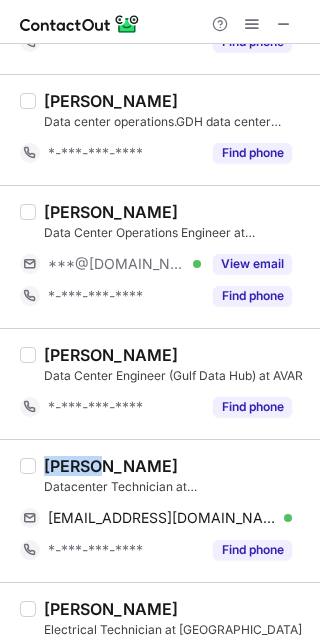 type 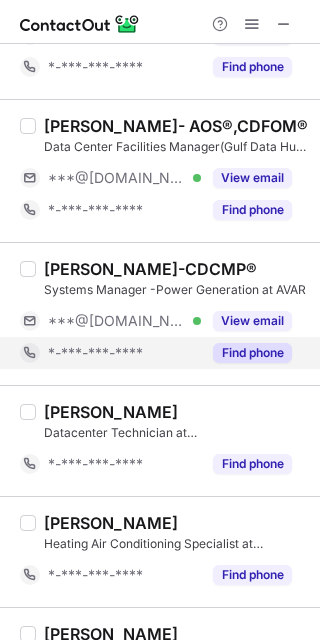 scroll, scrollTop: 418, scrollLeft: 0, axis: vertical 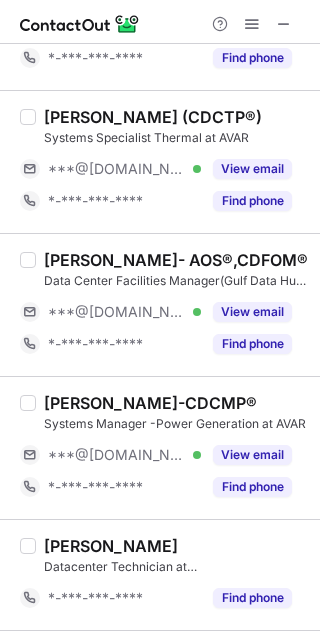 click on "Systems Manager -Power Generation at AVAR" at bounding box center [176, 424] 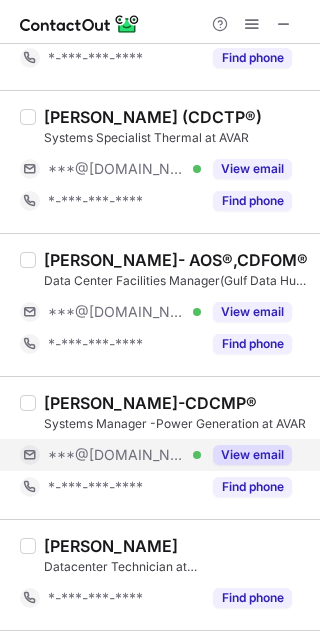 click on "View email" at bounding box center [252, 455] 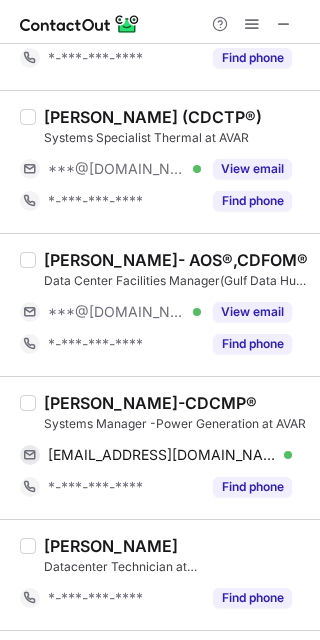 click on "Ajo Philip-CDCMP®" at bounding box center (150, 403) 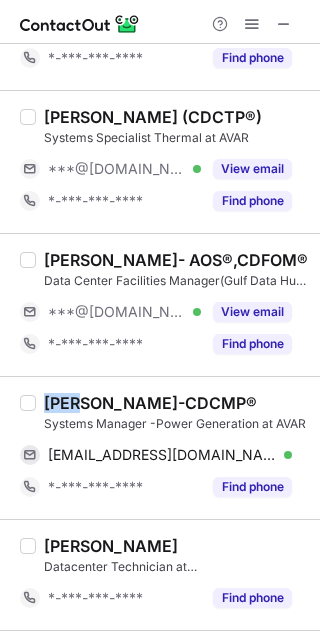 drag, startPoint x: 55, startPoint y: 401, endPoint x: 305, endPoint y: 427, distance: 251.34836 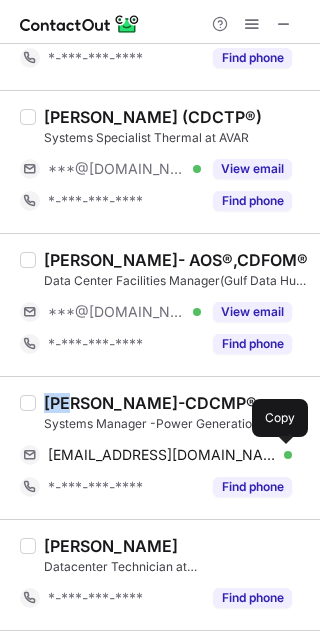 drag, startPoint x: 286, startPoint y: 453, endPoint x: 312, endPoint y: 493, distance: 47.707443 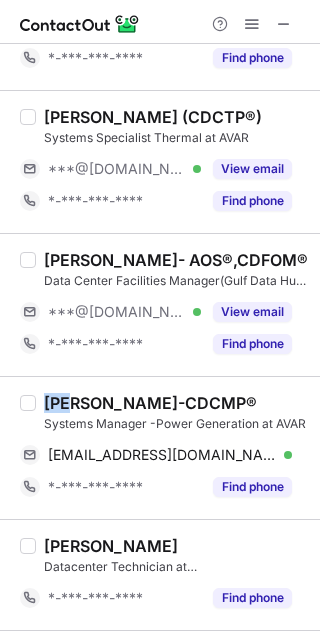 type 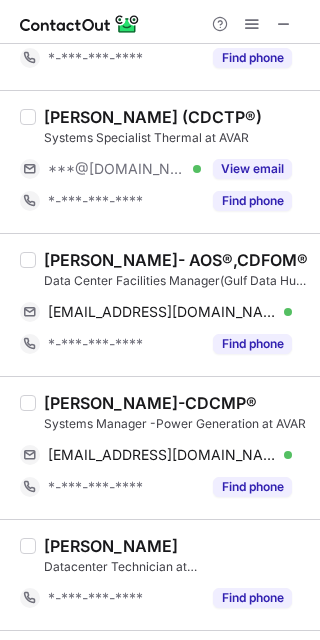 click on "Tony Saji- AOS®,CDFOM®" at bounding box center (176, 260) 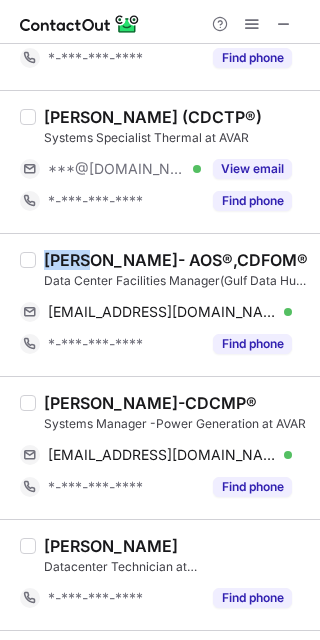 click on "Tony Saji- AOS®,CDFOM®" at bounding box center [176, 260] 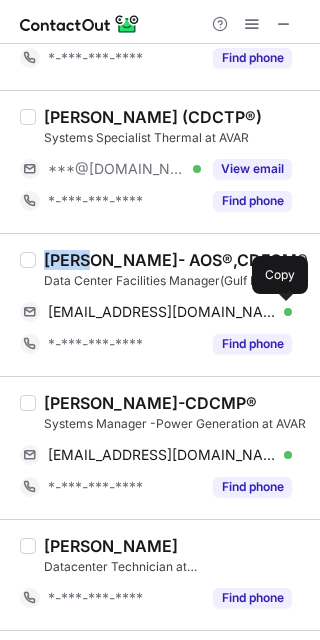 click at bounding box center (282, 312) 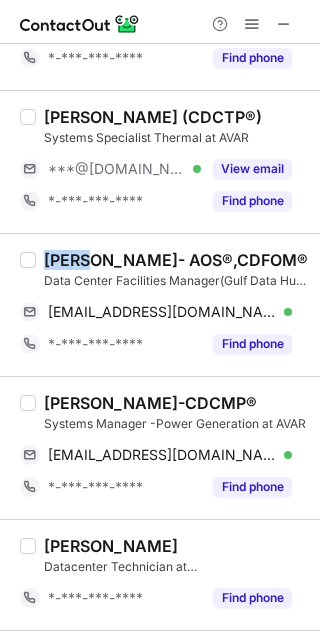 type 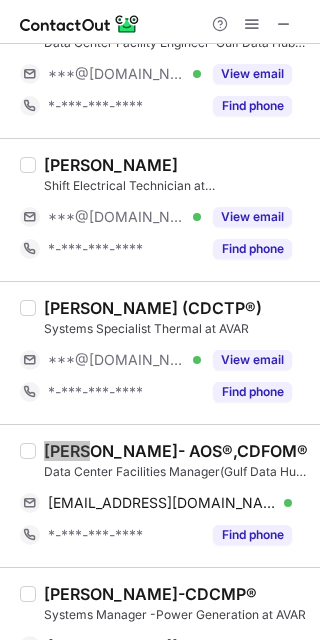 scroll, scrollTop: 152, scrollLeft: 0, axis: vertical 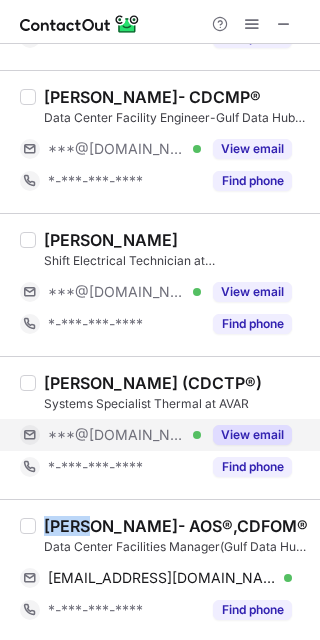 drag, startPoint x: 265, startPoint y: 443, endPoint x: 243, endPoint y: 430, distance: 25.553865 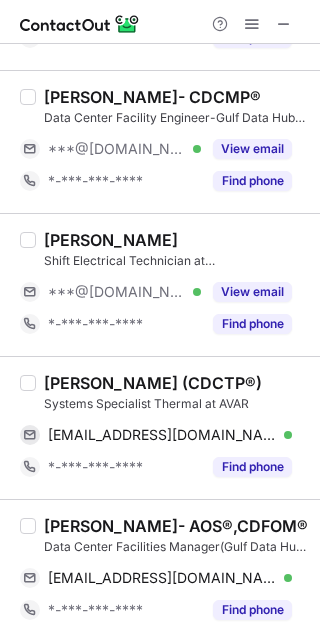 click on "Mohd Mansoor Hasan (CDCTP®)" at bounding box center (153, 383) 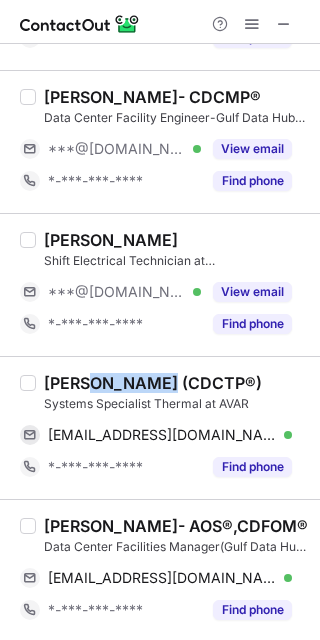 click on "Mohd Mansoor Hasan (CDCTP®)" at bounding box center [153, 383] 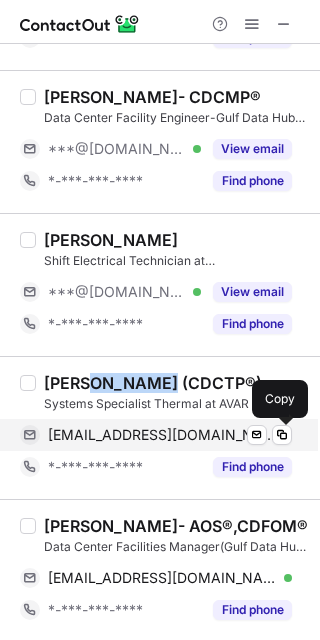 click at bounding box center [282, 435] 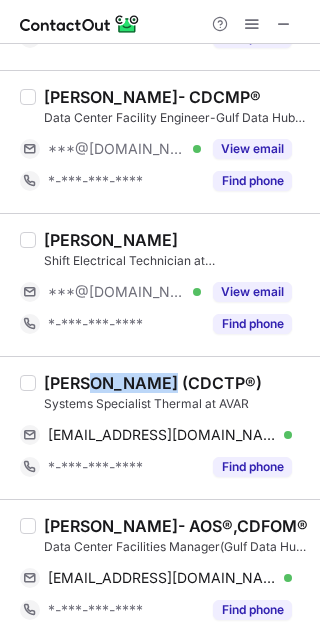 type 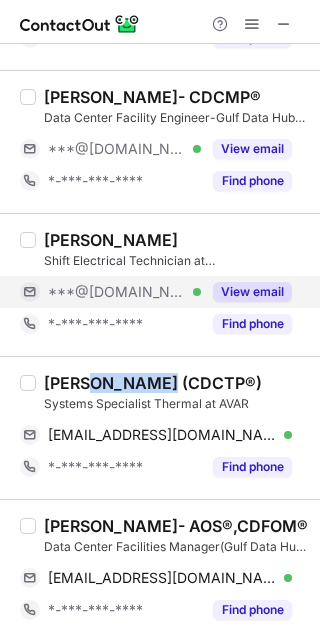 drag, startPoint x: 262, startPoint y: 290, endPoint x: 214, endPoint y: 280, distance: 49.0306 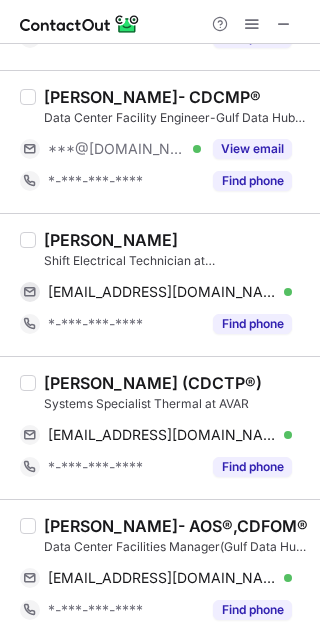 click on "Rijin Thomas" at bounding box center [111, 240] 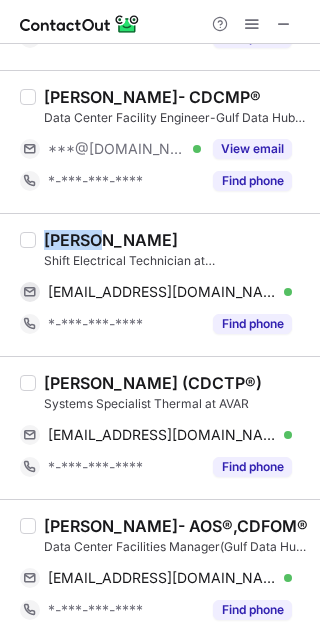 click on "Rijin Thomas" at bounding box center [111, 240] 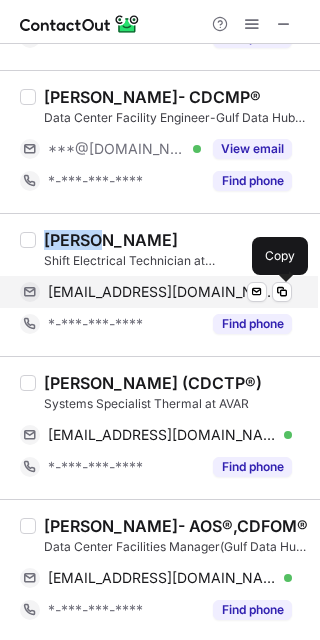 click at bounding box center [282, 292] 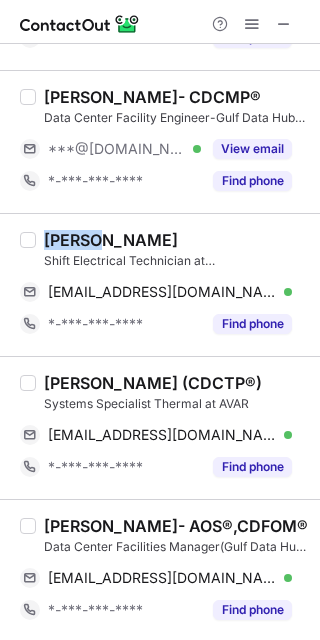 type 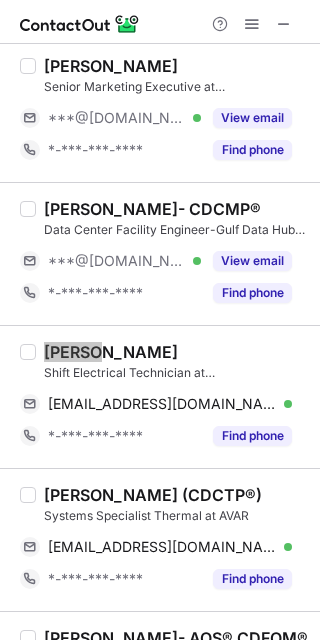 scroll, scrollTop: 18, scrollLeft: 0, axis: vertical 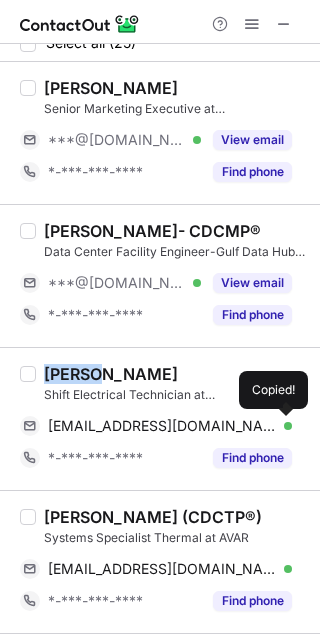 drag, startPoint x: 256, startPoint y: 279, endPoint x: 134, endPoint y: 253, distance: 124.73973 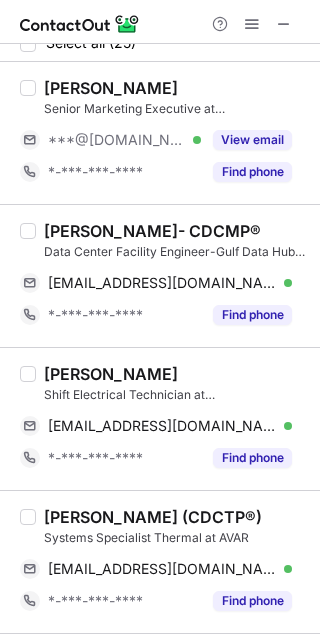 click on "Alagar sundaram- CDCMP®" at bounding box center (152, 231) 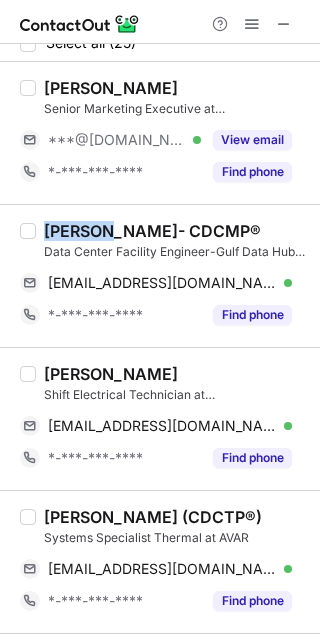 click on "Alagar sundaram- CDCMP®" at bounding box center [152, 231] 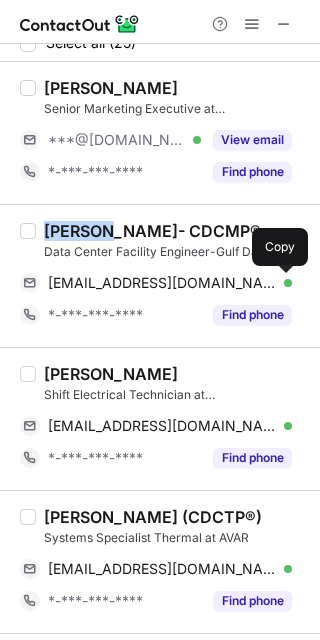 drag, startPoint x: 286, startPoint y: 285, endPoint x: 309, endPoint y: 302, distance: 28.600698 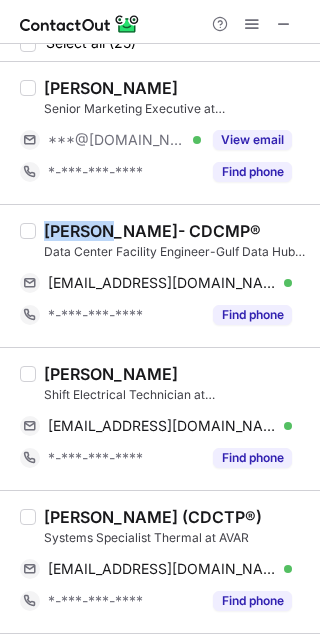 type 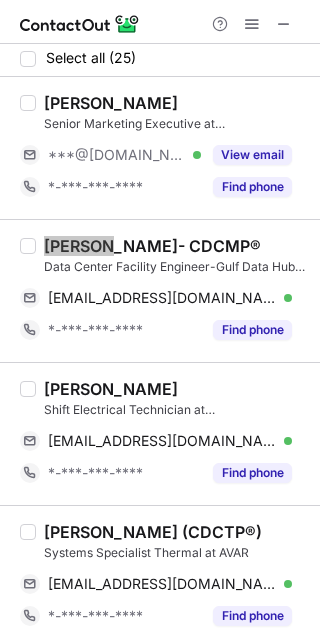 scroll, scrollTop: 0, scrollLeft: 0, axis: both 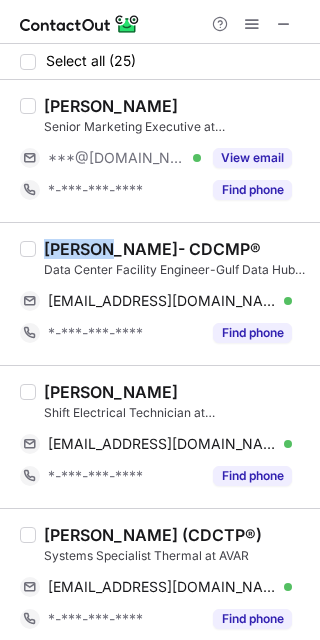 drag, startPoint x: 221, startPoint y: 157, endPoint x: 151, endPoint y: 137, distance: 72.8011 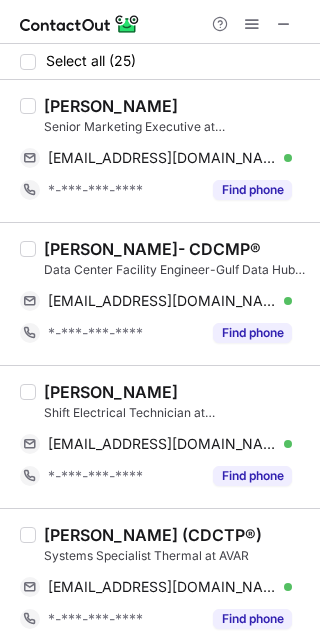 click on "Tala Sabra" at bounding box center (111, 106) 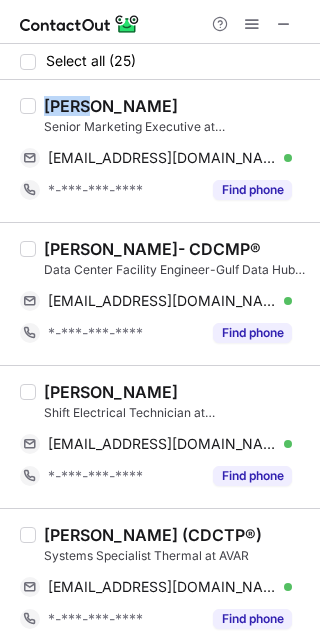 click on "Tala Sabra" at bounding box center (111, 106) 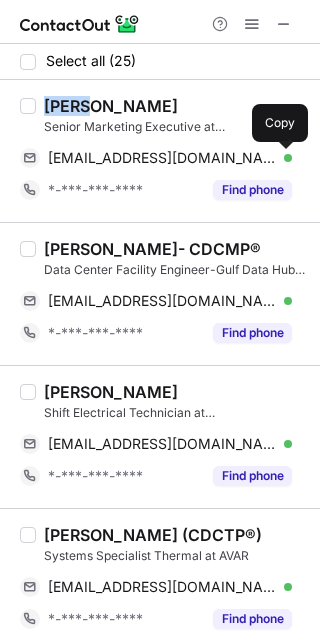 drag, startPoint x: 283, startPoint y: 162, endPoint x: 309, endPoint y: 205, distance: 50.24938 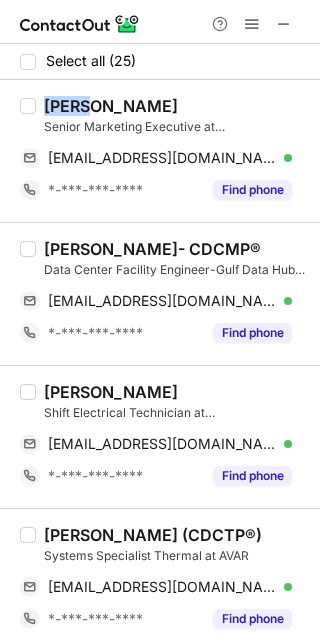 type 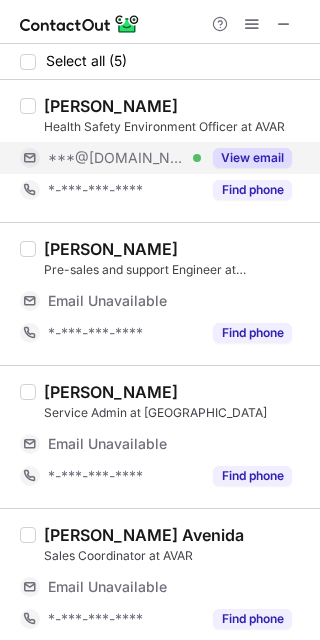 click on "View email" at bounding box center (252, 158) 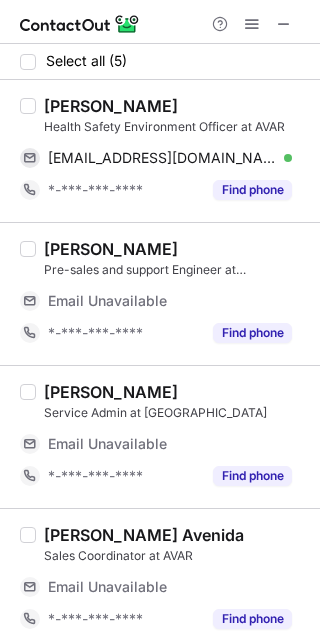 click on "Bernard Alosious" at bounding box center (111, 106) 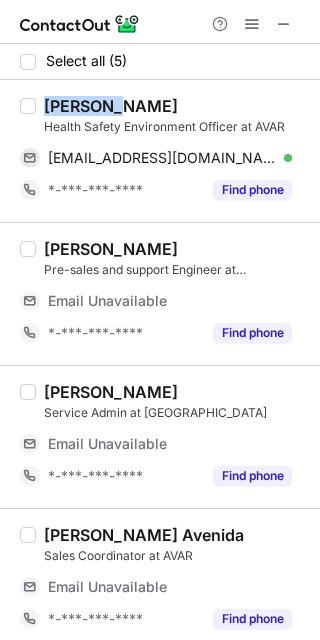 click on "Bernard Alosious" at bounding box center (111, 106) 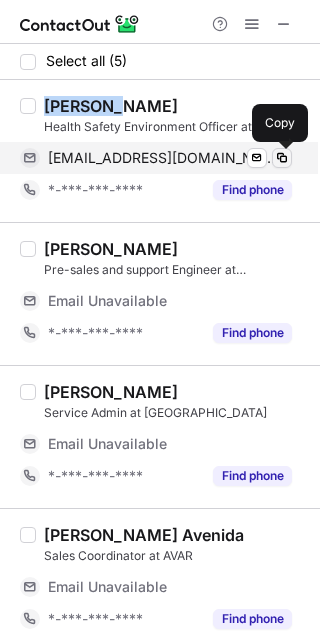 type 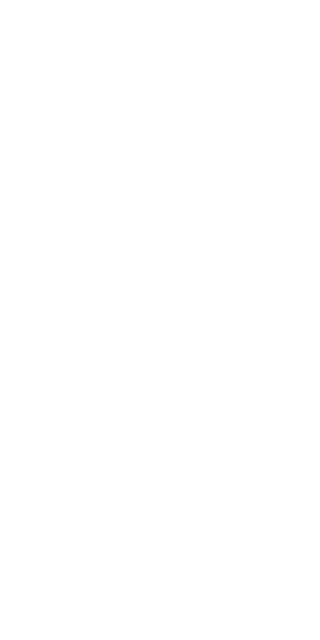 scroll, scrollTop: 0, scrollLeft: 0, axis: both 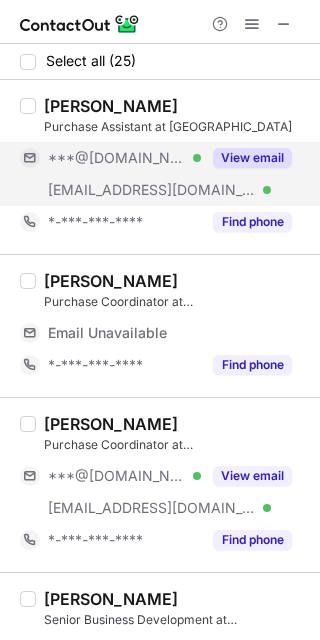 click on "View email" at bounding box center (252, 158) 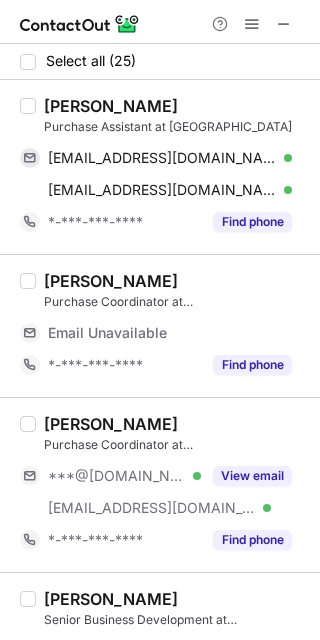 click on "Amala Devasia" at bounding box center (111, 106) 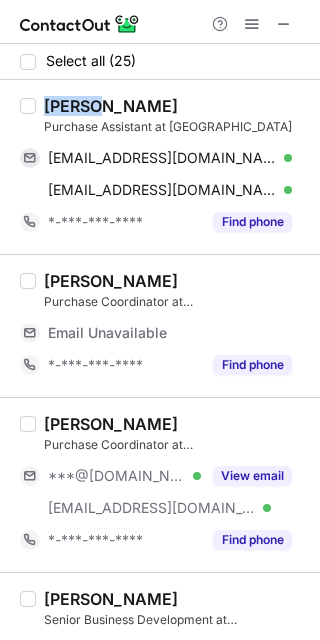 click on "Amala Devasia" at bounding box center (111, 106) 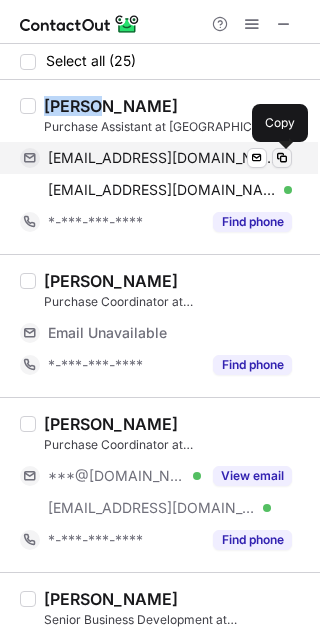 click at bounding box center [282, 158] 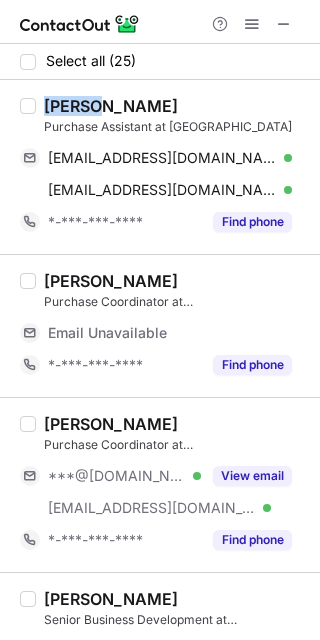 type 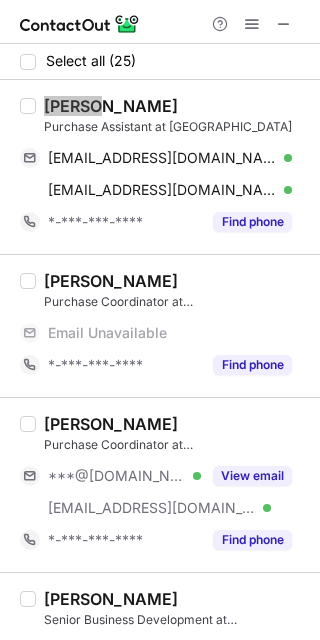scroll, scrollTop: 266, scrollLeft: 0, axis: vertical 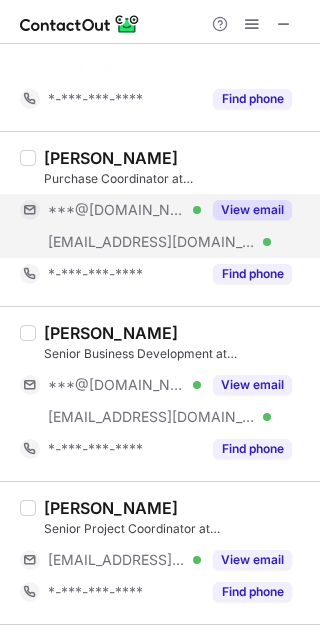 drag, startPoint x: 263, startPoint y: 205, endPoint x: 131, endPoint y: 185, distance: 133.50656 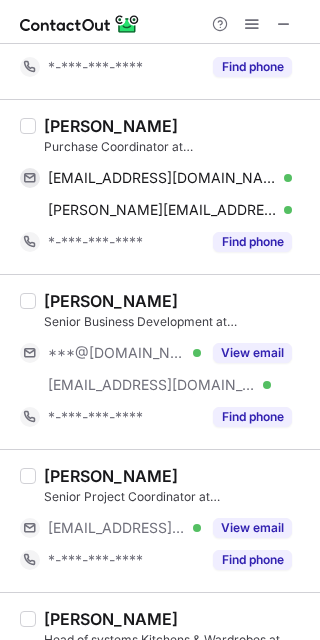 click on "Jacinth Jose" at bounding box center (111, 126) 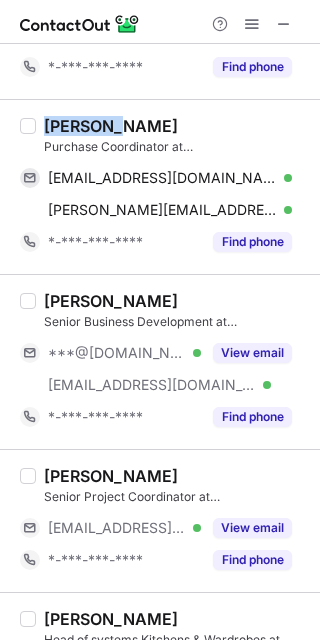 click on "Jacinth Jose" at bounding box center (111, 126) 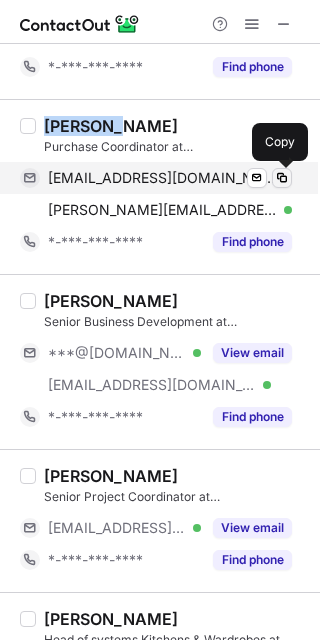 drag, startPoint x: 281, startPoint y: 173, endPoint x: 313, endPoint y: 127, distance: 56.0357 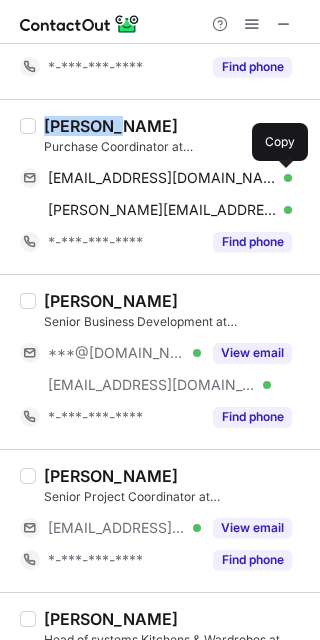 click at bounding box center [282, 178] 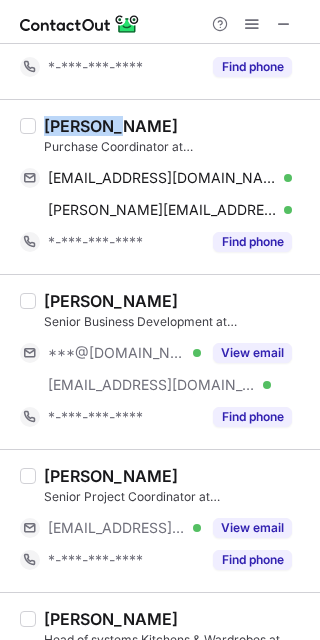 type 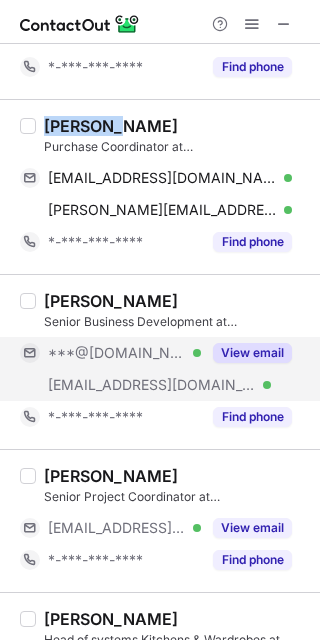 click on "View email" at bounding box center [252, 353] 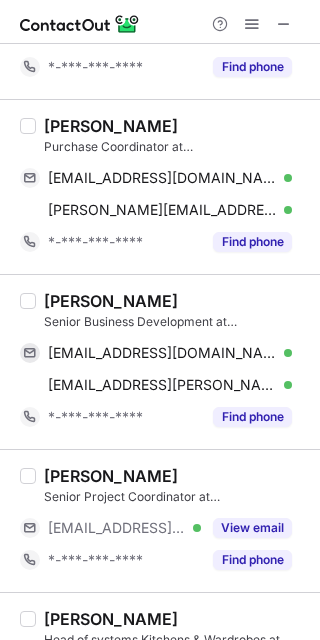 click on "Tarek Arar" at bounding box center [111, 301] 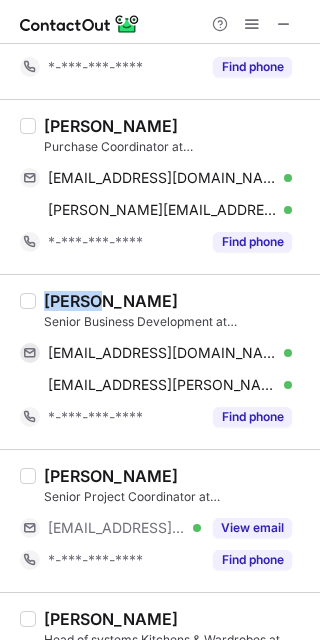 click on "Tarek Arar" at bounding box center [111, 301] 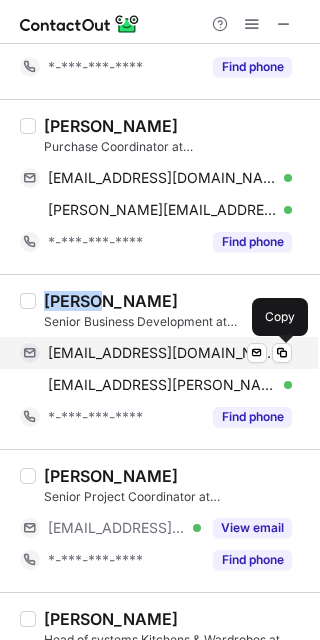 drag, startPoint x: 287, startPoint y: 354, endPoint x: 292, endPoint y: 339, distance: 15.811388 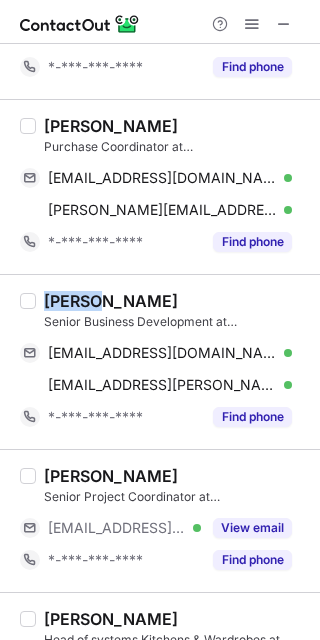 type 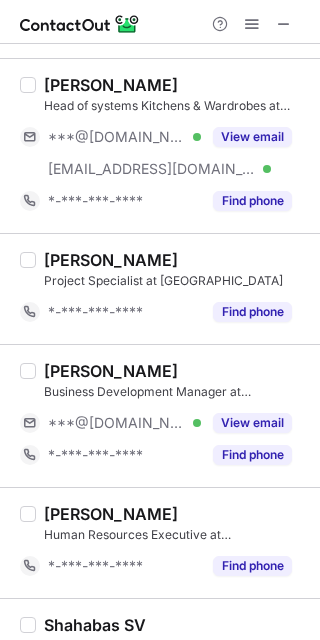 scroll, scrollTop: 933, scrollLeft: 0, axis: vertical 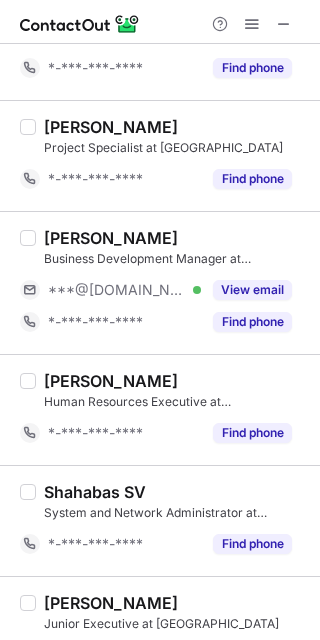 drag, startPoint x: 245, startPoint y: 285, endPoint x: 121, endPoint y: 258, distance: 126.90548 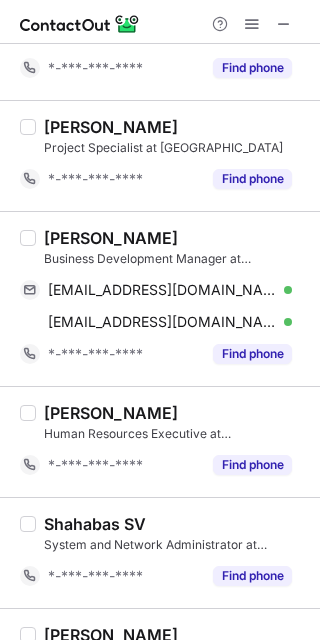 click on "Fahad Deshmukh" at bounding box center (111, 238) 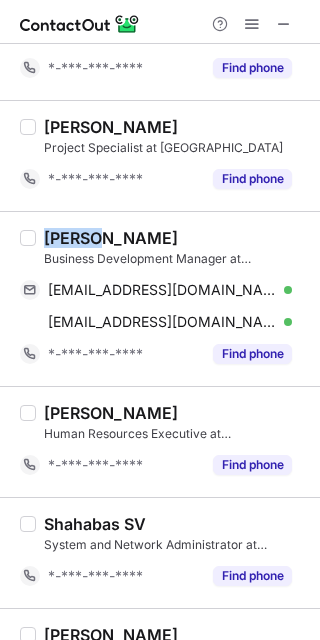 click on "Fahad Deshmukh" at bounding box center [111, 238] 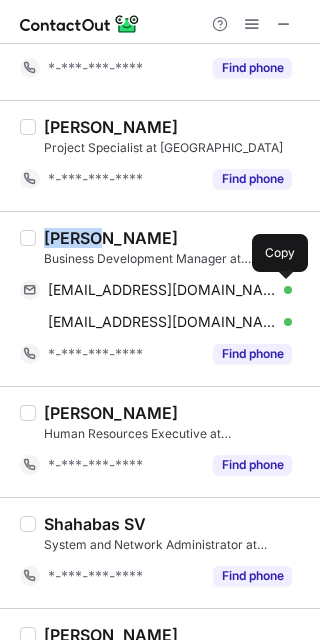 drag, startPoint x: 279, startPoint y: 287, endPoint x: 311, endPoint y: 277, distance: 33.526108 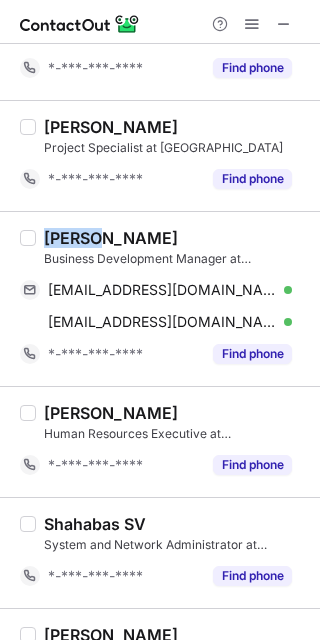 type 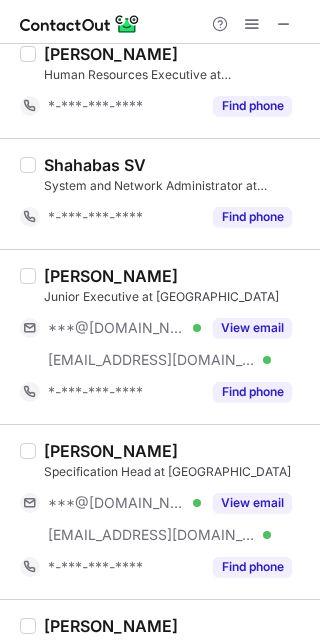 scroll, scrollTop: 1333, scrollLeft: 0, axis: vertical 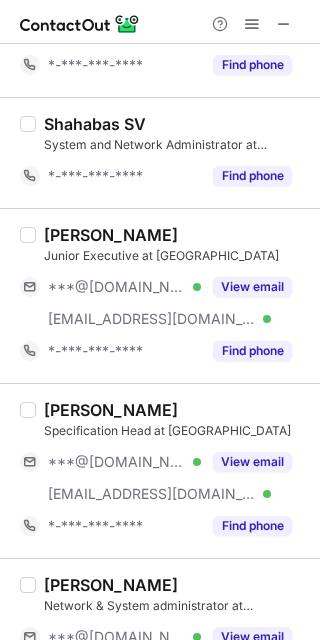drag, startPoint x: 255, startPoint y: 285, endPoint x: 134, endPoint y: 262, distance: 123.16656 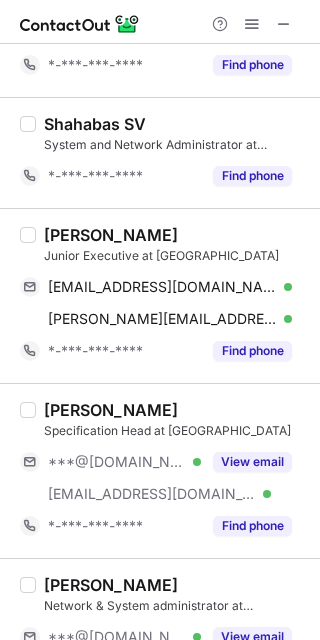 click on "Aamir Gagan" at bounding box center (111, 235) 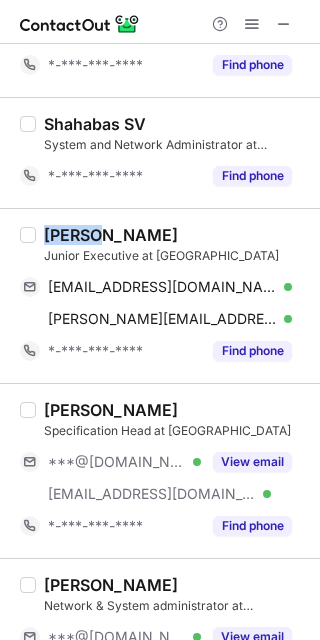 click on "Aamir Gagan" at bounding box center [111, 235] 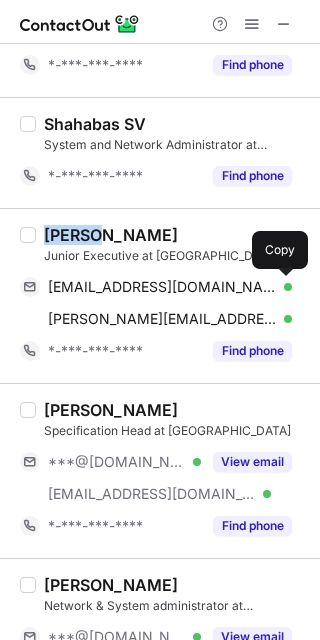 click at bounding box center (282, 287) 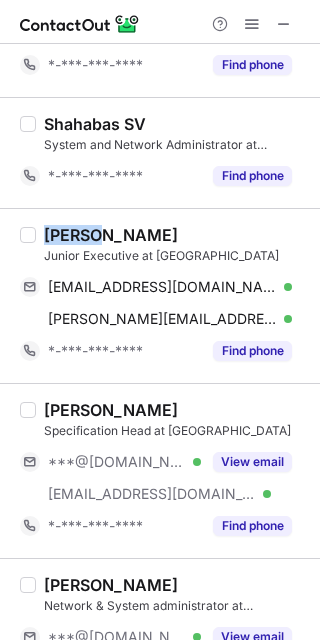 type 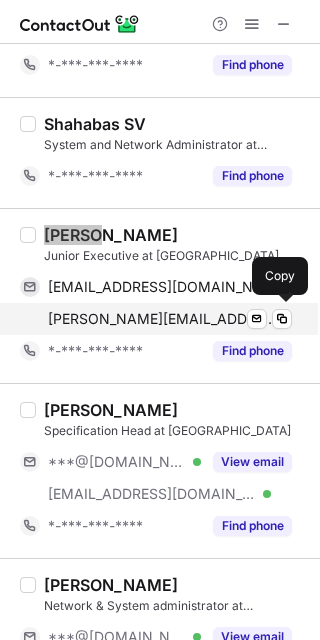 scroll, scrollTop: 1466, scrollLeft: 0, axis: vertical 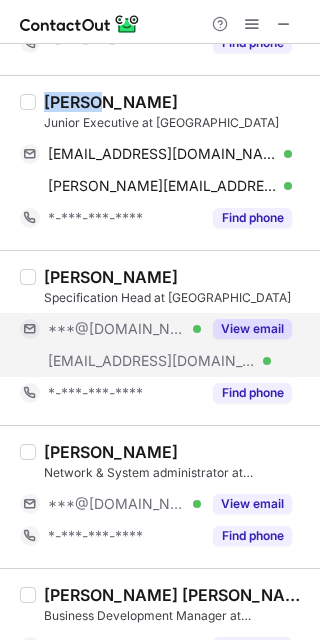 click on "View email" at bounding box center [252, 329] 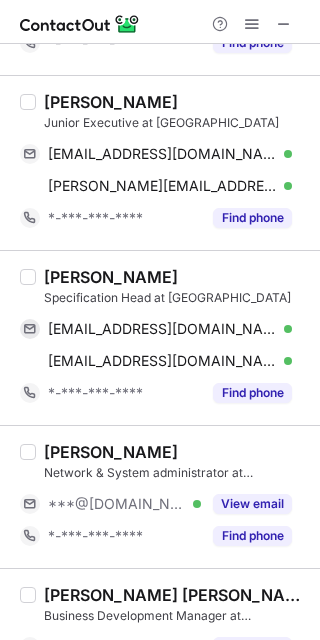 click on "Swati Tehlan" at bounding box center (111, 277) 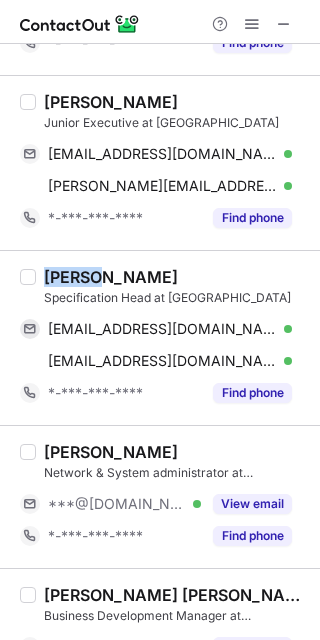 click on "Swati Tehlan" at bounding box center [111, 277] 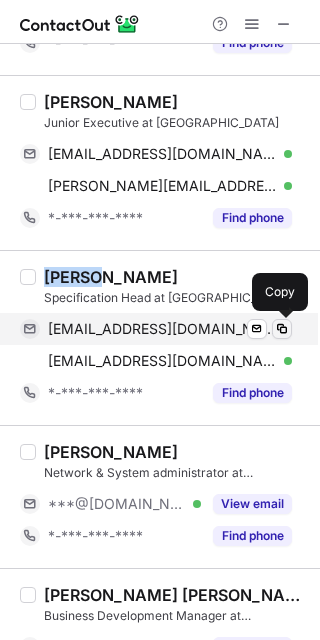 click at bounding box center (282, 329) 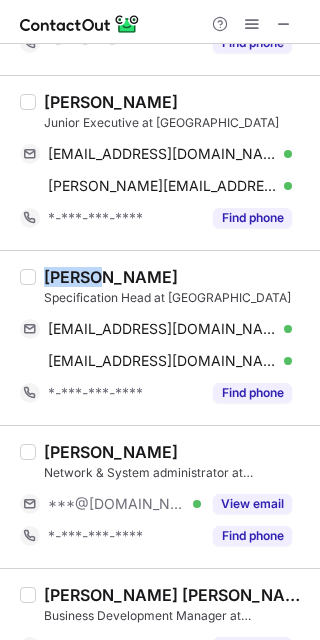 type 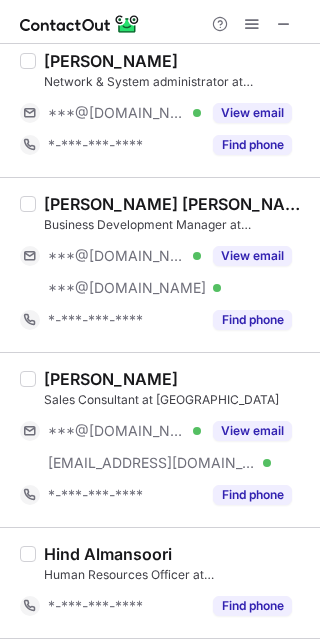 scroll, scrollTop: 1866, scrollLeft: 0, axis: vertical 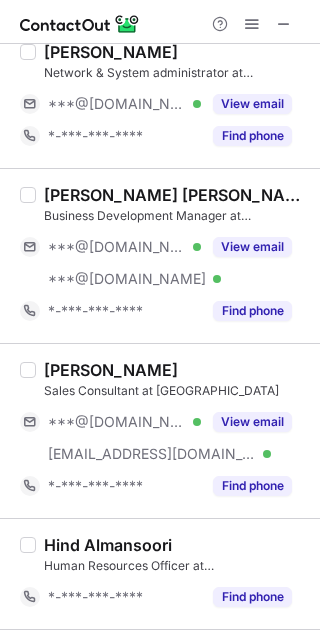 drag, startPoint x: 258, startPoint y: 244, endPoint x: 71, endPoint y: 210, distance: 190.06578 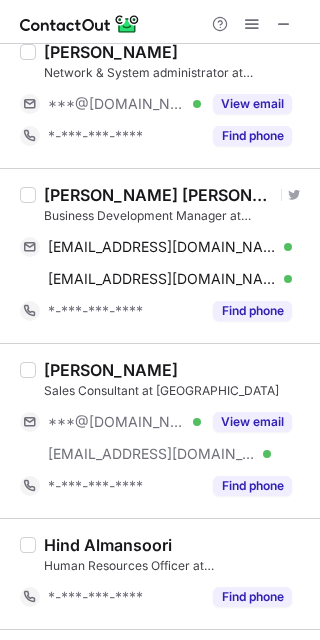 click on "Hossam Abdalla Mohamed" at bounding box center [159, 195] 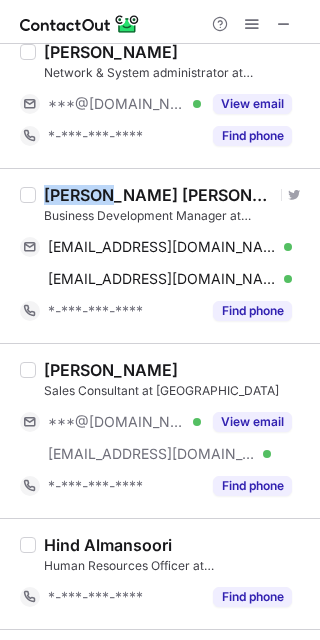 click on "Hossam Abdalla Mohamed" at bounding box center [159, 195] 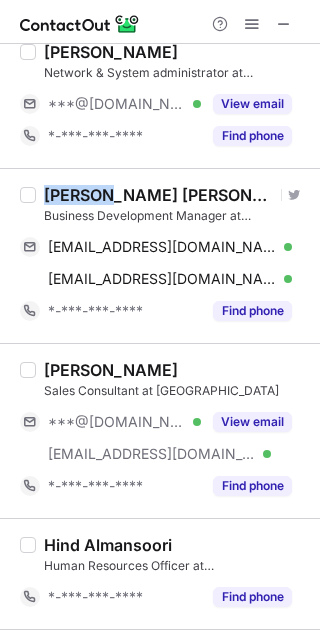 copy on "Hossam" 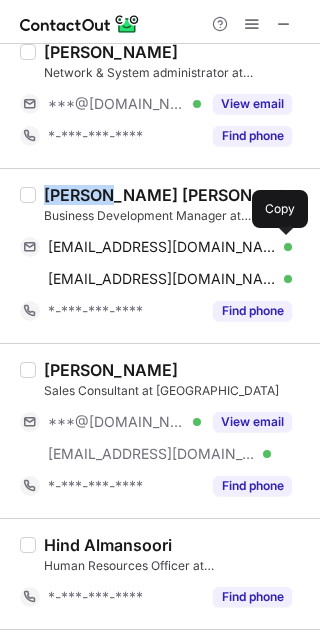 click at bounding box center [282, 247] 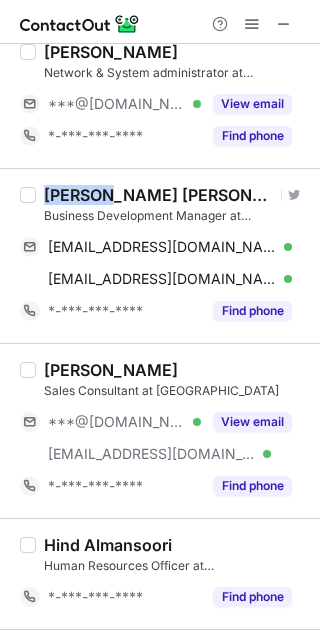 type 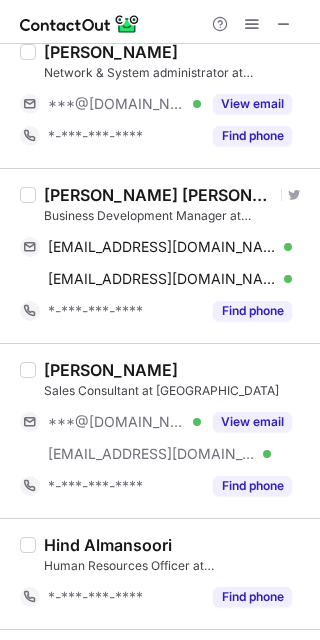 drag, startPoint x: 298, startPoint y: 276, endPoint x: 318, endPoint y: 269, distance: 21.189621 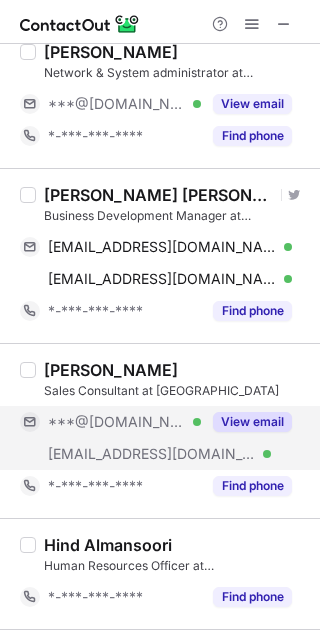 click on "View email" at bounding box center [252, 422] 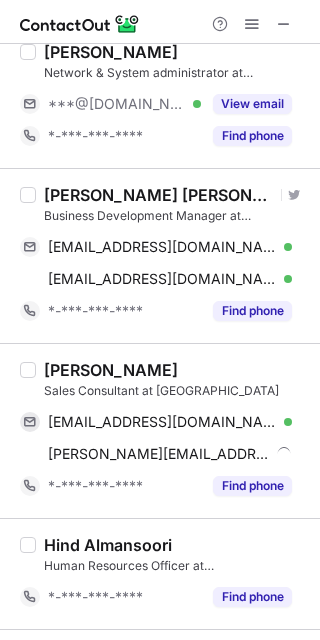 click on "dalia alkhatib" at bounding box center (111, 370) 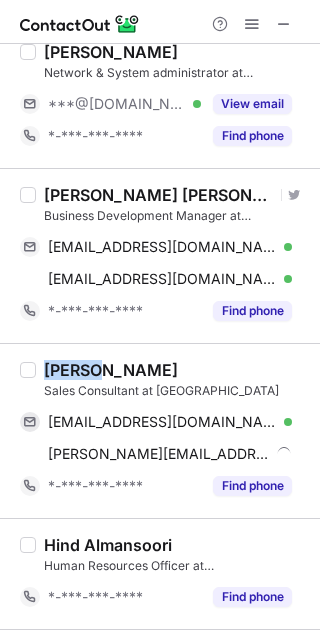 drag, startPoint x: 62, startPoint y: 365, endPoint x: 282, endPoint y: 343, distance: 221.09726 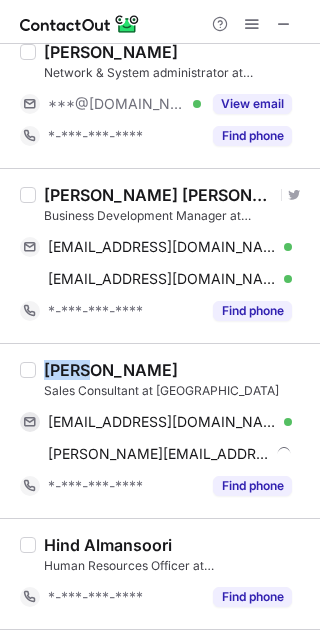 copy on "dalia" 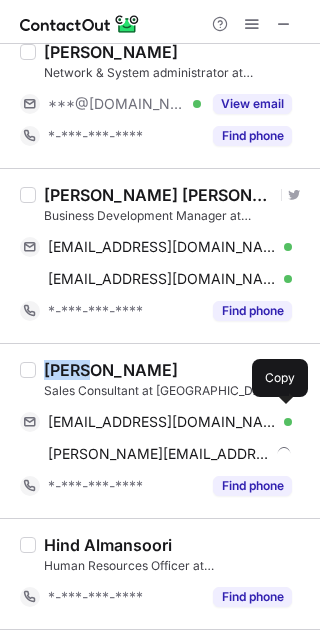 drag, startPoint x: 282, startPoint y: 411, endPoint x: 303, endPoint y: 393, distance: 27.658634 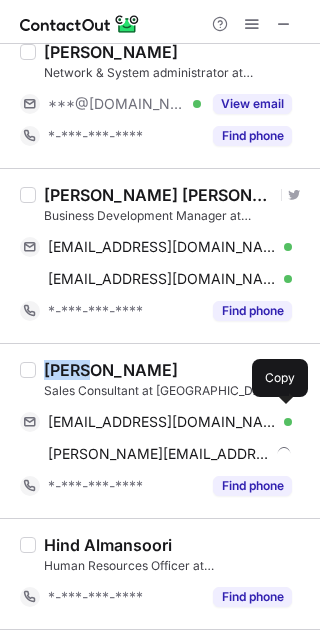 click at bounding box center [282, 422] 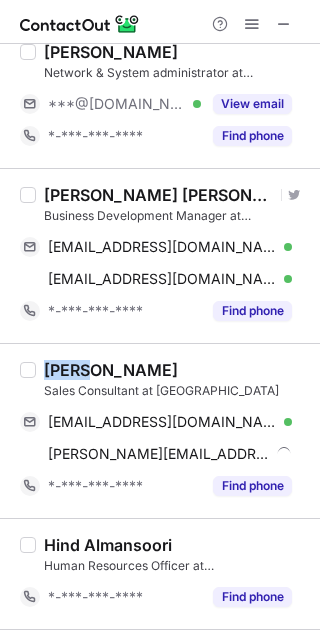 type 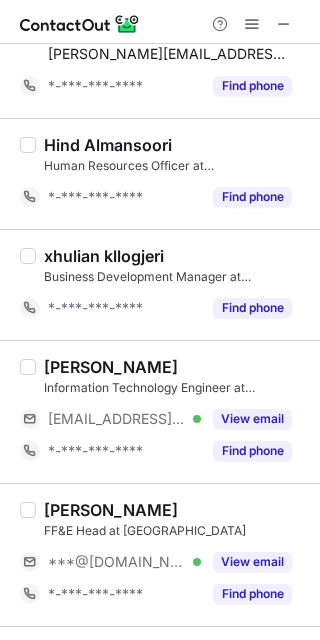 scroll, scrollTop: 2533, scrollLeft: 0, axis: vertical 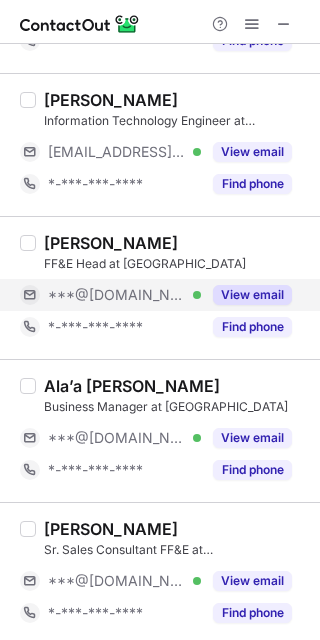 click on "View email" at bounding box center (252, 295) 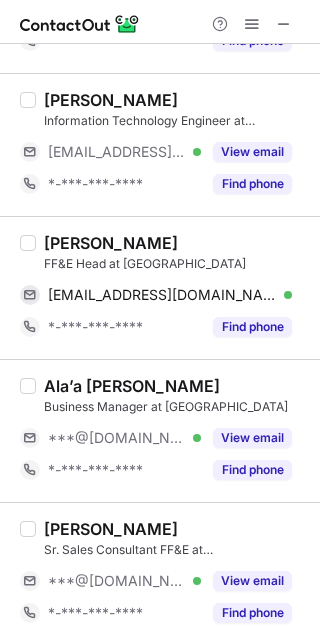 click on "Ilio R. Allas" at bounding box center (111, 243) 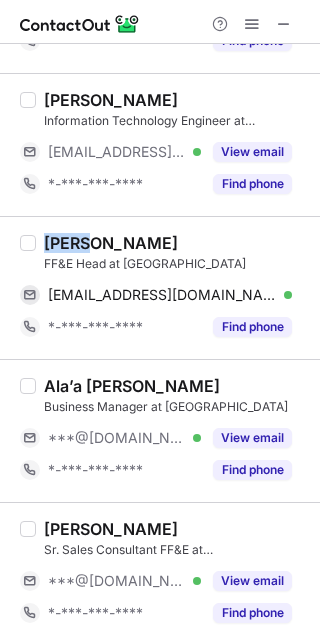 click on "Ilio R. Allas" at bounding box center [111, 243] 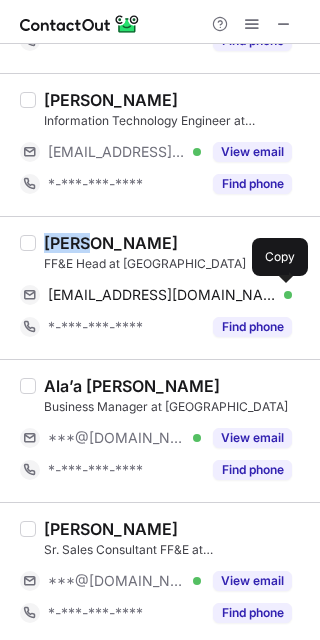 drag, startPoint x: 279, startPoint y: 298, endPoint x: 308, endPoint y: 307, distance: 30.364452 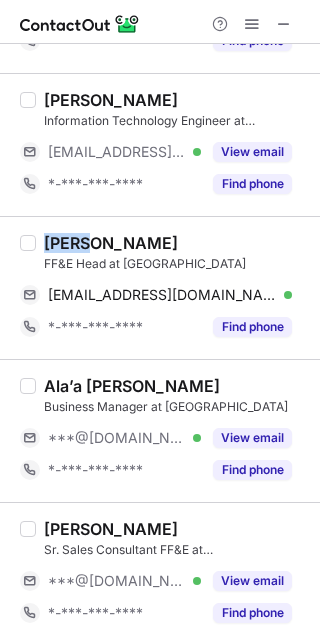 type 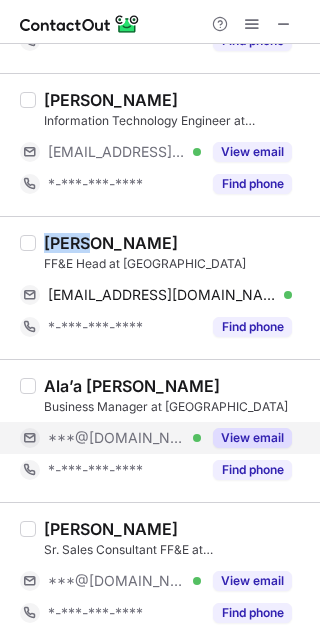 click on "View email" at bounding box center [252, 438] 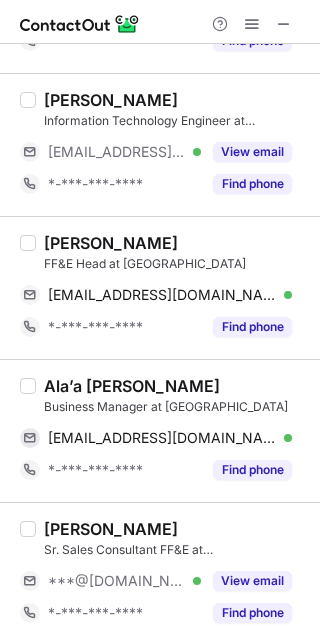 click on "Ala’a AL Juran" at bounding box center (132, 386) 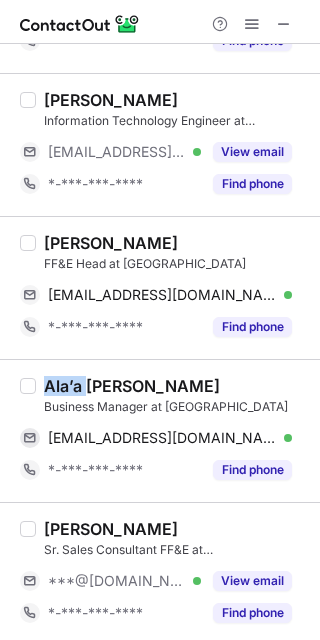 click on "Ala’a AL Juran" at bounding box center (132, 386) 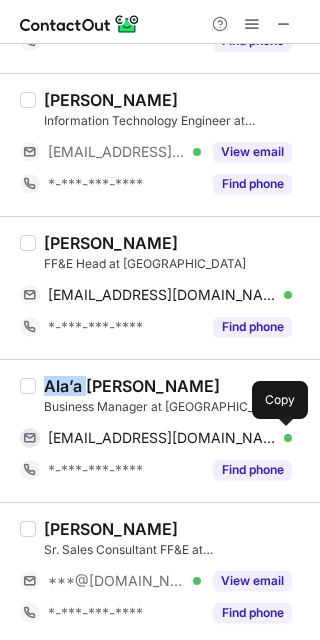 click at bounding box center (282, 438) 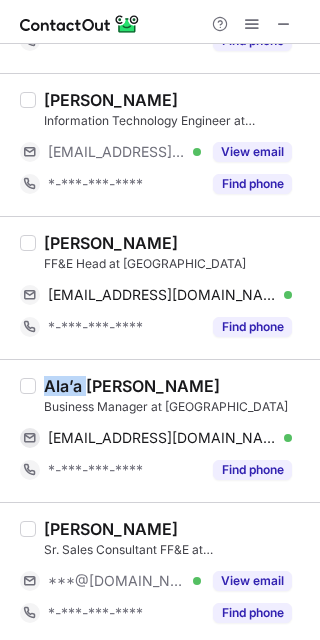 type 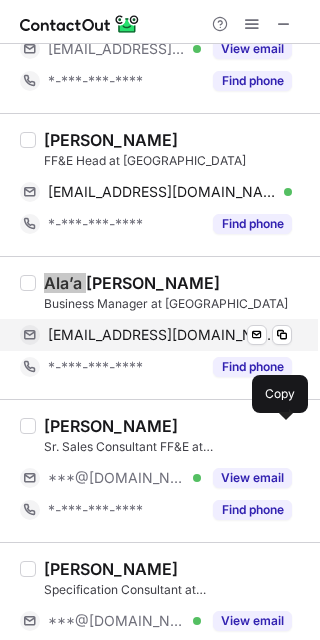 scroll, scrollTop: 2800, scrollLeft: 0, axis: vertical 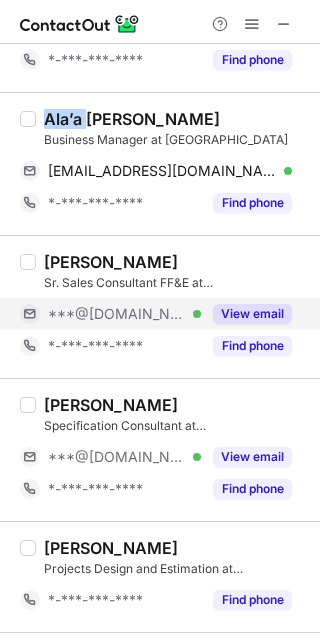 click on "View email" at bounding box center (252, 314) 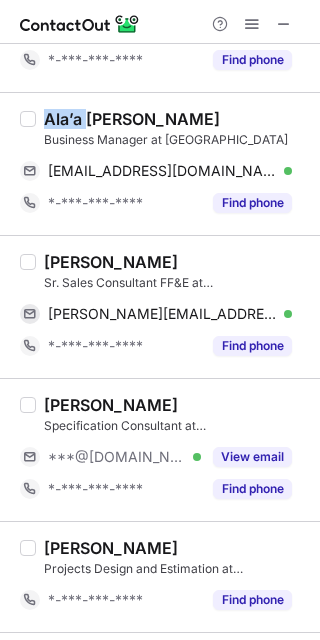 click on "Savleen Kaur" at bounding box center [111, 262] 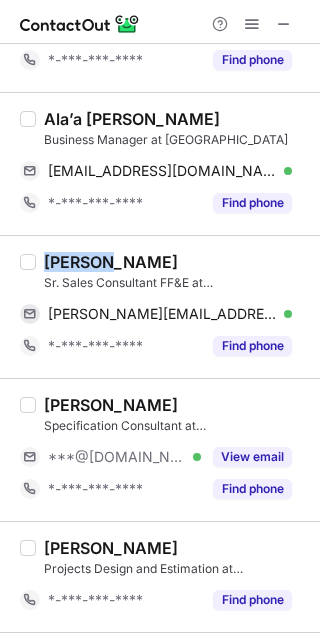 click on "Savleen Kaur" at bounding box center [111, 262] 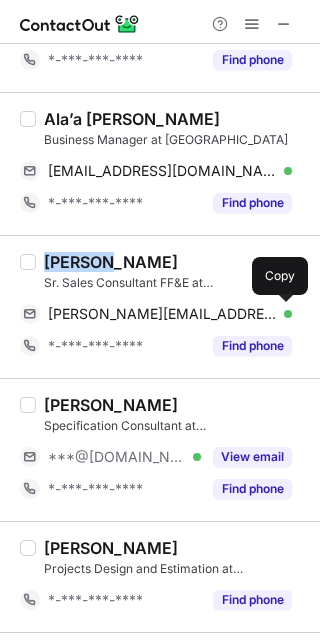 drag, startPoint x: 287, startPoint y: 314, endPoint x: 311, endPoint y: 333, distance: 30.610456 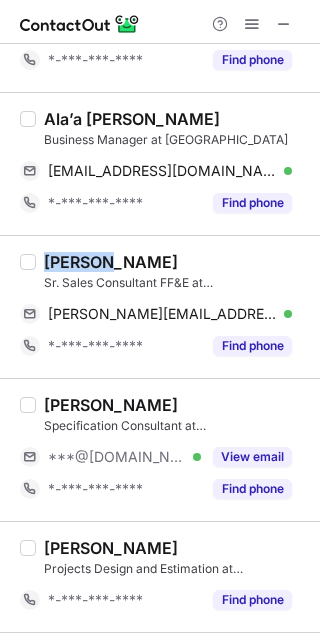 type 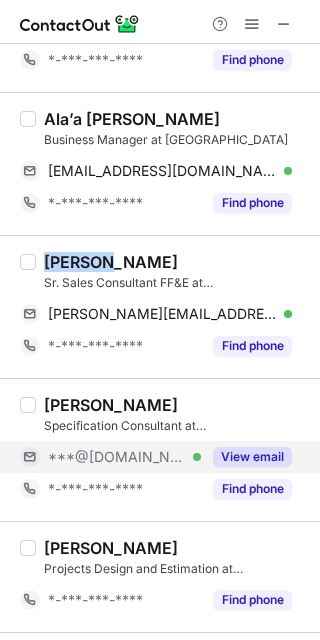 click on "View email" at bounding box center [252, 457] 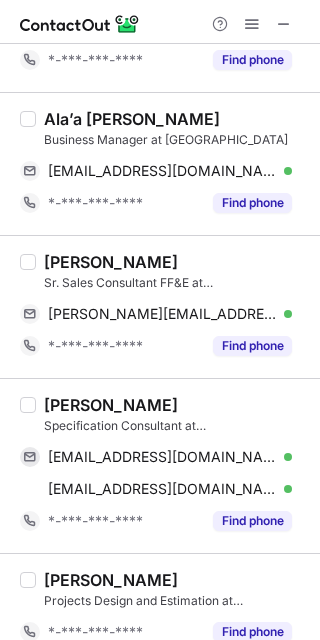 click on "Shaizaan Bapputty" at bounding box center [111, 405] 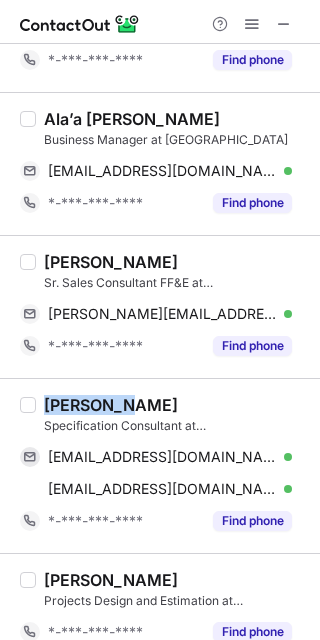 drag, startPoint x: 80, startPoint y: 405, endPoint x: 316, endPoint y: 436, distance: 238.02731 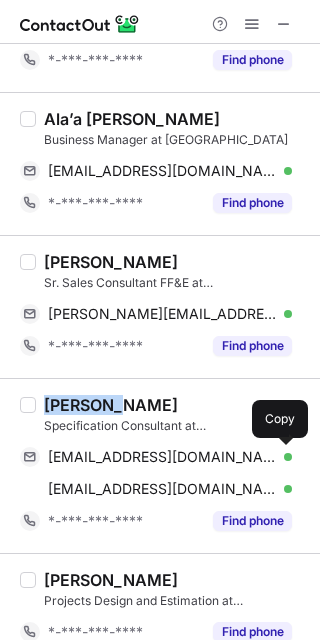 drag, startPoint x: 279, startPoint y: 449, endPoint x: 317, endPoint y: 450, distance: 38.013157 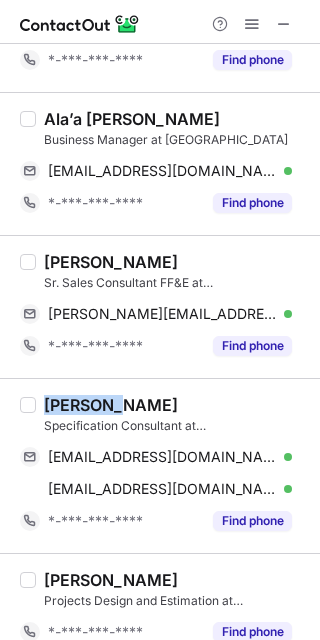 type 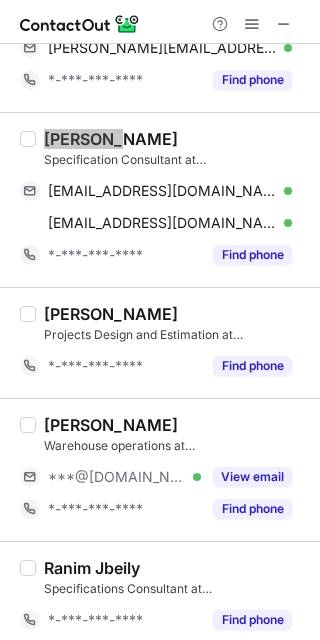 scroll, scrollTop: 3074, scrollLeft: 0, axis: vertical 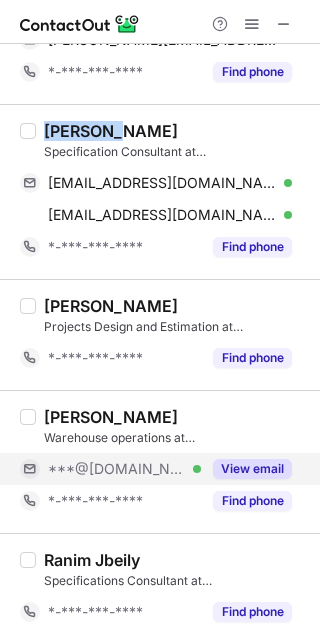 click on "View email" at bounding box center (252, 469) 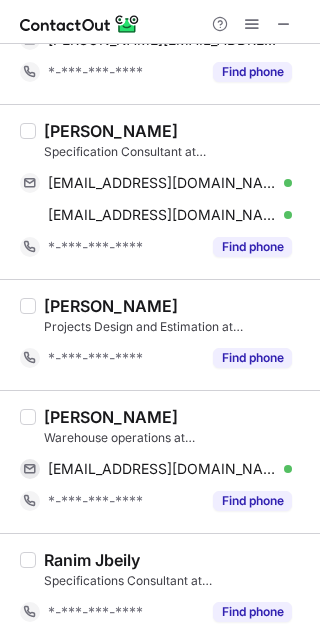 click on "Anil kumar Soni" at bounding box center (111, 417) 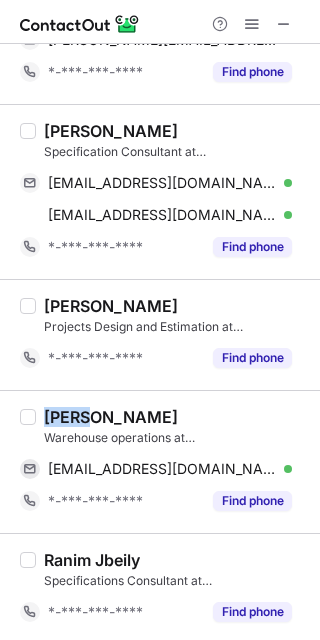 click on "Anil kumar Soni" at bounding box center [111, 417] 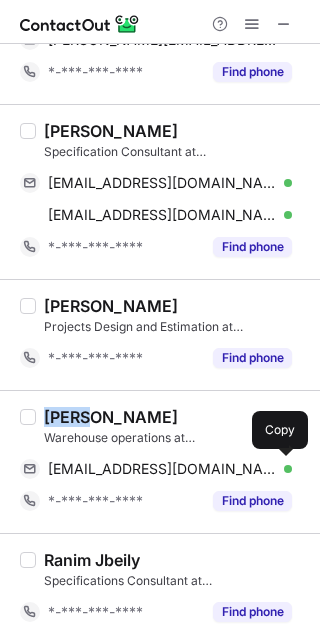 drag, startPoint x: 279, startPoint y: 462, endPoint x: 310, endPoint y: 477, distance: 34.43835 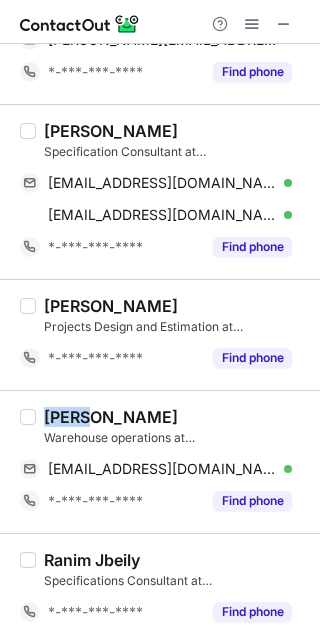 type 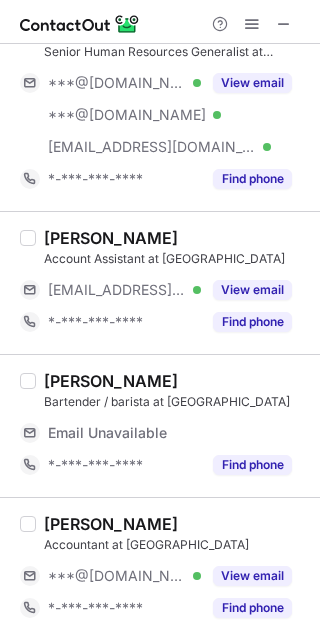 scroll, scrollTop: 3170, scrollLeft: 0, axis: vertical 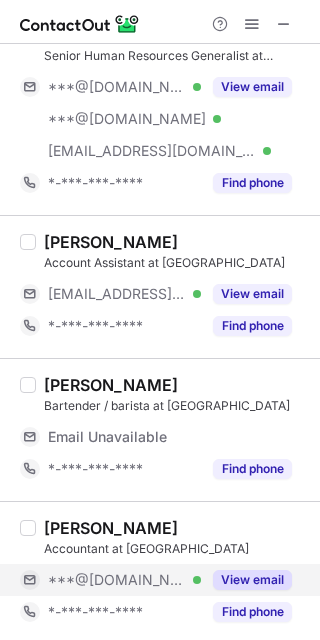 click on "View email" at bounding box center (252, 580) 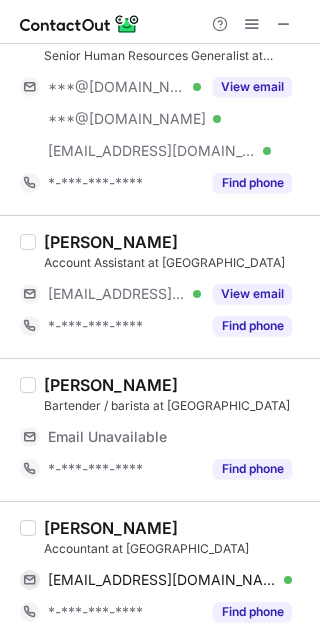 click on "Junaid K" at bounding box center (111, 528) 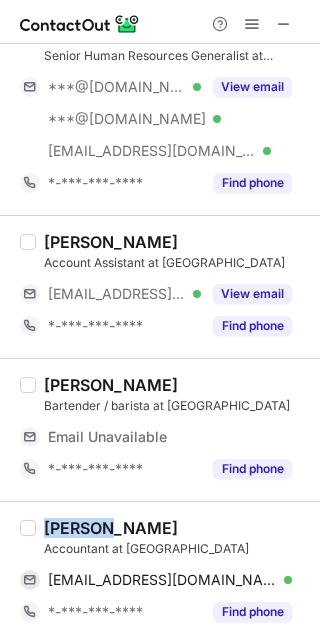 drag, startPoint x: 75, startPoint y: 525, endPoint x: 99, endPoint y: 528, distance: 24.186773 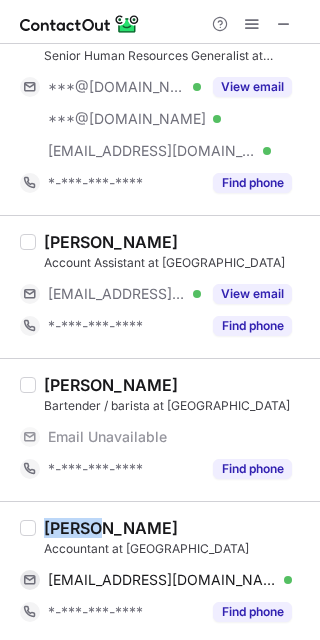click on "Junaid K" at bounding box center [111, 528] 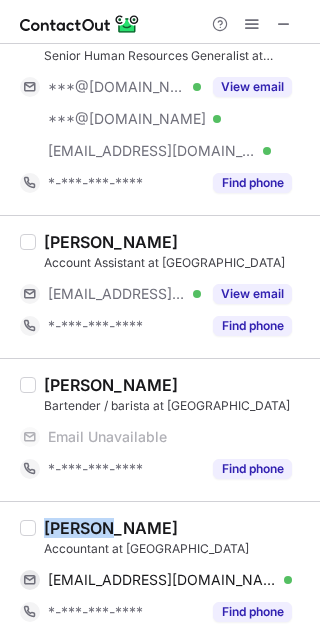 drag, startPoint x: 71, startPoint y: 521, endPoint x: 170, endPoint y: 524, distance: 99.04544 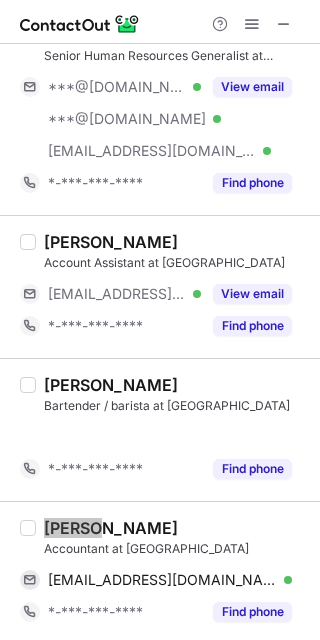 scroll, scrollTop: 2786, scrollLeft: 0, axis: vertical 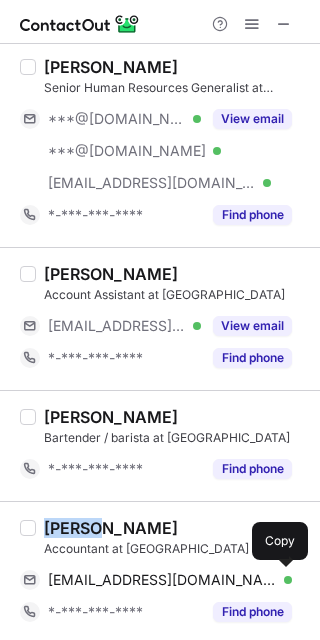 drag, startPoint x: 279, startPoint y: 575, endPoint x: 311, endPoint y: 564, distance: 33.83785 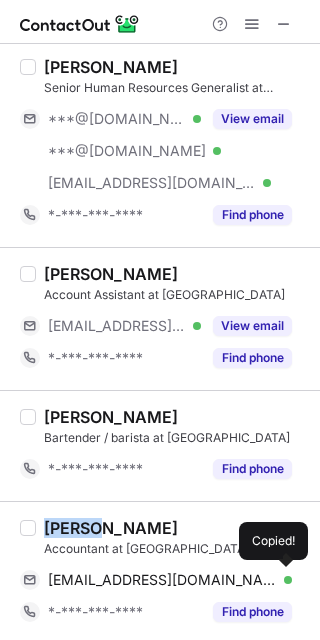 type 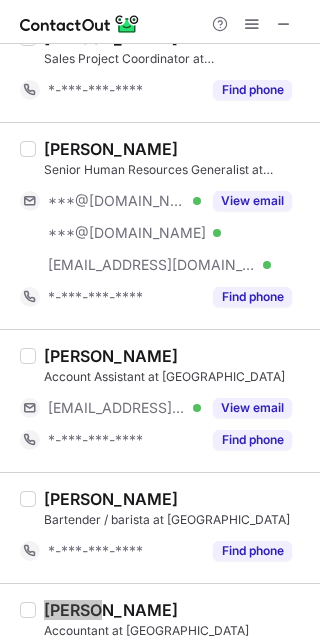 scroll, scrollTop: 2520, scrollLeft: 0, axis: vertical 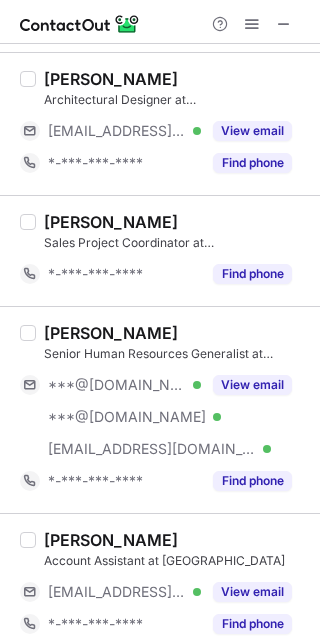 drag, startPoint x: 239, startPoint y: 375, endPoint x: 69, endPoint y: 340, distance: 173.56555 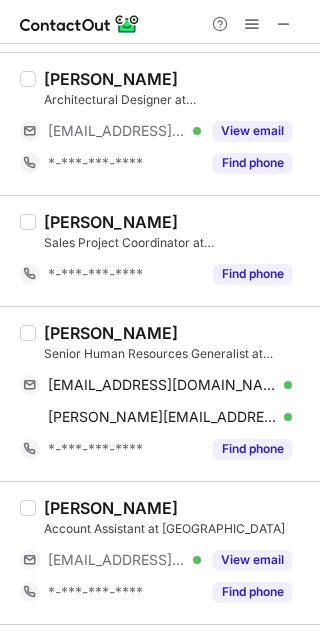 click on "Hassan Ali Hafiz" at bounding box center (111, 333) 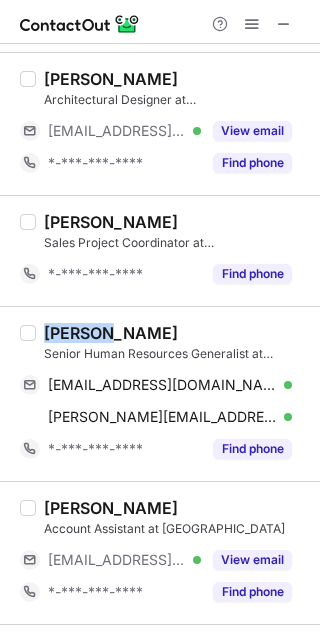 drag, startPoint x: 67, startPoint y: 331, endPoint x: 83, endPoint y: 335, distance: 16.492422 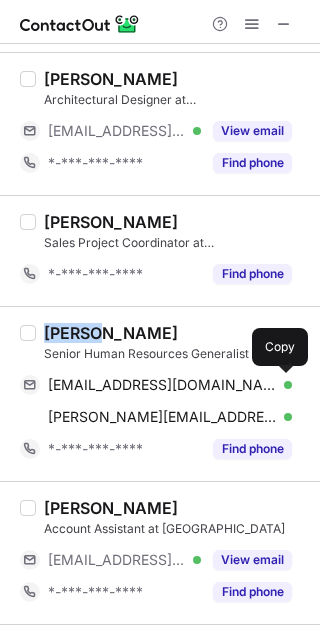click at bounding box center (282, 385) 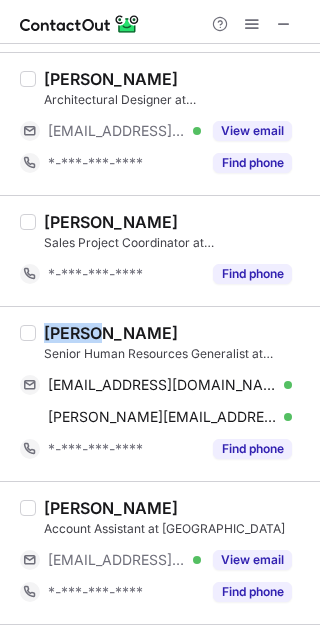 type 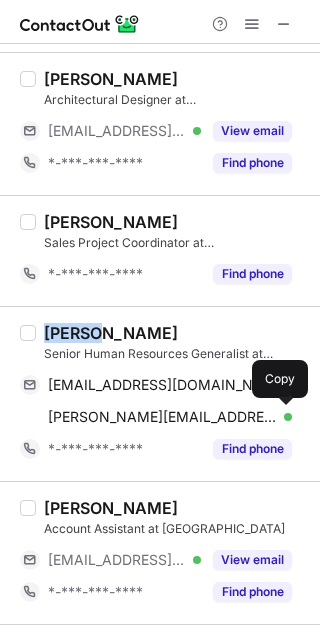click at bounding box center [282, 417] 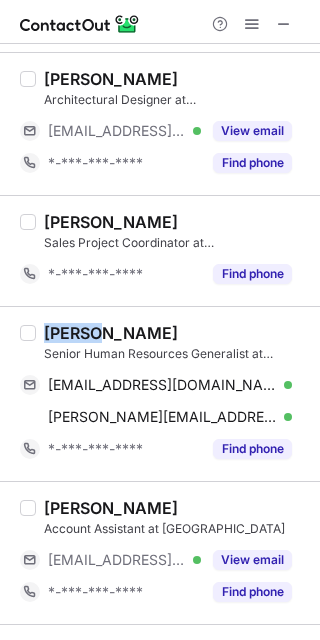 type 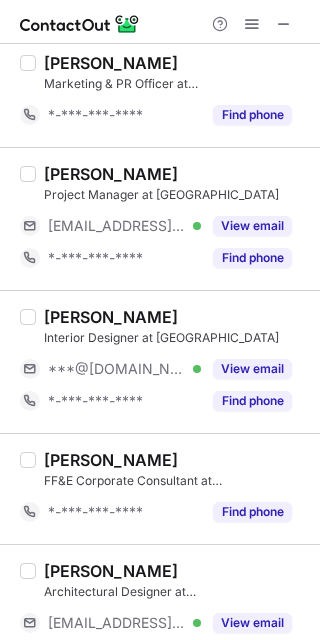 scroll, scrollTop: 1986, scrollLeft: 0, axis: vertical 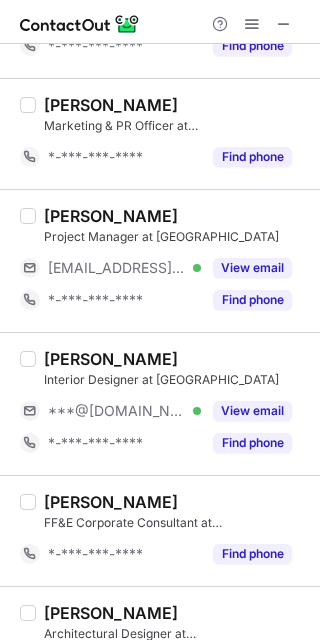 drag, startPoint x: 244, startPoint y: 399, endPoint x: 149, endPoint y: 389, distance: 95.524864 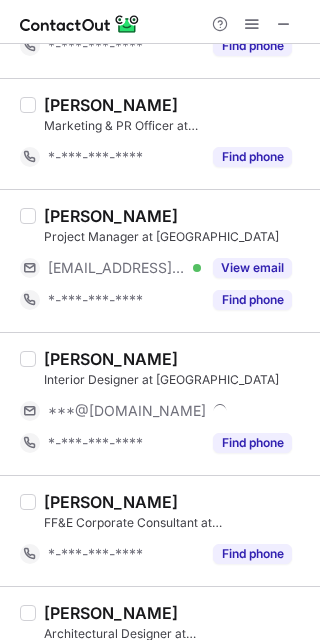 click on "Yara Medhat" at bounding box center (111, 359) 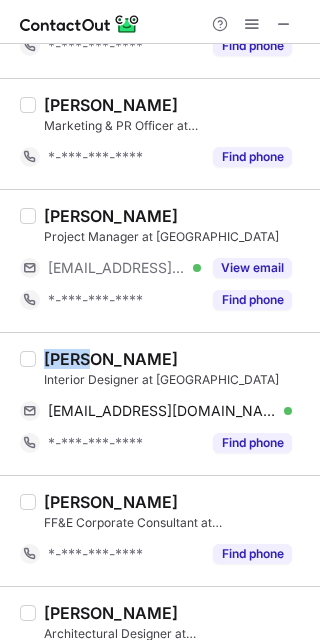 drag, startPoint x: 61, startPoint y: 359, endPoint x: 304, endPoint y: 468, distance: 266.32687 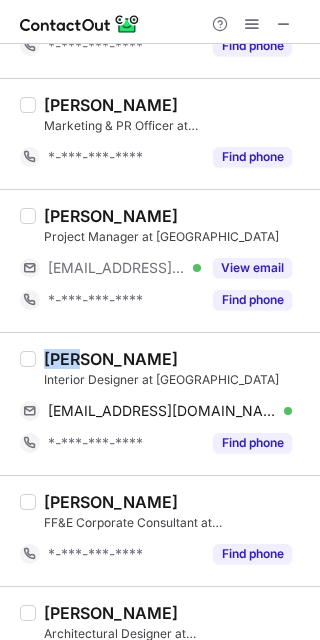 click on "Yara Medhat" at bounding box center (111, 359) 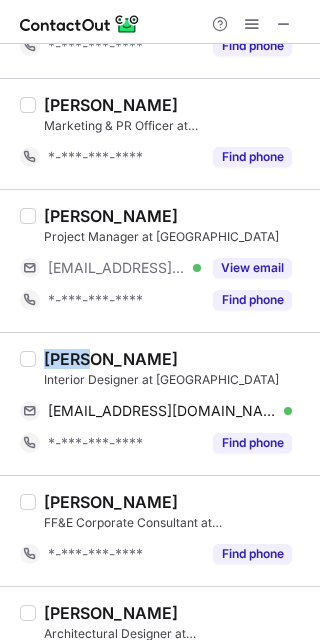 click on "Yara Medhat" at bounding box center (111, 359) 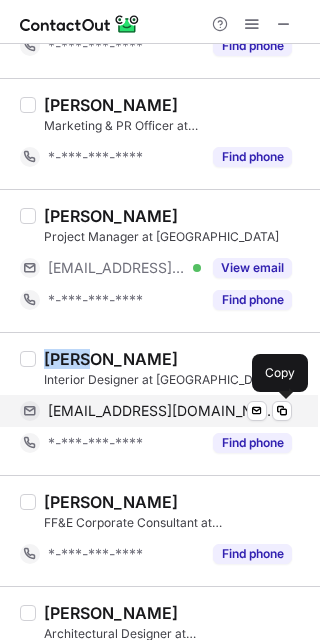 drag, startPoint x: 281, startPoint y: 410, endPoint x: 294, endPoint y: 413, distance: 13.341664 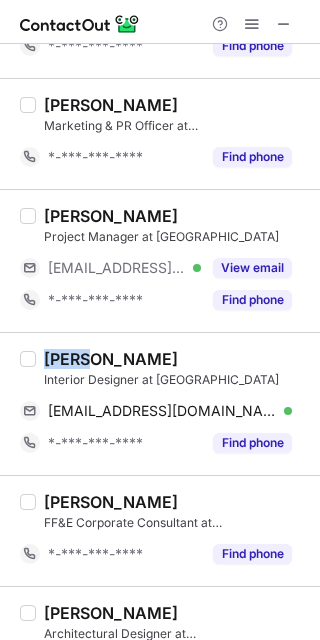 type 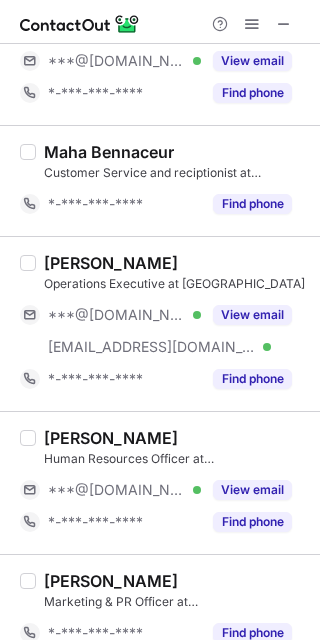 scroll, scrollTop: 1453, scrollLeft: 0, axis: vertical 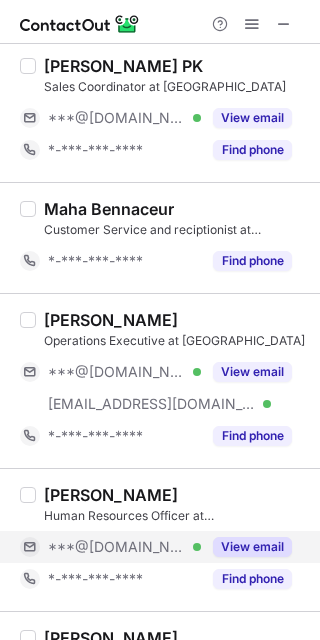 drag, startPoint x: 255, startPoint y: 540, endPoint x: 174, endPoint y: 532, distance: 81.394104 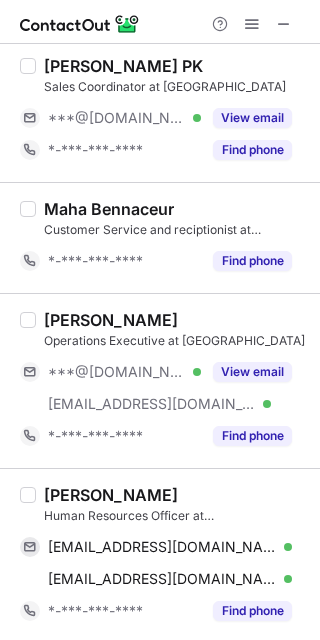 click on "Meera Alsaffar" at bounding box center [111, 495] 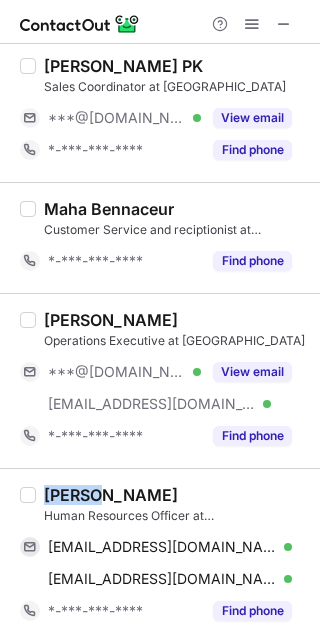 click on "Meera Alsaffar" at bounding box center [111, 495] 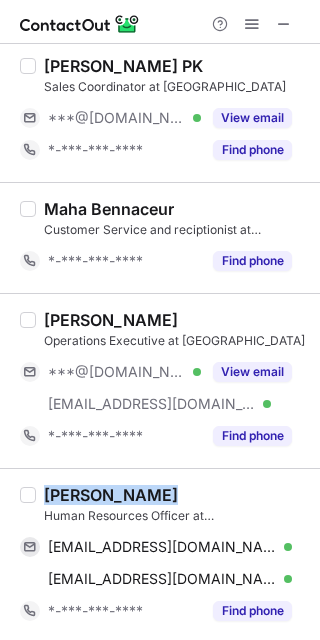 click on "Meera Alsaffar" at bounding box center [111, 495] 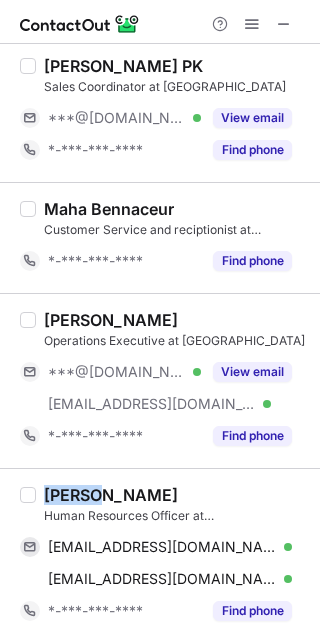 click on "Meera Alsaffar" at bounding box center [111, 495] 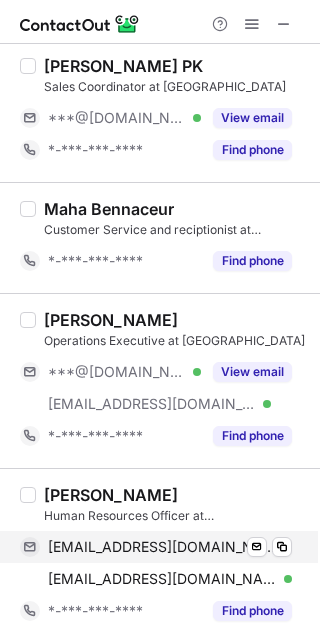 click on "meeraalsafar@gmail.com Verified Send email Copy" at bounding box center [156, 547] 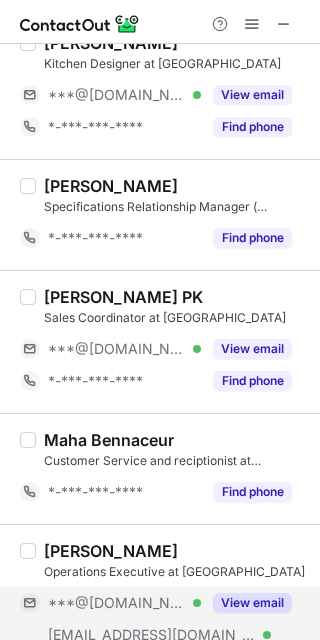 scroll, scrollTop: 1186, scrollLeft: 0, axis: vertical 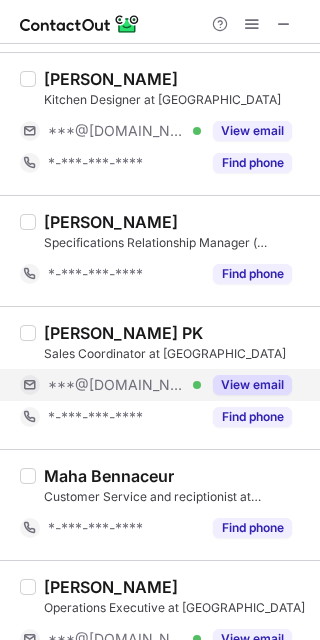 drag, startPoint x: 252, startPoint y: 386, endPoint x: 203, endPoint y: 373, distance: 50.695168 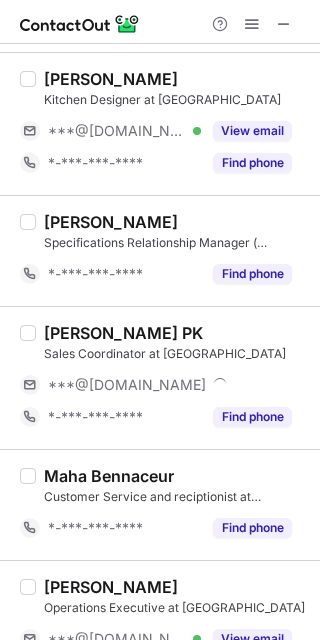 click on "Soorya Sagar PK" at bounding box center (123, 333) 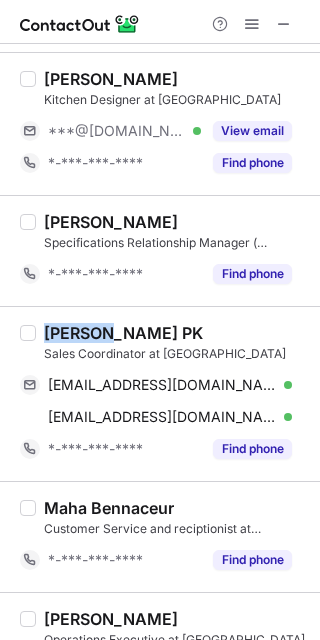 click on "Soorya Sagar PK" at bounding box center (123, 333) 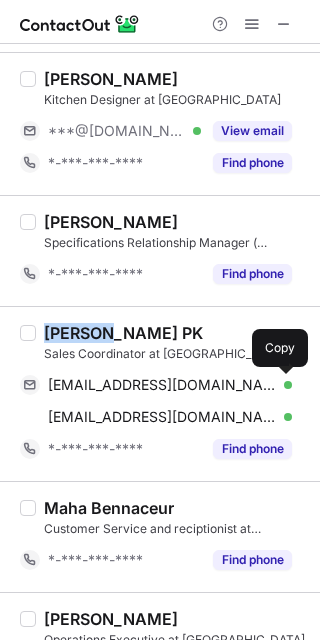 drag, startPoint x: 286, startPoint y: 378, endPoint x: 312, endPoint y: 413, distance: 43.60046 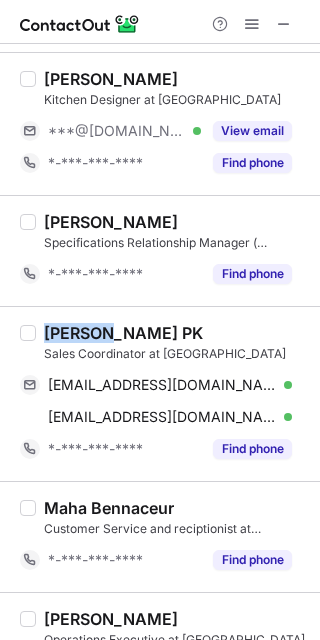 type 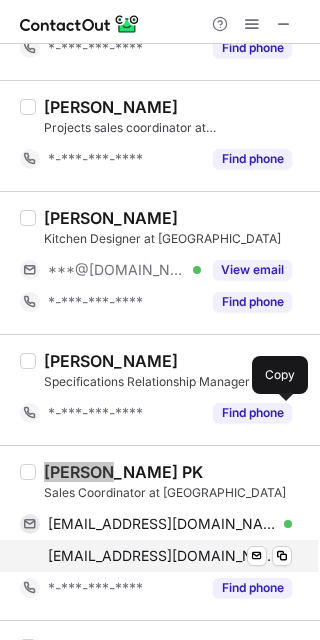 scroll, scrollTop: 920, scrollLeft: 0, axis: vertical 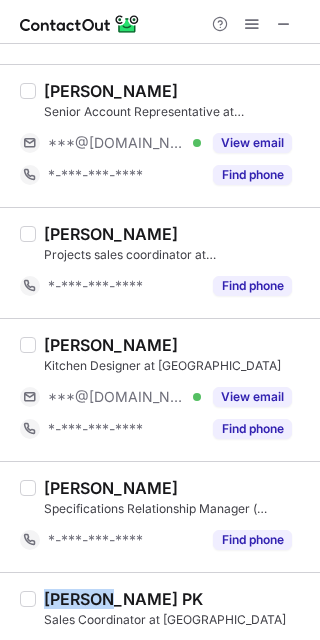 drag, startPoint x: 255, startPoint y: 397, endPoint x: 101, endPoint y: 347, distance: 161.91356 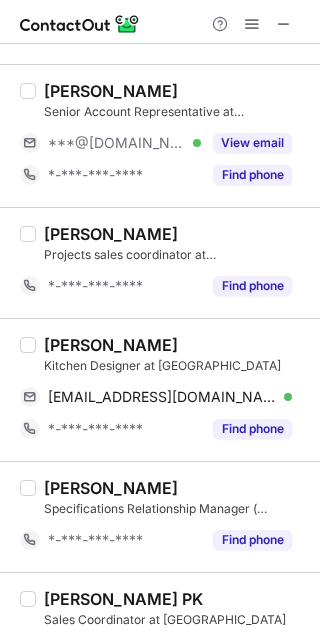 click on "SIRAJ KALAPPURAYIL" at bounding box center (111, 345) 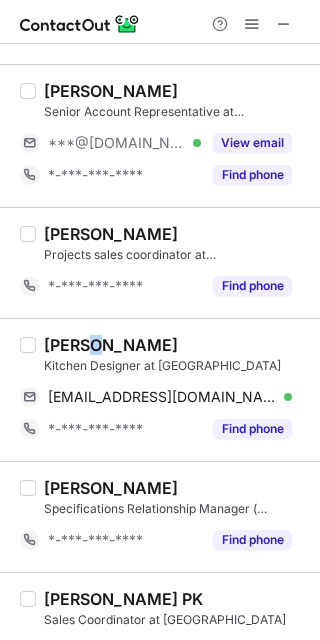 click on "SIRAJ KALAPPURAYIL" at bounding box center (111, 345) 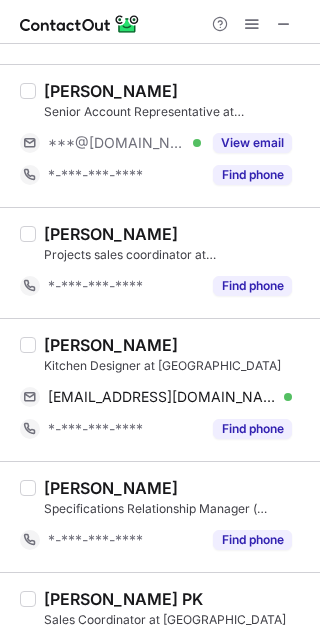 click on "SIRAJ KALAPPURAYIL" at bounding box center [111, 345] 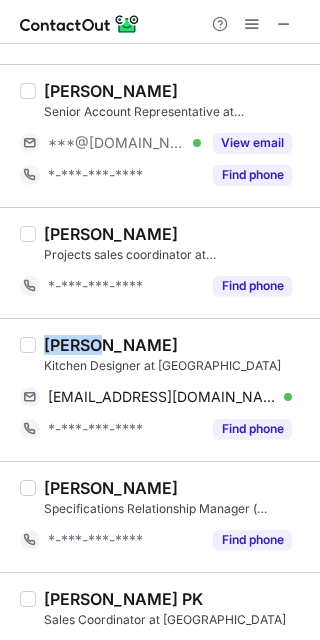 click on "SIRAJ KALAPPURAYIL" at bounding box center (111, 345) 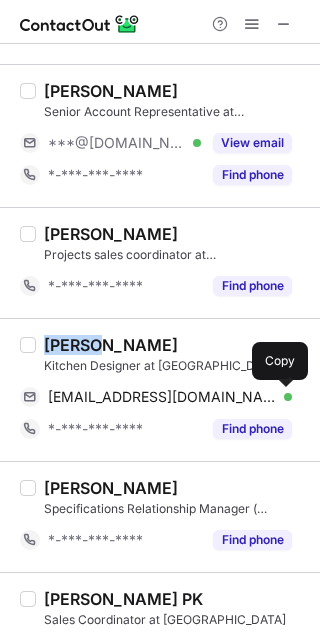 drag, startPoint x: 288, startPoint y: 388, endPoint x: 311, endPoint y: 444, distance: 60.53924 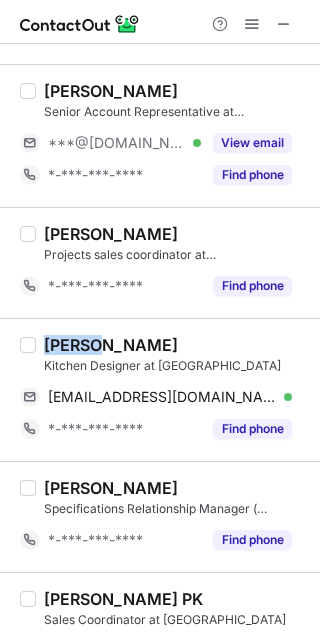 type 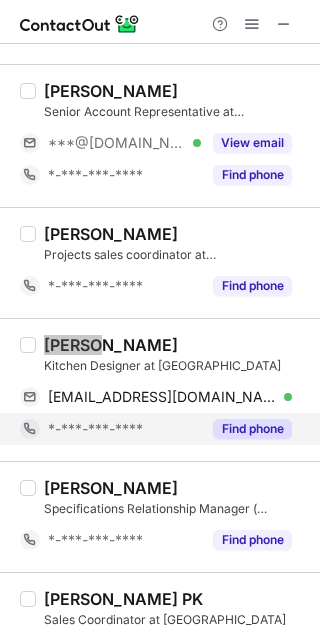 scroll, scrollTop: 653, scrollLeft: 0, axis: vertical 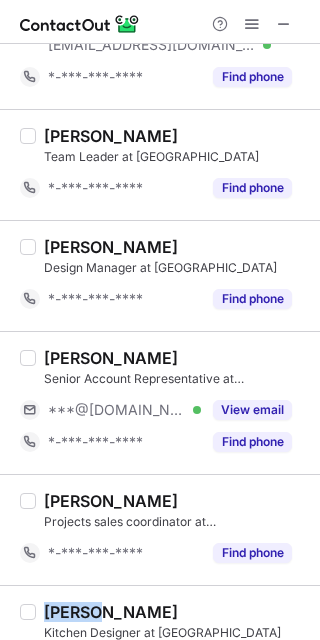 drag, startPoint x: 231, startPoint y: 411, endPoint x: 122, endPoint y: 390, distance: 111.0045 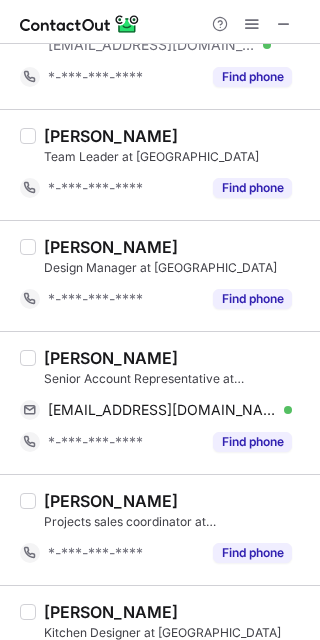 click on "Abbas Ali Amin" at bounding box center [111, 358] 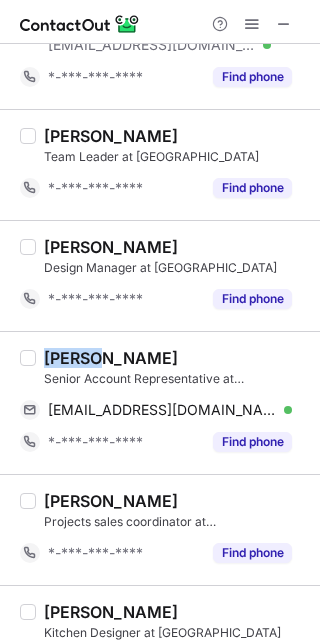 click on "Abbas Ali Amin" at bounding box center (111, 358) 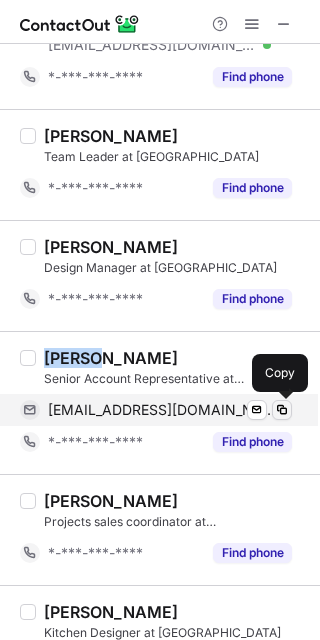 click at bounding box center (282, 410) 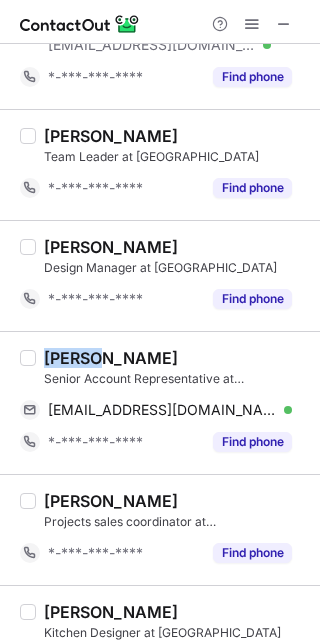 type 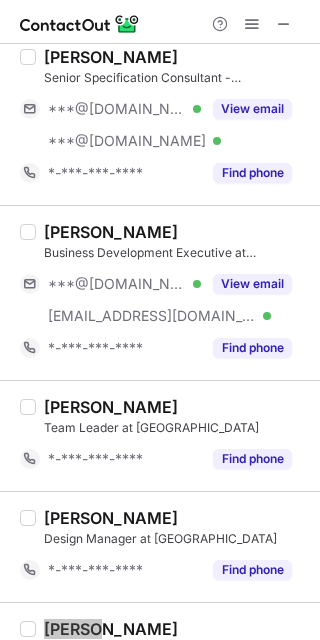 scroll, scrollTop: 253, scrollLeft: 0, axis: vertical 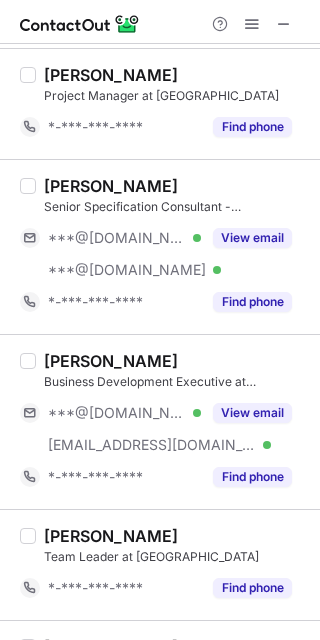 drag, startPoint x: 249, startPoint y: 412, endPoint x: 174, endPoint y: 395, distance: 76.902534 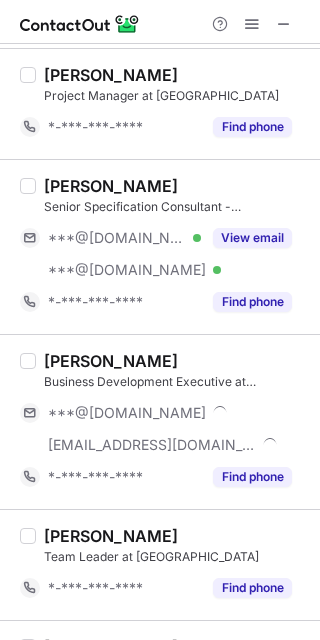 click on "Usama Mukadam" at bounding box center [111, 361] 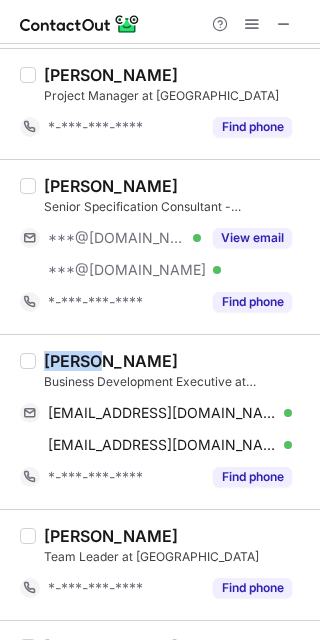 click on "Usama Mukadam" at bounding box center (111, 361) 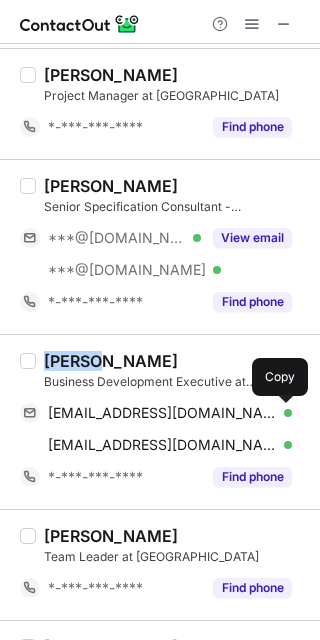 click at bounding box center [282, 413] 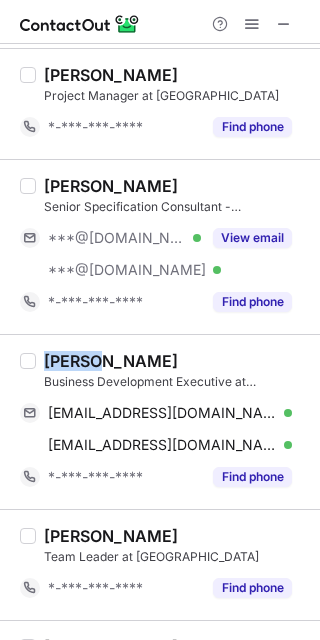 type 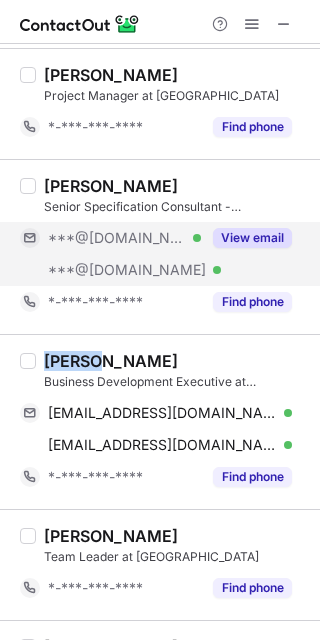 drag, startPoint x: 255, startPoint y: 232, endPoint x: 226, endPoint y: 226, distance: 29.614185 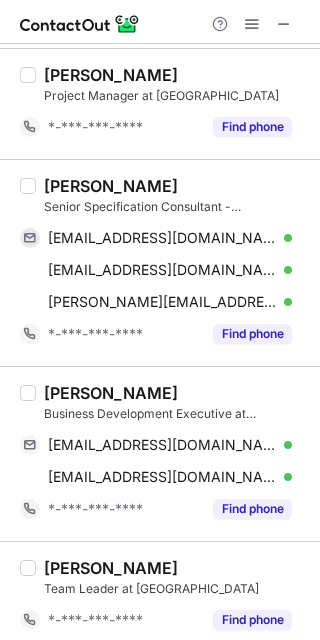 click on "Andrea Aravecchia" at bounding box center [111, 186] 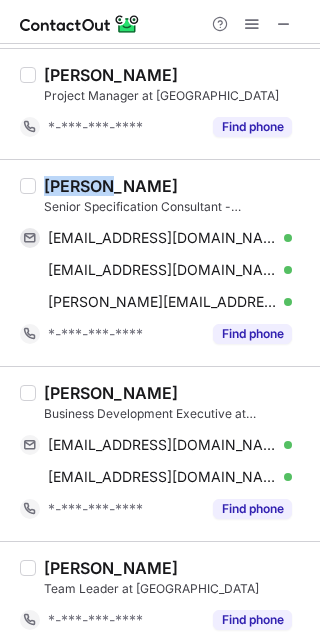 click on "Andrea Aravecchia" at bounding box center (111, 186) 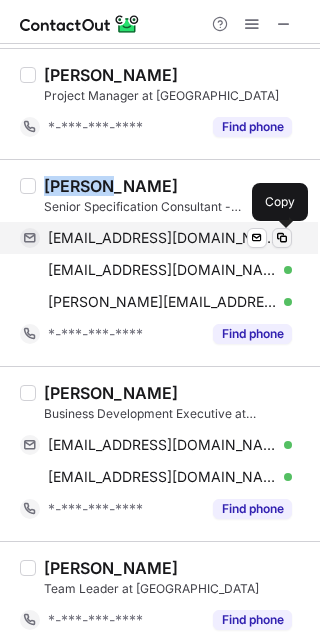 click at bounding box center [282, 238] 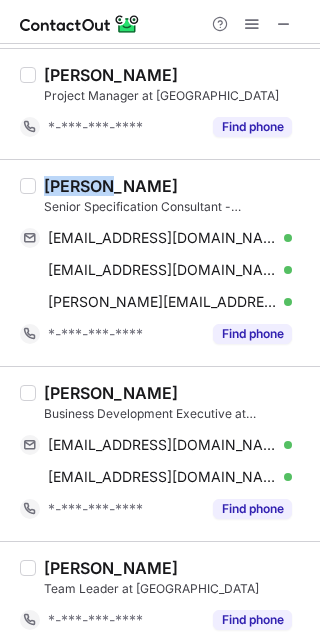 type 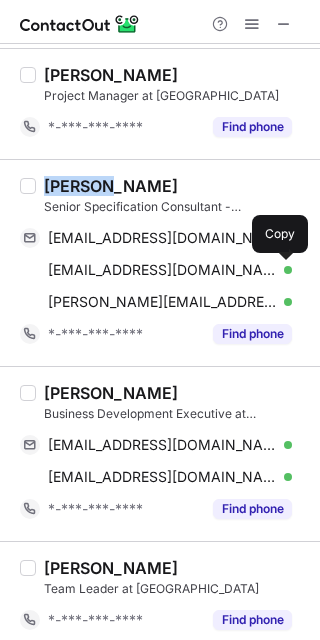 drag, startPoint x: 275, startPoint y: 267, endPoint x: 314, endPoint y: 305, distance: 54.451813 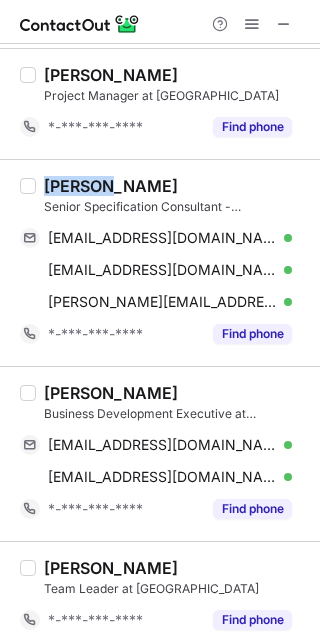 type 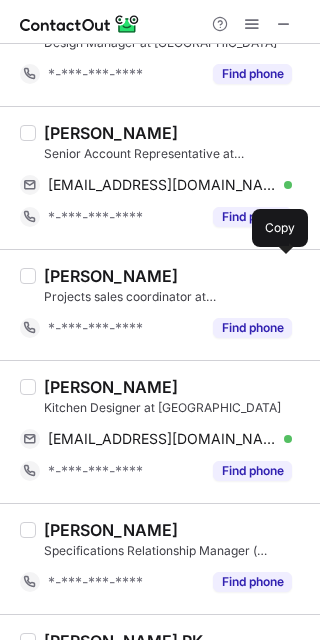 scroll, scrollTop: 1066, scrollLeft: 0, axis: vertical 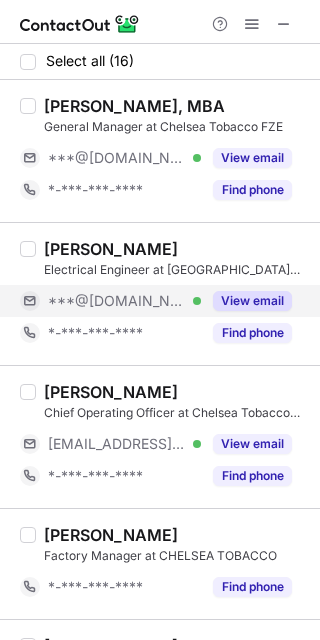 click on "View email" at bounding box center (252, 301) 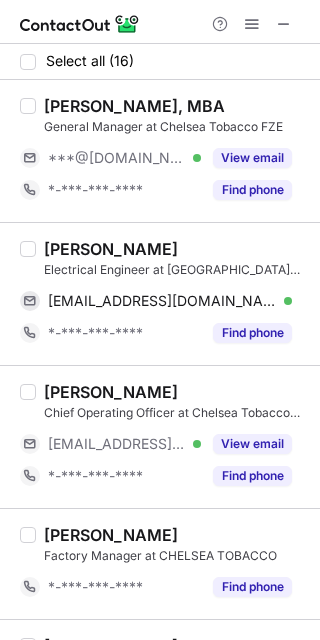 click on "[PERSON_NAME]" at bounding box center [111, 249] 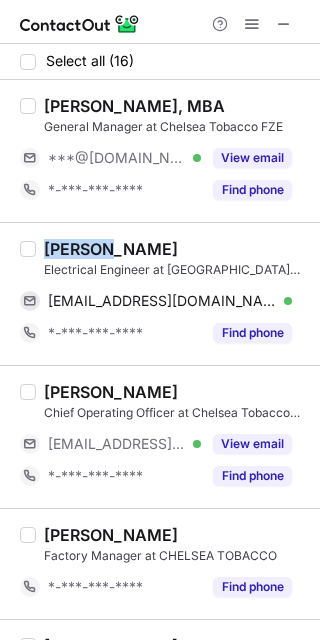 click on "Firman Royanda" at bounding box center (111, 249) 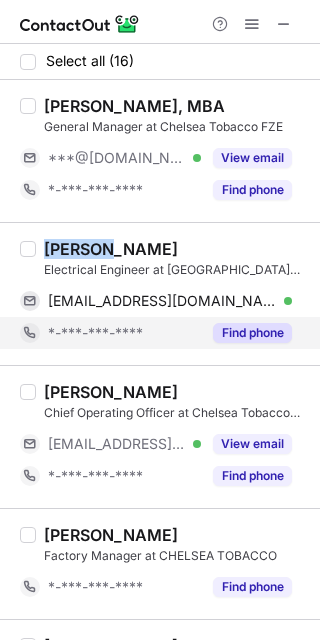 copy on "Firman" 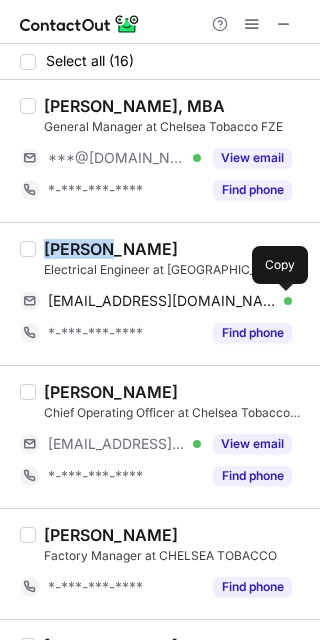 drag, startPoint x: 289, startPoint y: 304, endPoint x: 316, endPoint y: 350, distance: 53.338543 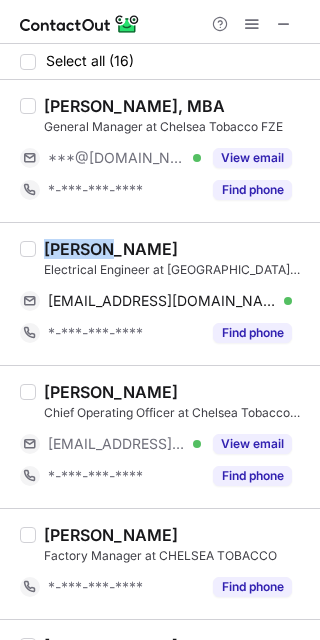 type 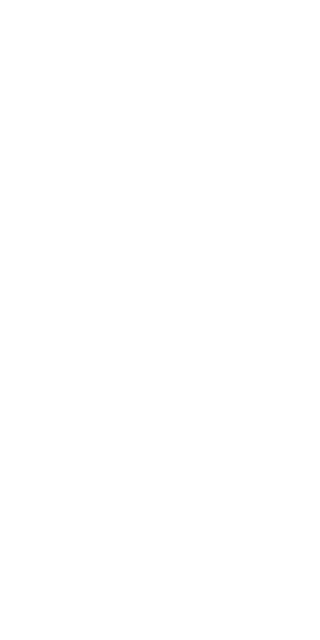 scroll, scrollTop: 0, scrollLeft: 0, axis: both 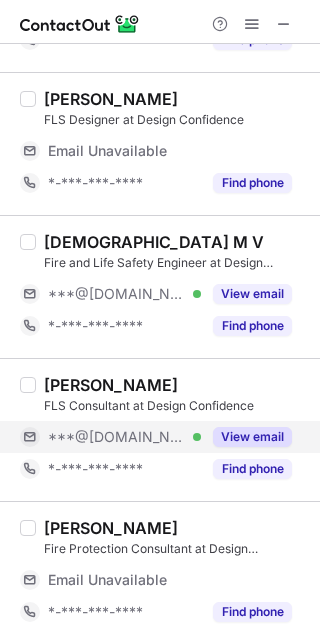 click on "View email" at bounding box center [252, 437] 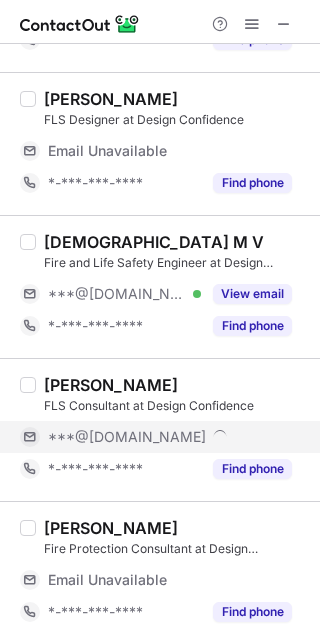 click on "Aamir Bashir" at bounding box center (111, 385) 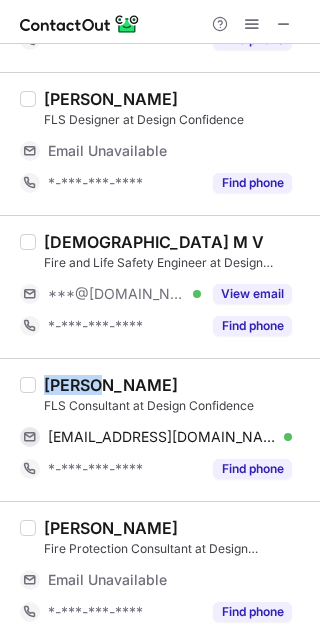 copy on "Aamir" 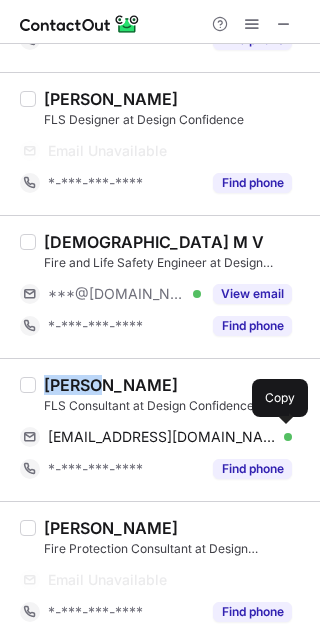 drag, startPoint x: 276, startPoint y: 430, endPoint x: 313, endPoint y: 468, distance: 53.037724 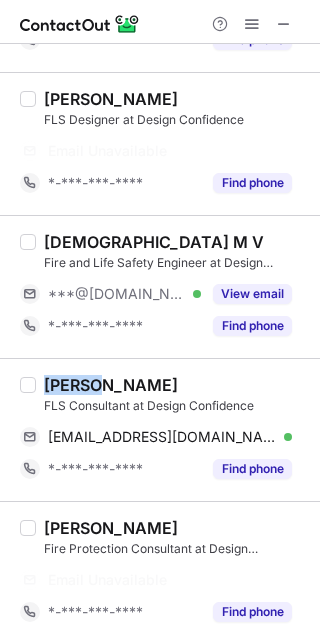 type 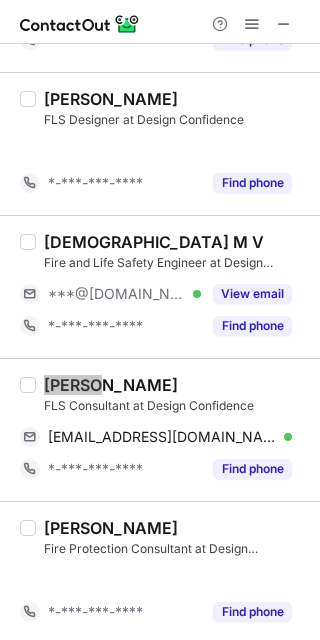 scroll, scrollTop: 2914, scrollLeft: 0, axis: vertical 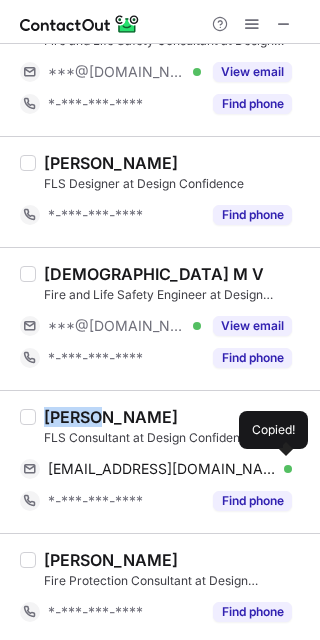 drag, startPoint x: 274, startPoint y: 322, endPoint x: 167, endPoint y: 300, distance: 109.23827 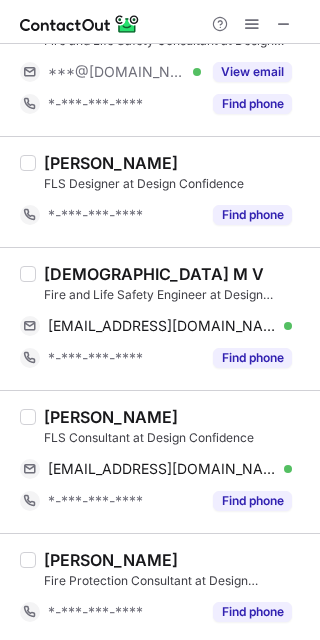click on "Vishnu M V" at bounding box center (154, 274) 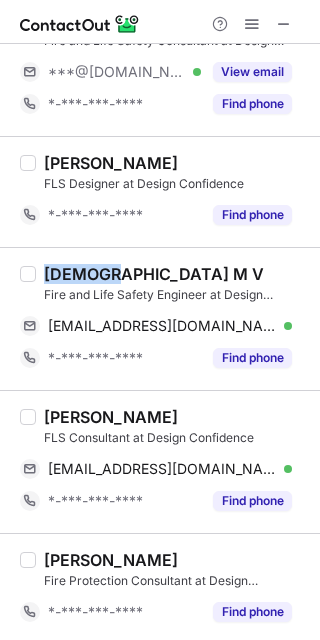 click on "Vishnu M V" at bounding box center (154, 274) 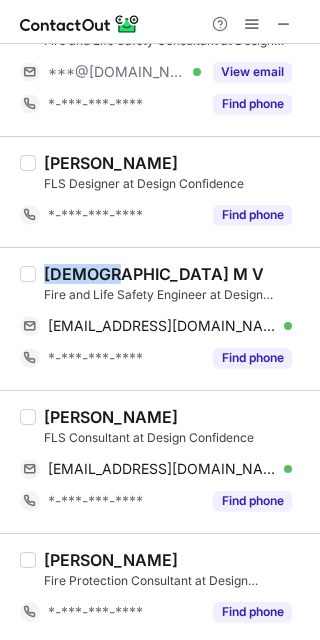 copy on "Vishnu" 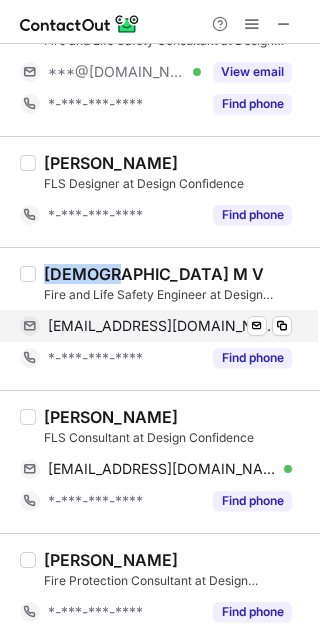 drag, startPoint x: 284, startPoint y: 315, endPoint x: 292, endPoint y: 325, distance: 12.806249 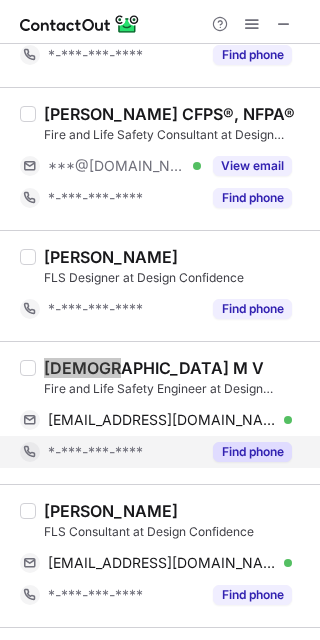 scroll, scrollTop: 2781, scrollLeft: 0, axis: vertical 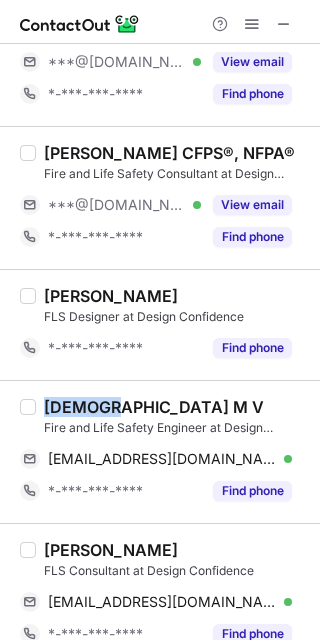 drag, startPoint x: 248, startPoint y: 205, endPoint x: 143, endPoint y: 173, distance: 109.76794 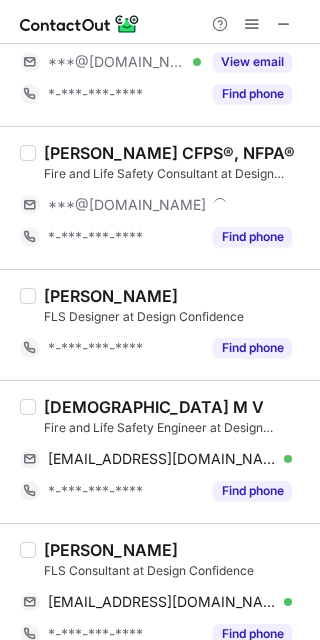 click on "Ansar Thowfeek CFPS®, NFPA®" at bounding box center (169, 153) 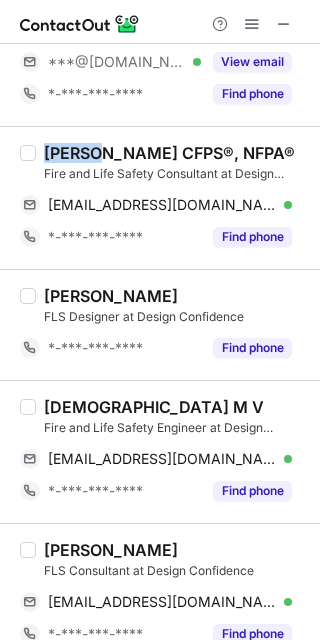 click on "Ansar Thowfeek CFPS®, NFPA®" at bounding box center [169, 153] 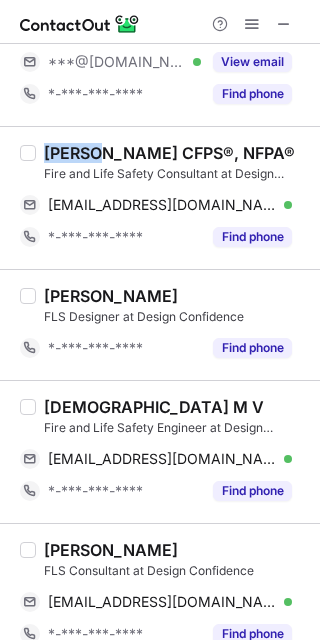 copy on "Ansar" 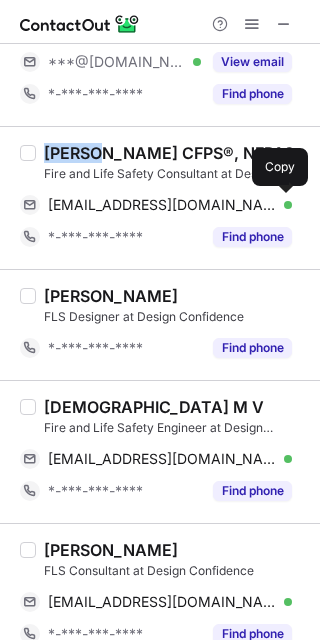 drag, startPoint x: 281, startPoint y: 195, endPoint x: 313, endPoint y: 261, distance: 73.34848 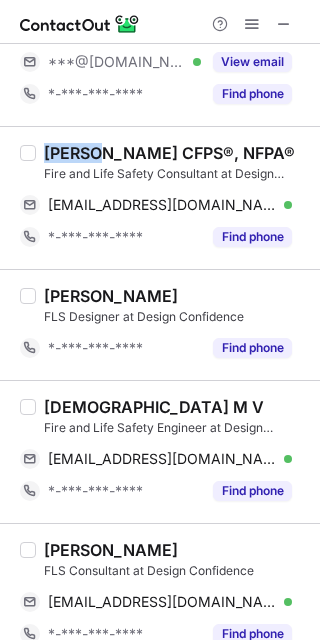 type 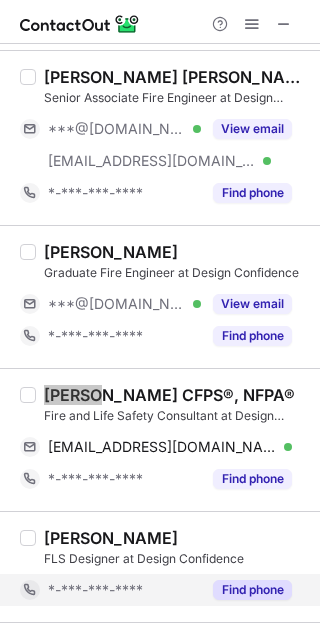scroll, scrollTop: 2514, scrollLeft: 0, axis: vertical 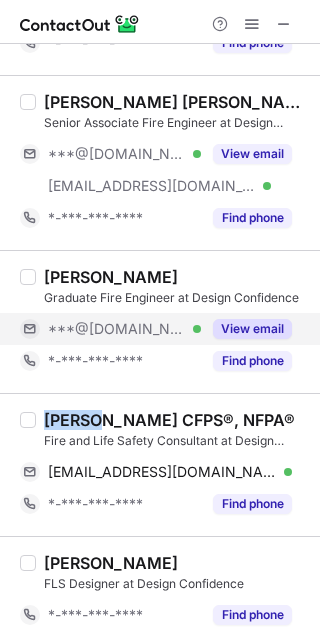 drag, startPoint x: 275, startPoint y: 327, endPoint x: 121, endPoint y: 286, distance: 159.36436 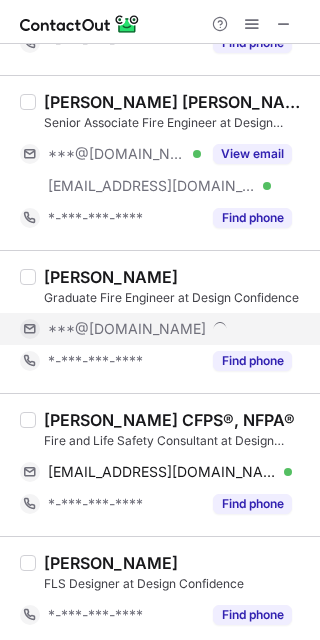 click on "Faizan Baig" at bounding box center (111, 277) 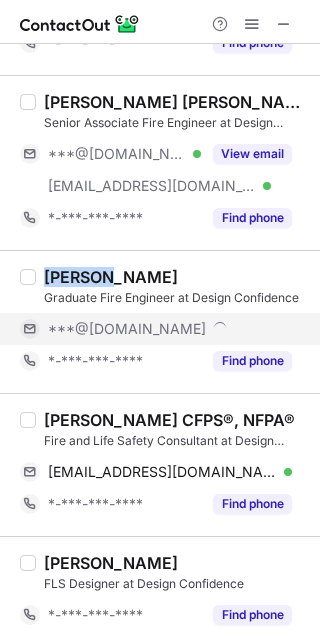 click on "Faizan Baig" at bounding box center [111, 277] 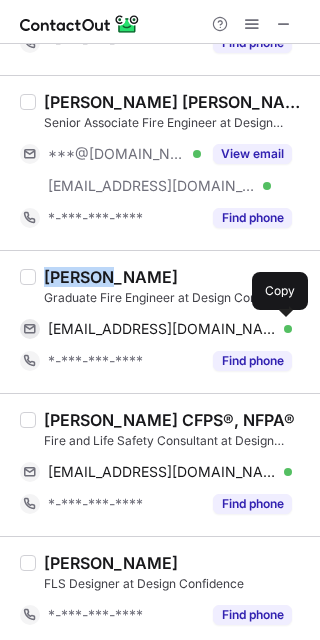 click at bounding box center [282, 329] 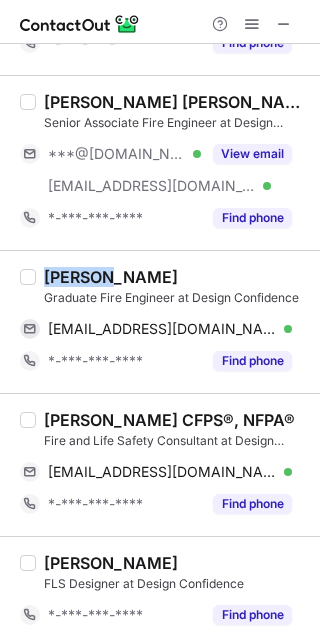 type 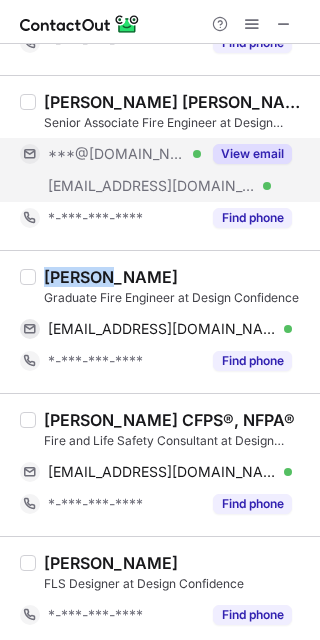 click on "View email" at bounding box center (252, 154) 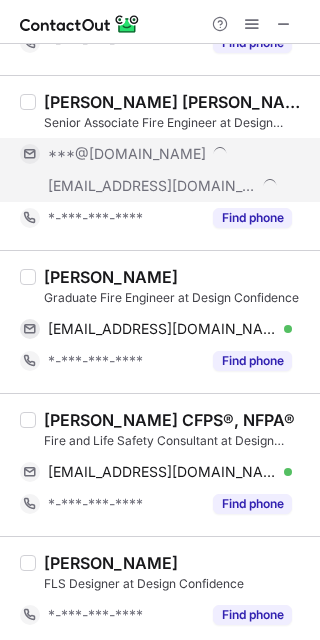 click on "Khubaib Abu Omar, CFI-I, PMP®" at bounding box center [176, 102] 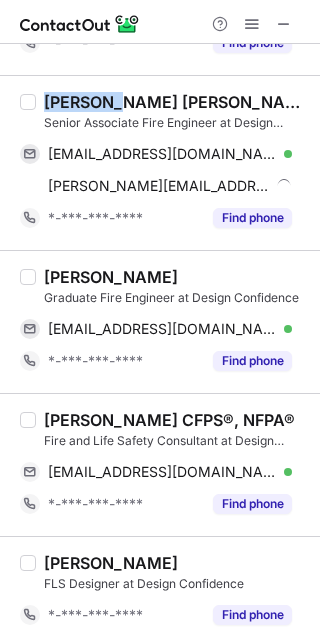 click on "Khubaib Abu Omar, CFI-I, PMP®" at bounding box center [176, 102] 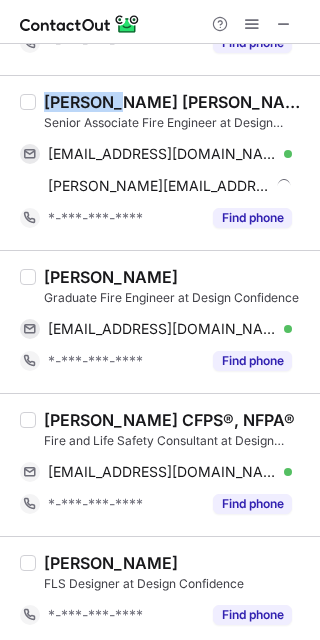 copy on "Khubaib" 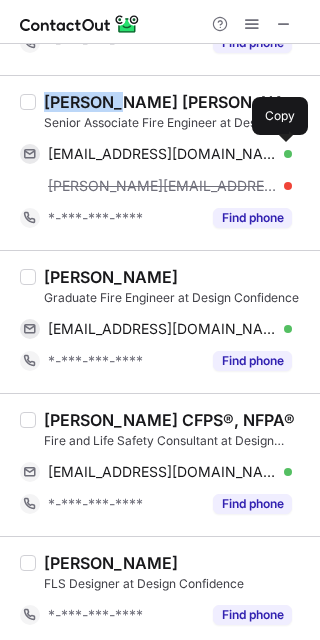 click at bounding box center (282, 154) 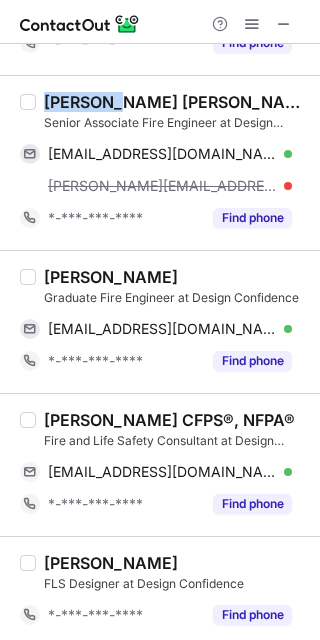 type 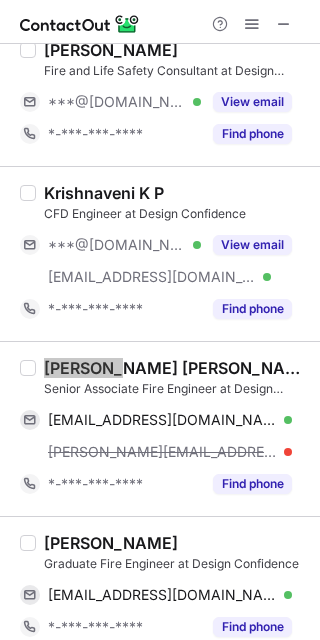 scroll, scrollTop: 2114, scrollLeft: 0, axis: vertical 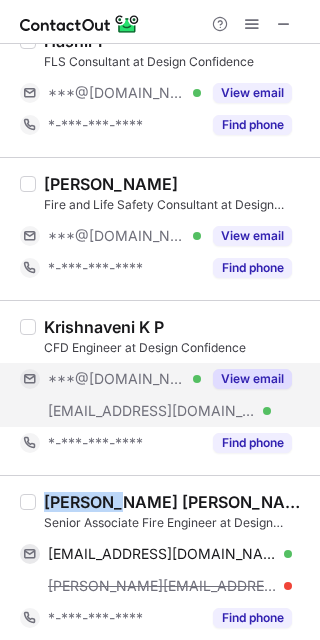 drag, startPoint x: 251, startPoint y: 381, endPoint x: 239, endPoint y: 377, distance: 12.649111 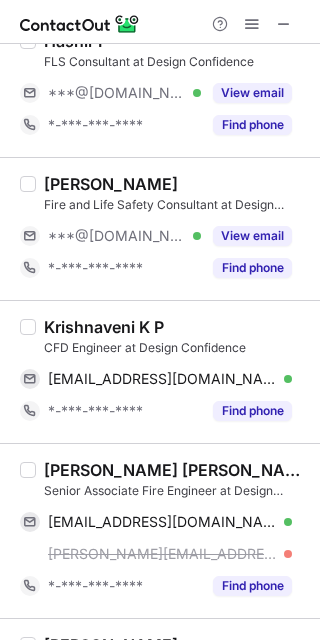 click on "Krishnaveni K P" at bounding box center (104, 327) 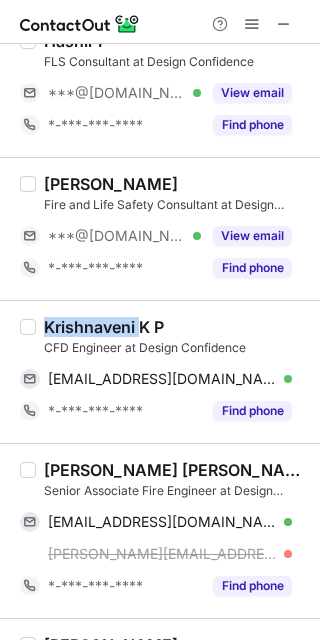 click on "Krishnaveni K P" at bounding box center (104, 327) 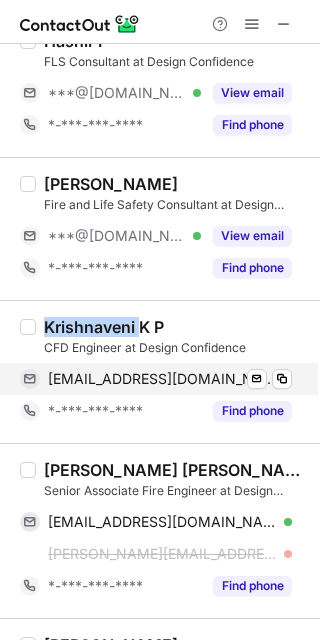 copy on "Krishnaveni" 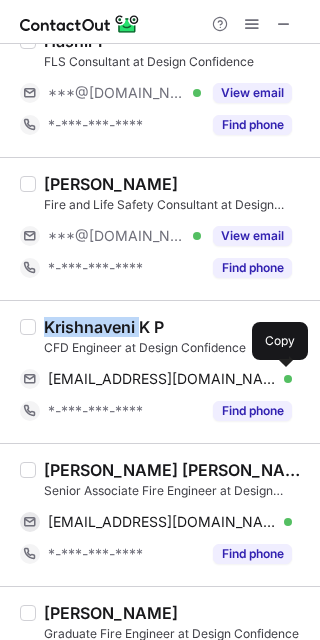 drag, startPoint x: 287, startPoint y: 378, endPoint x: 316, endPoint y: 423, distance: 53.535034 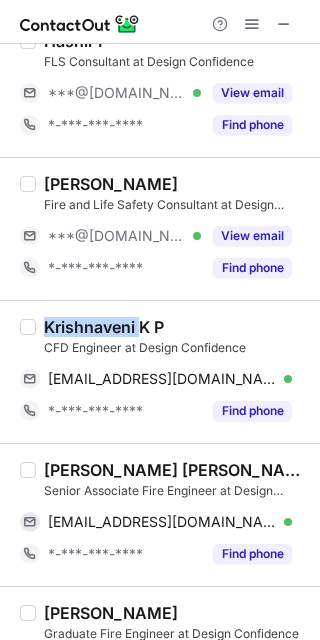 type 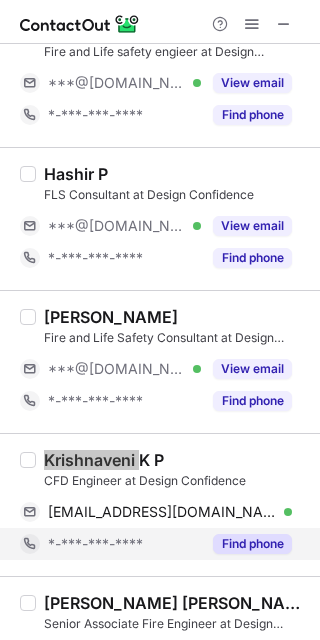 scroll, scrollTop: 1848, scrollLeft: 0, axis: vertical 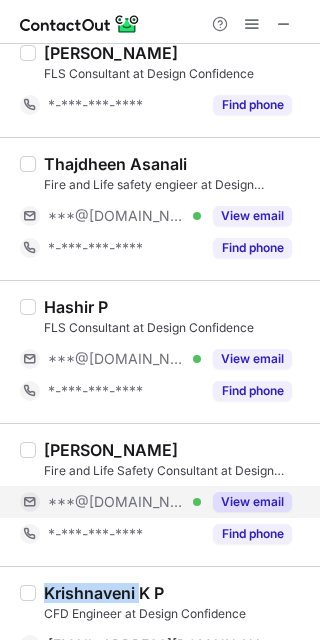 click on "View email" at bounding box center [252, 502] 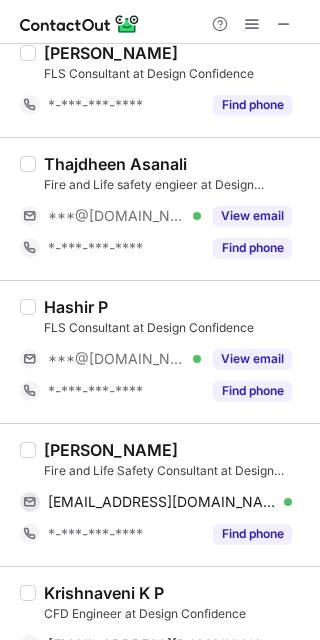 click on "Ershad Ahamed" at bounding box center [111, 450] 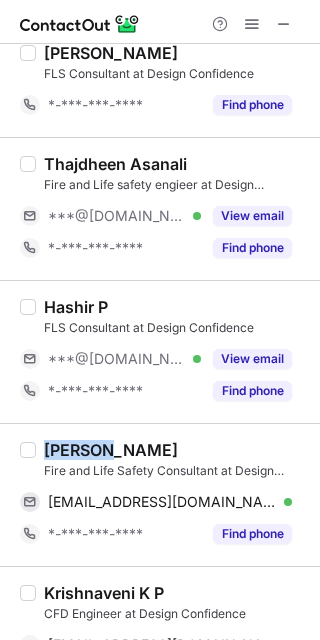 click on "Ershad Ahamed" at bounding box center [111, 450] 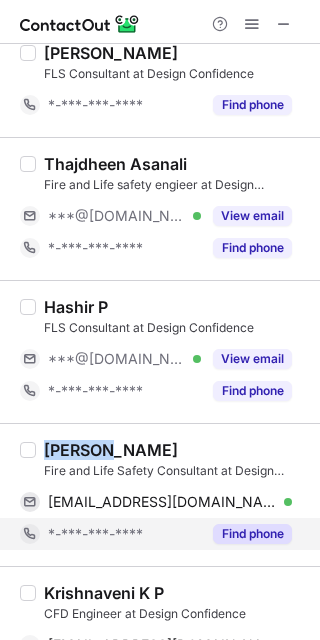 copy on "Ershad" 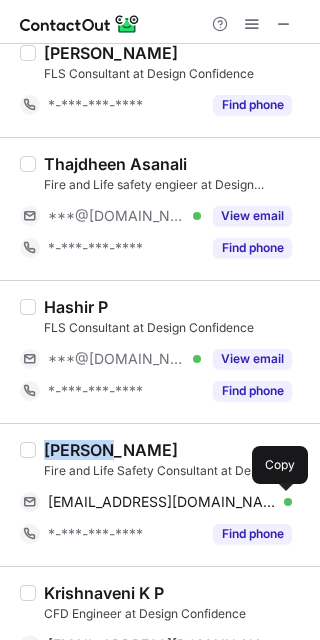 drag, startPoint x: 281, startPoint y: 496, endPoint x: 318, endPoint y: 563, distance: 76.537575 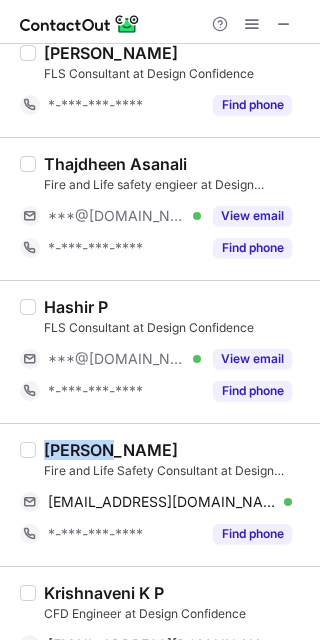 type 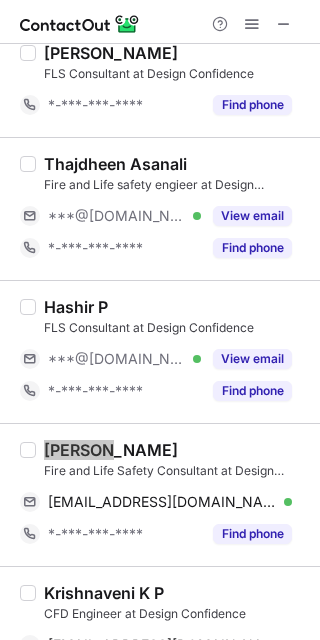 scroll, scrollTop: 1714, scrollLeft: 0, axis: vertical 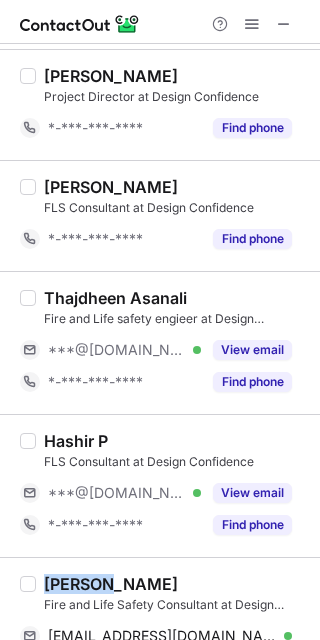 click on "View email" at bounding box center (252, 493) 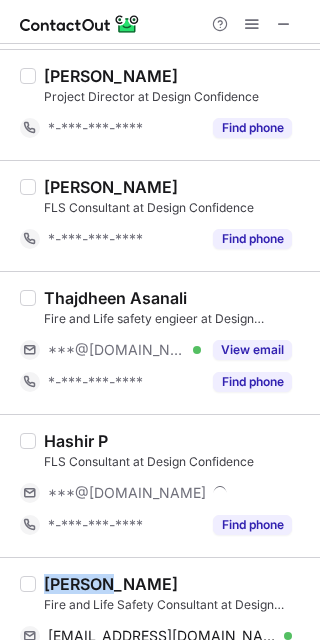 click on "Hashir P" at bounding box center [76, 441] 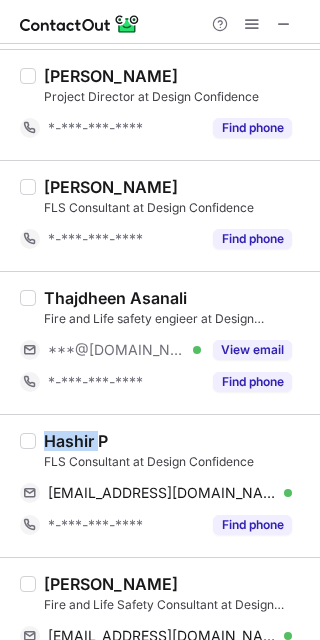 click on "Hashir P" at bounding box center (76, 441) 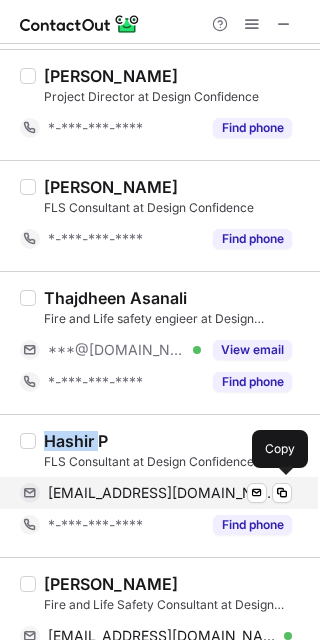 click at bounding box center (282, 493) 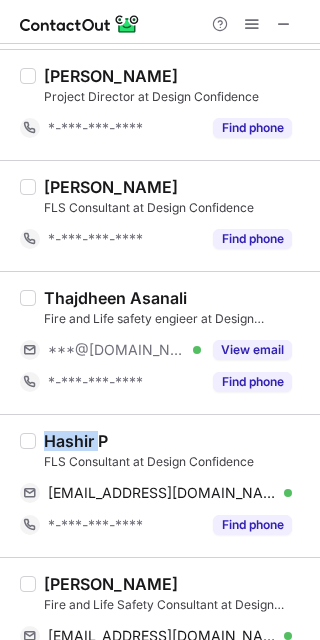 type 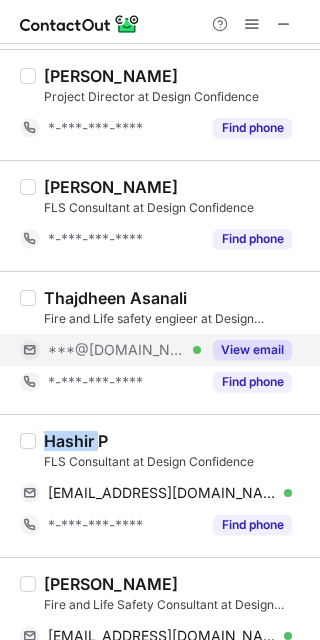 click on "View email" at bounding box center (252, 350) 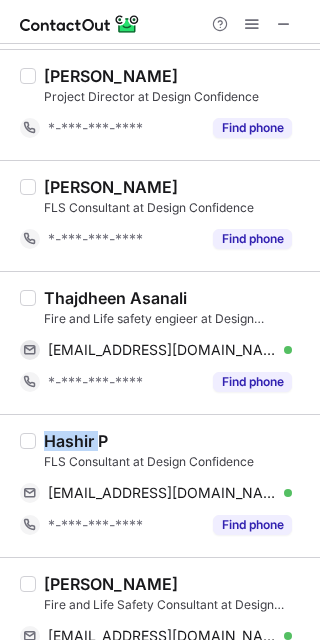 click on "Thajdheen Asanali" at bounding box center [115, 298] 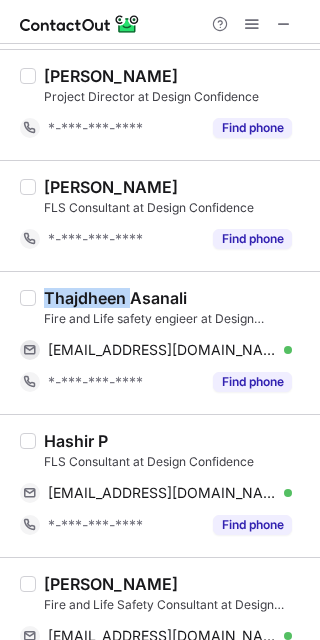 click on "Thajdheen Asanali" at bounding box center (115, 298) 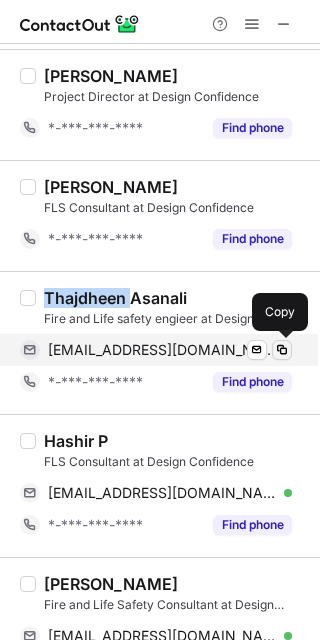 click at bounding box center (282, 350) 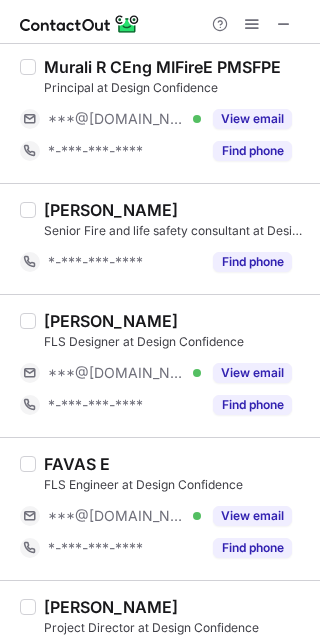 scroll, scrollTop: 1181, scrollLeft: 0, axis: vertical 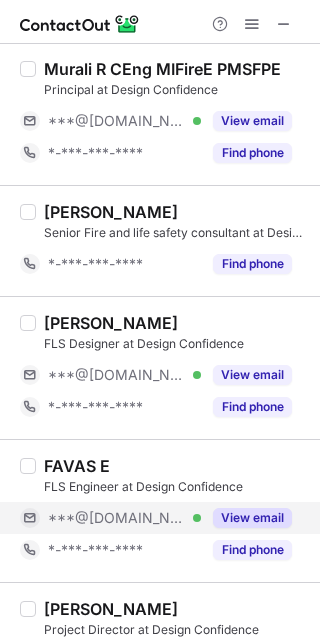 drag, startPoint x: 243, startPoint y: 514, endPoint x: 179, endPoint y: 512, distance: 64.03124 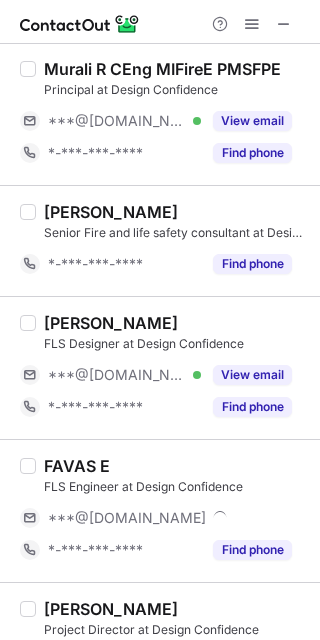 click on "FAVAS E" at bounding box center [77, 466] 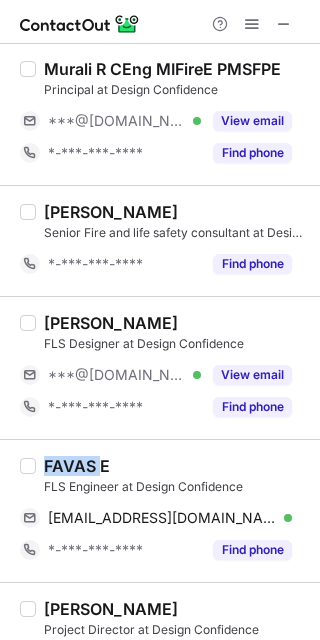click on "FAVAS E" at bounding box center [77, 466] 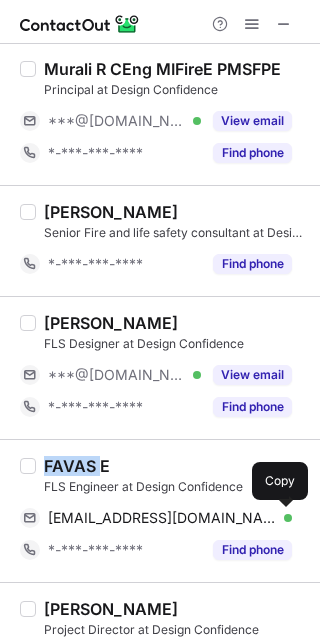 drag, startPoint x: 279, startPoint y: 515, endPoint x: 316, endPoint y: 435, distance: 88.14193 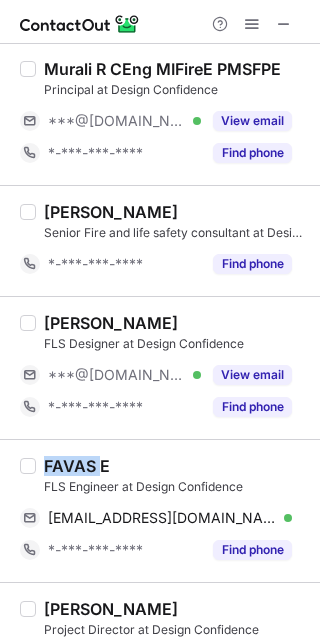type 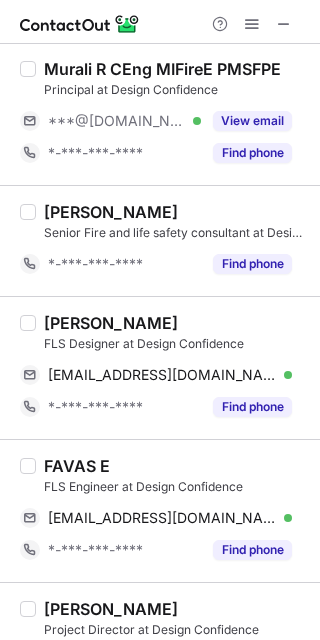 click on "Rahul saini" at bounding box center [111, 323] 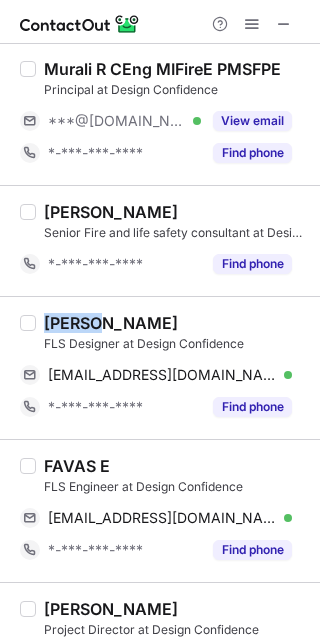 click on "Rahul saini" at bounding box center [111, 323] 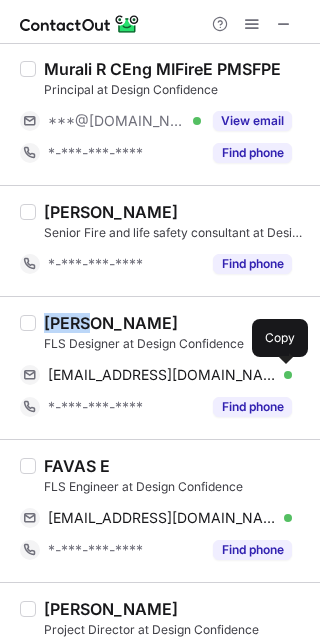 drag, startPoint x: 282, startPoint y: 377, endPoint x: 315, endPoint y: 348, distance: 43.931767 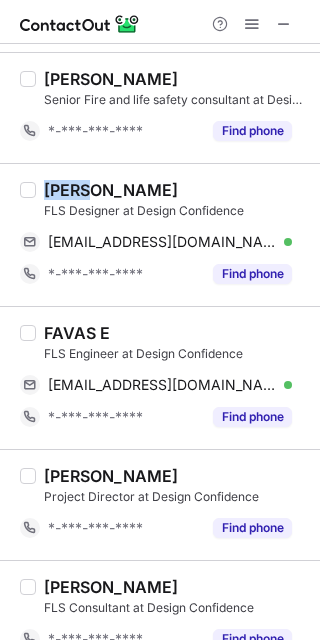 type 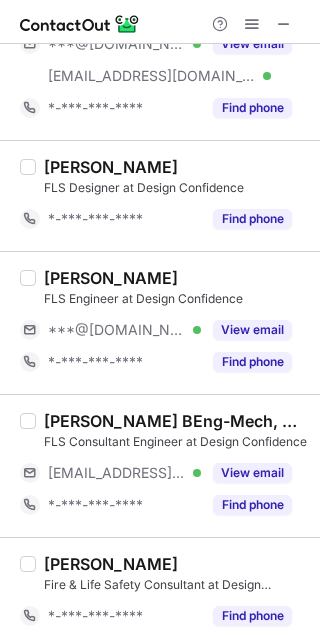 scroll, scrollTop: 514, scrollLeft: 0, axis: vertical 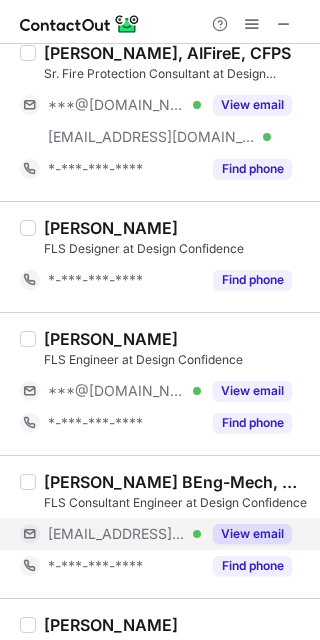 drag, startPoint x: 256, startPoint y: 524, endPoint x: 210, endPoint y: 522, distance: 46.043457 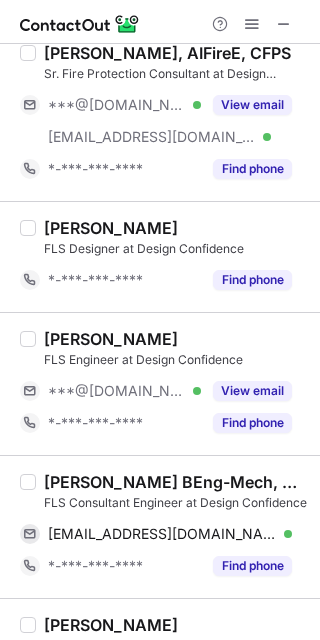 click on "Hirosh Kurian BEng-Mech, CFI-1, CFPS, NEBOSH IGC" at bounding box center [176, 482] 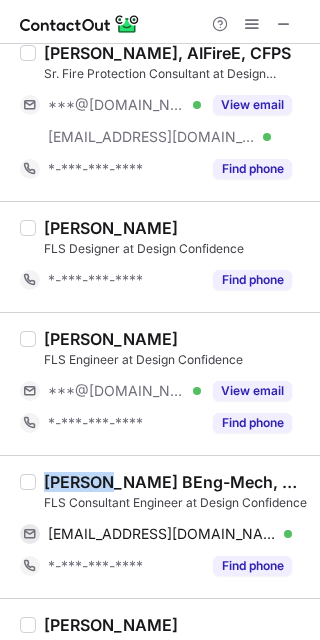 click on "Hirosh Kurian BEng-Mech, CFI-1, CFPS, NEBOSH IGC" at bounding box center (176, 482) 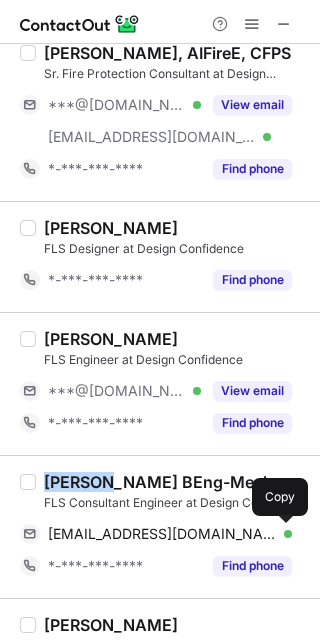 drag, startPoint x: 287, startPoint y: 533, endPoint x: 301, endPoint y: 502, distance: 34.0147 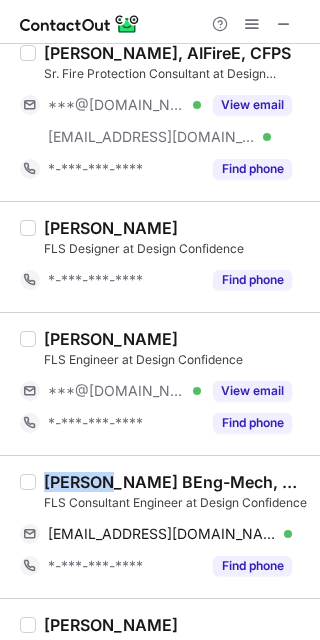 type 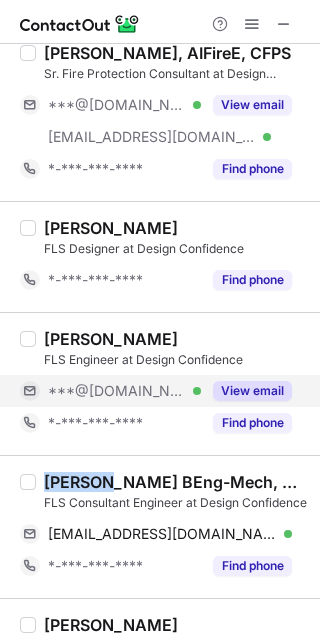 click on "View email" at bounding box center [252, 391] 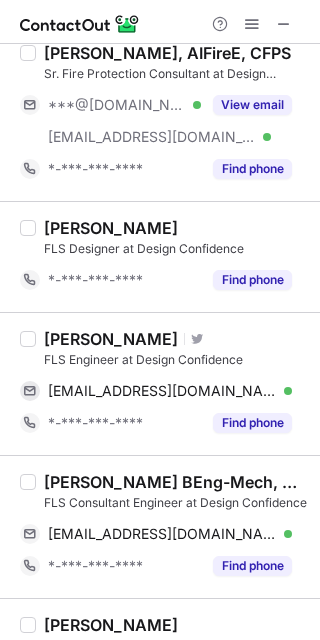 click on "Mahammad Safeek" at bounding box center (111, 339) 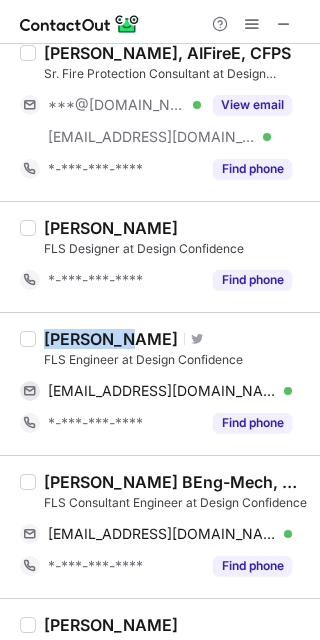 click on "Mahammad Safeek" at bounding box center (111, 339) 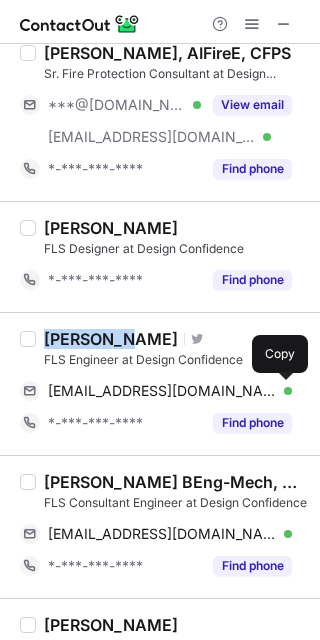 drag, startPoint x: 281, startPoint y: 389, endPoint x: 313, endPoint y: 393, distance: 32.24903 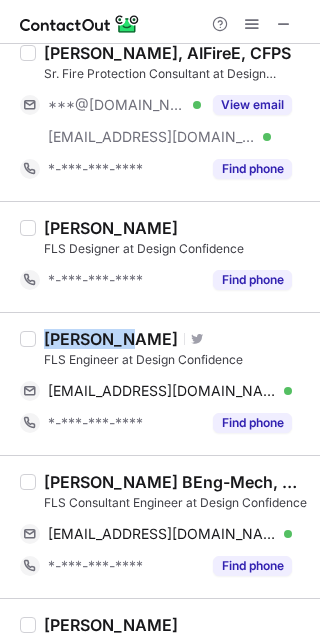 type 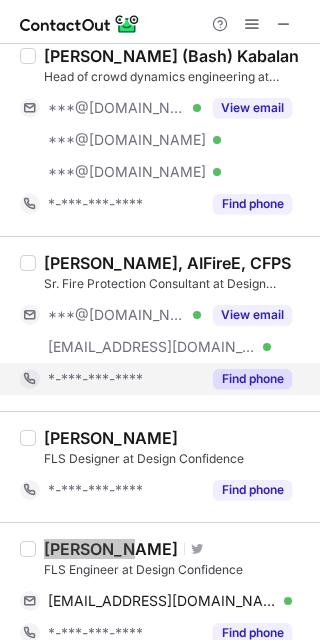 scroll, scrollTop: 248, scrollLeft: 0, axis: vertical 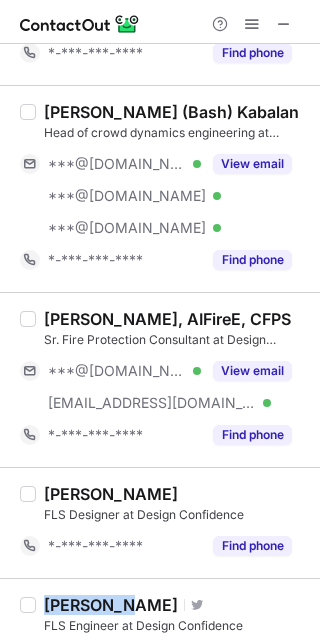 drag, startPoint x: 244, startPoint y: 365, endPoint x: 168, endPoint y: 352, distance: 77.10383 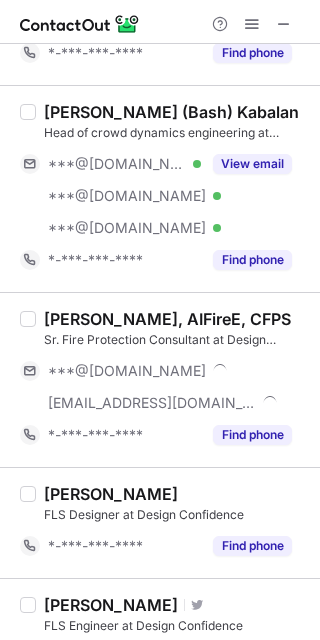 click on "Aneesh Sahib,  AIFireE, CFPS" at bounding box center [167, 319] 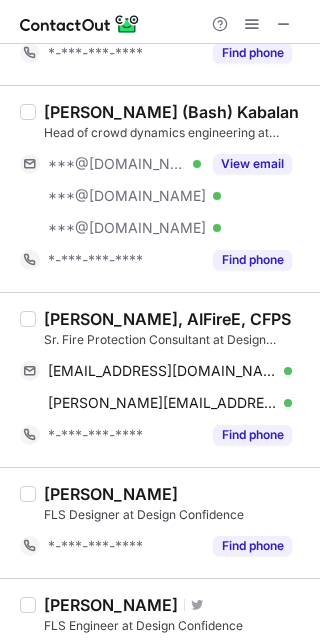 click on "Aneesh Sahib,  AIFireE, CFPS" at bounding box center [167, 319] 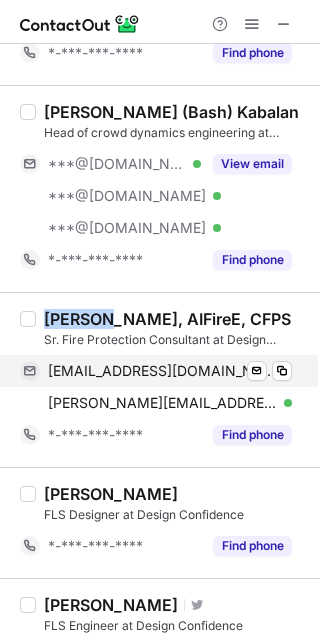 drag, startPoint x: 74, startPoint y: 317, endPoint x: 218, endPoint y: 381, distance: 157.58173 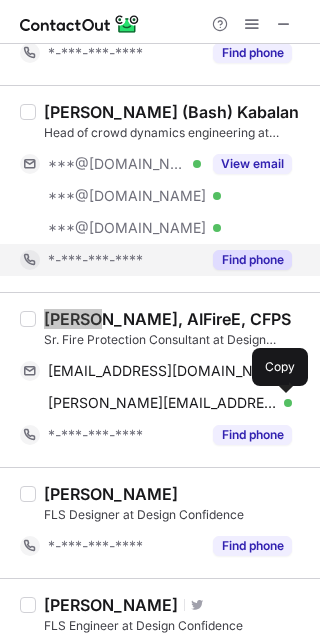 scroll, scrollTop: 381, scrollLeft: 0, axis: vertical 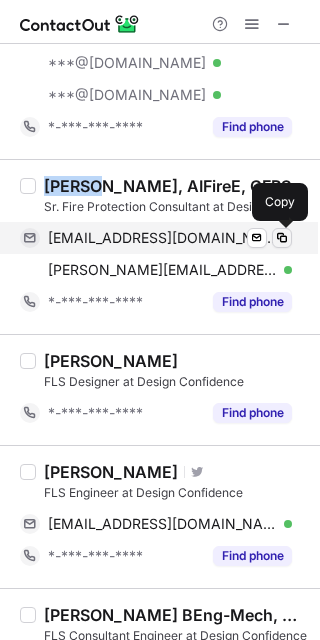 click at bounding box center (282, 238) 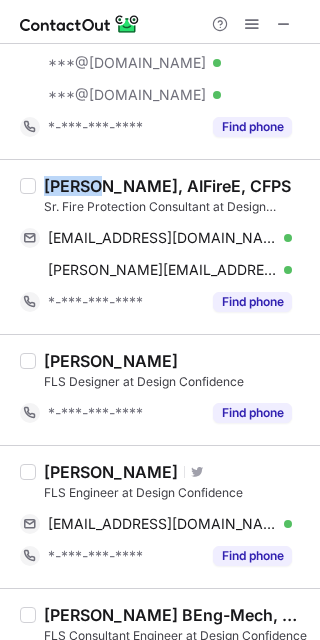 type 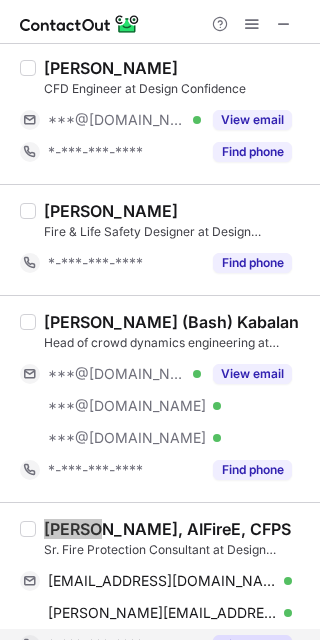 scroll, scrollTop: 0, scrollLeft: 0, axis: both 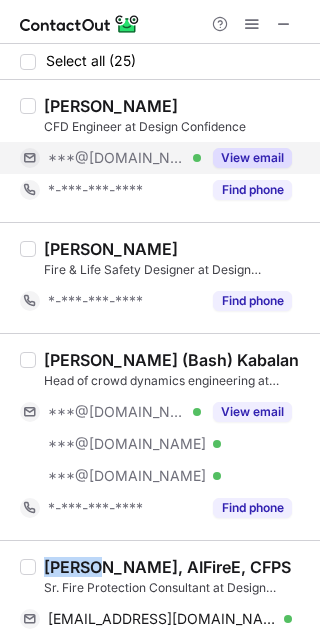 drag, startPoint x: 245, startPoint y: 148, endPoint x: 177, endPoint y: 139, distance: 68.593 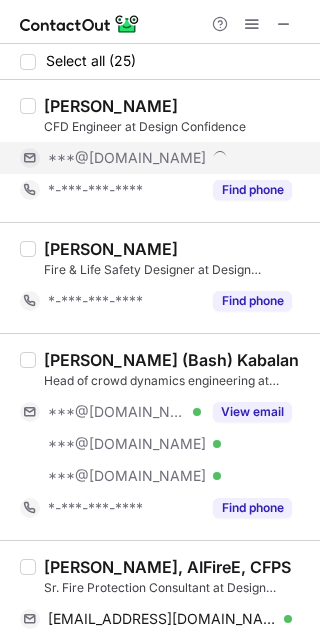 click on "Mohd Ovais" at bounding box center (111, 106) 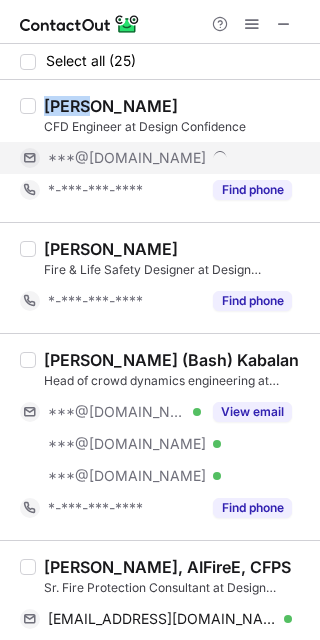 click on "Mohd Ovais" at bounding box center [111, 106] 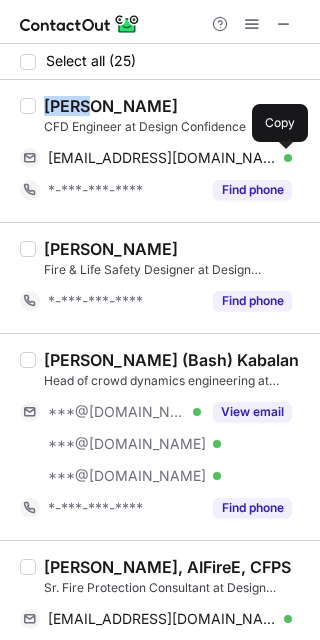 drag, startPoint x: 281, startPoint y: 153, endPoint x: 314, endPoint y: 194, distance: 52.63079 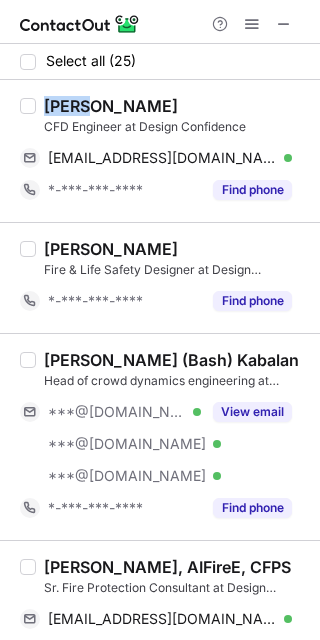 type 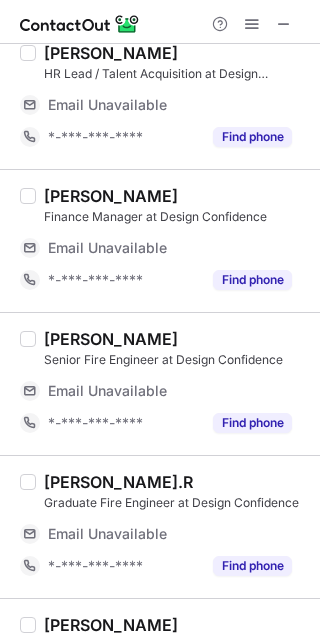 scroll, scrollTop: 3010, scrollLeft: 0, axis: vertical 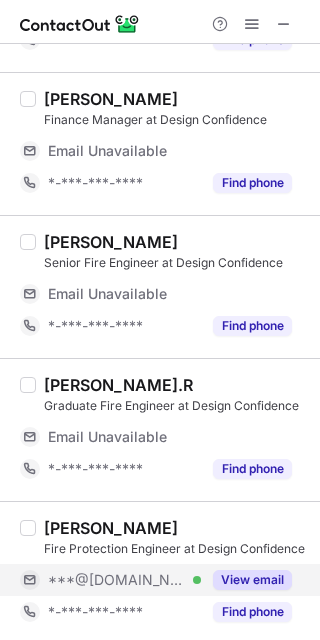 click on "View email" at bounding box center [252, 580] 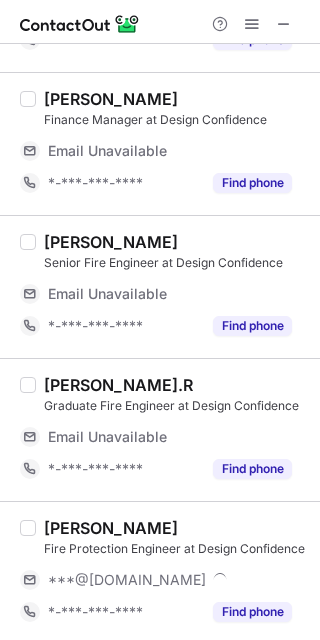 click on "Mohamed Ali Jinnah" at bounding box center (111, 528) 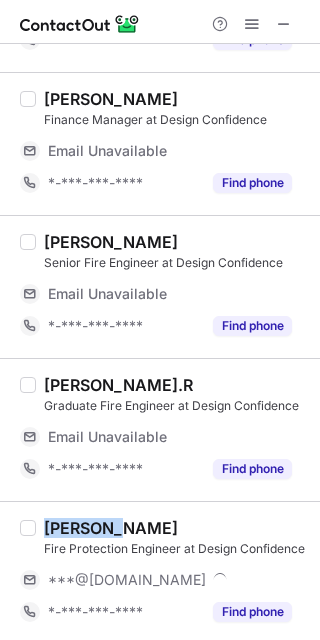 click on "Mohamed Ali Jinnah" at bounding box center [111, 528] 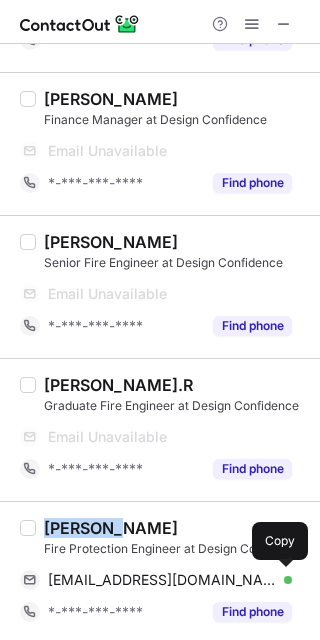 click at bounding box center (282, 580) 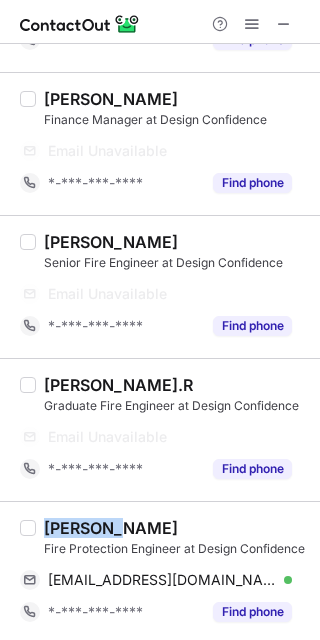 type 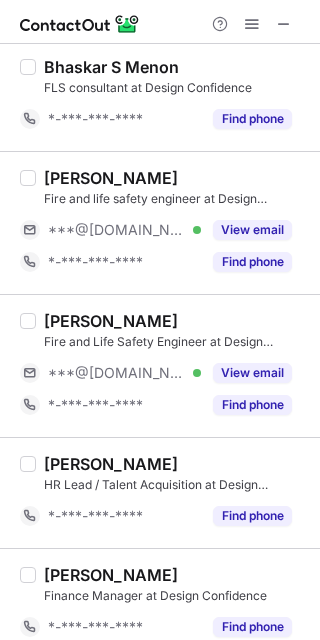 scroll, scrollTop: 2258, scrollLeft: 0, axis: vertical 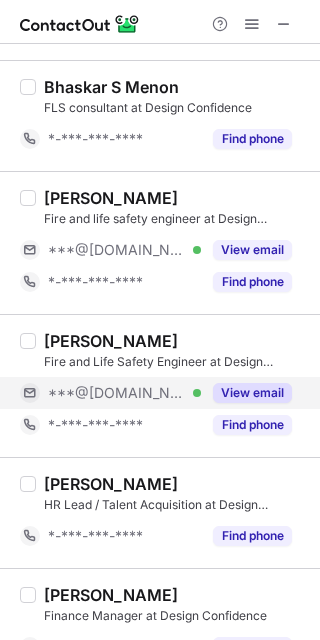click on "View email" at bounding box center [252, 393] 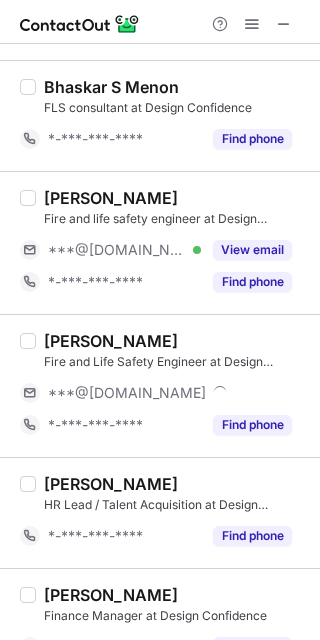 click on "Shahdin MJ" at bounding box center [111, 341] 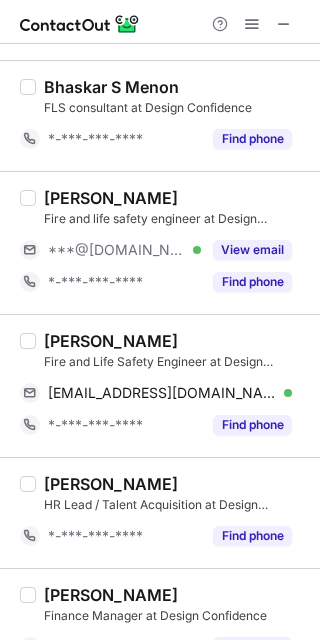 click on "Shahdin MJ" at bounding box center (111, 341) 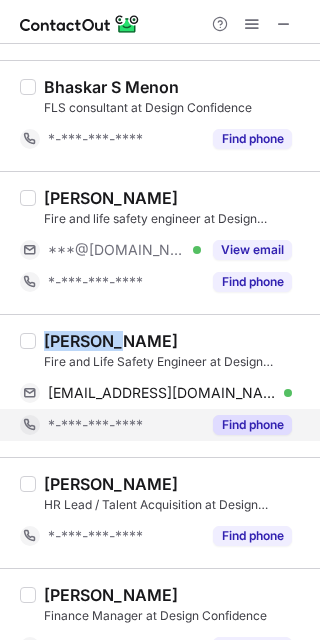 drag, startPoint x: 80, startPoint y: 339, endPoint x: 264, endPoint y: 423, distance: 202.26715 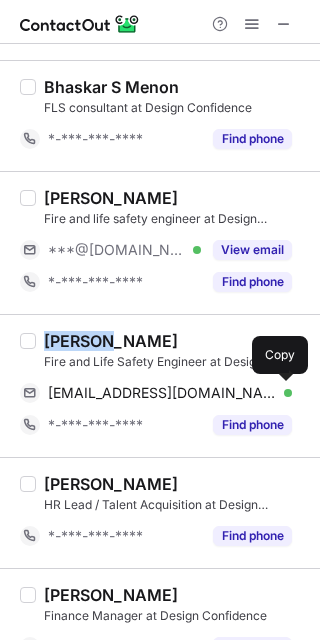 drag, startPoint x: 279, startPoint y: 389, endPoint x: 316, endPoint y: 431, distance: 55.97321 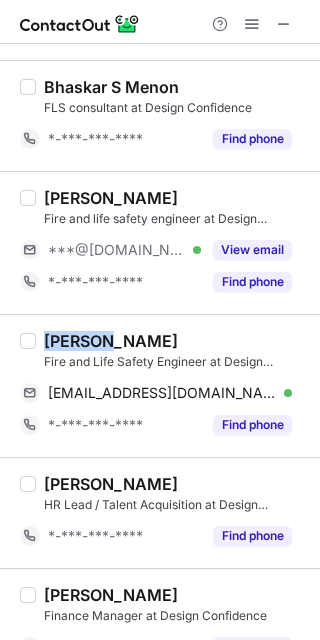 type 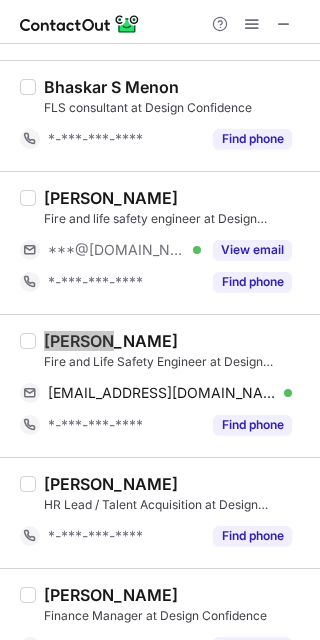 scroll, scrollTop: 2125, scrollLeft: 0, axis: vertical 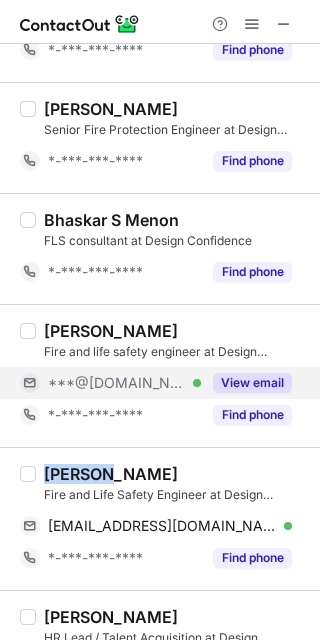 click on "View email" at bounding box center (252, 383) 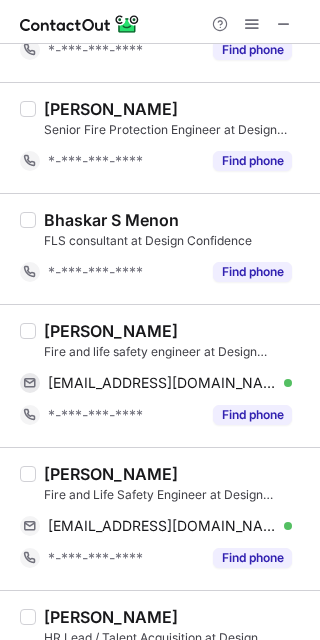 click on "Akhila K Illickal" at bounding box center (111, 331) 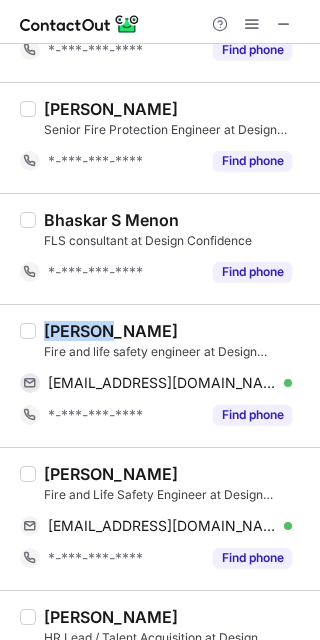 click on "Akhila K Illickal" at bounding box center [111, 331] 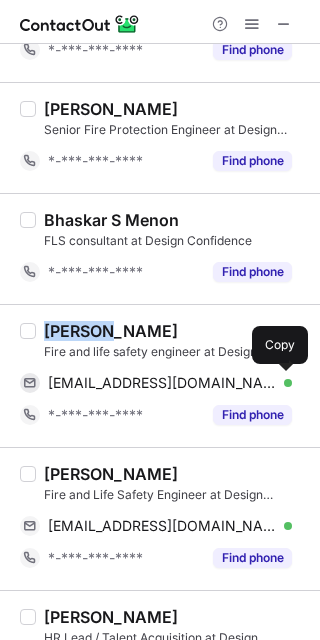 click on "akhilakillickal1234@gmail.com Verified Send email Copy" at bounding box center [156, 383] 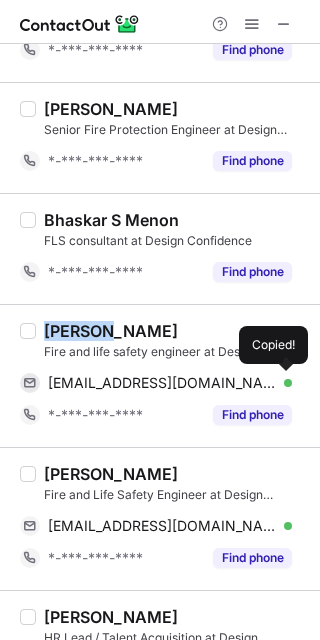 type 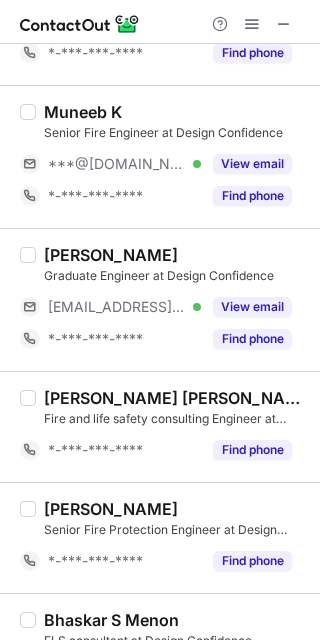 scroll, scrollTop: 1592, scrollLeft: 0, axis: vertical 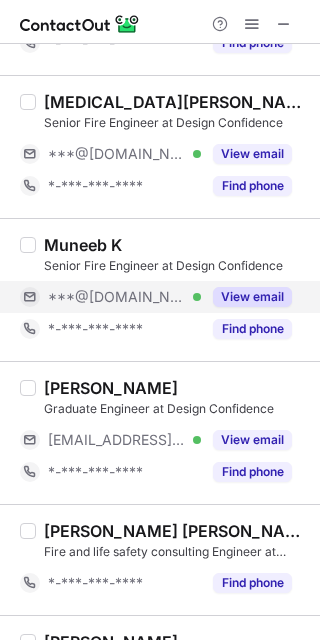 click on "View email" at bounding box center (252, 297) 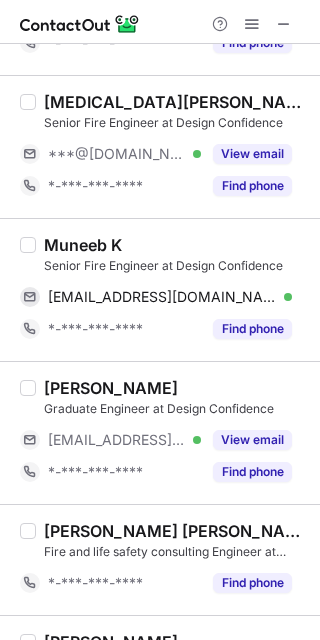 click on "Muneeb K" at bounding box center [83, 245] 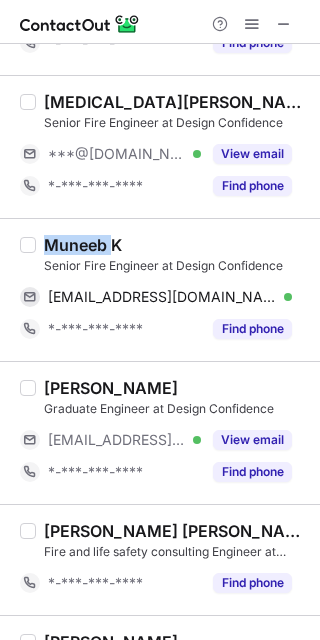 click on "Muneeb K" at bounding box center [83, 245] 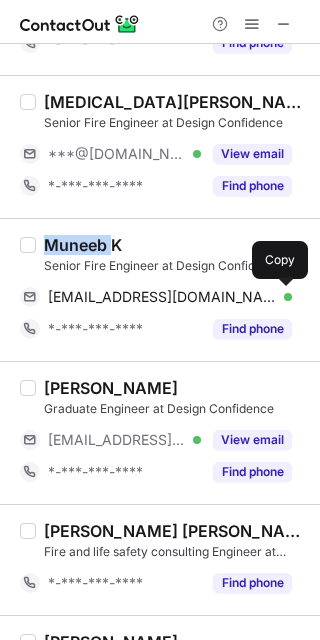 drag, startPoint x: 283, startPoint y: 293, endPoint x: 307, endPoint y: 324, distance: 39.20459 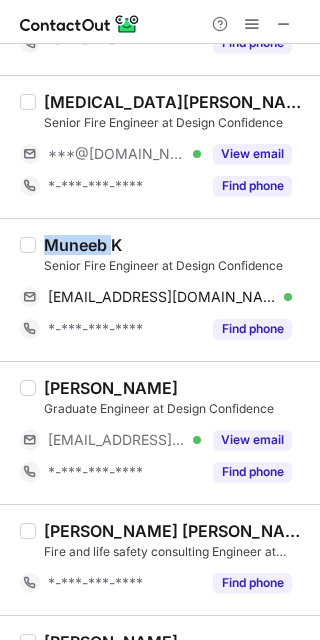 type 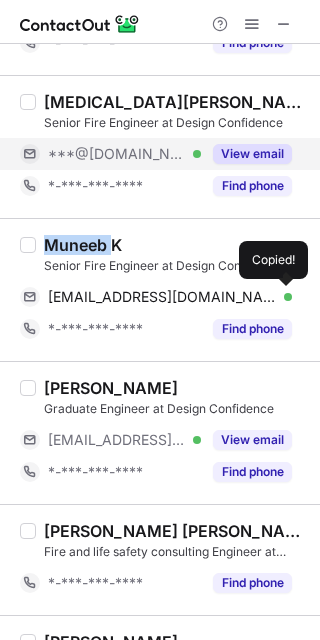 click on "View email" at bounding box center (252, 154) 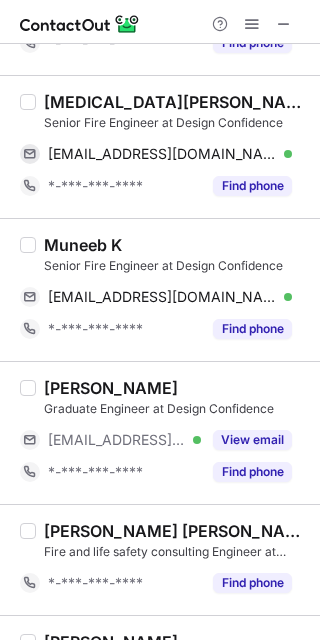 click on "Yasmin Ali" at bounding box center [176, 102] 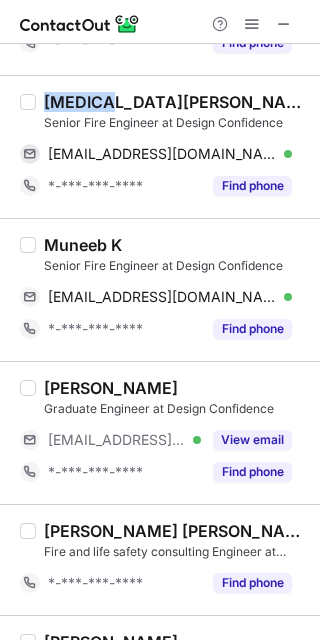 click on "Yasmin Ali" at bounding box center [176, 102] 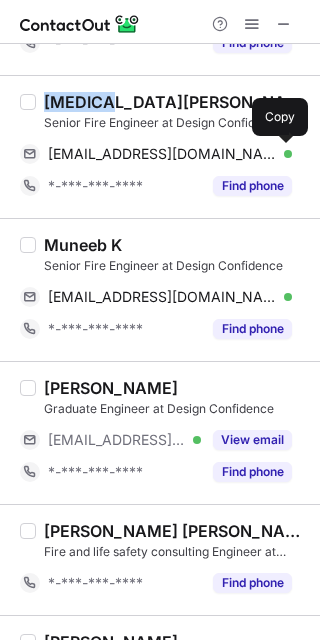 drag, startPoint x: 279, startPoint y: 158, endPoint x: 295, endPoint y: 172, distance: 21.260292 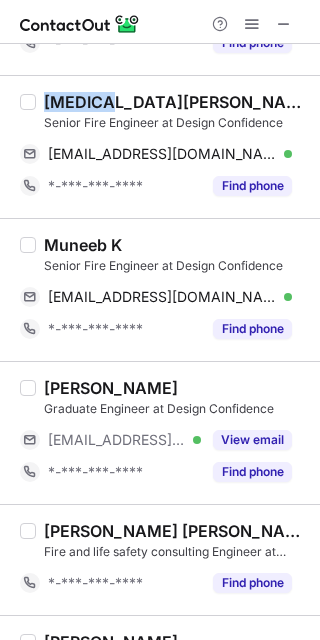 type 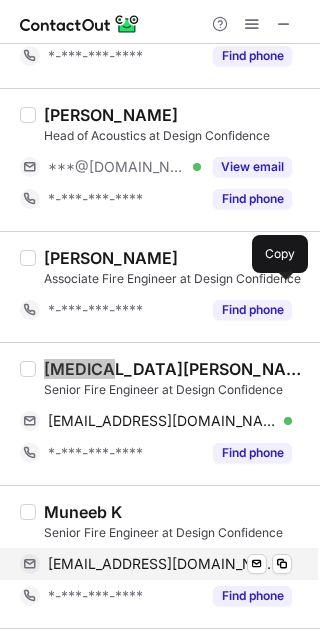 scroll, scrollTop: 1192, scrollLeft: 0, axis: vertical 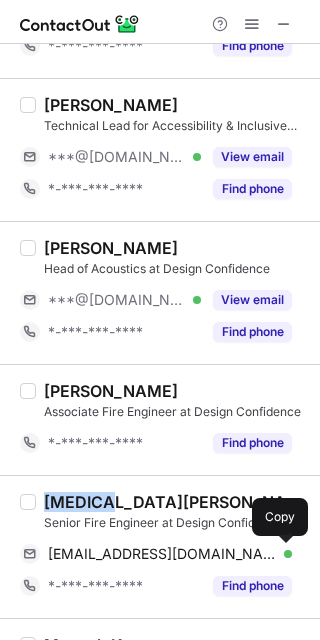 drag, startPoint x: 249, startPoint y: 296, endPoint x: 155, endPoint y: 267, distance: 98.37174 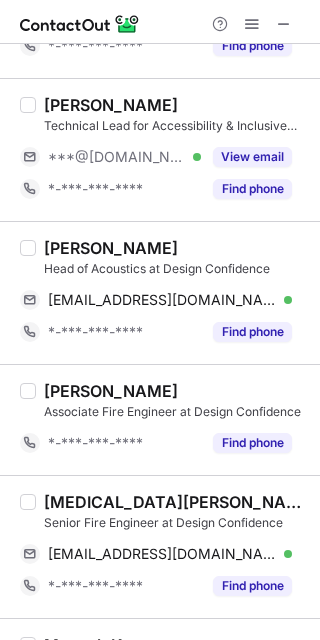 click on "Ali Aurangzeb" at bounding box center (111, 248) 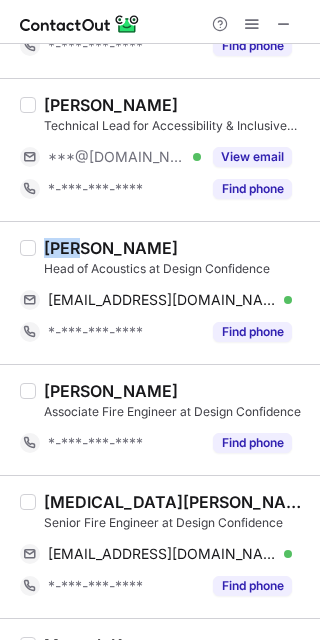 click on "Ali Aurangzeb" at bounding box center (111, 248) 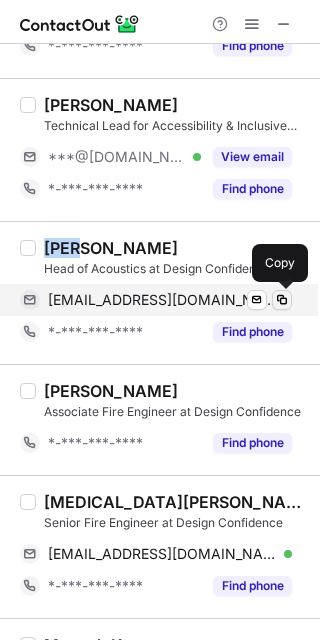 click at bounding box center [282, 300] 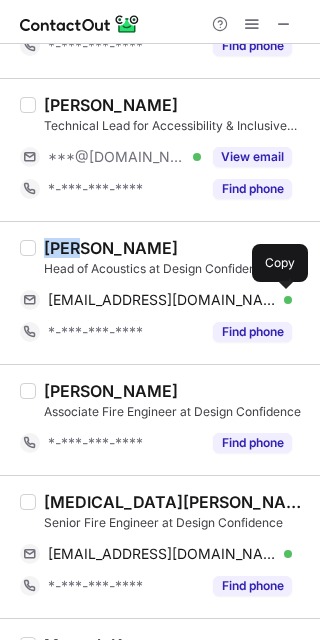 type 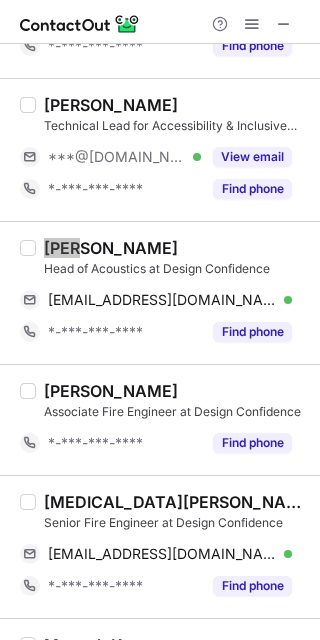 scroll, scrollTop: 1058, scrollLeft: 0, axis: vertical 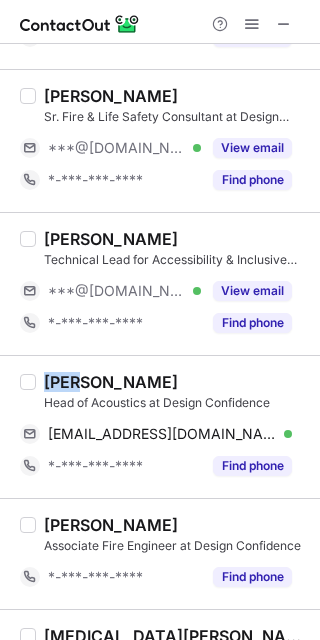 drag, startPoint x: 258, startPoint y: 287, endPoint x: 179, endPoint y: 263, distance: 82.565125 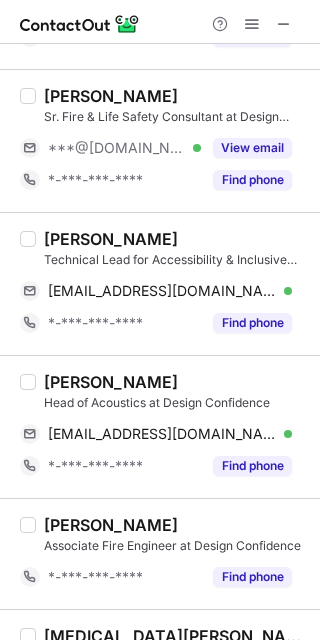 click on "Daniel Habchi" at bounding box center (111, 239) 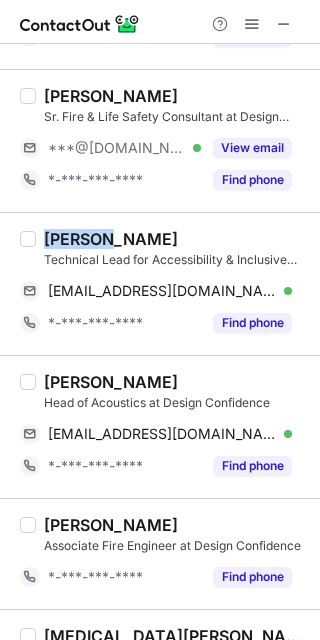 click on "Daniel Habchi" at bounding box center (111, 239) 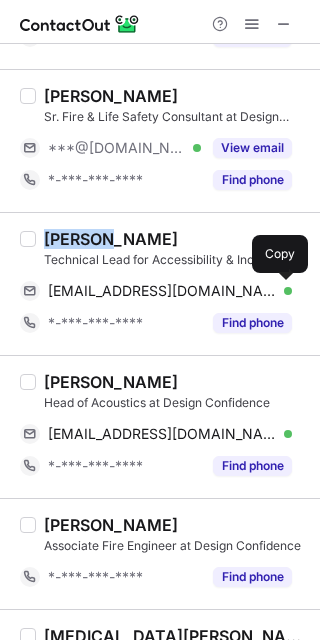 drag, startPoint x: 281, startPoint y: 293, endPoint x: 316, endPoint y: 354, distance: 70.327805 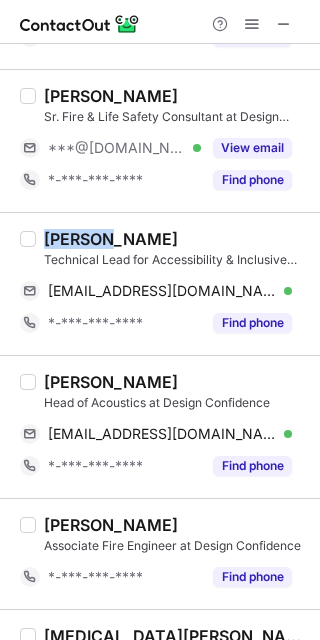 type 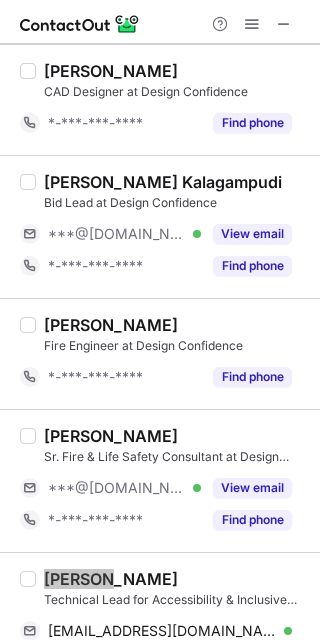 scroll, scrollTop: 658, scrollLeft: 0, axis: vertical 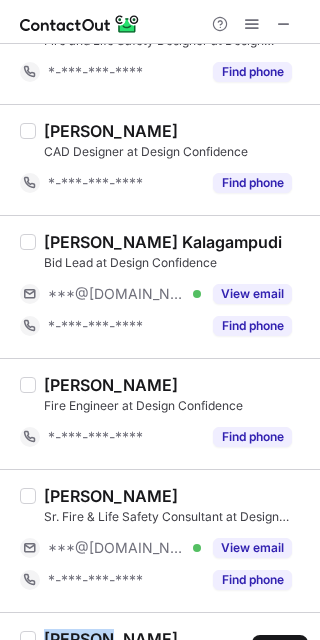 drag, startPoint x: 244, startPoint y: 292, endPoint x: 150, endPoint y: 266, distance: 97.52948 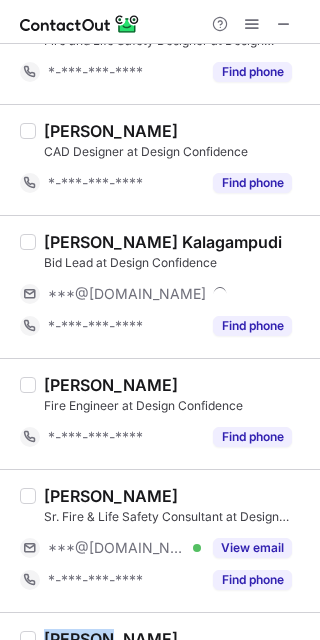 click on "Ramananda Babu Kalagampudi" at bounding box center [163, 242] 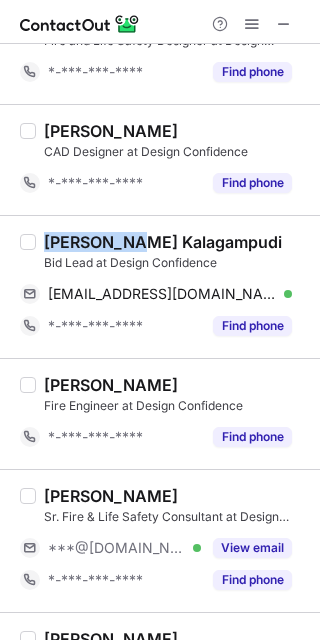 click on "Ramananda Babu Kalagampudi" at bounding box center (163, 242) 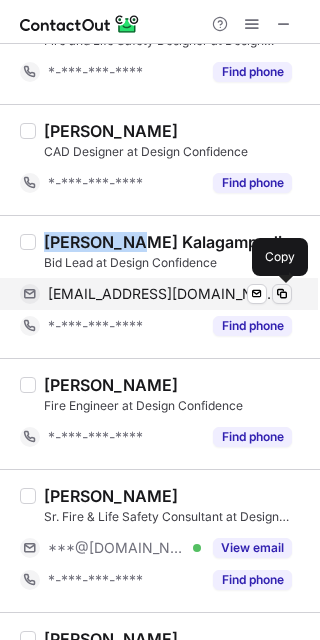 click at bounding box center (282, 294) 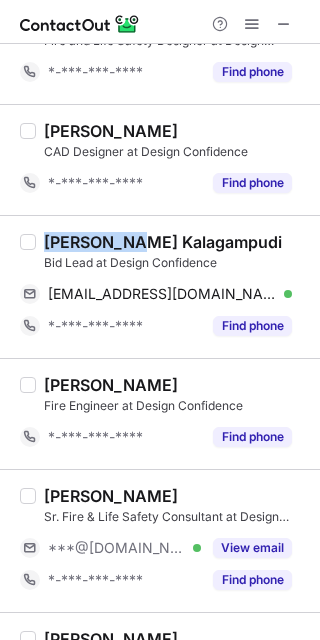 type 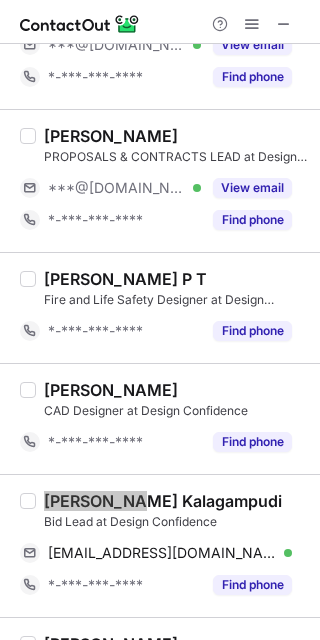 scroll, scrollTop: 258, scrollLeft: 0, axis: vertical 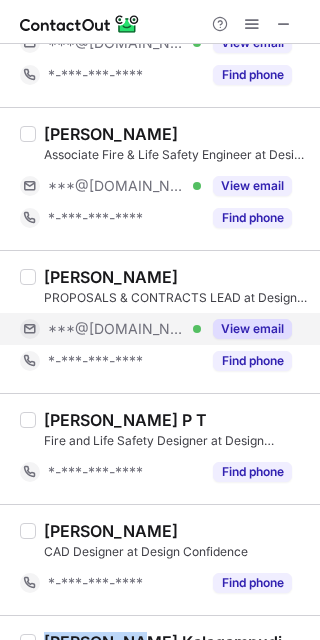 drag, startPoint x: 274, startPoint y: 331, endPoint x: 247, endPoint y: 320, distance: 29.15476 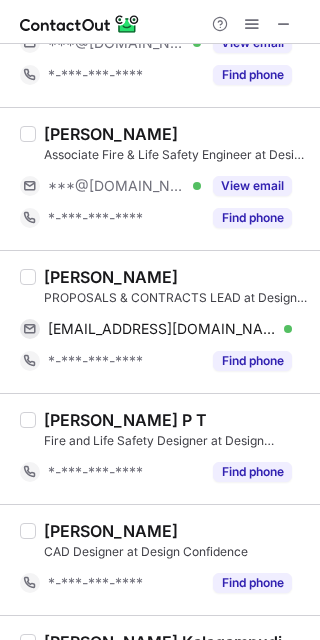 click on "Vipin G Warrier" at bounding box center [111, 277] 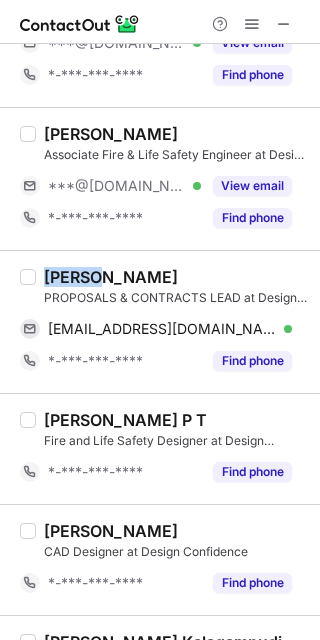 click on "Vipin G Warrier" at bounding box center [111, 277] 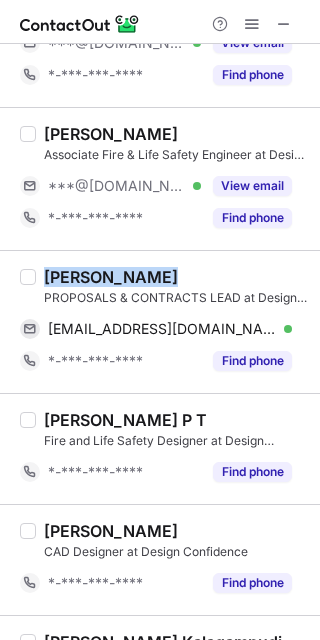 click on "Vipin G Warrier" at bounding box center (111, 277) 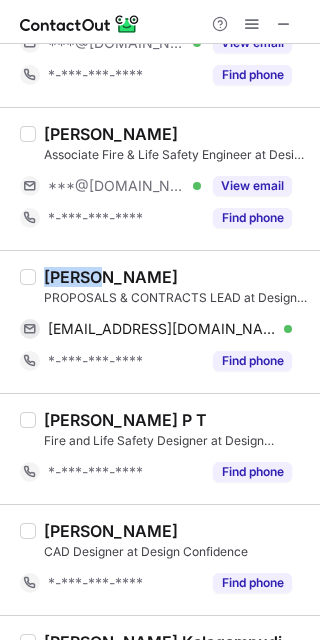 click on "Vipin G Warrier" at bounding box center (111, 277) 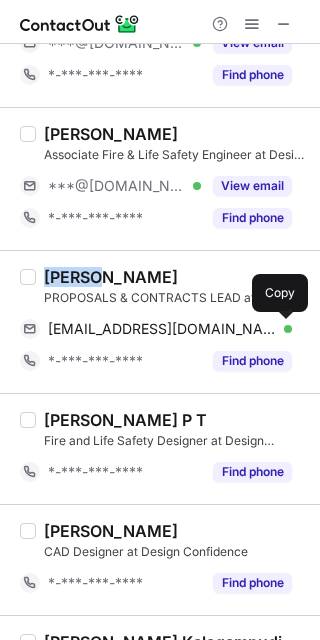 drag, startPoint x: 286, startPoint y: 328, endPoint x: 310, endPoint y: 365, distance: 44.102154 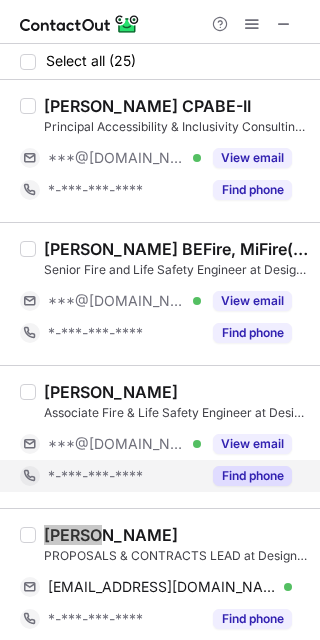 scroll, scrollTop: 0, scrollLeft: 0, axis: both 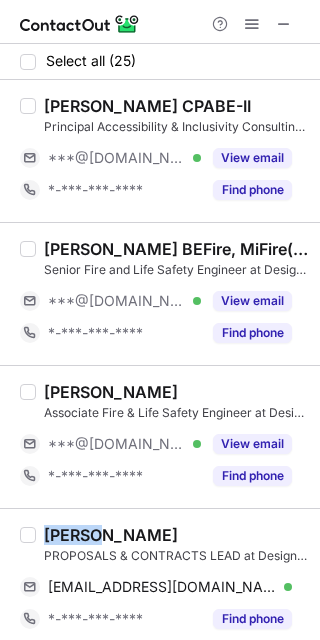 drag, startPoint x: 245, startPoint y: 151, endPoint x: 103, endPoint y: 109, distance: 148.08105 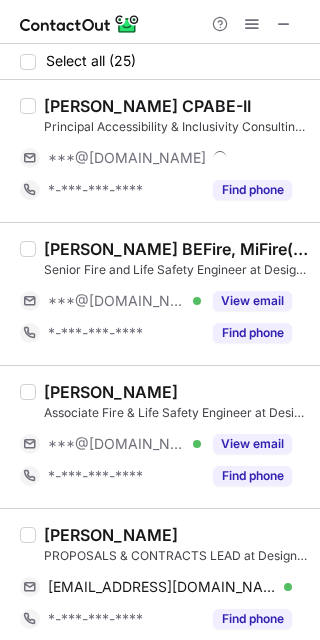 click on "Dania Al-Adhami CPABE-II" at bounding box center [147, 106] 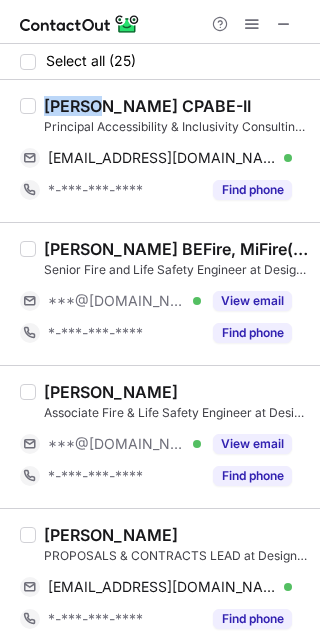 click on "Dania Al-Adhami CPABE-II" at bounding box center (147, 106) 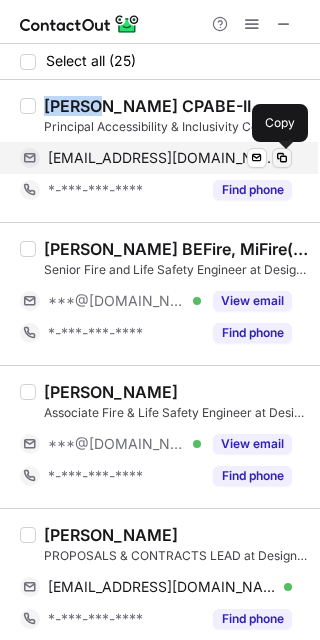 click at bounding box center (282, 158) 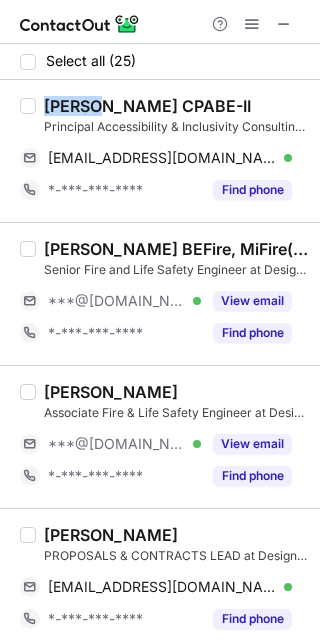 type 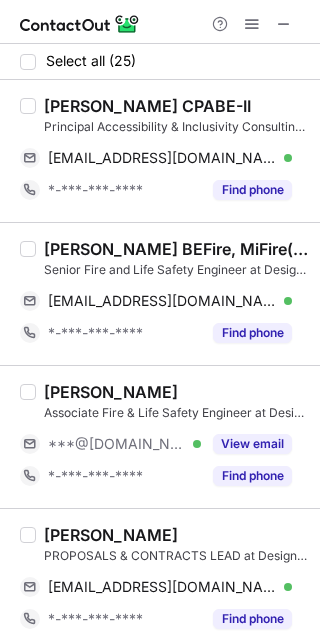 click on "Soheb Mansoori BEFire, MiFire(India)" at bounding box center [176, 249] 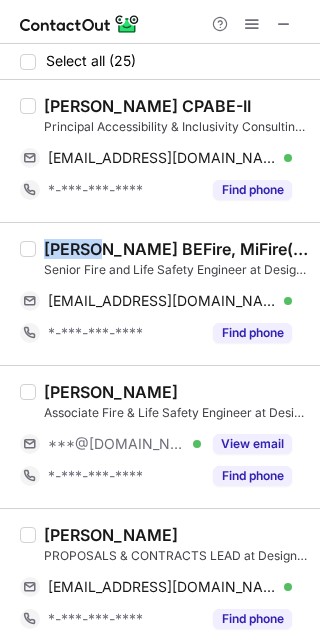 click on "Soheb Mansoori BEFire, MiFire(India)" at bounding box center (176, 249) 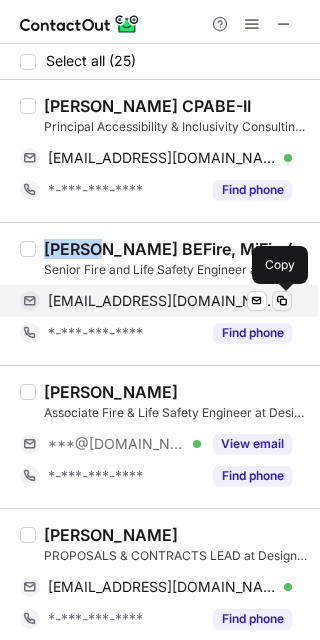 click at bounding box center (282, 301) 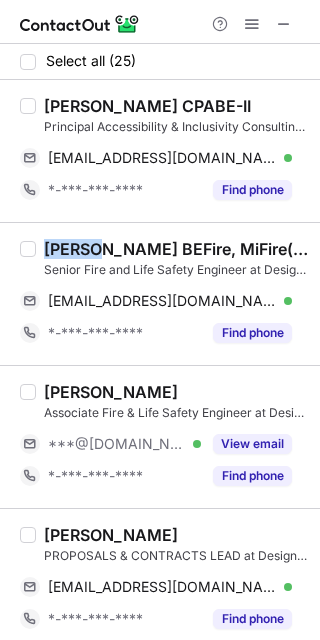 type 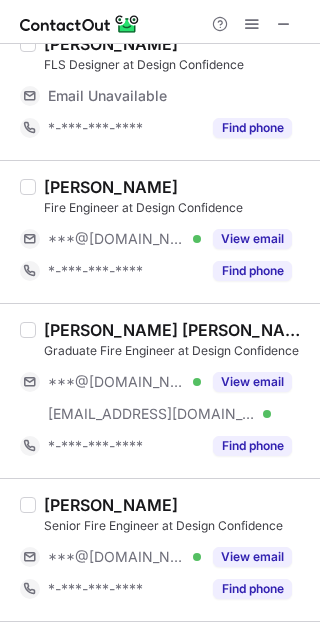 scroll, scrollTop: 1074, scrollLeft: 0, axis: vertical 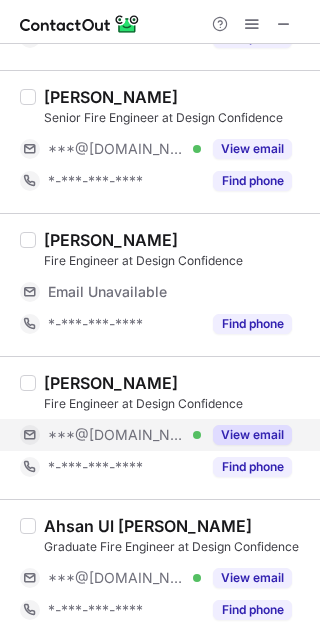 click on "View email" at bounding box center (252, 435) 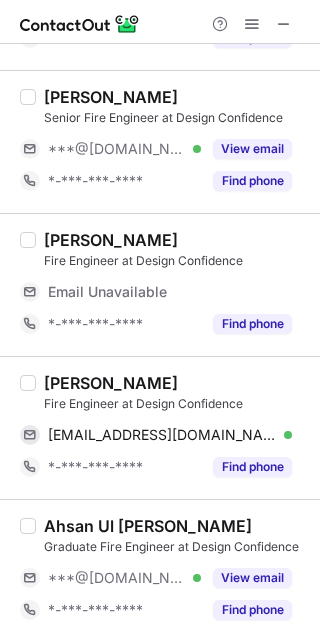 click on "Minhaj Ali" at bounding box center (111, 383) 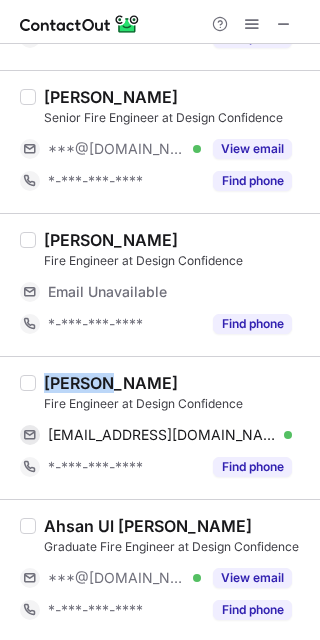 click on "Minhaj Ali" at bounding box center [111, 383] 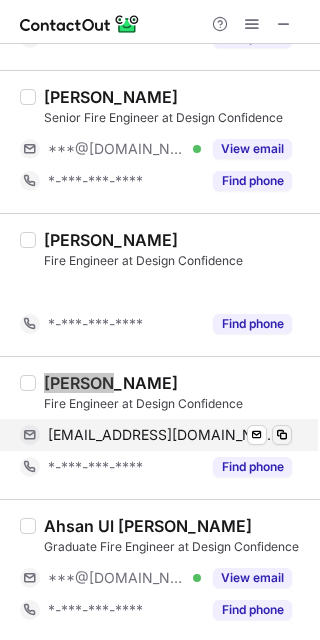 scroll, scrollTop: 946, scrollLeft: 0, axis: vertical 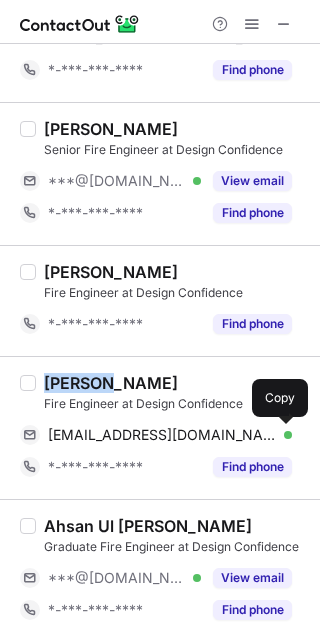 drag, startPoint x: 284, startPoint y: 424, endPoint x: 311, endPoint y: 477, distance: 59.48109 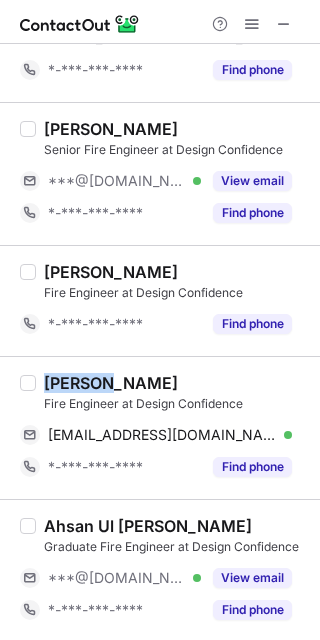 type 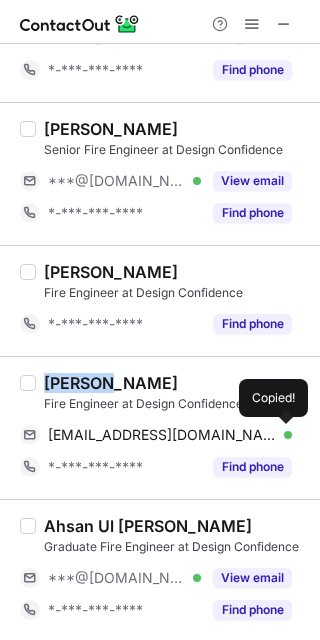 drag, startPoint x: 259, startPoint y: 576, endPoint x: 168, endPoint y: 558, distance: 92.76314 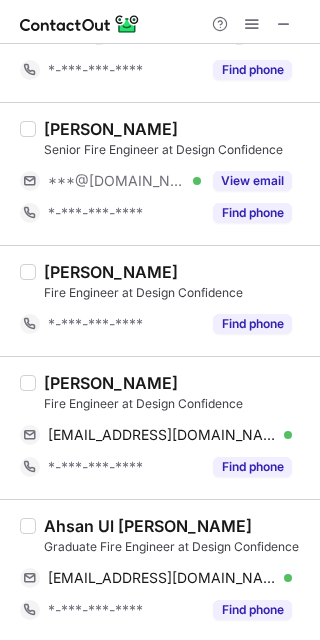 click on "Ahsan Ul Haque" at bounding box center [148, 526] 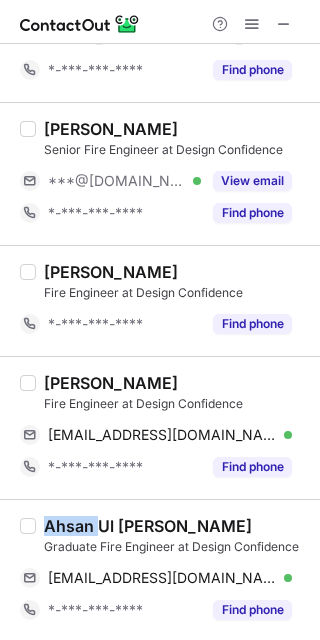 click on "Ahsan Ul Haque" at bounding box center [148, 526] 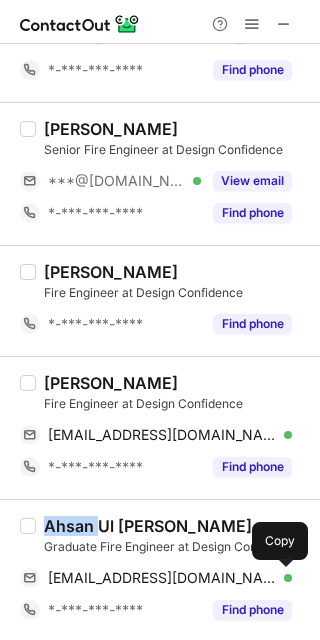 click at bounding box center (282, 578) 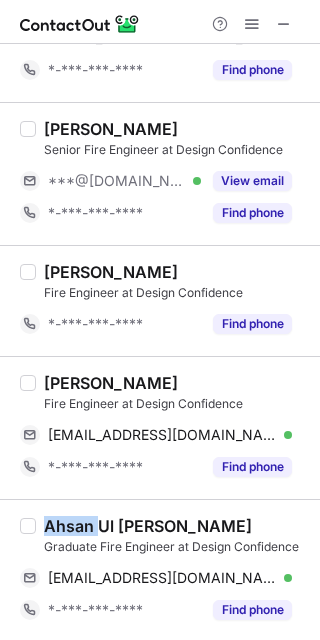 type 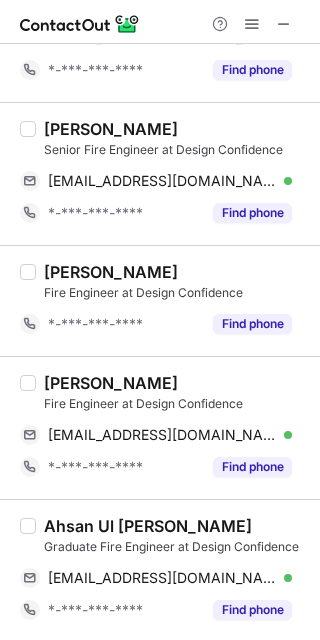 click on "Anurag Verma" at bounding box center (111, 129) 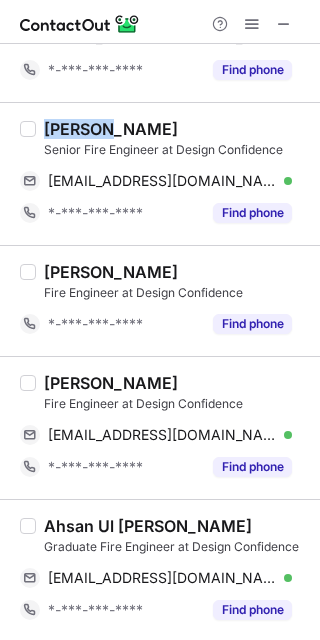 click on "Anurag Verma" at bounding box center (111, 129) 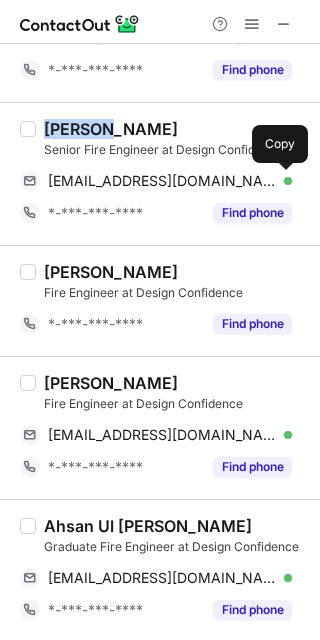click at bounding box center [282, 181] 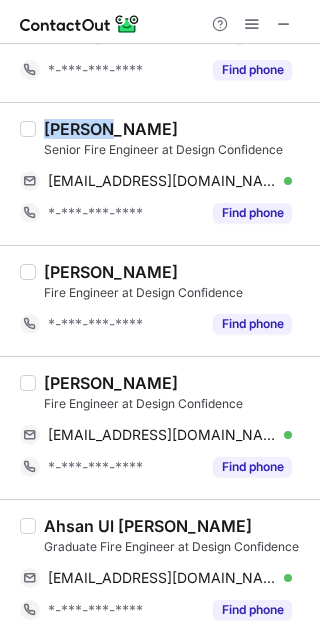type 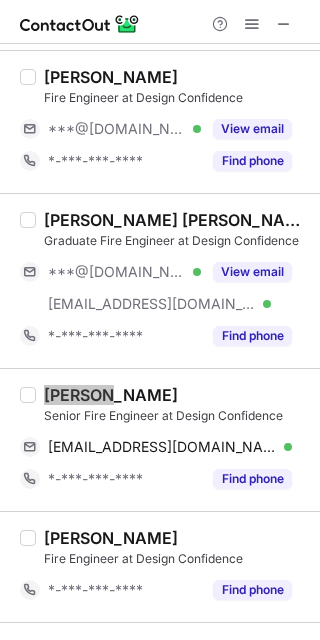 scroll, scrollTop: 546, scrollLeft: 0, axis: vertical 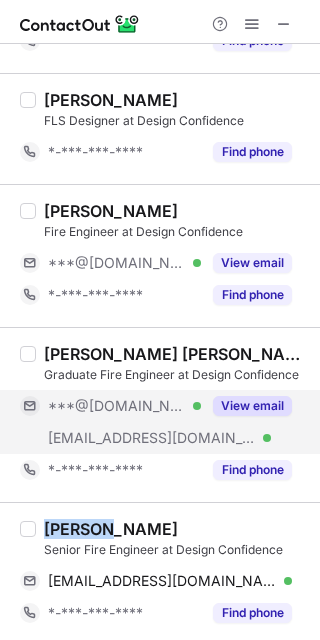 click on "View email" at bounding box center (252, 406) 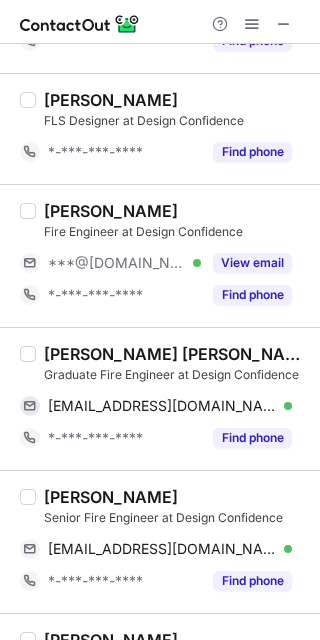 click on "Sanu Mohanan S M" at bounding box center (176, 354) 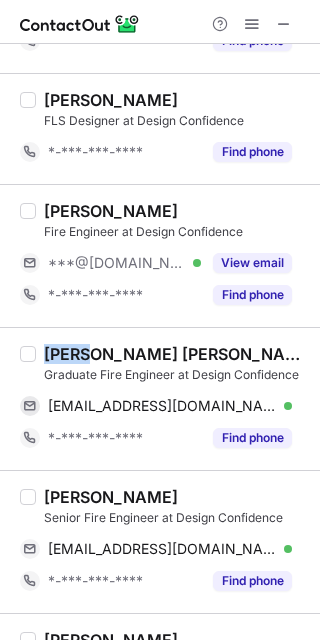 click on "Sanu Mohanan S M" at bounding box center [176, 354] 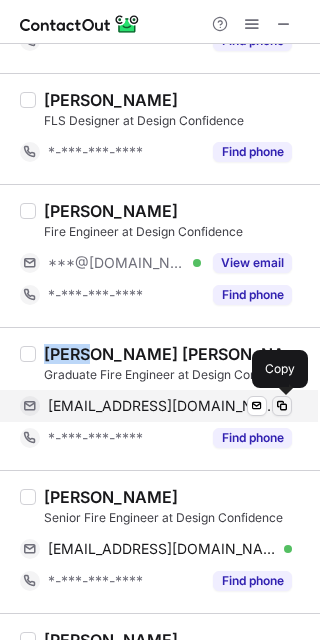 click at bounding box center (282, 406) 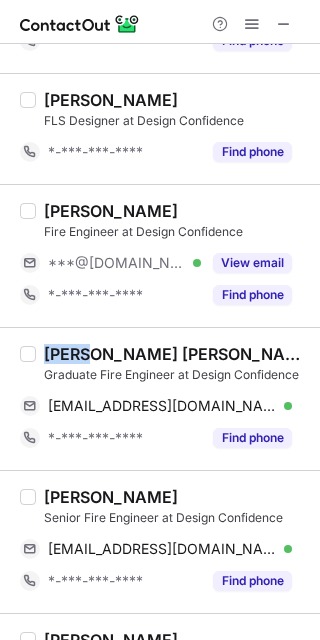 type 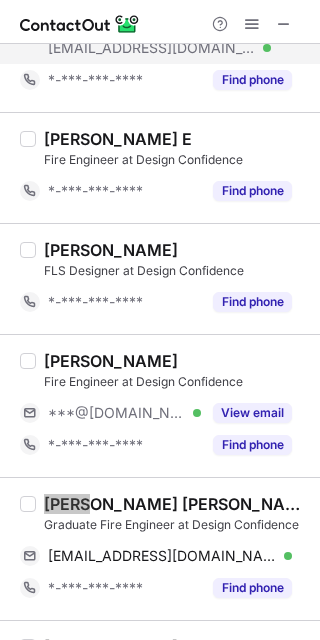 scroll, scrollTop: 413, scrollLeft: 0, axis: vertical 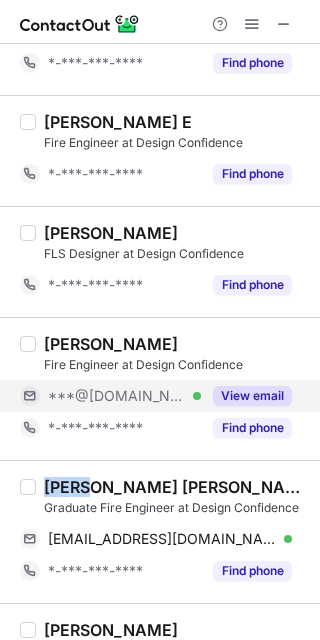 click on "View email" at bounding box center [252, 396] 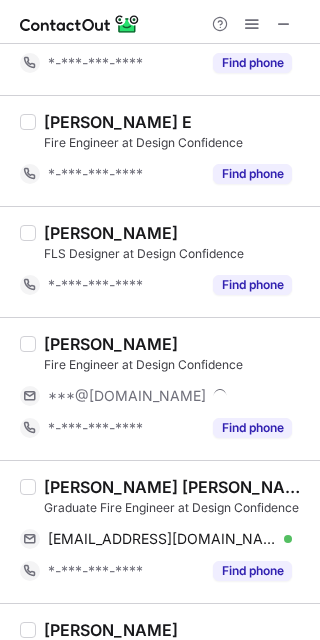 click on "Sohal Khan" at bounding box center [111, 344] 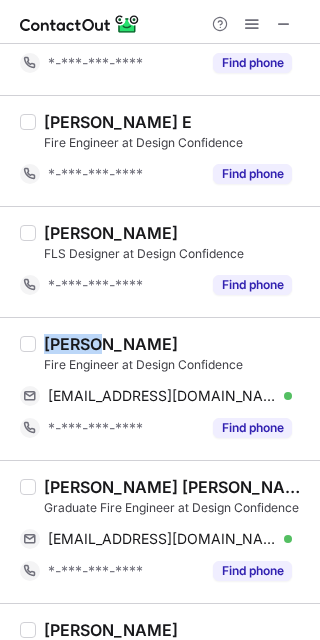 click on "Sohal Khan" at bounding box center [111, 344] 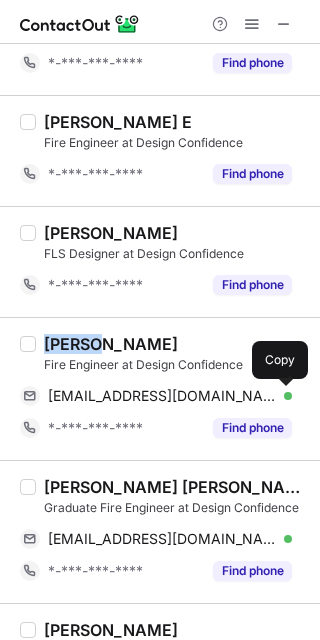 drag, startPoint x: 282, startPoint y: 388, endPoint x: 314, endPoint y: 422, distance: 46.69047 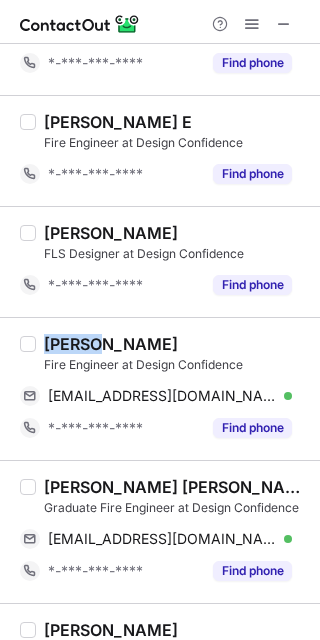 type 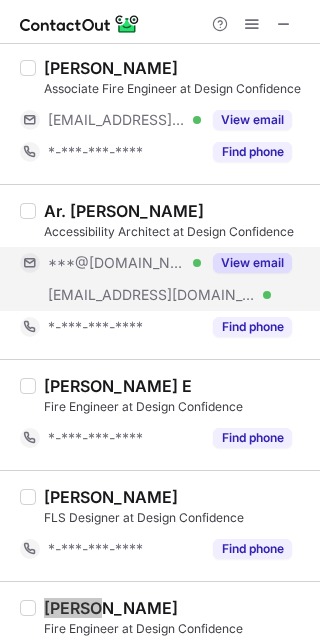 scroll, scrollTop: 146, scrollLeft: 0, axis: vertical 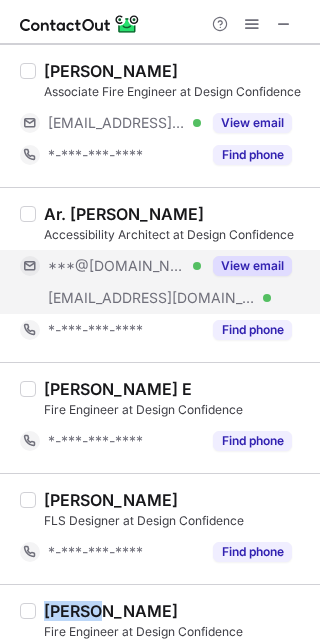click on "View email" at bounding box center [252, 266] 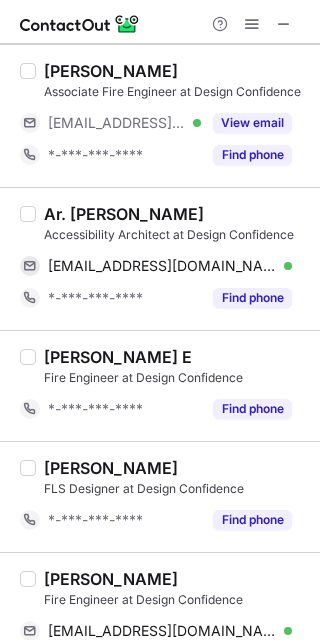 click on "Ar. Jesna Joshy" at bounding box center [124, 214] 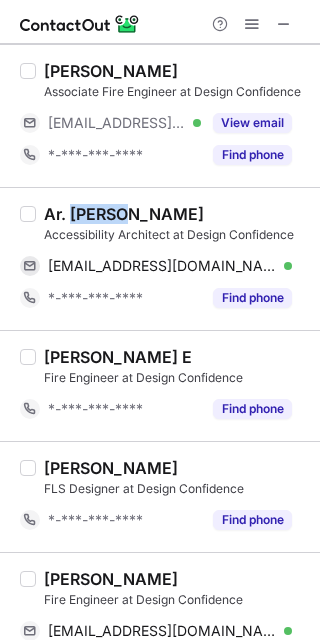 click on "Ar. Jesna Joshy" at bounding box center (124, 214) 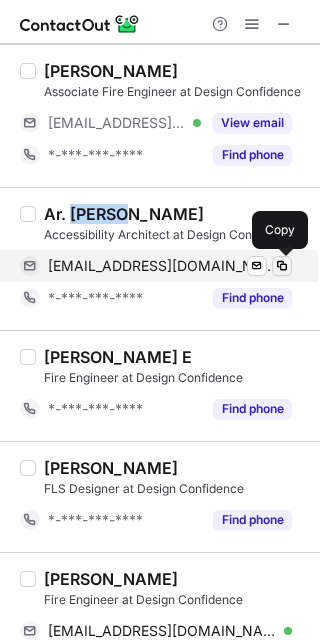 click at bounding box center (282, 266) 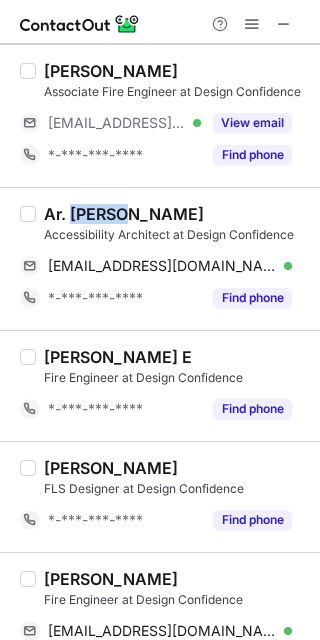 type 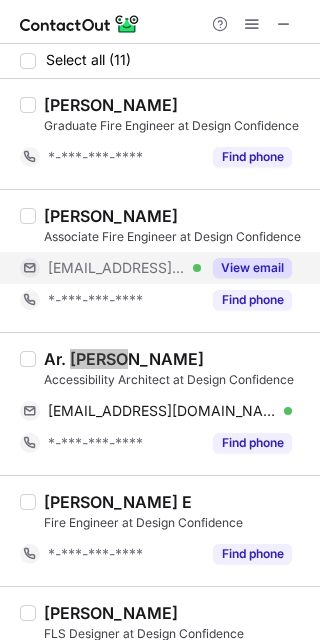 scroll, scrollTop: 0, scrollLeft: 0, axis: both 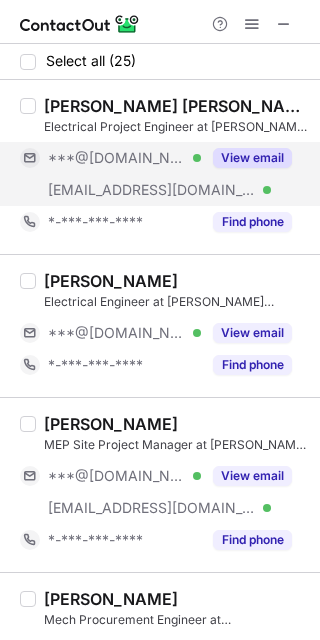 click on "View email" at bounding box center [252, 158] 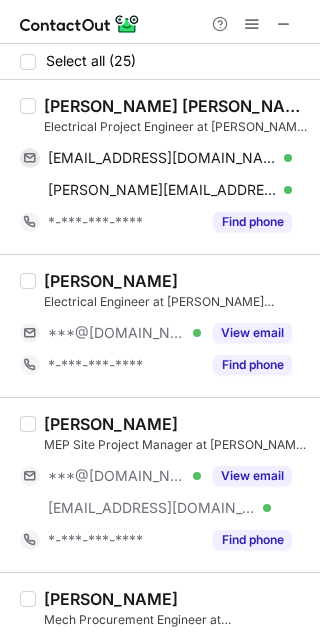 click on "[PERSON_NAME] [PERSON_NAME]" at bounding box center (176, 106) 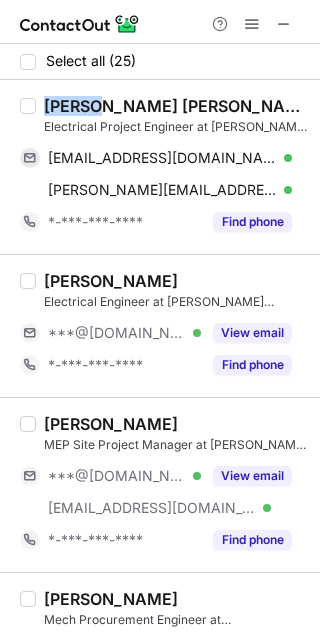 click on "Usama Gamal Eldabh" at bounding box center [176, 106] 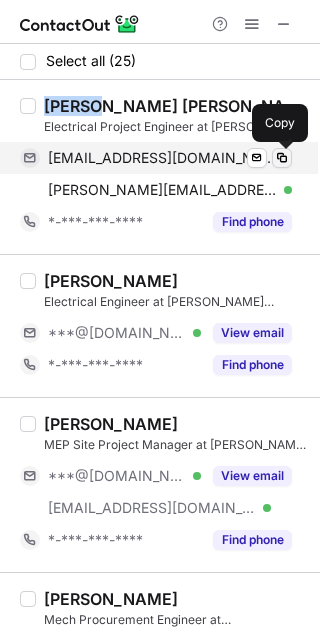 click at bounding box center [282, 158] 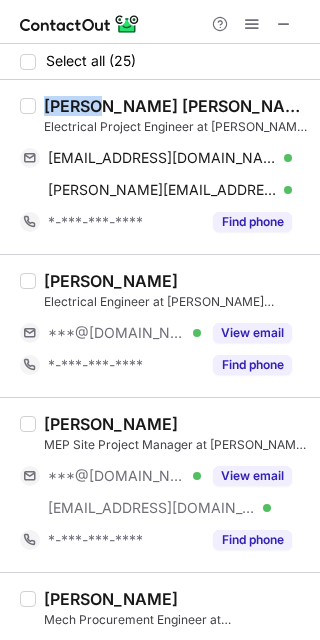 type 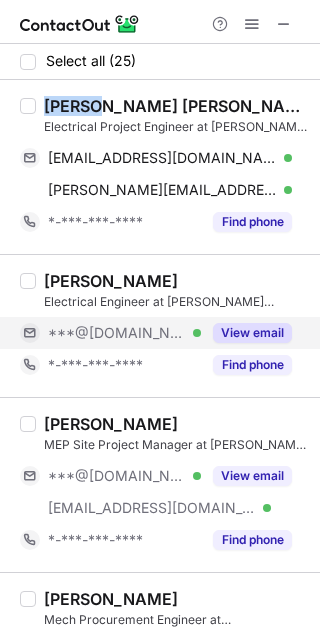 drag, startPoint x: 259, startPoint y: 330, endPoint x: 157, endPoint y: 319, distance: 102.59142 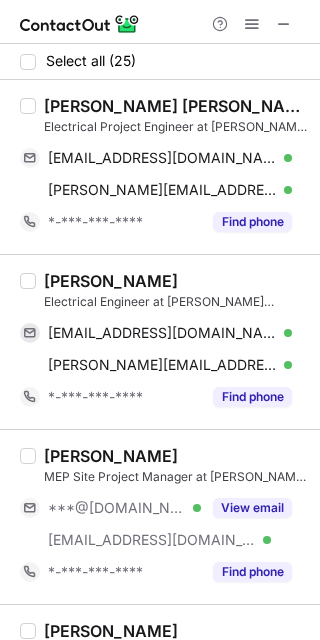 click on "sreerag rajan" at bounding box center (111, 281) 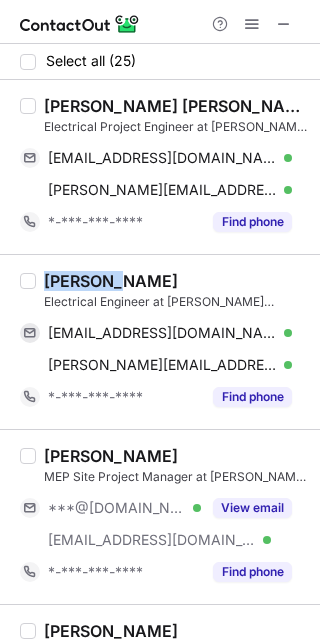 click on "sreerag rajan" at bounding box center (111, 281) 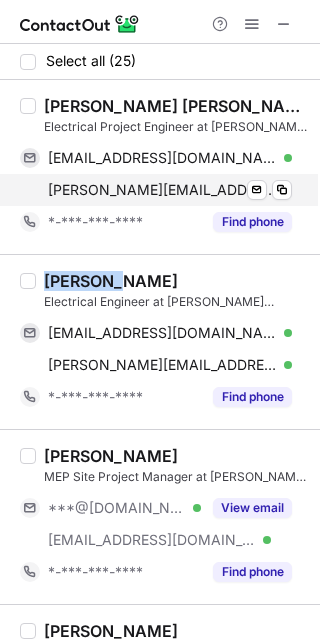 copy on "sreerag" 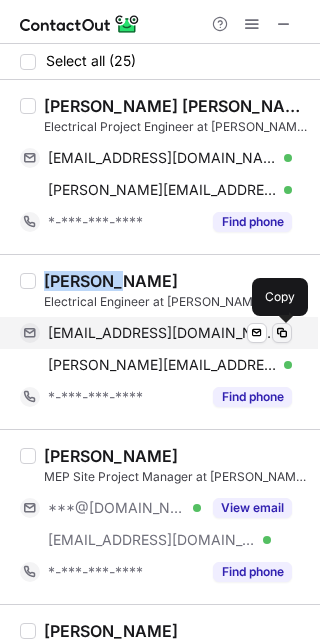 click at bounding box center [282, 333] 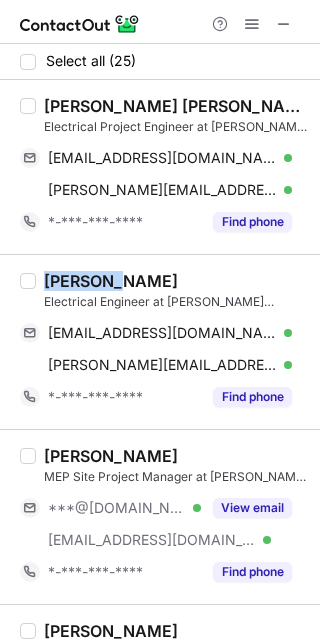type 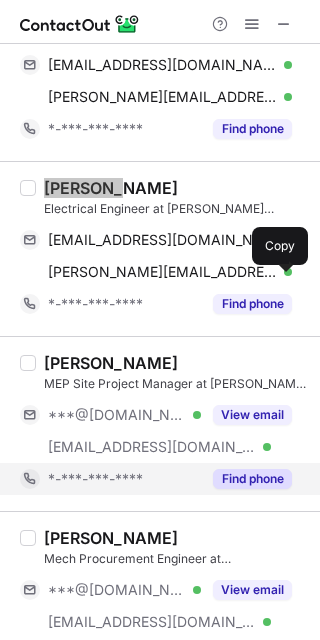 scroll, scrollTop: 266, scrollLeft: 0, axis: vertical 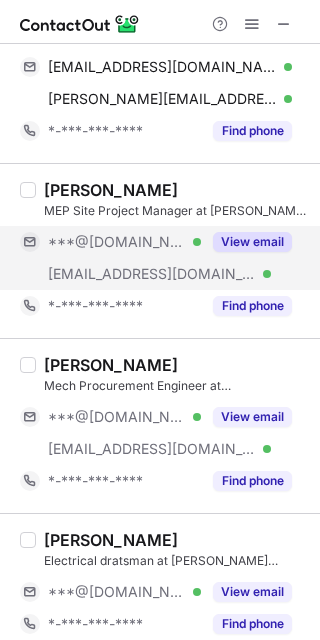click on "View email" at bounding box center [252, 242] 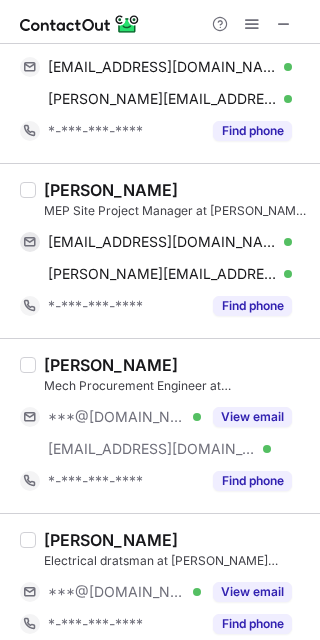 click on "Ismail Rasheed" at bounding box center [111, 190] 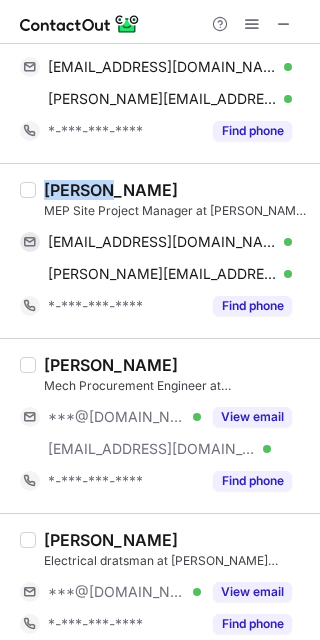 click on "Ismail Rasheed" at bounding box center (111, 190) 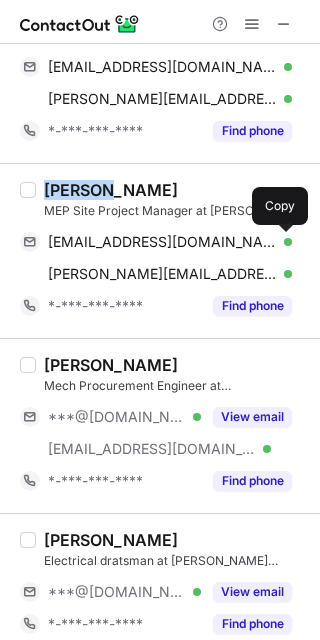 drag, startPoint x: 282, startPoint y: 239, endPoint x: 310, endPoint y: 203, distance: 45.607018 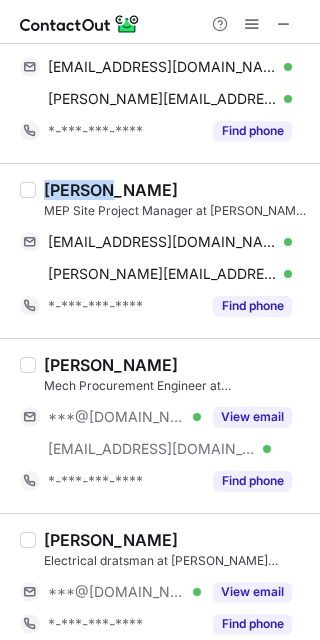 type 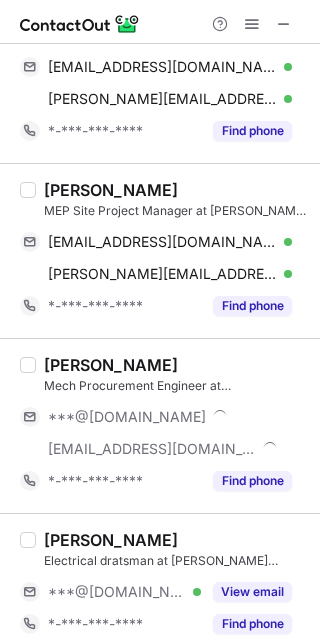 click on "Omar Hamdy" at bounding box center (111, 365) 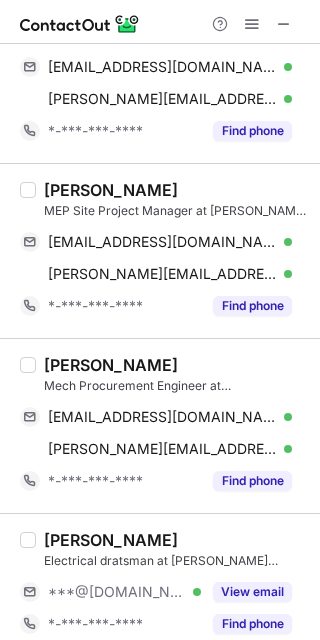 drag, startPoint x: 65, startPoint y: 358, endPoint x: 306, endPoint y: 280, distance: 253.3081 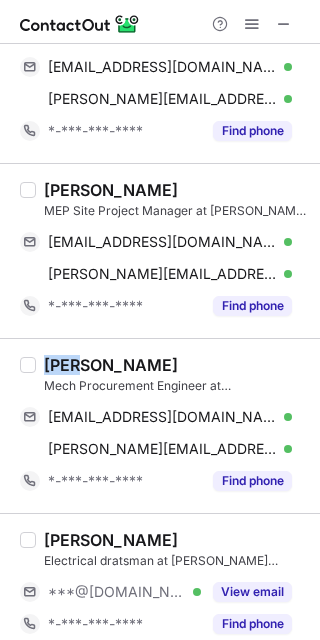 copy on "Omar" 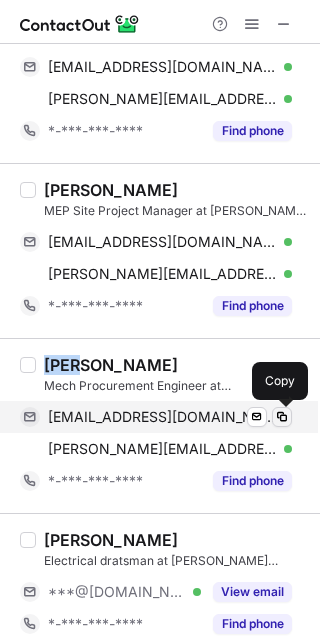 drag, startPoint x: 278, startPoint y: 416, endPoint x: 307, endPoint y: 381, distance: 45.453274 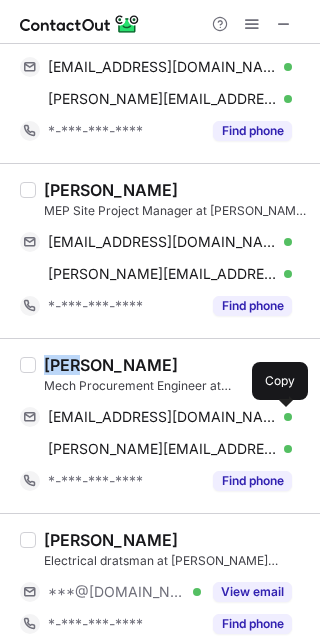 click at bounding box center (282, 417) 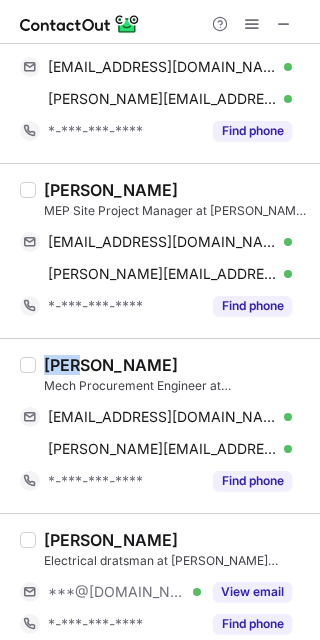 type 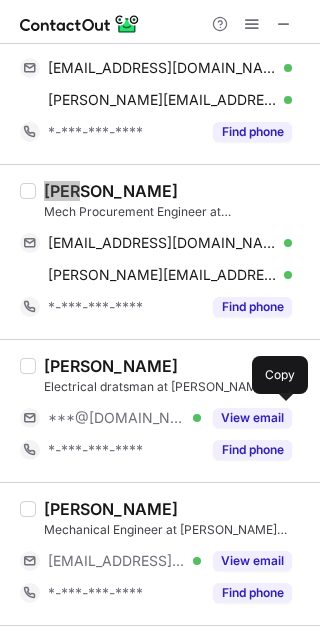 scroll, scrollTop: 666, scrollLeft: 0, axis: vertical 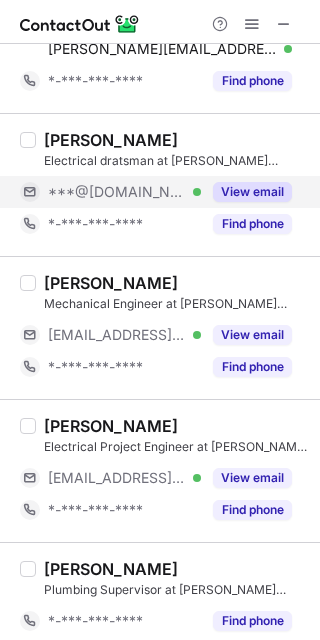 drag, startPoint x: 261, startPoint y: 191, endPoint x: 219, endPoint y: 182, distance: 42.953465 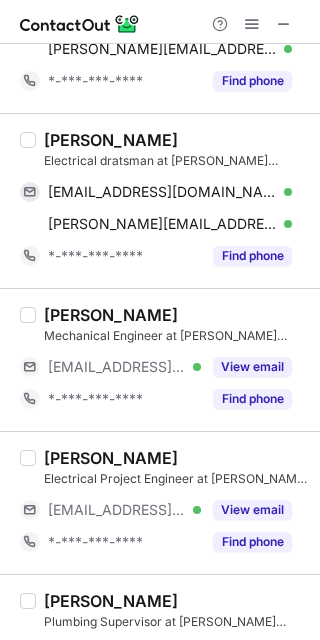 click on "Jaseel Aslam" at bounding box center [111, 140] 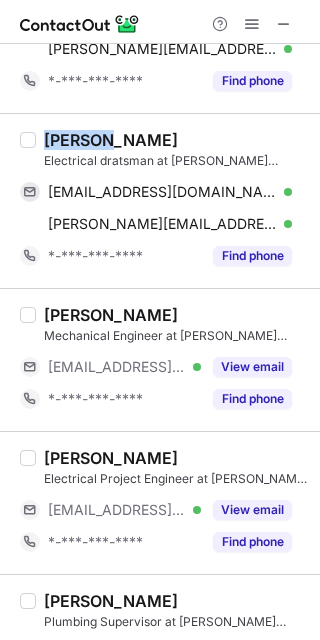 click on "Jaseel Aslam" at bounding box center [111, 140] 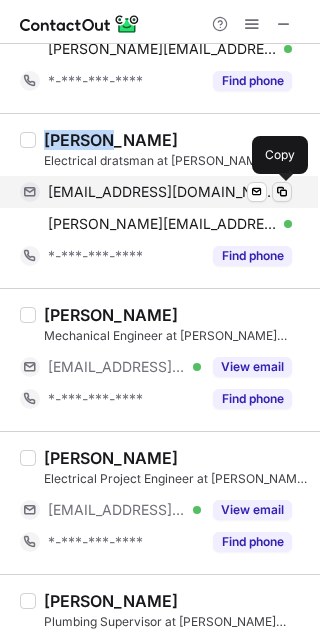 click at bounding box center [282, 192] 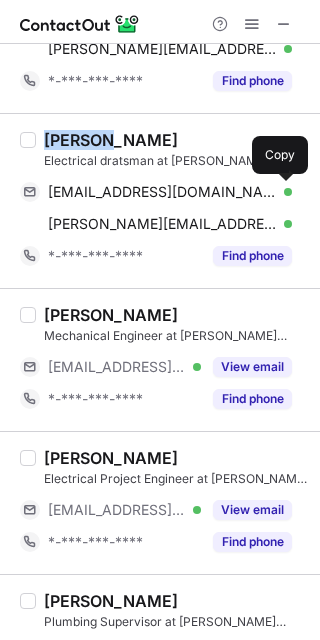 type 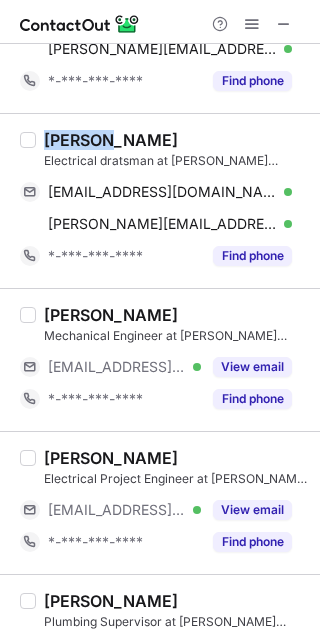 drag, startPoint x: 261, startPoint y: 363, endPoint x: 131, endPoint y: 329, distance: 134.37262 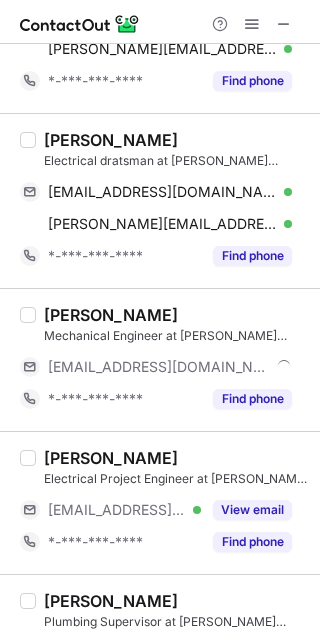click on "Sharif Ansari" at bounding box center (111, 315) 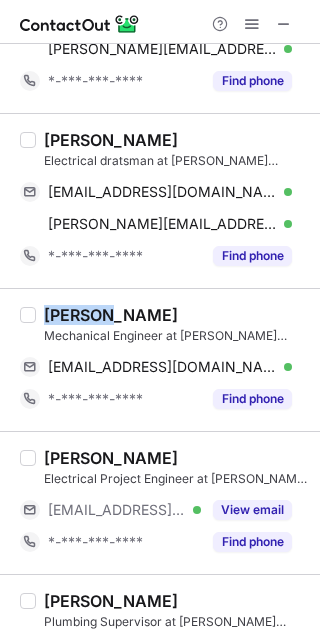 click on "Sharif Ansari" at bounding box center [111, 315] 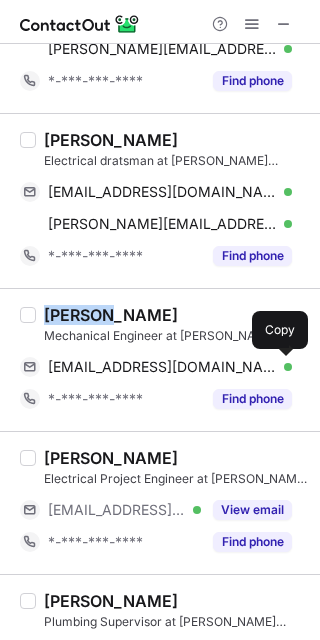 drag, startPoint x: 277, startPoint y: 368, endPoint x: 315, endPoint y: 315, distance: 65.21503 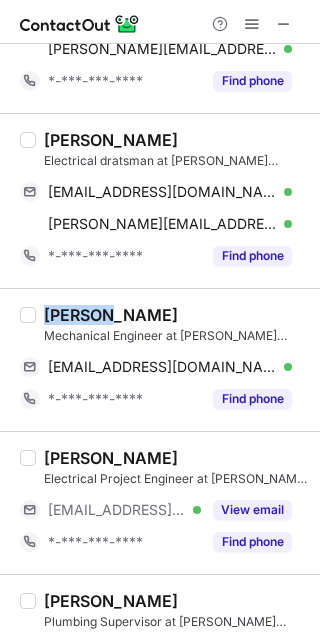 type 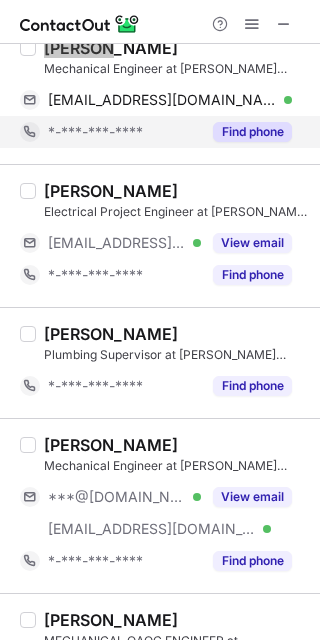 scroll, scrollTop: 1066, scrollLeft: 0, axis: vertical 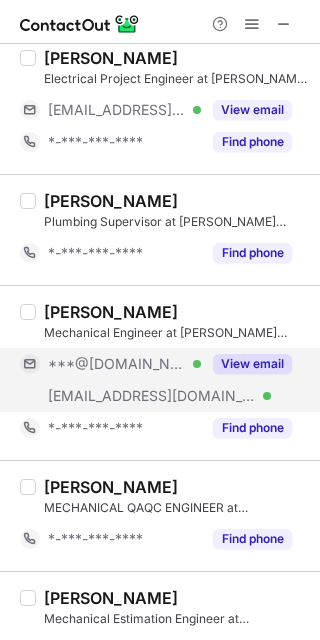 click on "View email" at bounding box center [252, 364] 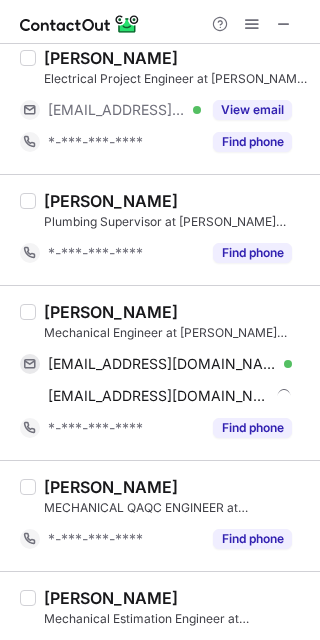 click on "Akif Ahmed Kalyanvi" at bounding box center [111, 312] 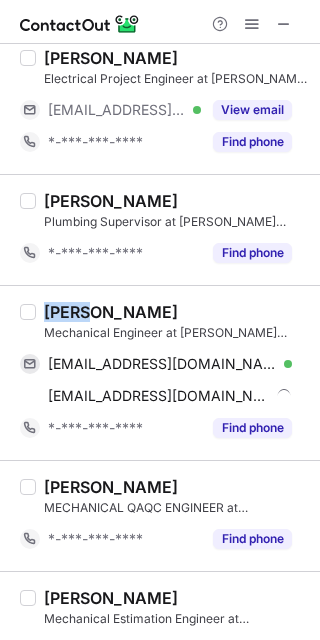 click on "Akif Ahmed Kalyanvi" at bounding box center (111, 312) 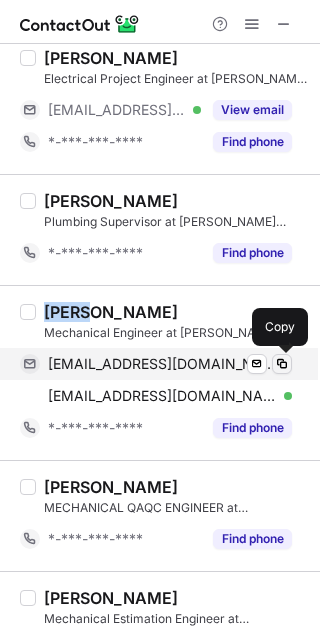 click at bounding box center (282, 364) 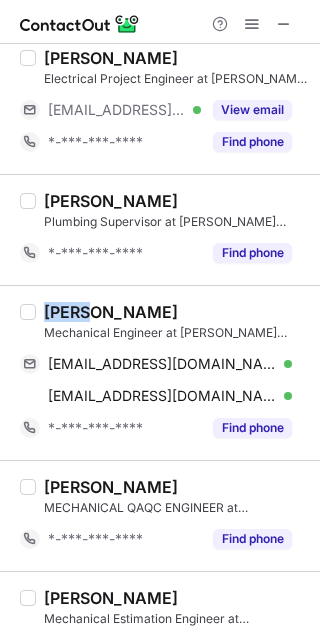 type 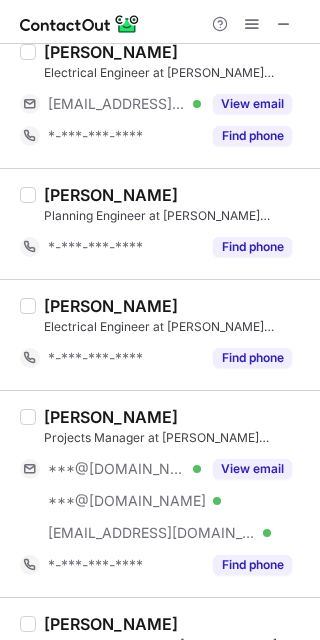 scroll, scrollTop: 2000, scrollLeft: 0, axis: vertical 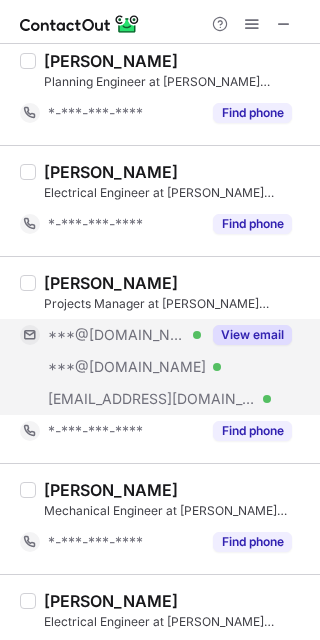click on "View email" at bounding box center (252, 335) 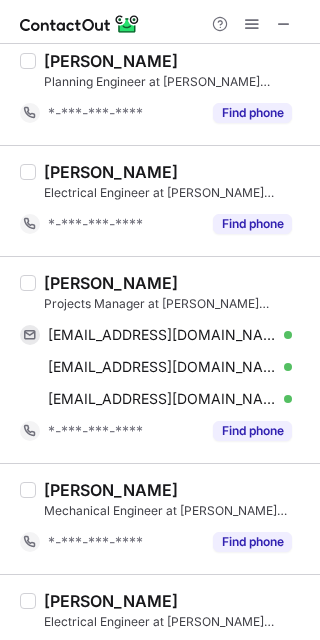click on "Feras Aljaber" at bounding box center (111, 283) 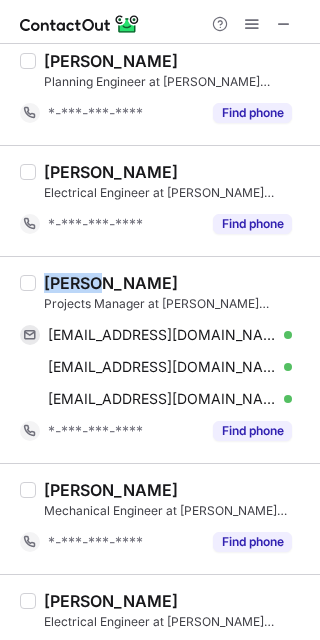 click on "Feras Aljaber" at bounding box center [111, 283] 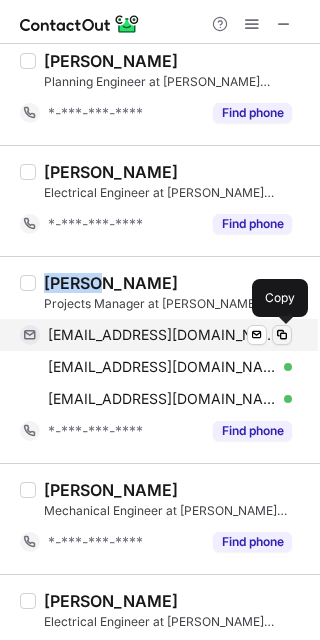 click at bounding box center (282, 335) 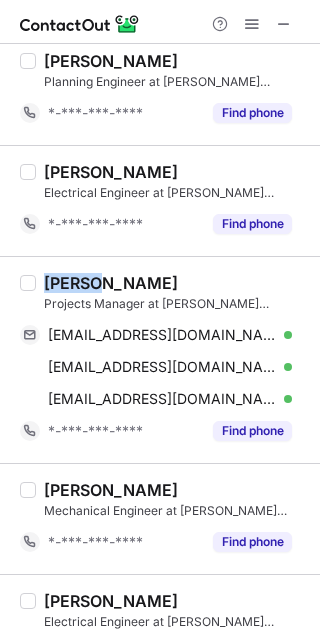 type 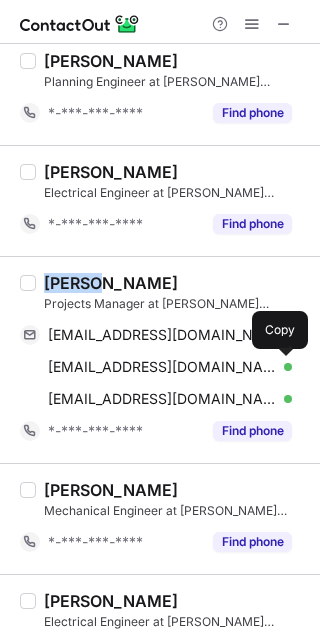 drag, startPoint x: 286, startPoint y: 361, endPoint x: 311, endPoint y: 323, distance: 45.486263 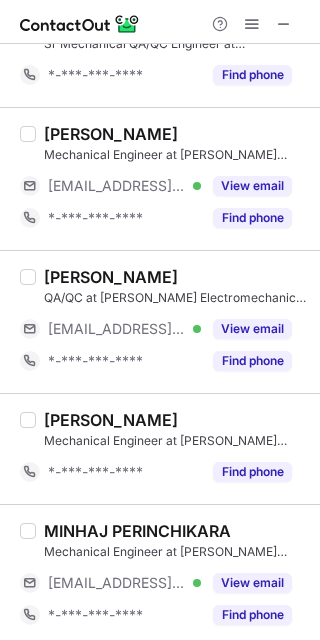 scroll, scrollTop: 2914, scrollLeft: 0, axis: vertical 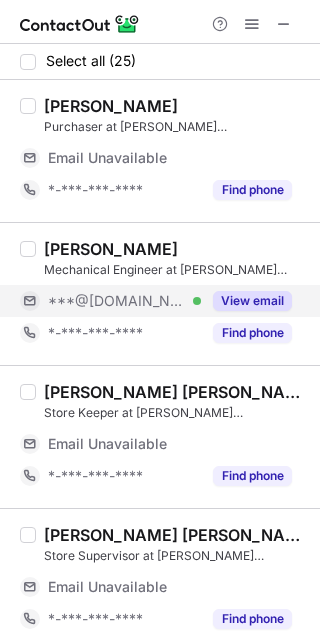click on "View email" at bounding box center [252, 301] 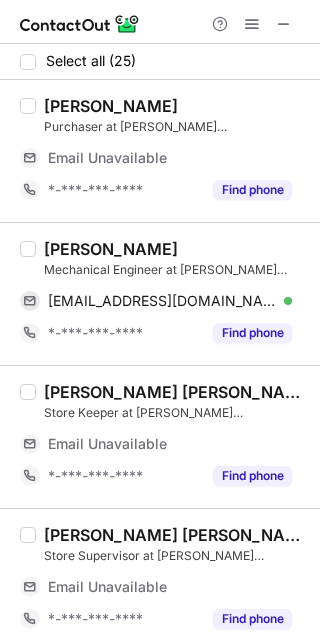 click on "Salmanul Faris" at bounding box center (111, 249) 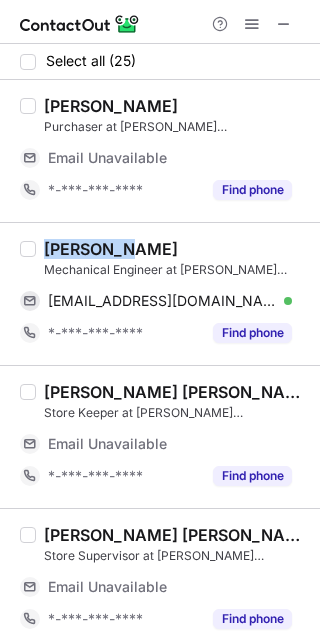 click on "Salmanul Faris" at bounding box center [111, 249] 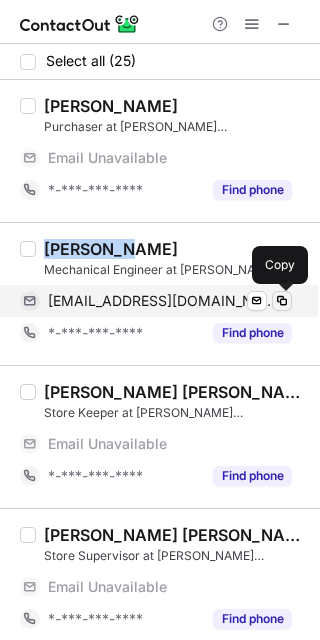 click at bounding box center (282, 301) 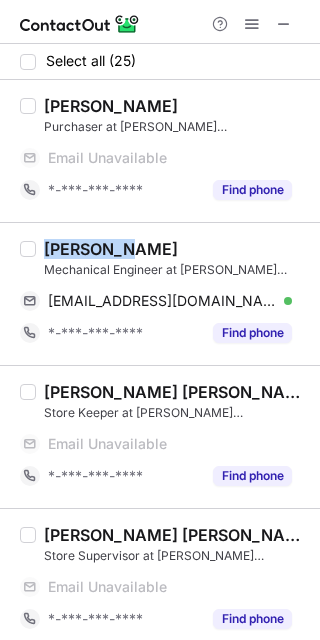 type 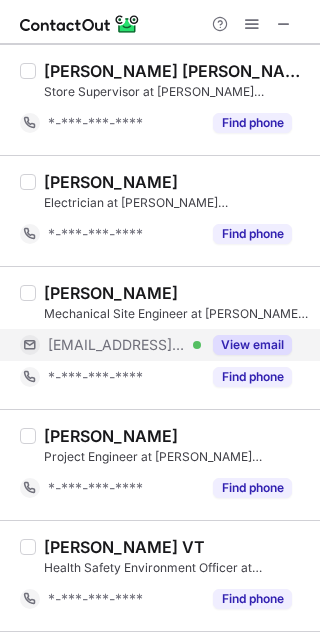 scroll, scrollTop: 800, scrollLeft: 0, axis: vertical 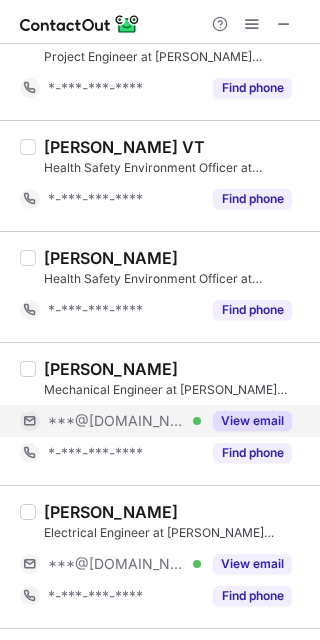 click on "View email" at bounding box center [252, 421] 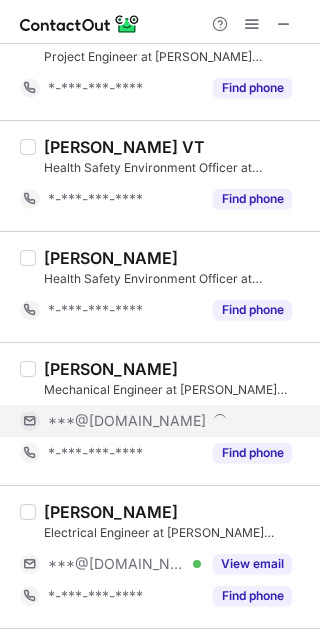 click on "Raghavan Sivalingam" at bounding box center [111, 369] 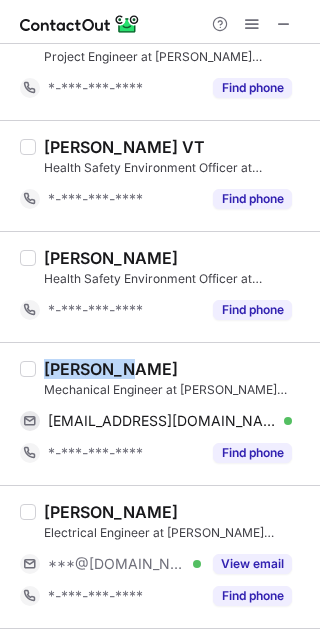 click on "Raghavan Sivalingam" at bounding box center [111, 369] 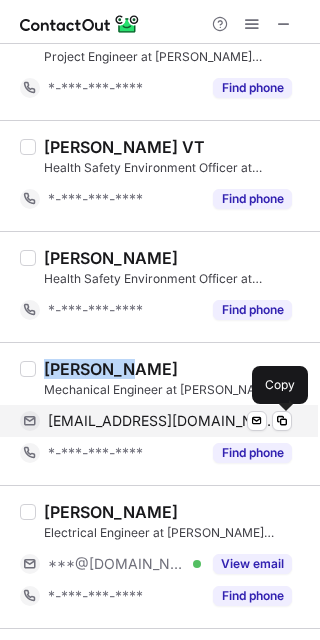 click at bounding box center [282, 421] 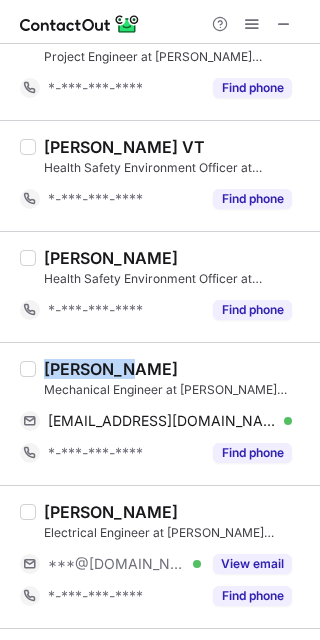 type 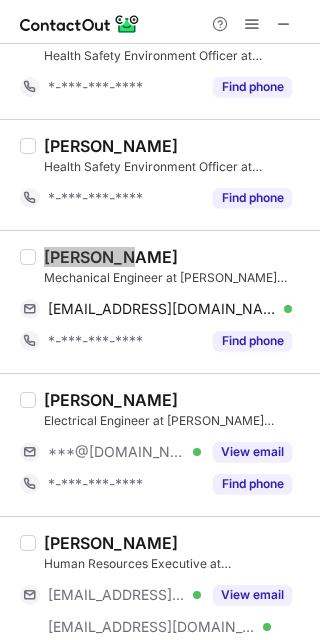 scroll, scrollTop: 1066, scrollLeft: 0, axis: vertical 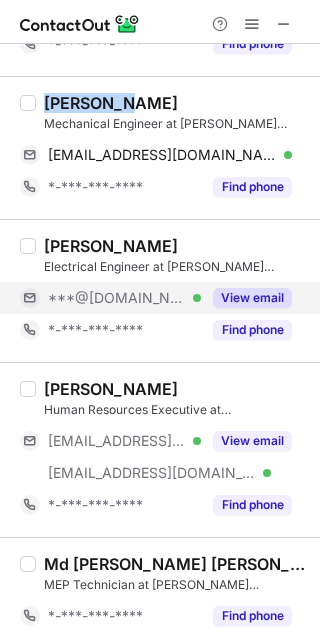 drag, startPoint x: 254, startPoint y: 288, endPoint x: 226, endPoint y: 289, distance: 28.01785 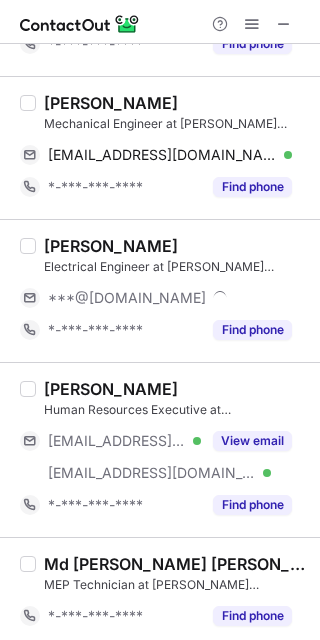 click on "Mohammad Akkad" at bounding box center (111, 246) 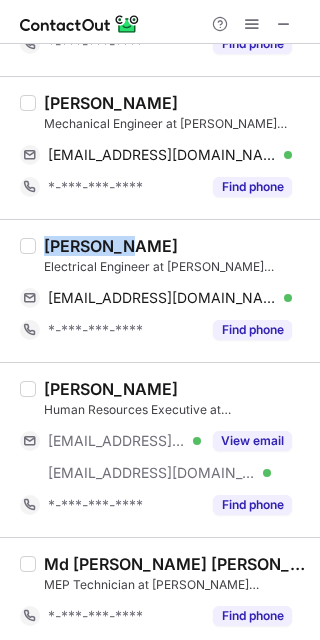 click on "Mohammad Akkad" at bounding box center (111, 246) 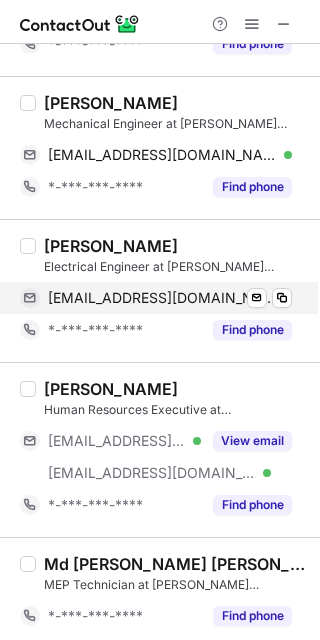click on "muhammadakkad870@gmail.com Verified Send email Copy" at bounding box center [156, 298] 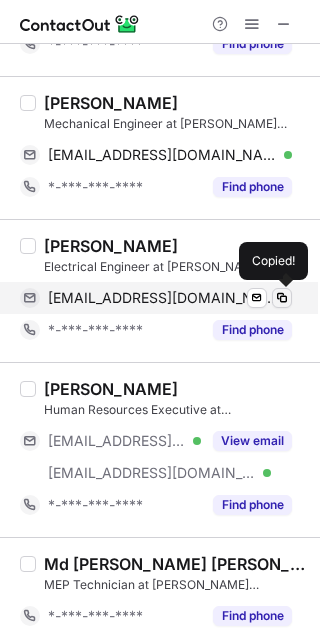click at bounding box center (282, 298) 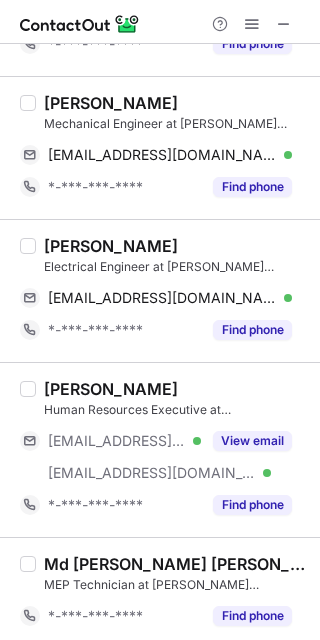 type 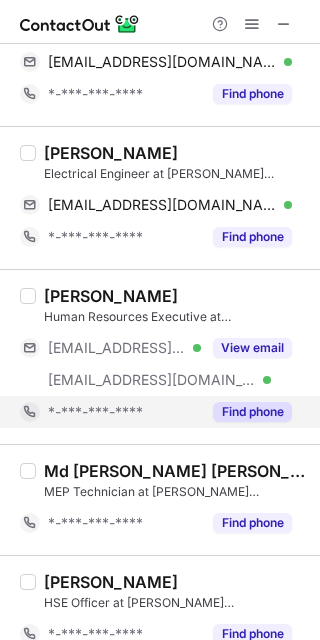 scroll, scrollTop: 1200, scrollLeft: 0, axis: vertical 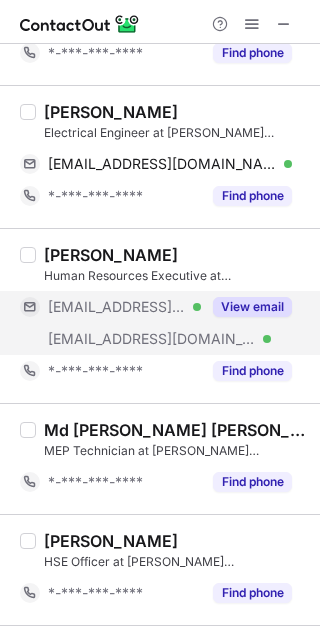 click on "View email" at bounding box center (252, 307) 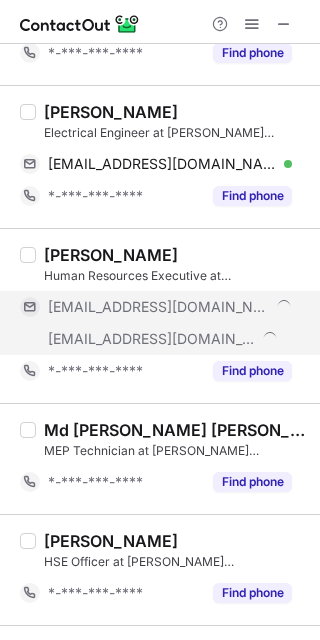 click on "Sreemol Sudevan" at bounding box center [111, 255] 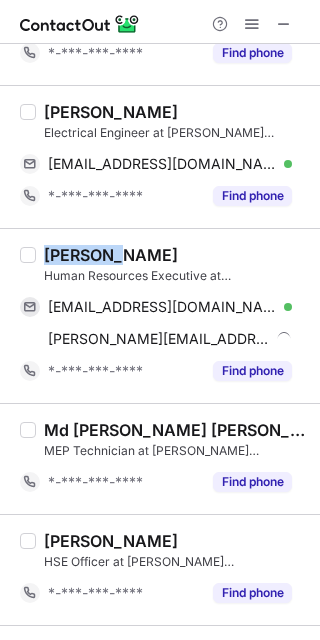 click on "Sreemol Sudevan" at bounding box center [111, 255] 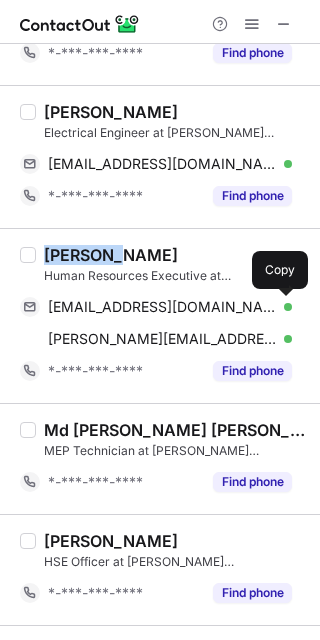drag, startPoint x: 280, startPoint y: 308, endPoint x: 313, endPoint y: 330, distance: 39.661064 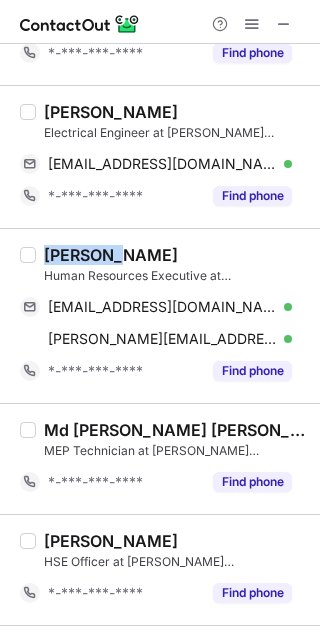 type 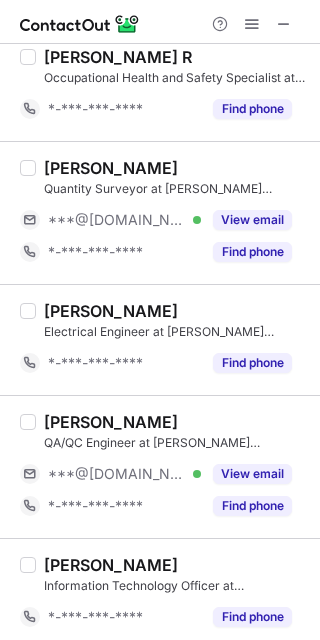 scroll, scrollTop: 2000, scrollLeft: 0, axis: vertical 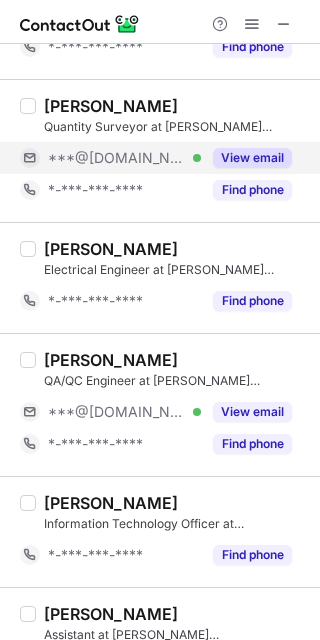 click on "View email" at bounding box center (246, 158) 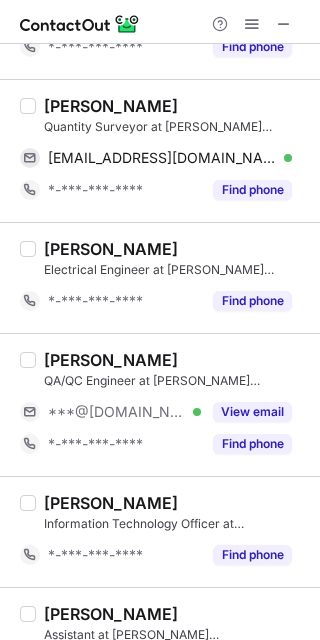 click on "Inaam Irshad" at bounding box center (111, 106) 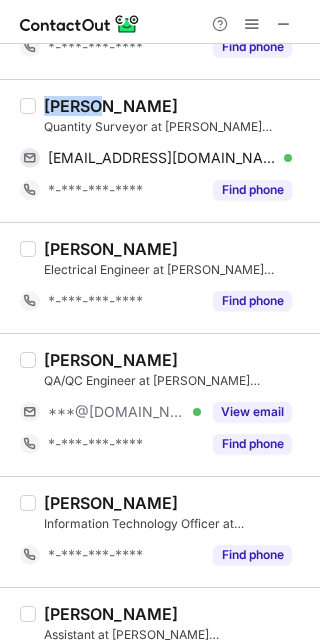 click on "Inaam Irshad" at bounding box center (111, 106) 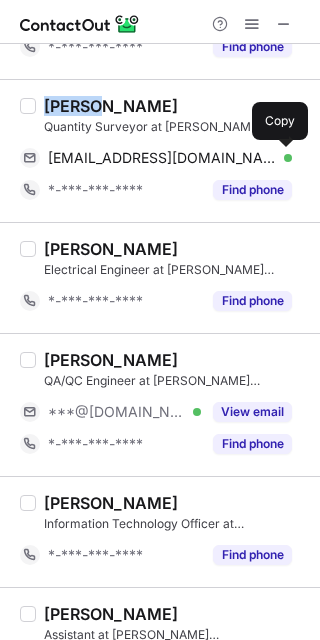 drag, startPoint x: 279, startPoint y: 153, endPoint x: 316, endPoint y: 197, distance: 57.48913 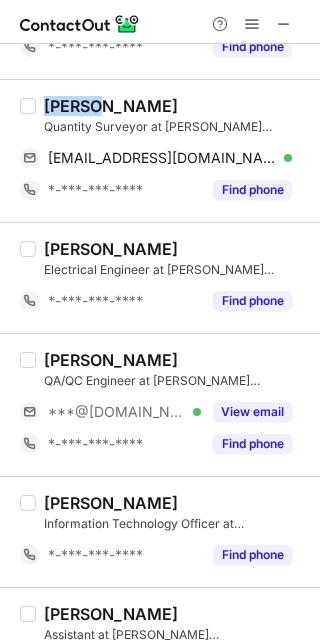 type 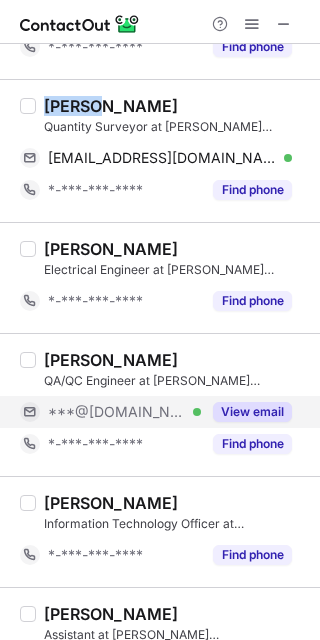 click on "View email" at bounding box center [252, 412] 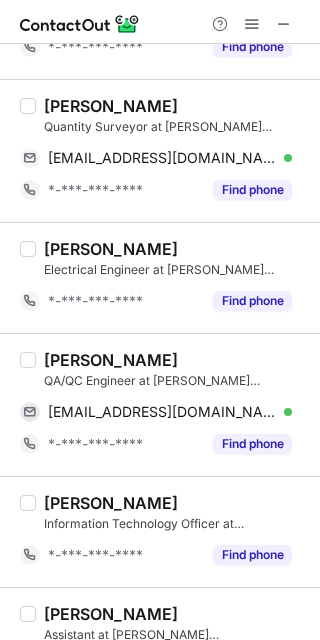 click on "Mohamed Aathil" at bounding box center [111, 360] 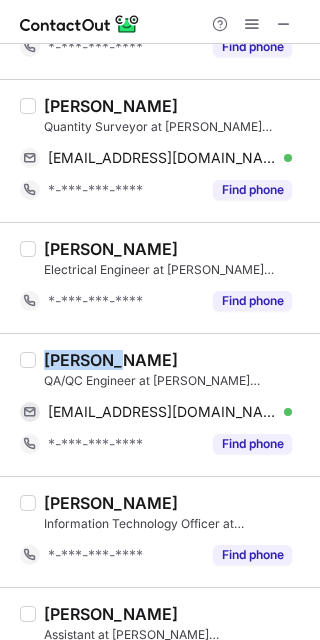 click on "Mohamed Aathil" at bounding box center [111, 360] 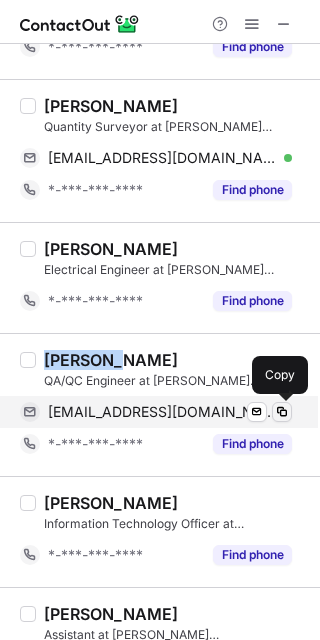 click at bounding box center [282, 412] 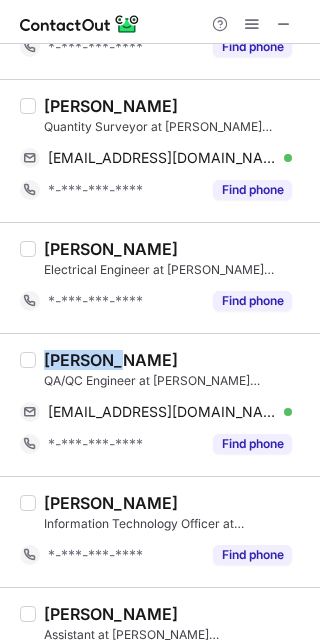 type 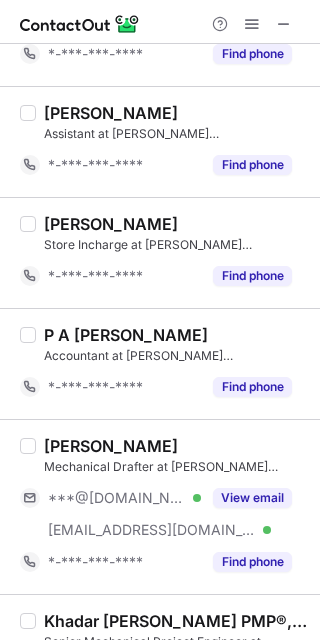 scroll, scrollTop: 2626, scrollLeft: 0, axis: vertical 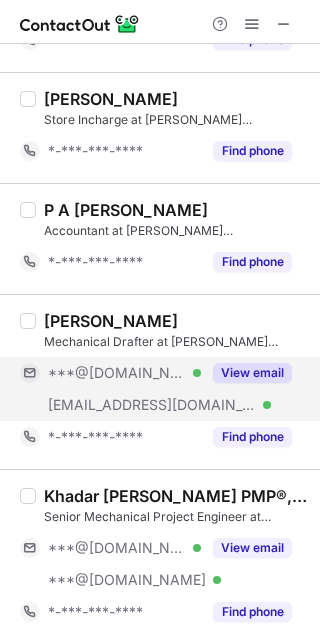 drag, startPoint x: 250, startPoint y: 373, endPoint x: 230, endPoint y: 365, distance: 21.540659 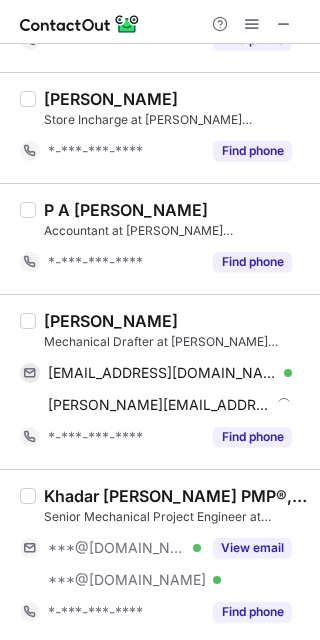 click on "Nihal abdul quadir Mulla" at bounding box center [111, 321] 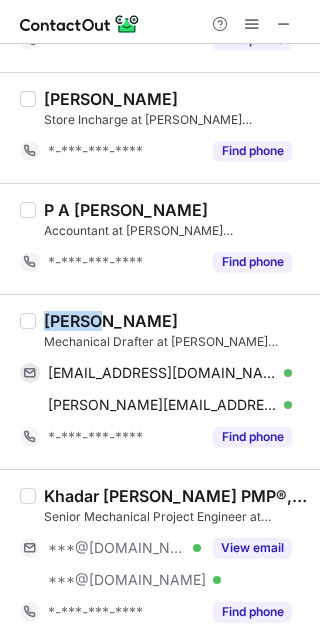 click on "Nihal abdul quadir Mulla" at bounding box center [111, 321] 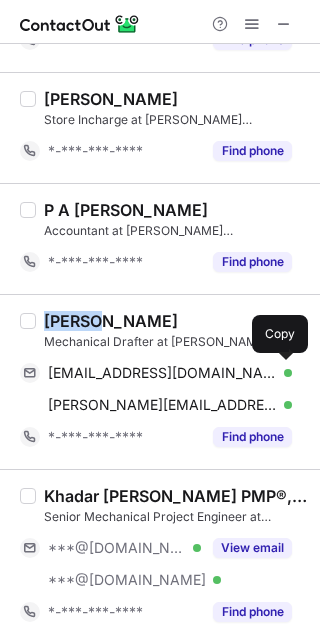 drag, startPoint x: 279, startPoint y: 366, endPoint x: 311, endPoint y: 391, distance: 40.60788 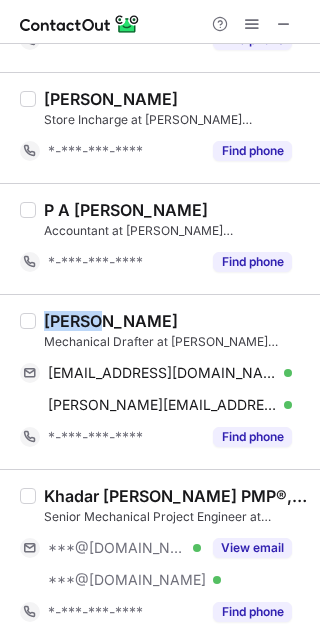 type 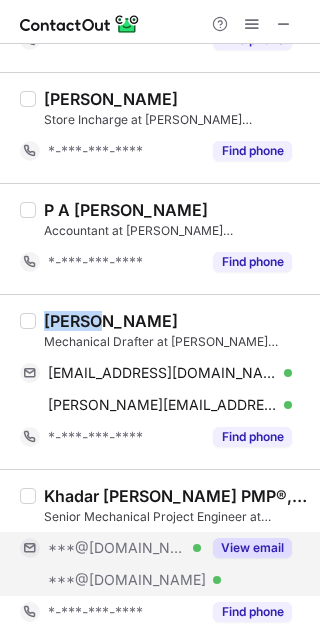 click on "View email" at bounding box center [252, 548] 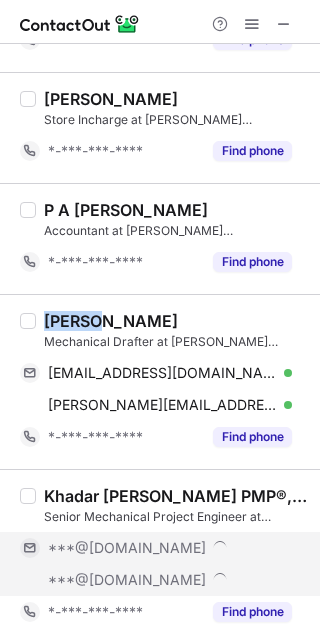 click on "Khadar Vali Shaik PMP®,LEED® GA™" at bounding box center [176, 496] 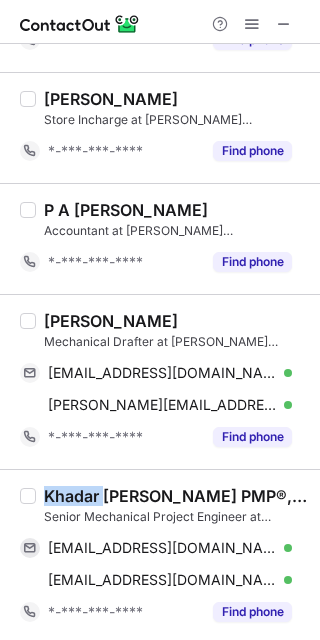click on "Khadar Vali Shaik PMP®,LEED® GA™" at bounding box center (176, 496) 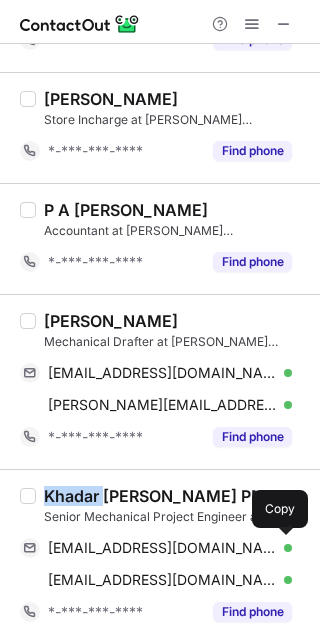 drag, startPoint x: 282, startPoint y: 541, endPoint x: 314, endPoint y: 533, distance: 32.984844 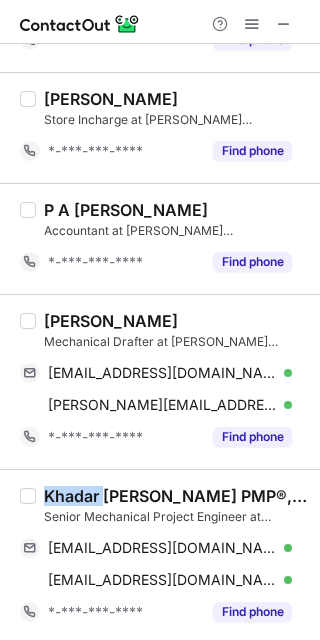 type 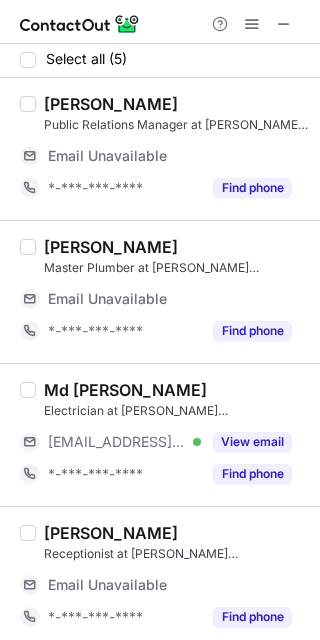 scroll, scrollTop: 0, scrollLeft: 0, axis: both 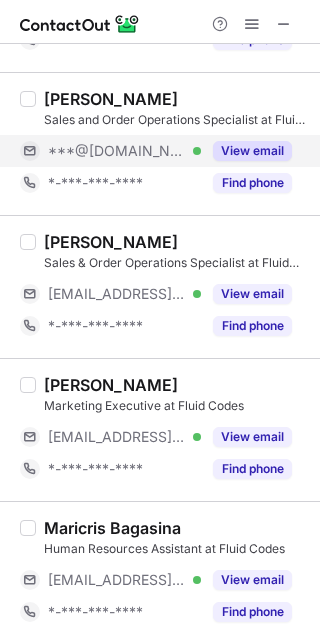 click on "View email" at bounding box center (252, 151) 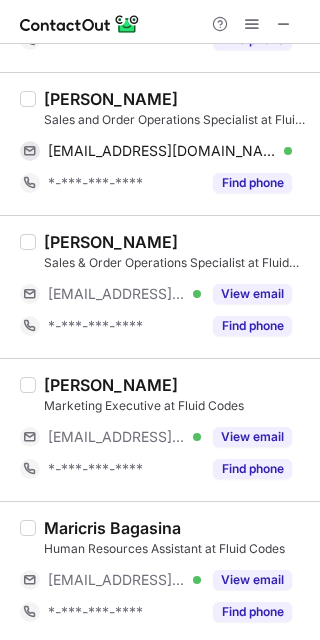 click on "[PERSON_NAME]" at bounding box center [111, 99] 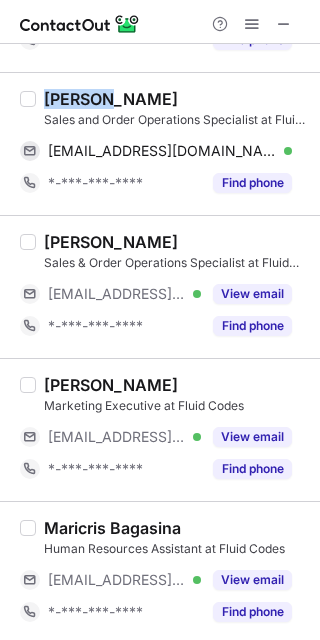 click on "[PERSON_NAME]" at bounding box center (111, 99) 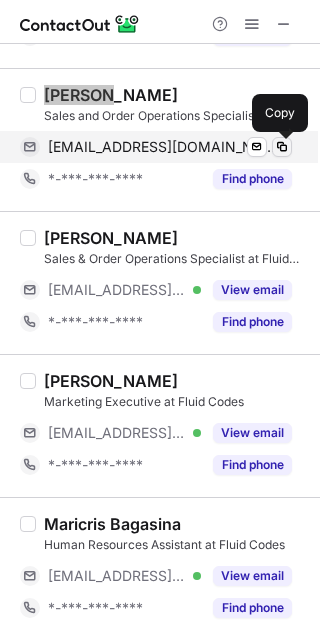 scroll, scrollTop: 3490, scrollLeft: 0, axis: vertical 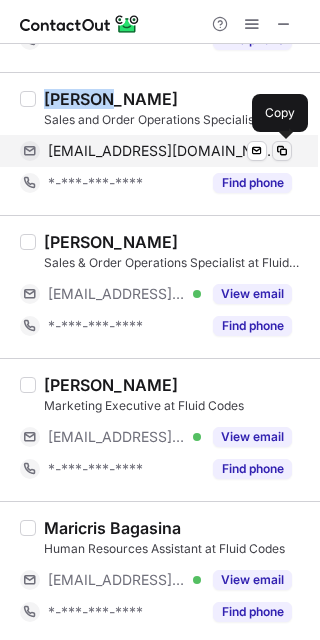 click at bounding box center [282, 151] 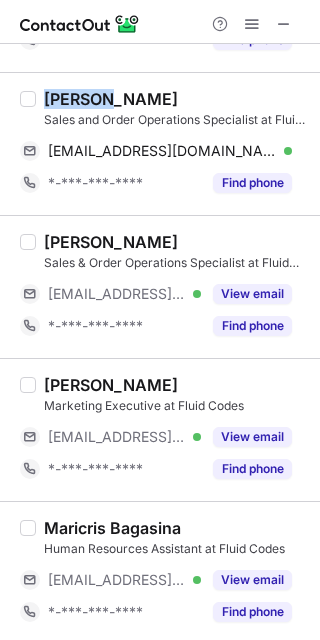 type 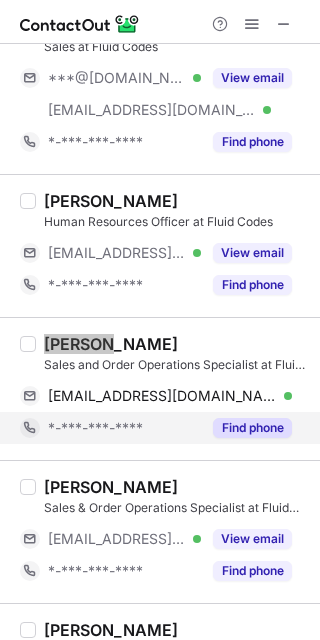 scroll, scrollTop: 3090, scrollLeft: 0, axis: vertical 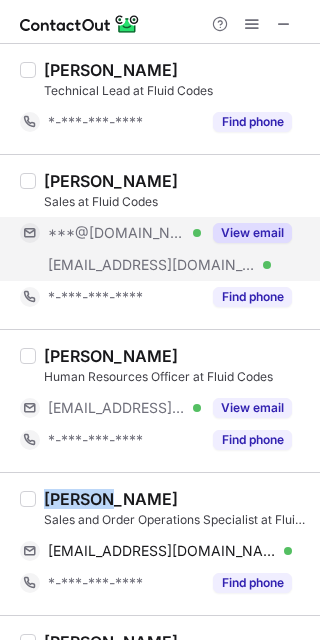 click on "View email" at bounding box center [252, 233] 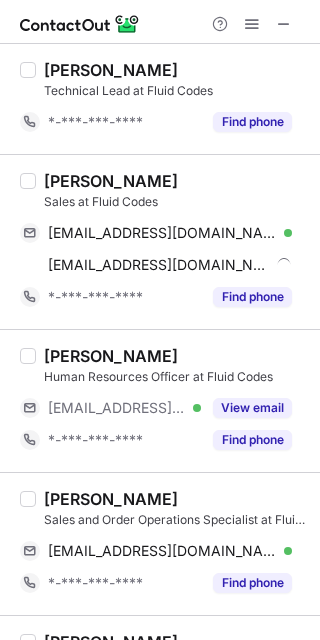 click on "Erum Rumman" at bounding box center (111, 181) 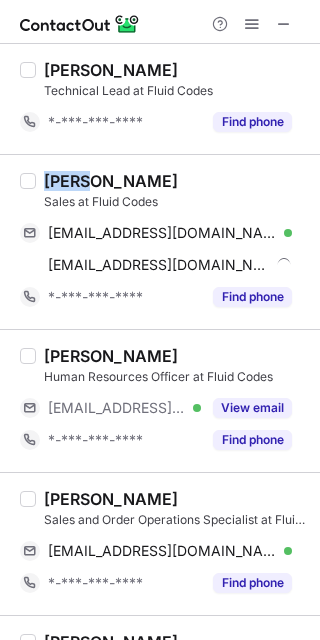 click on "Erum Rumman" at bounding box center [111, 181] 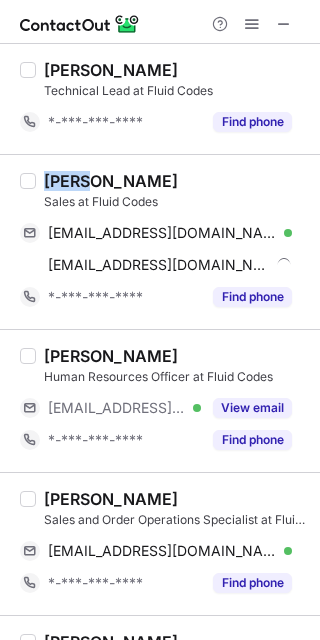 copy on "Erum" 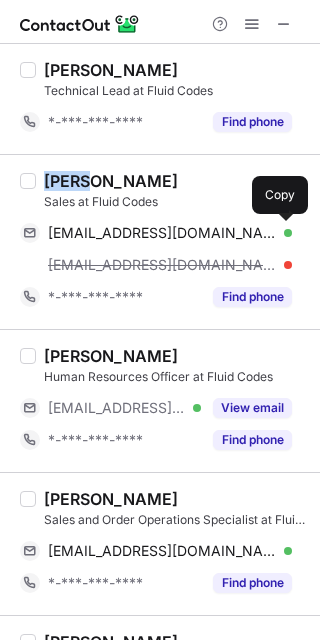 drag, startPoint x: 285, startPoint y: 232, endPoint x: 313, endPoint y: 212, distance: 34.4093 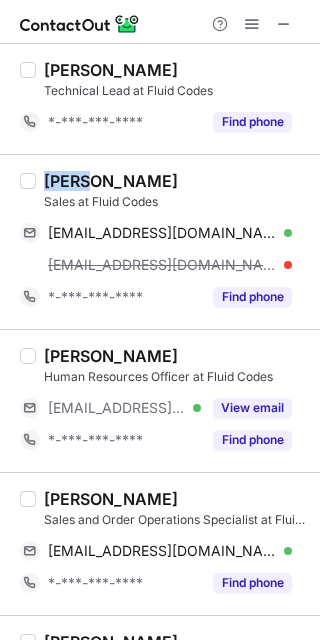 type 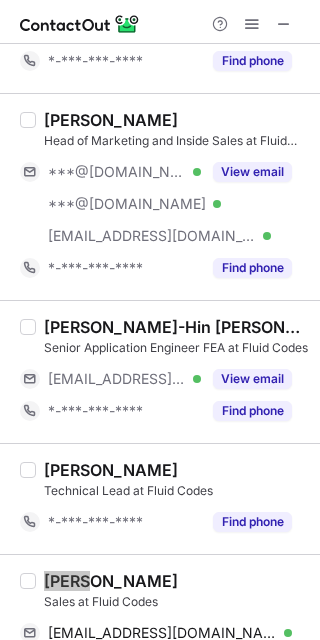 scroll, scrollTop: 2557, scrollLeft: 0, axis: vertical 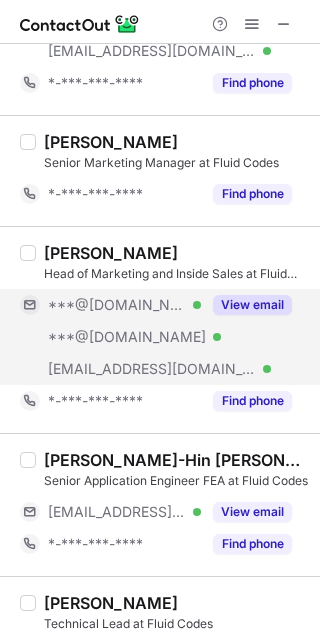 click on "View email" at bounding box center (252, 305) 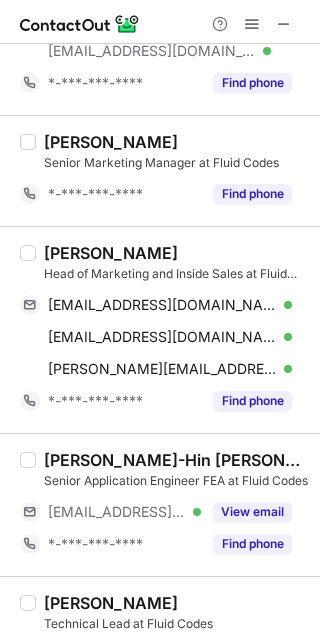 click on "Khalid AbuSharia" at bounding box center [111, 253] 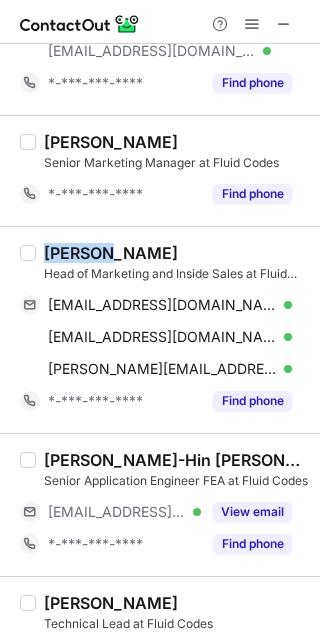 click on "Khalid AbuSharia" at bounding box center (111, 253) 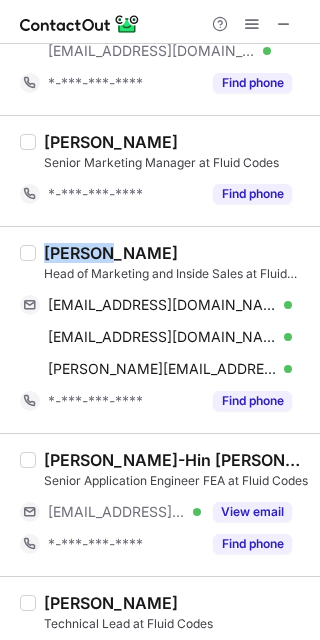 copy on "Khalid" 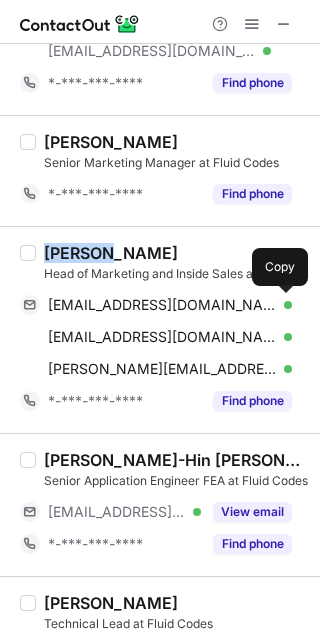 drag, startPoint x: 285, startPoint y: 298, endPoint x: 316, endPoint y: 285, distance: 33.61547 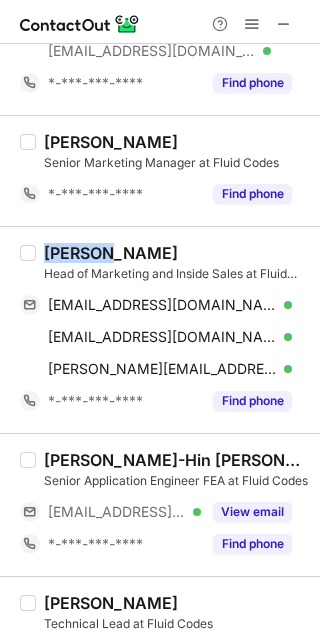 type 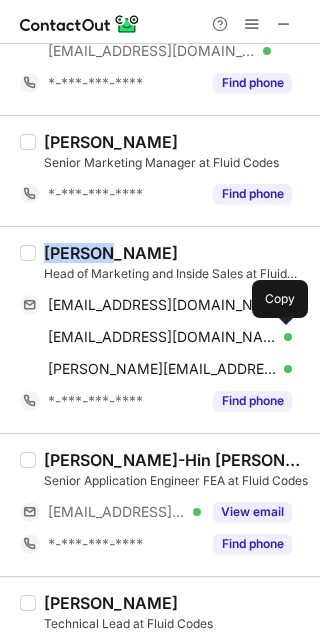 click at bounding box center [282, 337] 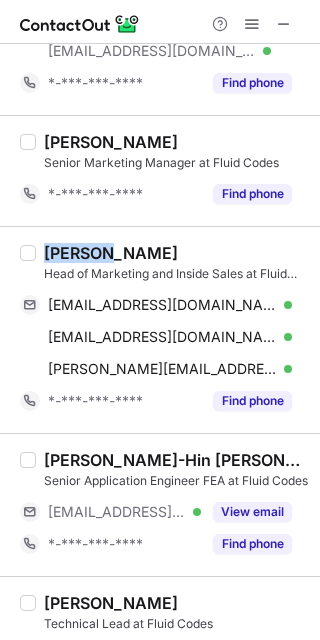 type 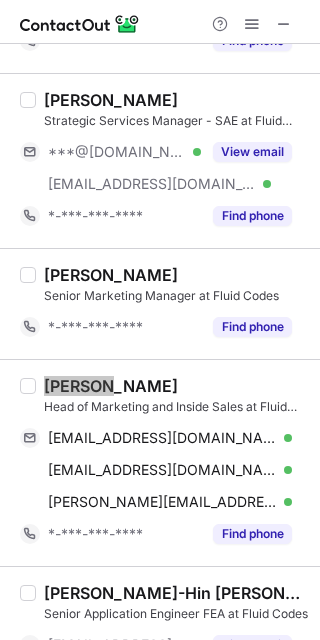 scroll, scrollTop: 2290, scrollLeft: 0, axis: vertical 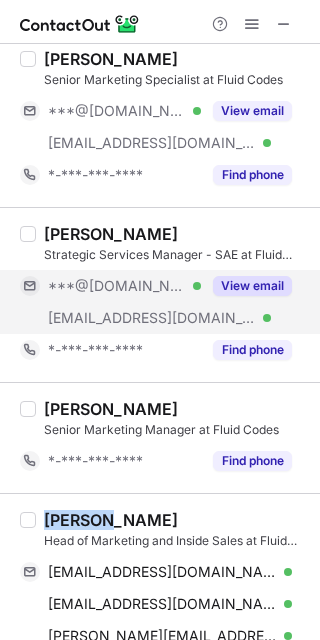 click on "View email" at bounding box center (246, 286) 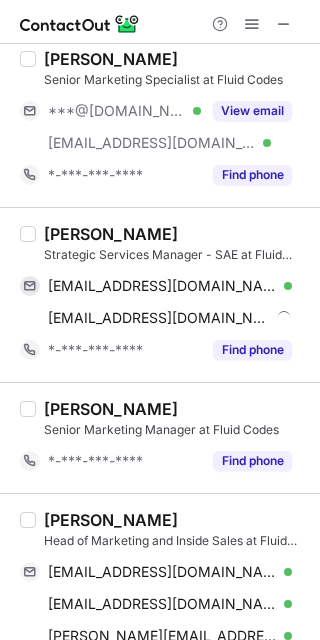 click on "Shamitharao Manjunatharao" at bounding box center [111, 234] 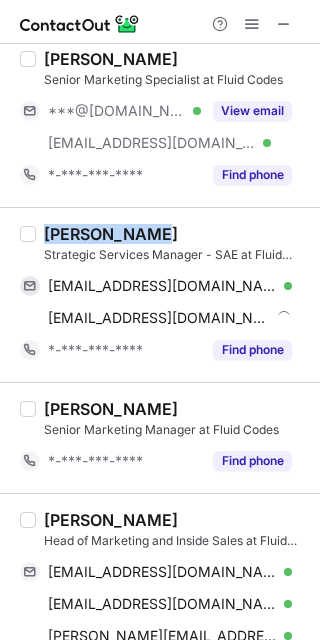 click on "Shamitharao Manjunatharao" at bounding box center (111, 234) 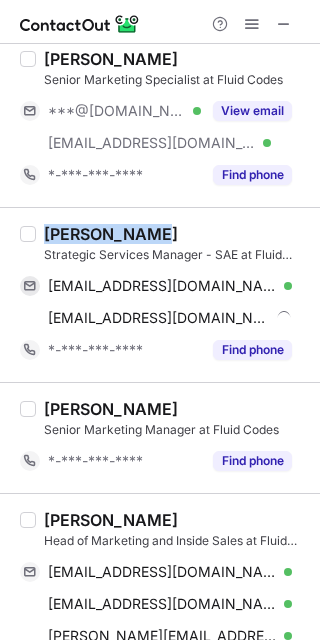 copy on "Shamitharao" 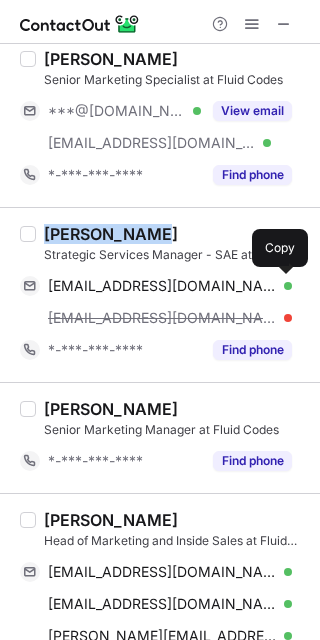 drag, startPoint x: 283, startPoint y: 283, endPoint x: 317, endPoint y: 284, distance: 34.0147 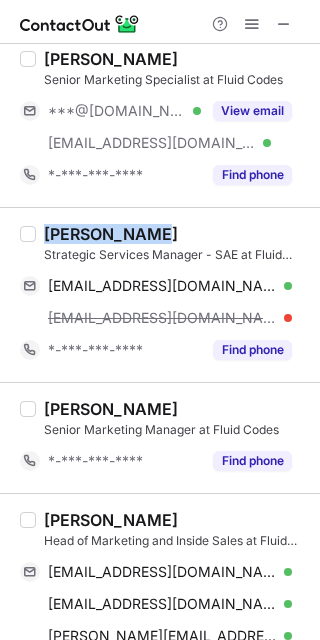 type 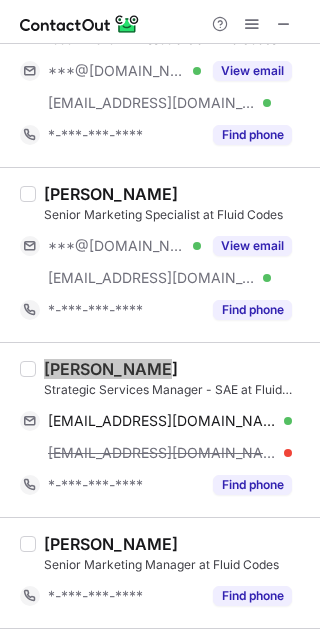 scroll, scrollTop: 2024, scrollLeft: 0, axis: vertical 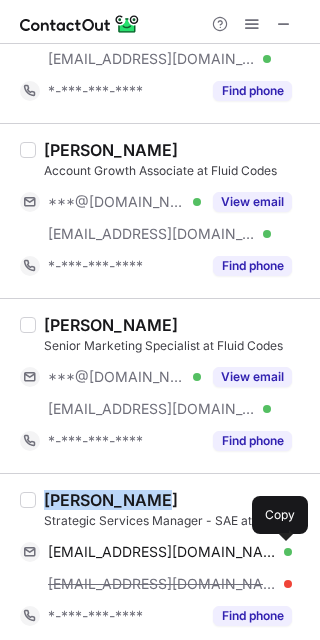 click on "View email" at bounding box center (252, 377) 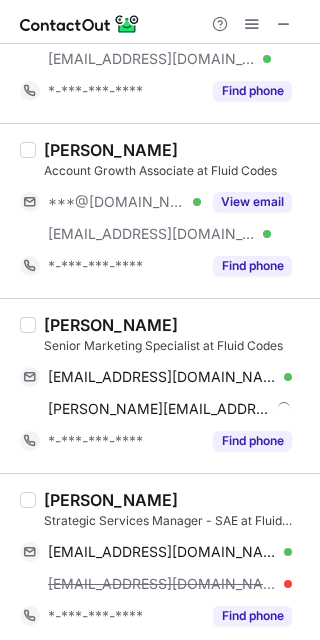 click on "Madhuri Chaturvedi" at bounding box center [111, 325] 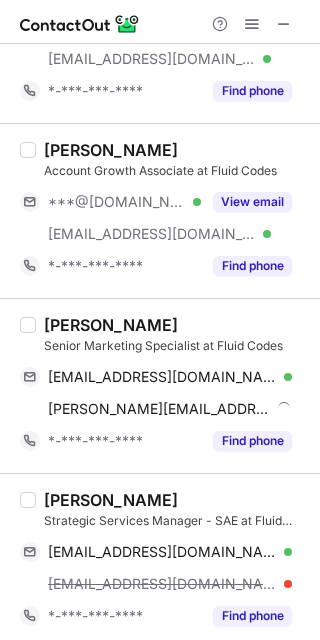 click on "Madhuri Chaturvedi" at bounding box center (111, 325) 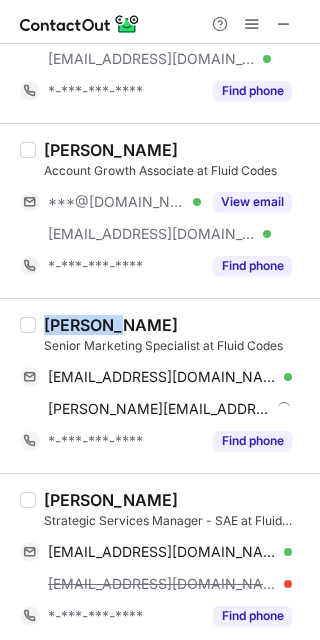 copy on "Madhuri" 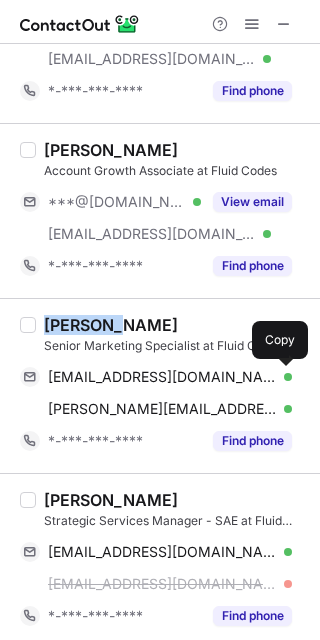 drag, startPoint x: 289, startPoint y: 367, endPoint x: 318, endPoint y: 362, distance: 29.427877 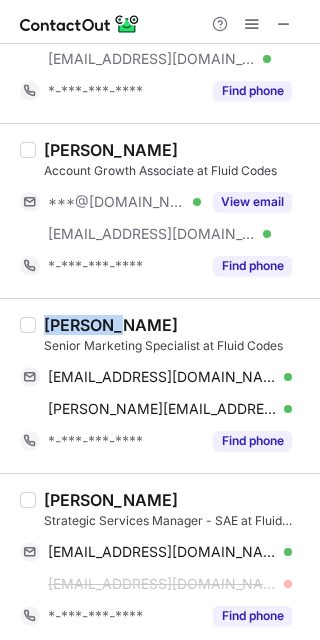 type 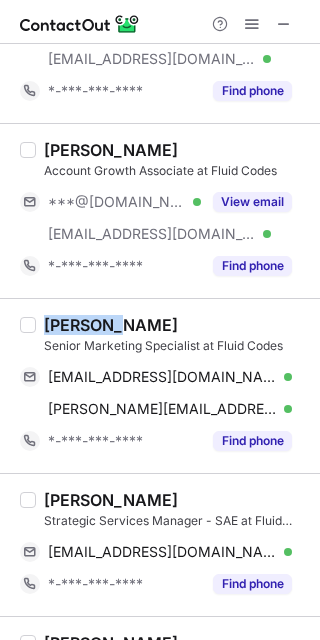 drag, startPoint x: 253, startPoint y: 202, endPoint x: 170, endPoint y: 176, distance: 86.977005 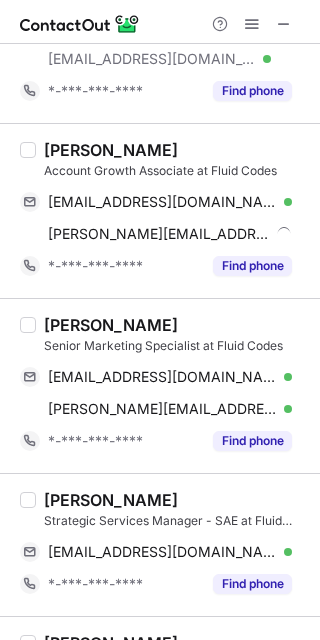 click on "Prerna Malik Bhardwaj" at bounding box center (111, 150) 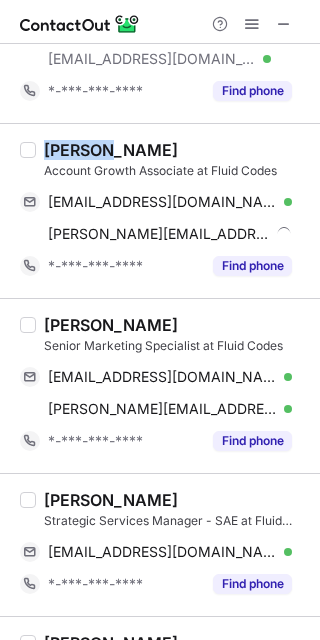click on "Prerna Malik Bhardwaj" at bounding box center [111, 150] 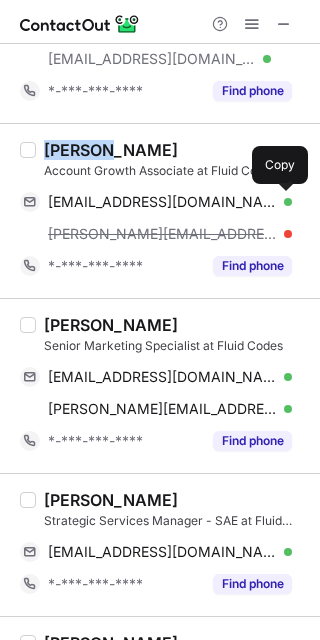 drag, startPoint x: 284, startPoint y: 197, endPoint x: 315, endPoint y: 247, distance: 58.830265 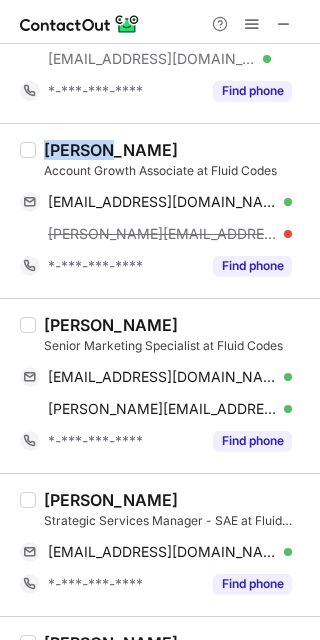 type 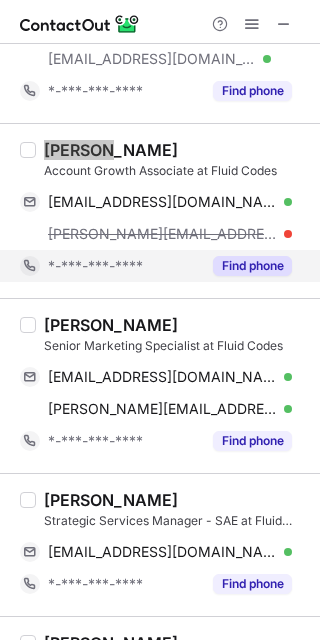 scroll, scrollTop: 1757, scrollLeft: 0, axis: vertical 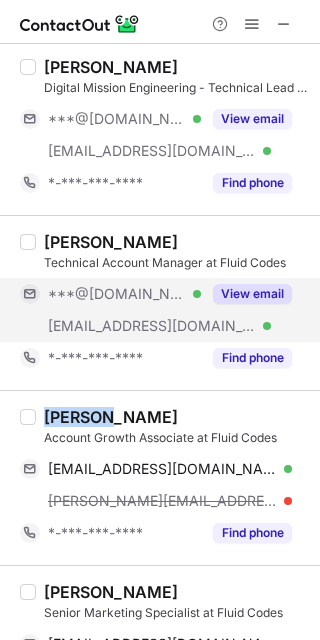 drag, startPoint x: 249, startPoint y: 288, endPoint x: 208, endPoint y: 280, distance: 41.773197 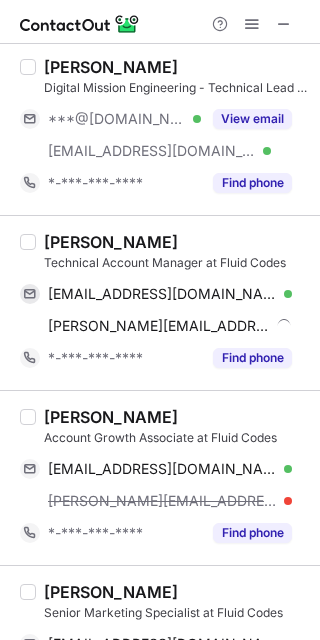 click on "Omar Abed" at bounding box center (111, 242) 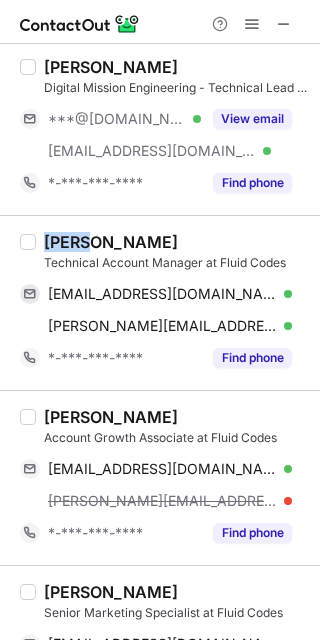 click on "Omar Abed" at bounding box center [111, 242] 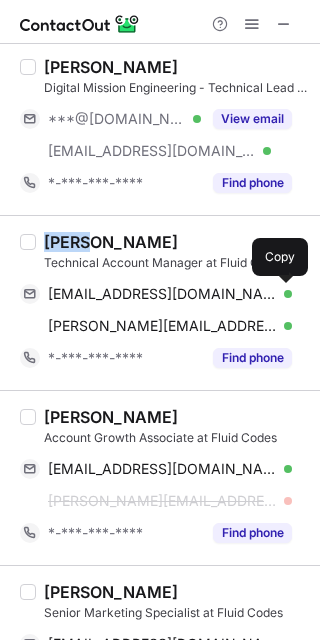 drag, startPoint x: 285, startPoint y: 289, endPoint x: 316, endPoint y: 321, distance: 44.553337 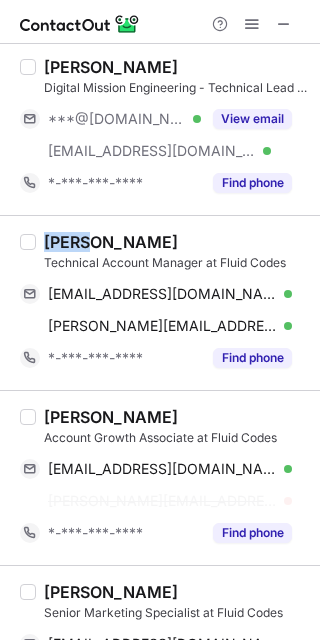 type 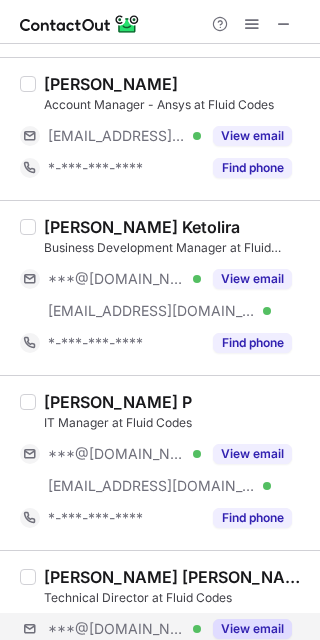 scroll, scrollTop: 557, scrollLeft: 0, axis: vertical 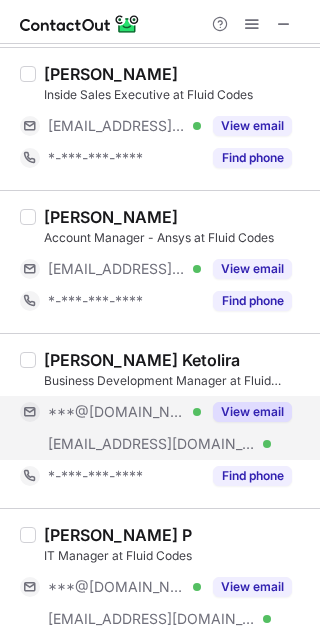 click on "View email" at bounding box center (246, 412) 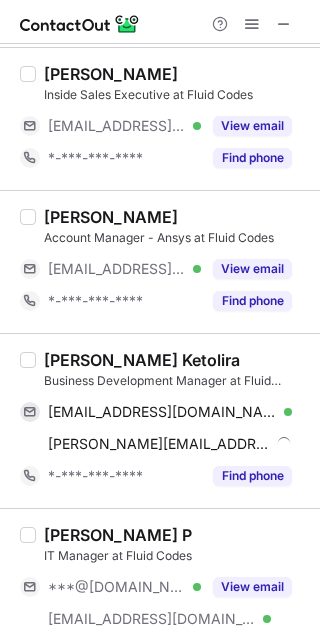 click on "Ganpathy Ketolira" at bounding box center (142, 360) 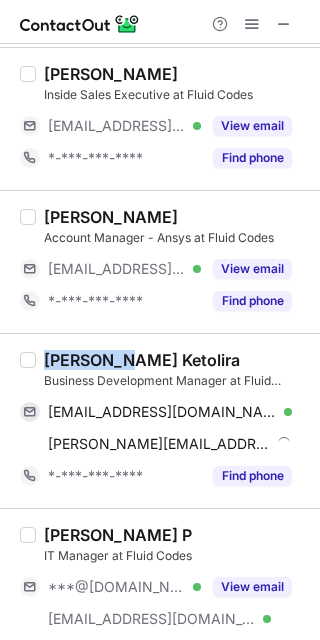 copy on "Ganpathy" 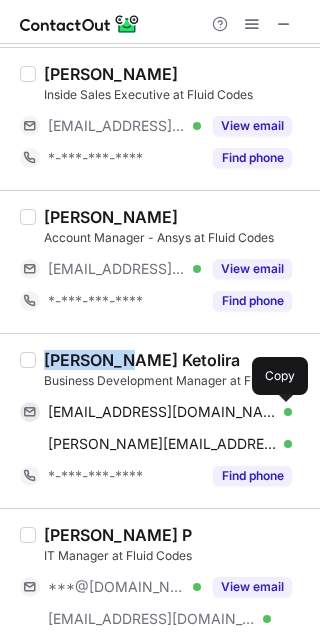 click at bounding box center [282, 412] 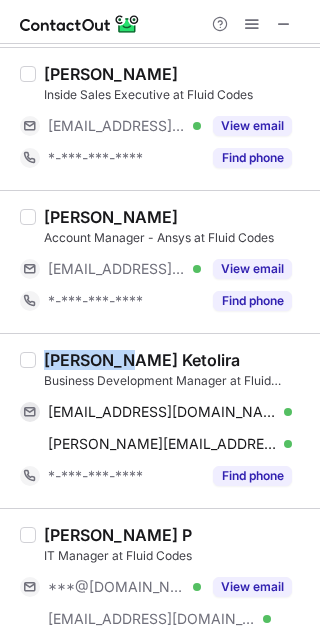 type 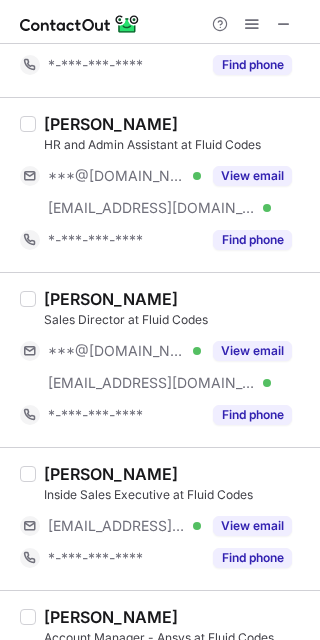 scroll, scrollTop: 24, scrollLeft: 0, axis: vertical 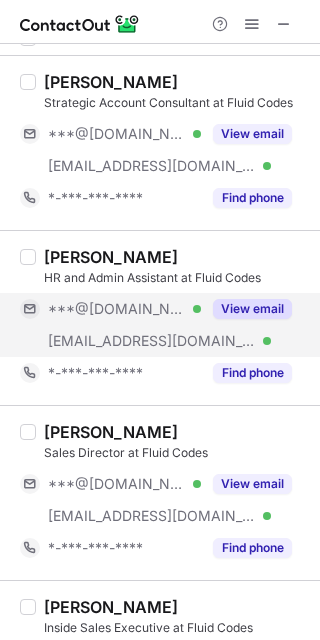 drag, startPoint x: 242, startPoint y: 311, endPoint x: 183, endPoint y: 300, distance: 60.016663 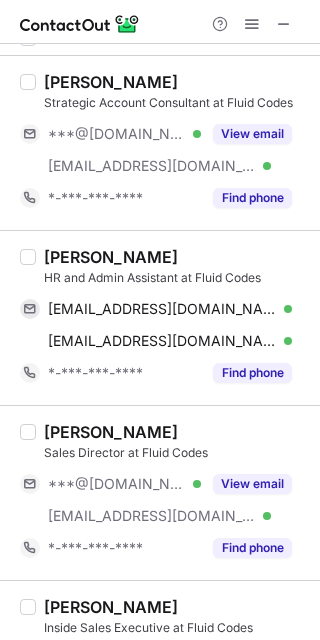 click on "Angel Robin HR and Admin Assistant at Fluid Codes" at bounding box center [176, 267] 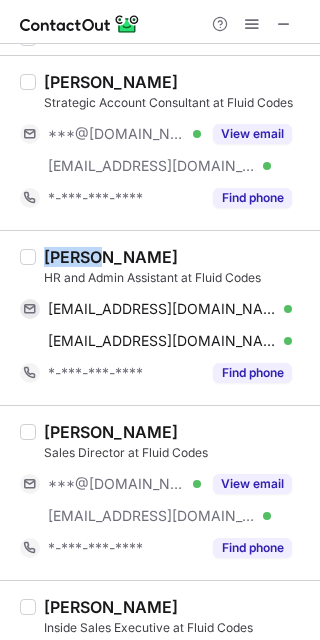 click on "Angel Robin" at bounding box center [111, 257] 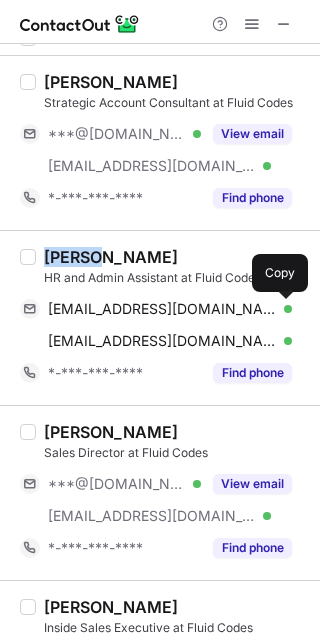 drag, startPoint x: 275, startPoint y: 307, endPoint x: 318, endPoint y: 331, distance: 49.24429 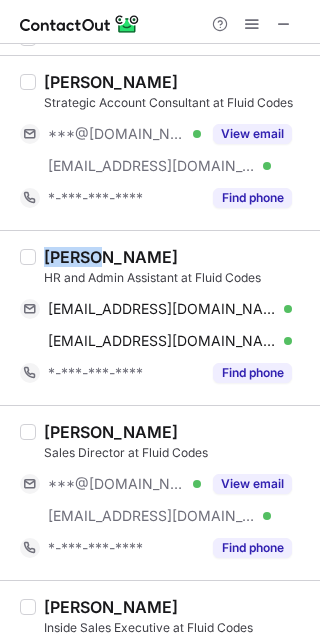 type 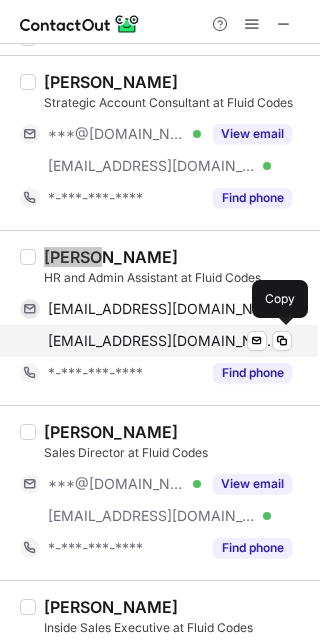 scroll, scrollTop: 0, scrollLeft: 0, axis: both 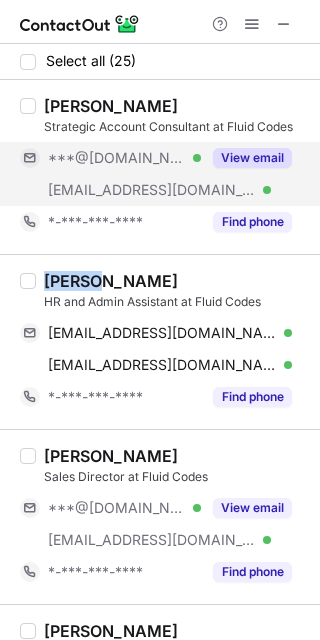 click on "View email" at bounding box center (252, 158) 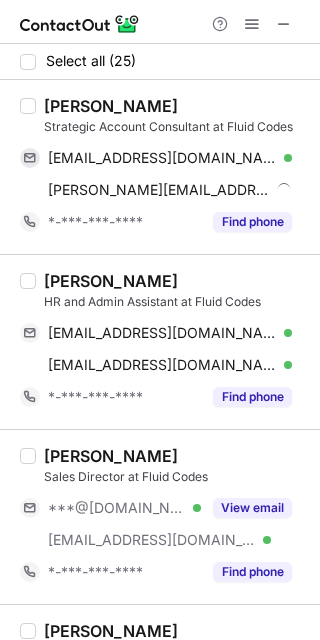 click on "George Gentle" at bounding box center (111, 106) 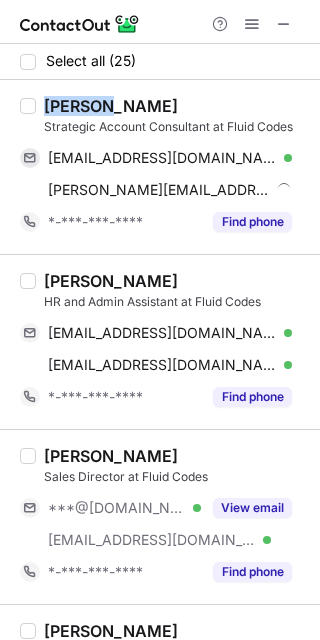 click on "George Gentle" at bounding box center [111, 106] 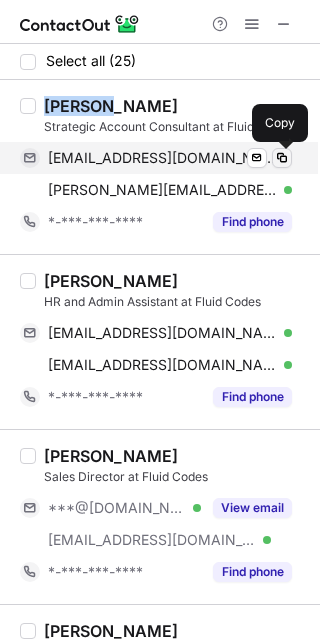 click at bounding box center (282, 158) 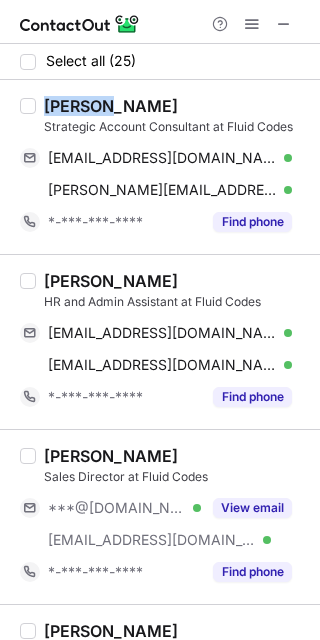 type 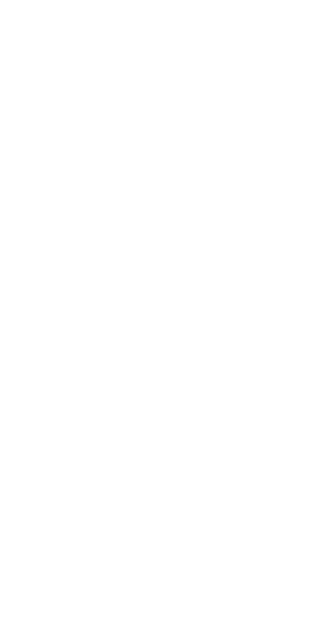 scroll, scrollTop: 0, scrollLeft: 0, axis: both 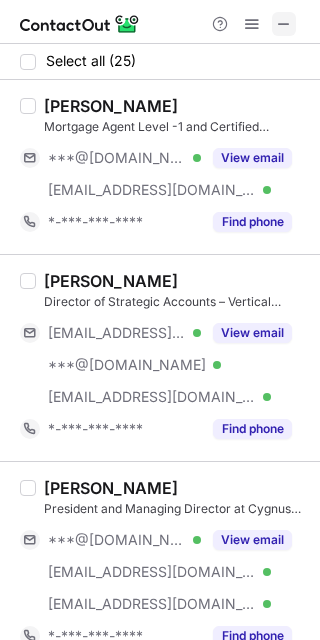 click at bounding box center [284, 24] 